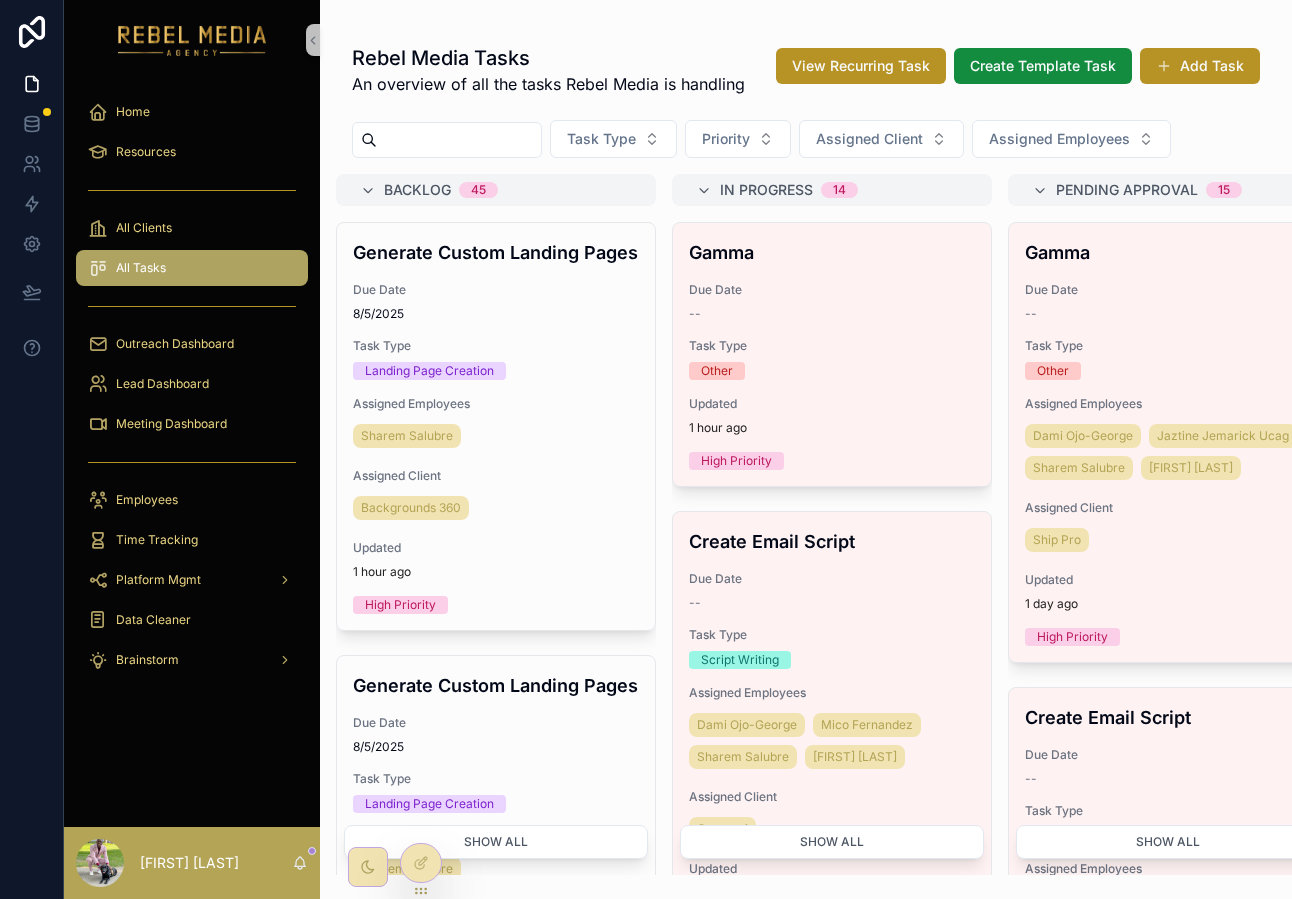 scroll, scrollTop: 0, scrollLeft: 0, axis: both 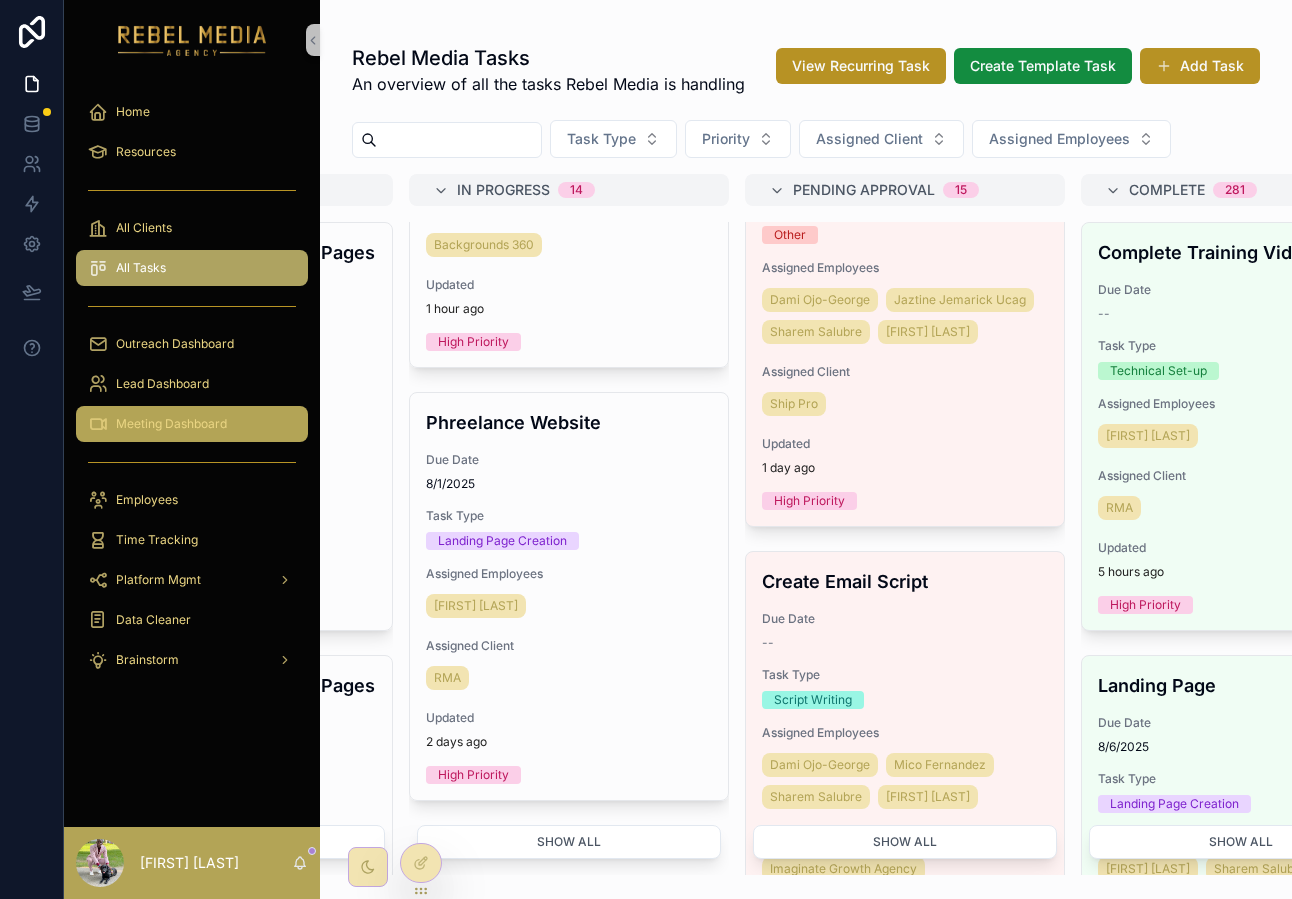 click on "Meeting Dashboard" at bounding box center [171, 424] 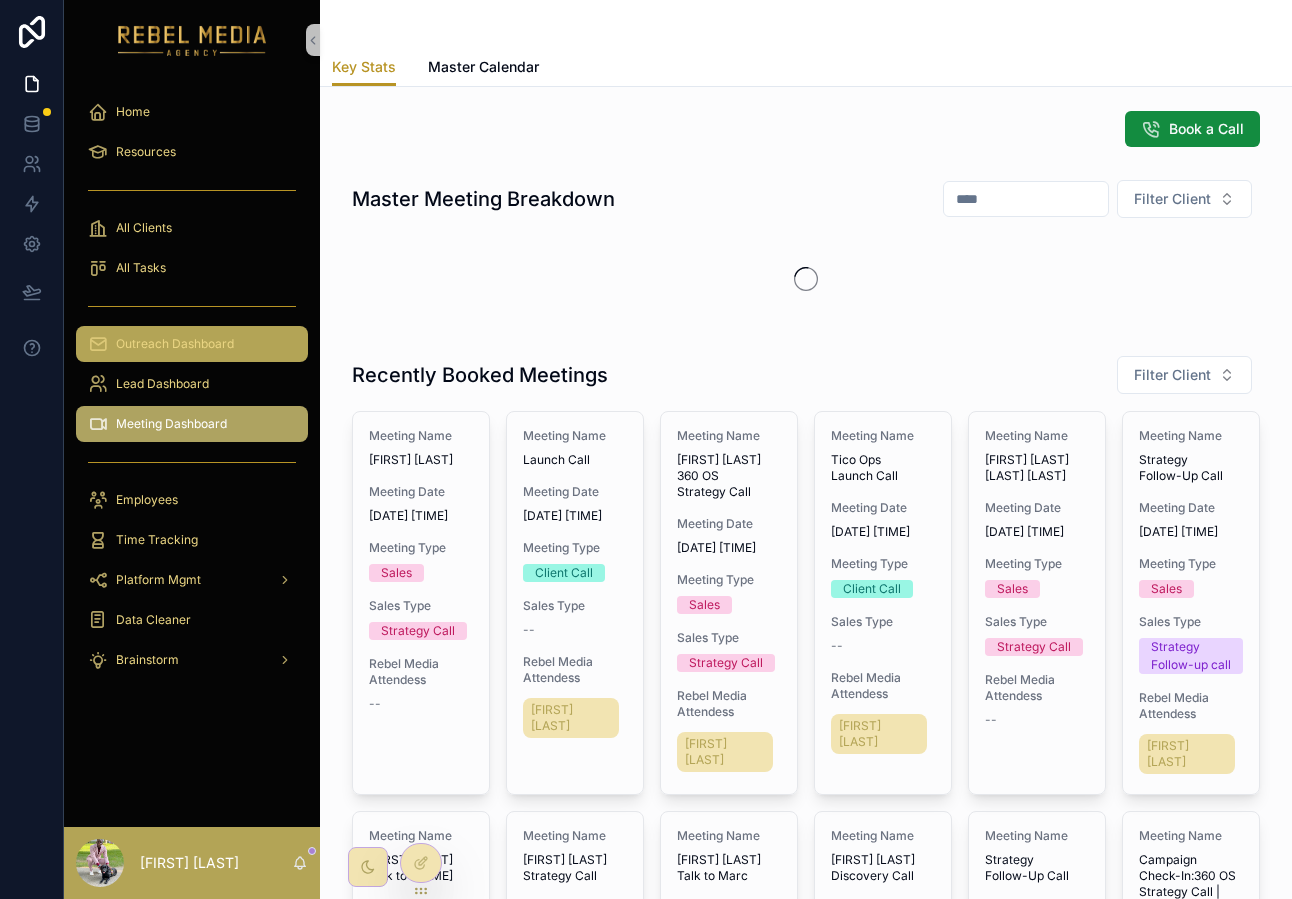 click on "Outreach Dashboard" at bounding box center (175, 344) 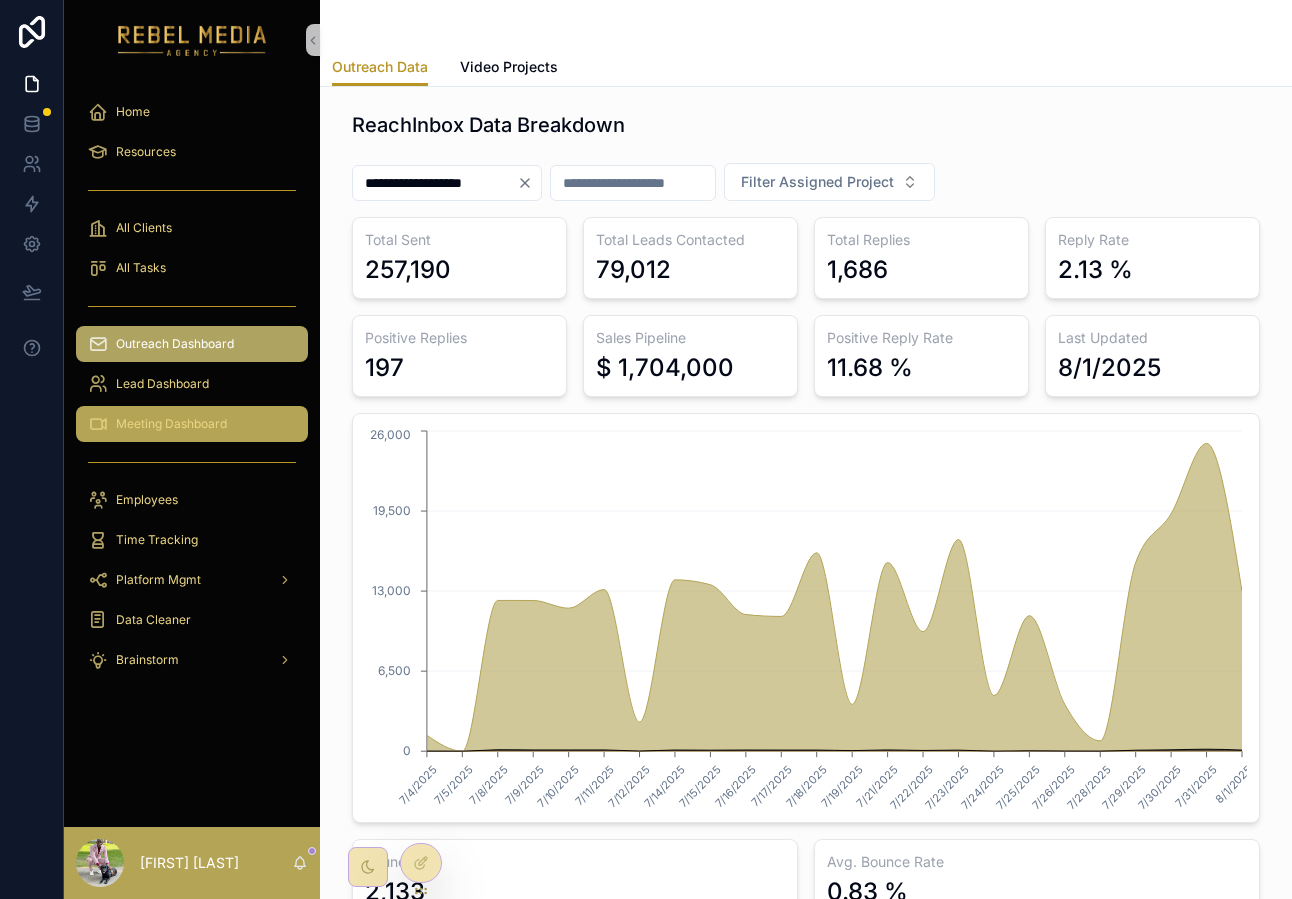 click on "Meeting Dashboard" at bounding box center [192, 424] 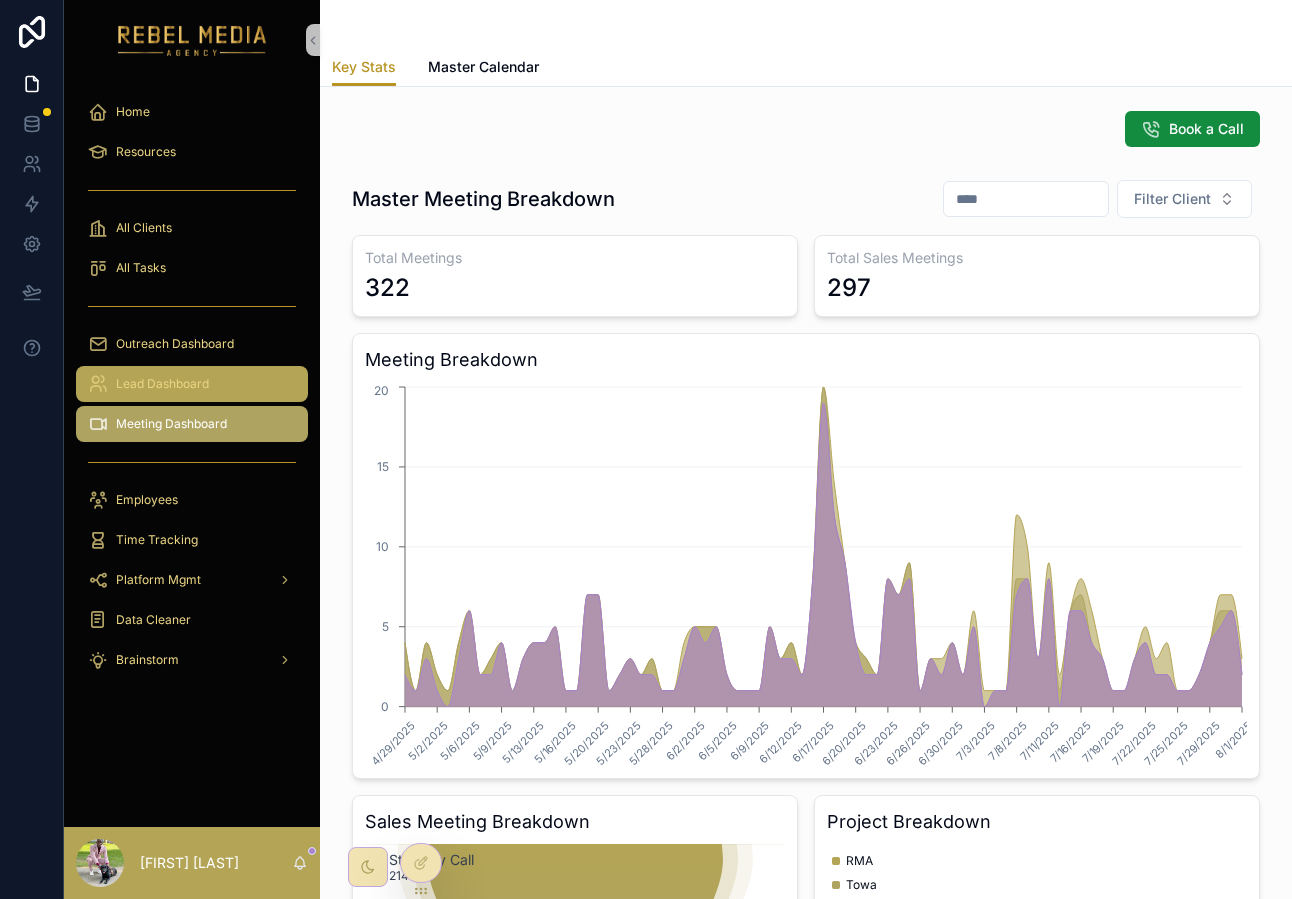 click on "Lead Dashboard" at bounding box center (192, 384) 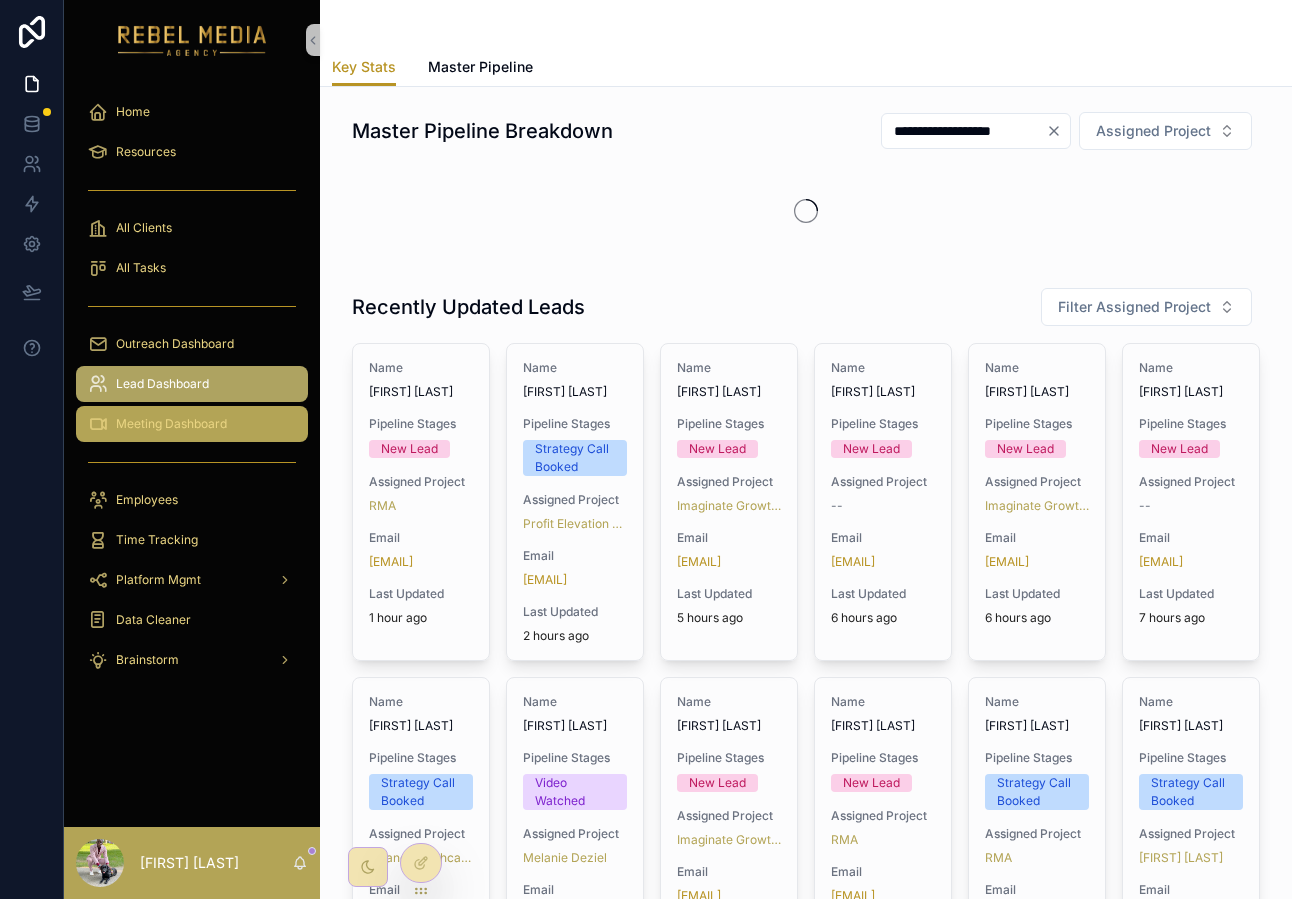 click on "Meeting Dashboard" at bounding box center (171, 424) 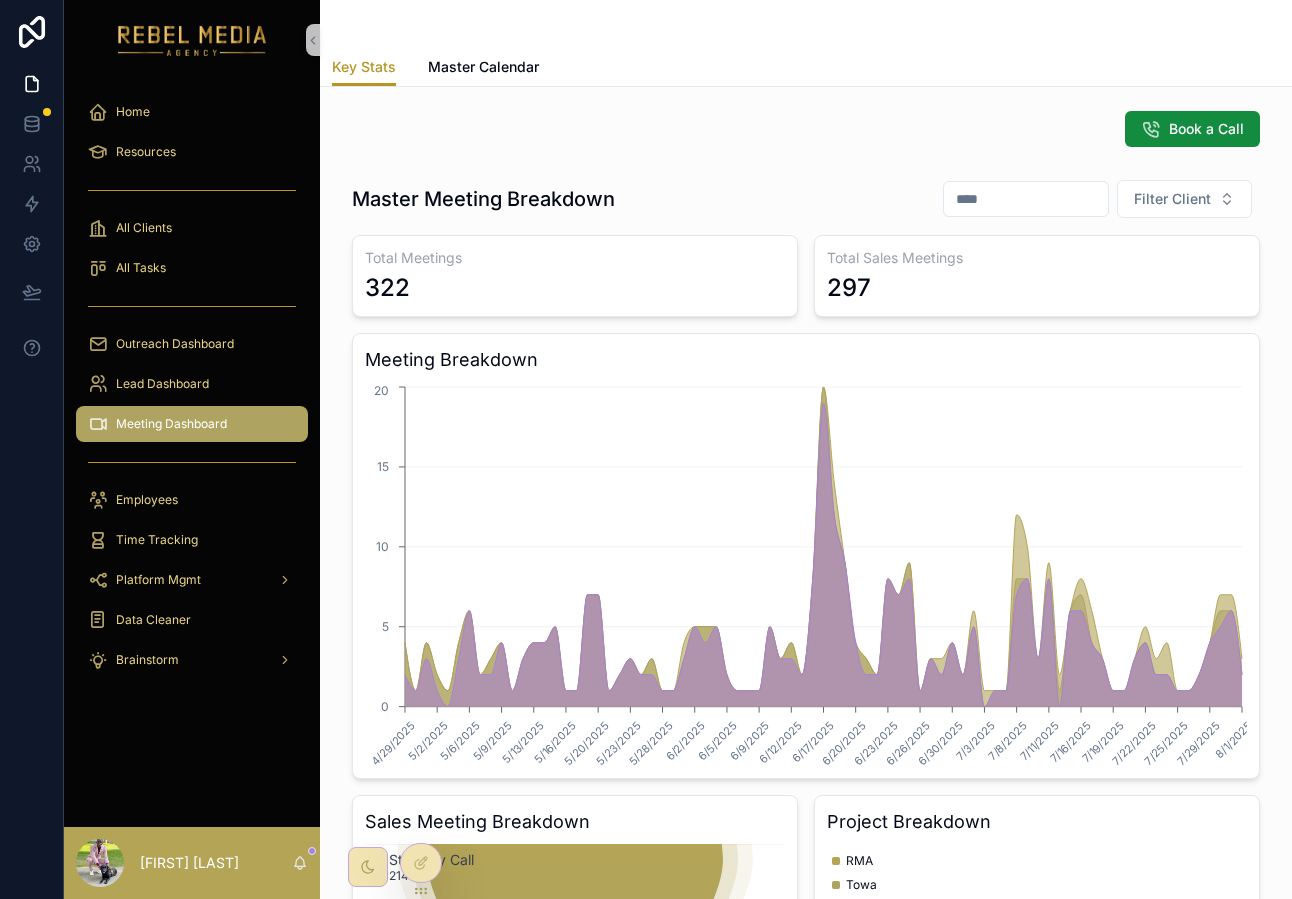 click at bounding box center [192, 190] 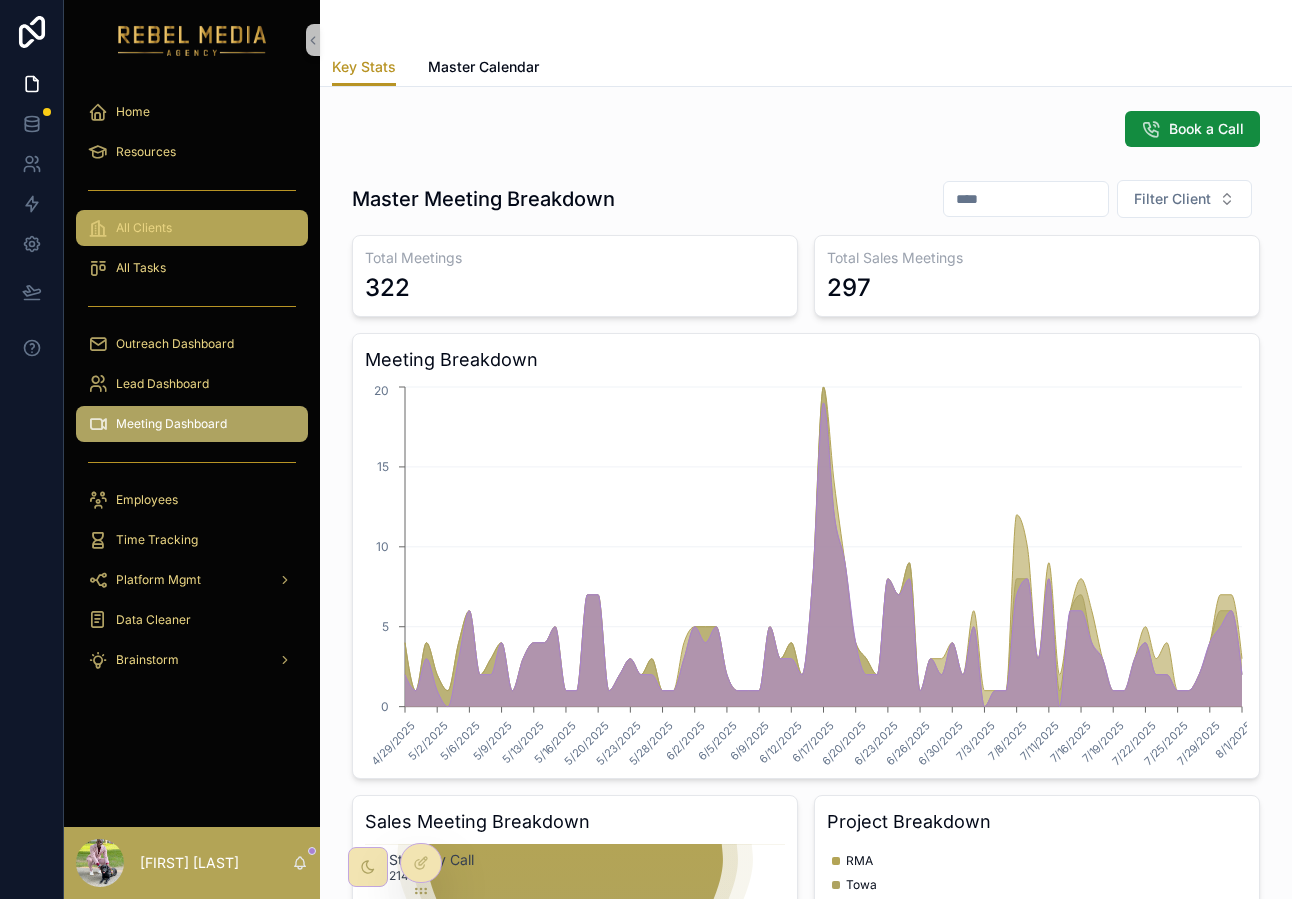 click on "All Clients" at bounding box center (192, 228) 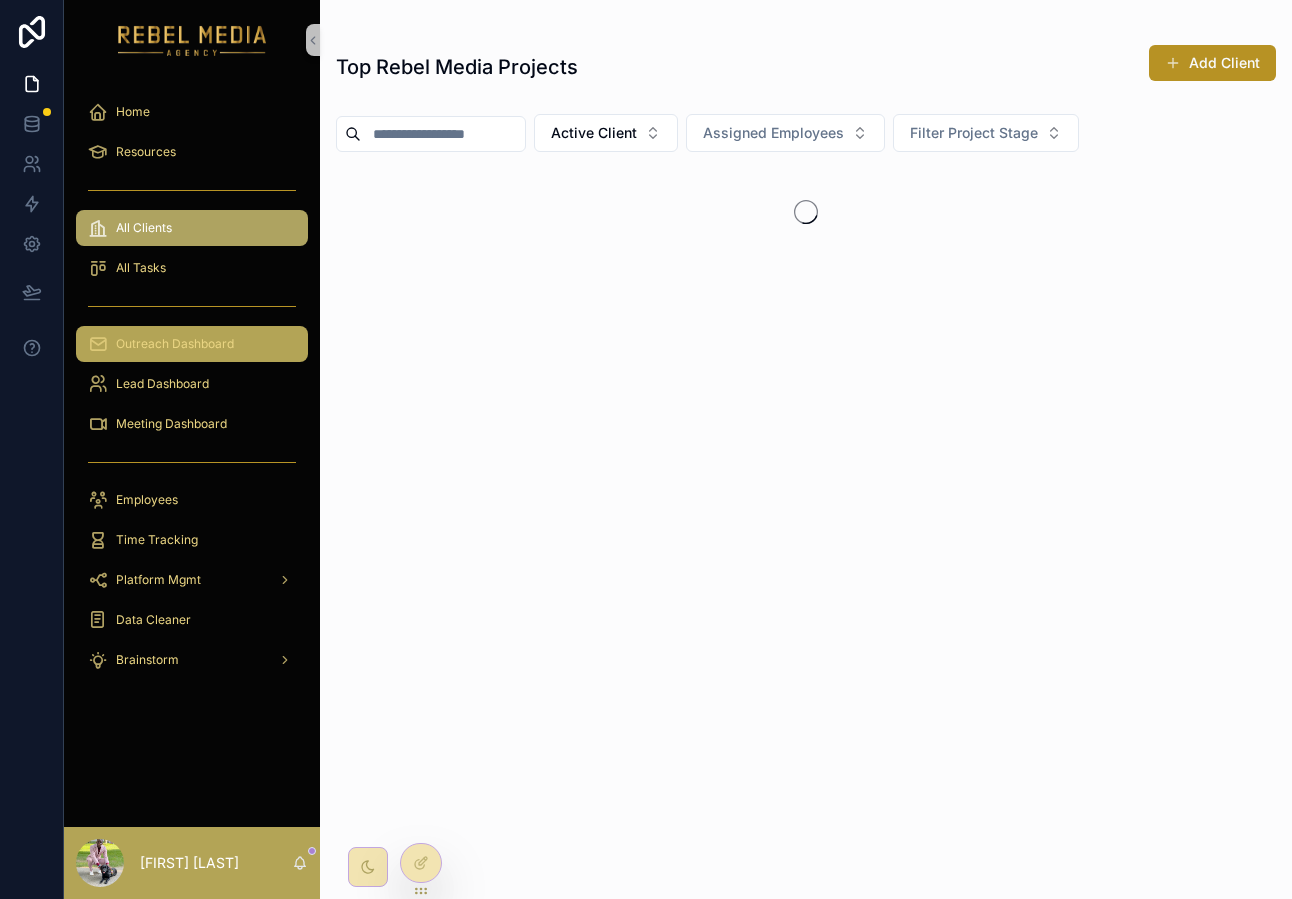 click on "Outreach Dashboard" at bounding box center (175, 344) 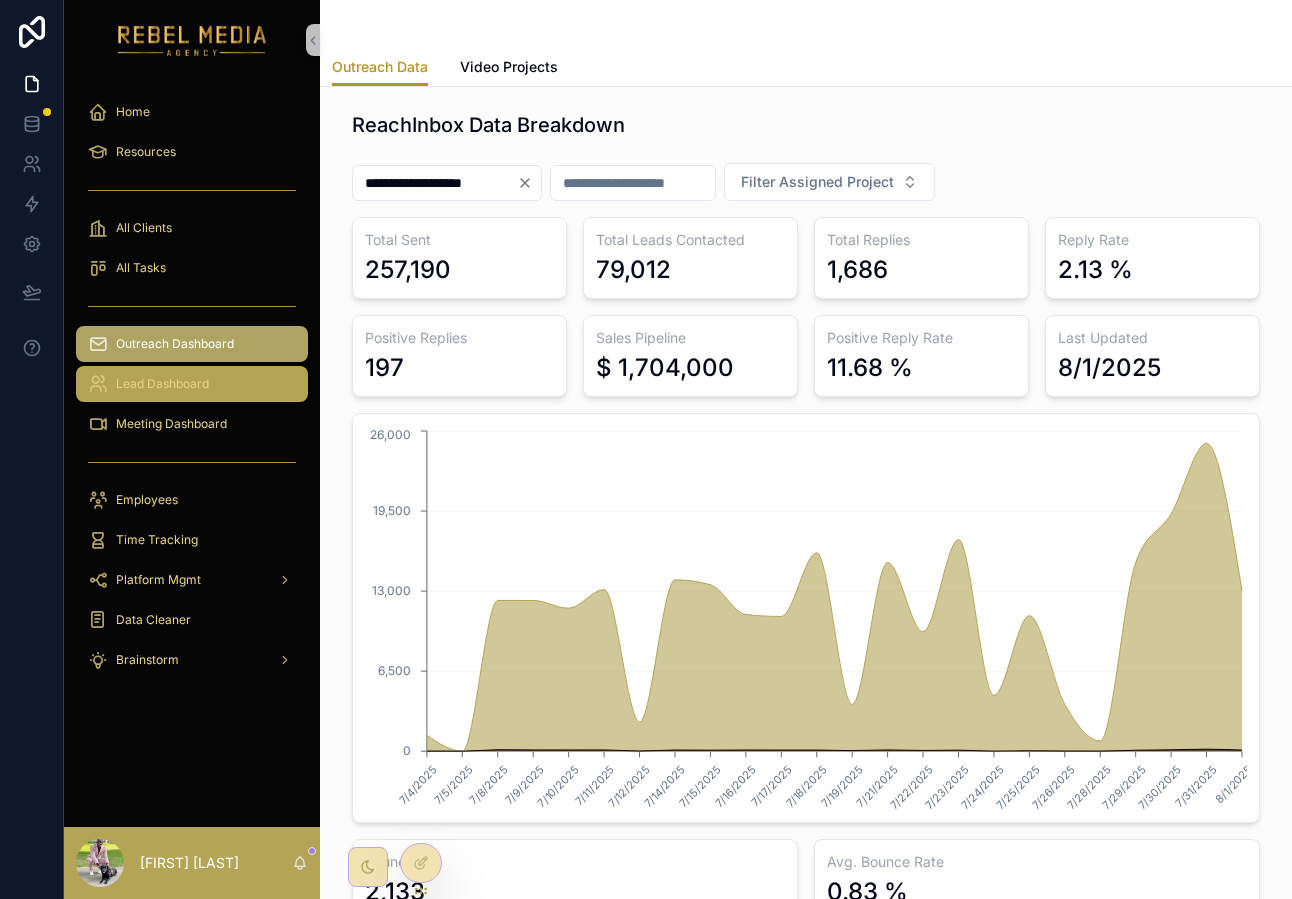 click on "Lead Dashboard" at bounding box center (162, 384) 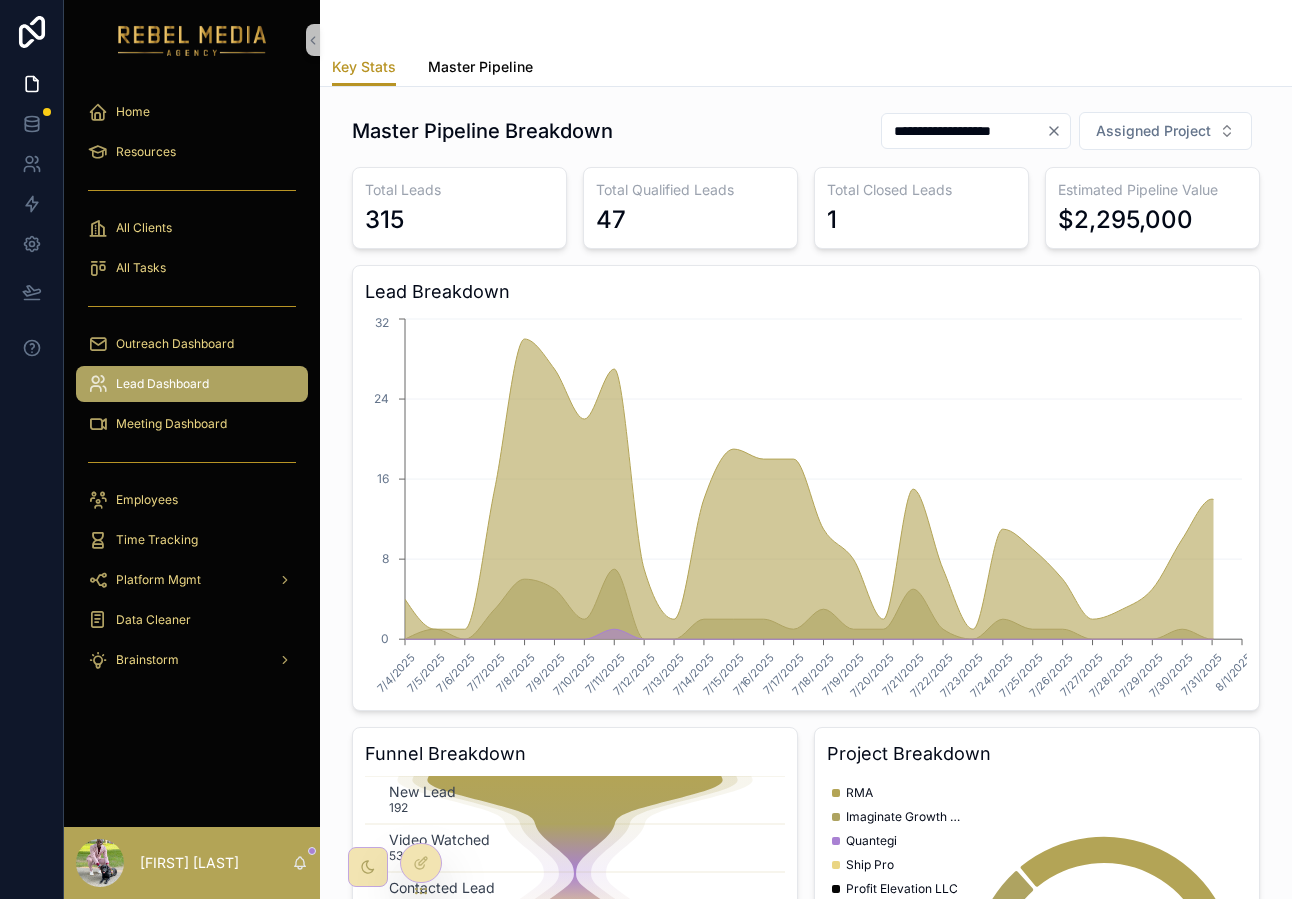 click on "Master Pipeline" at bounding box center [480, 69] 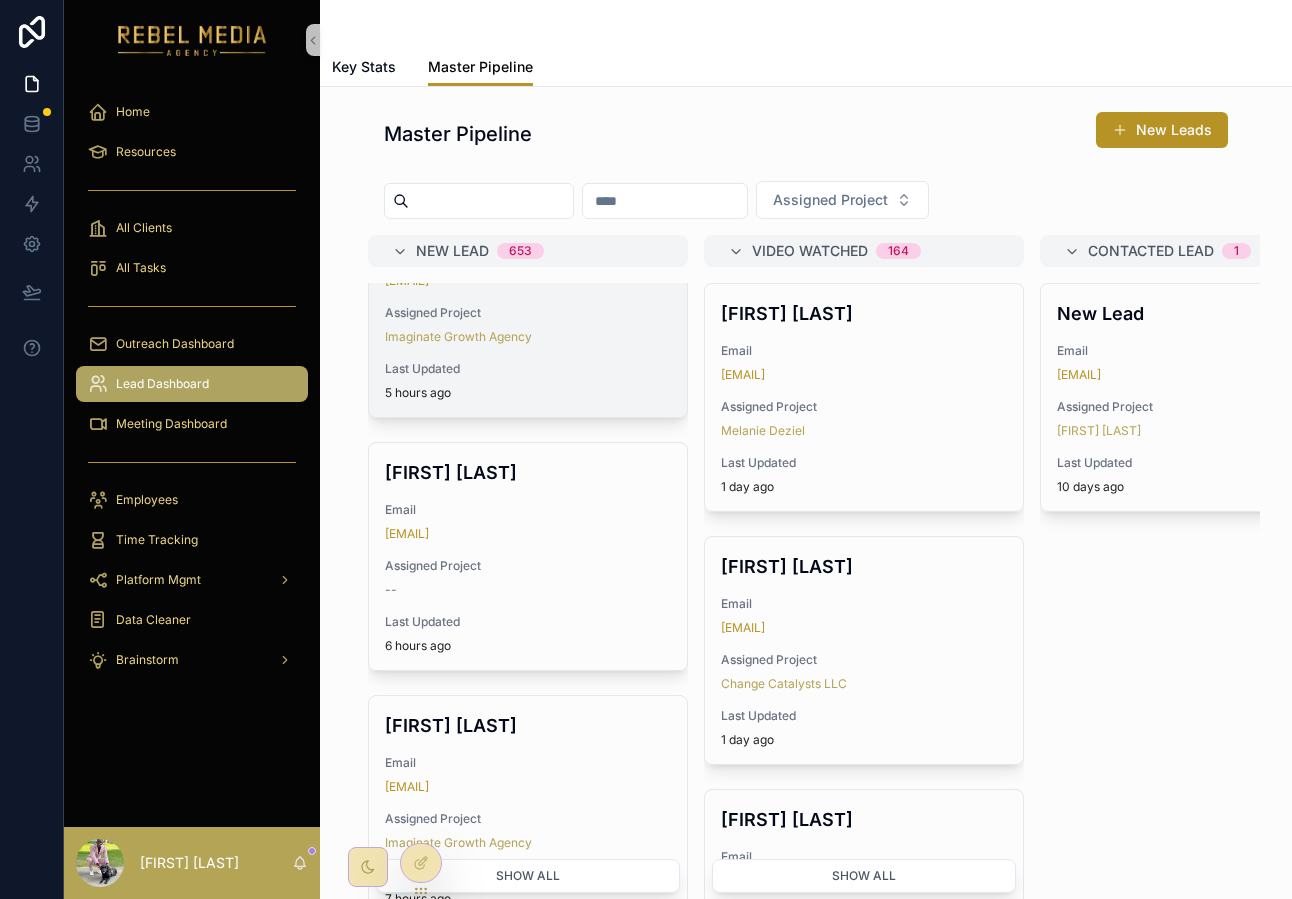 scroll, scrollTop: 688, scrollLeft: 0, axis: vertical 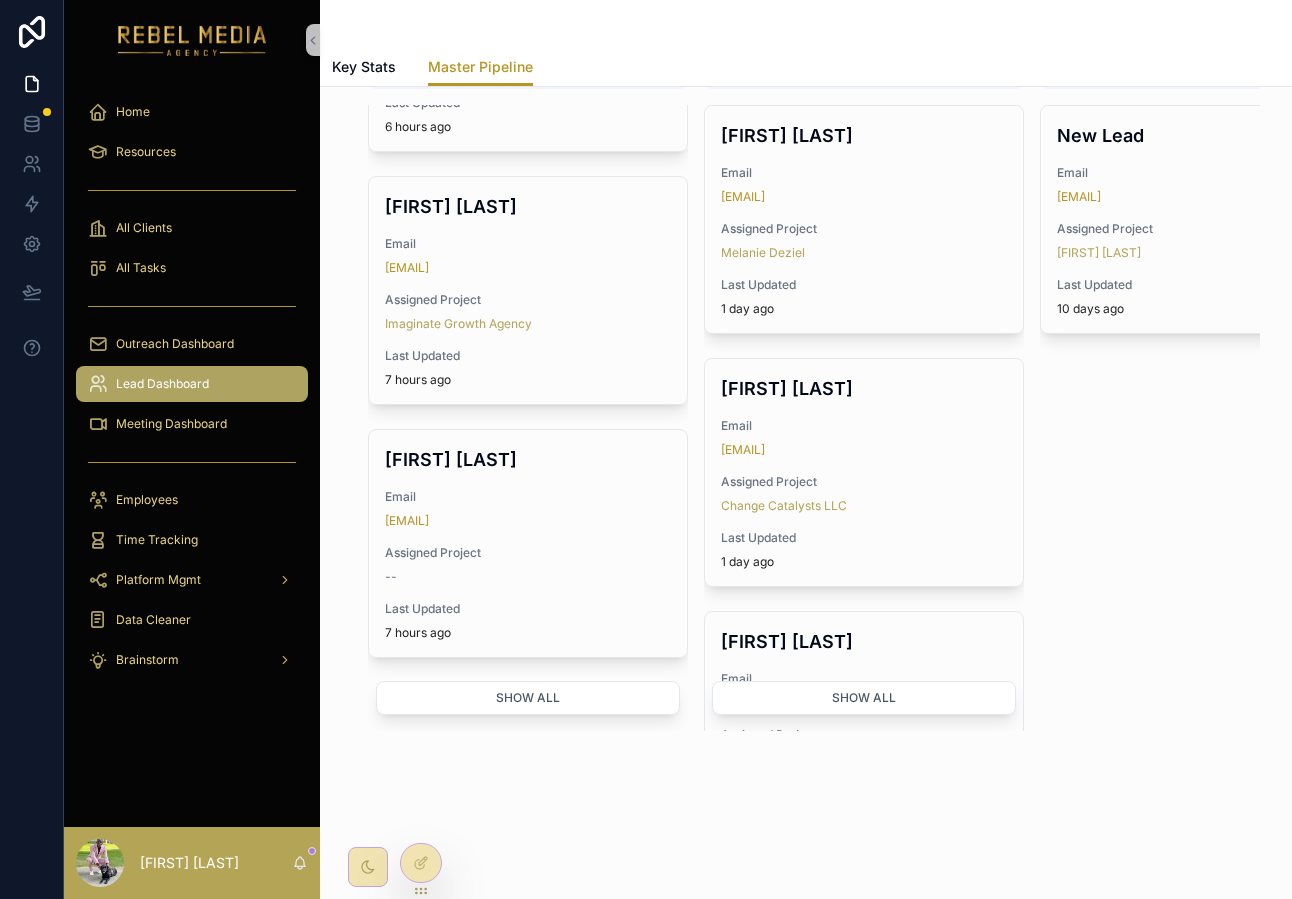 drag, startPoint x: 480, startPoint y: 705, endPoint x: 525, endPoint y: 679, distance: 51.971146 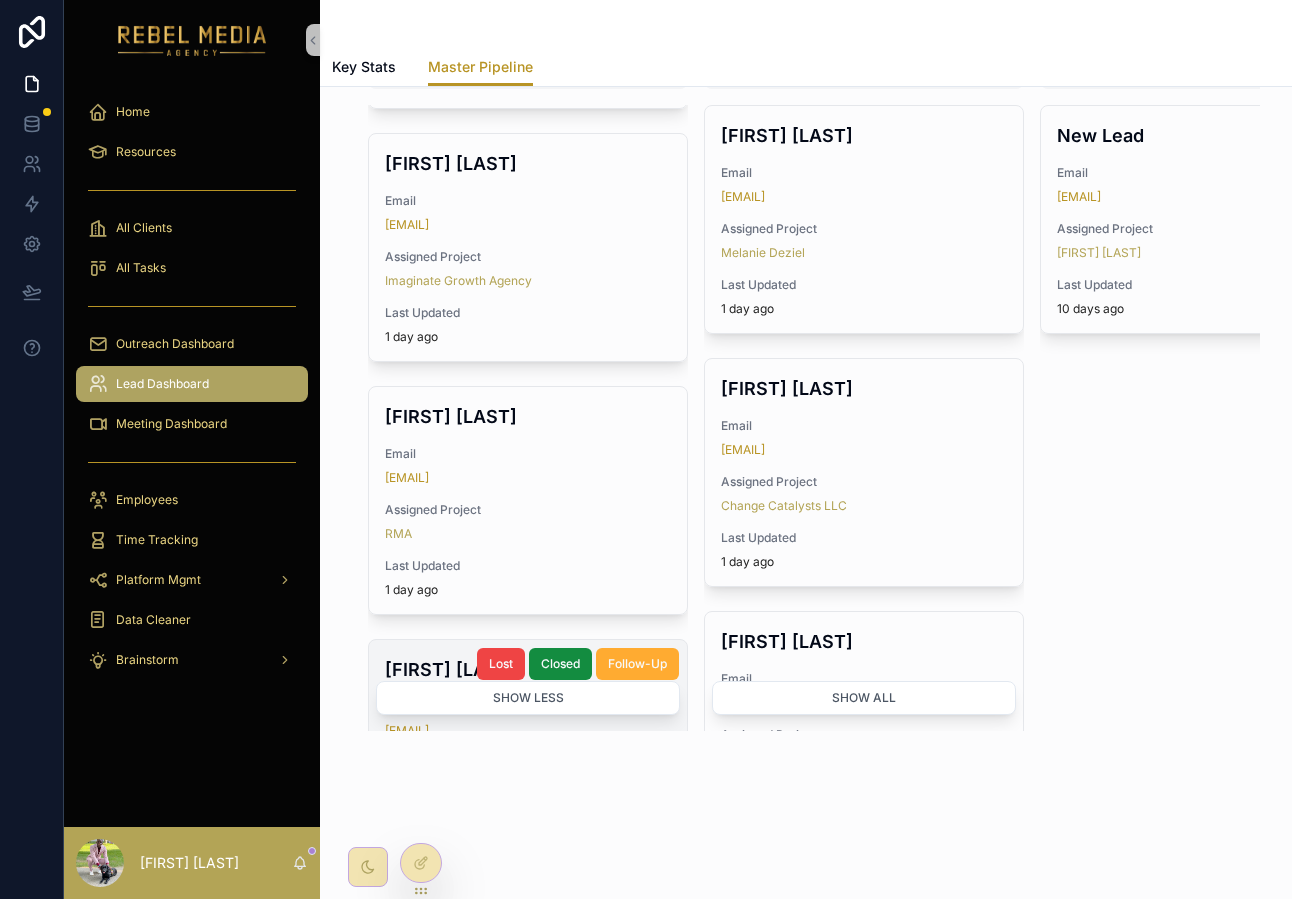 scroll, scrollTop: 1164, scrollLeft: 0, axis: vertical 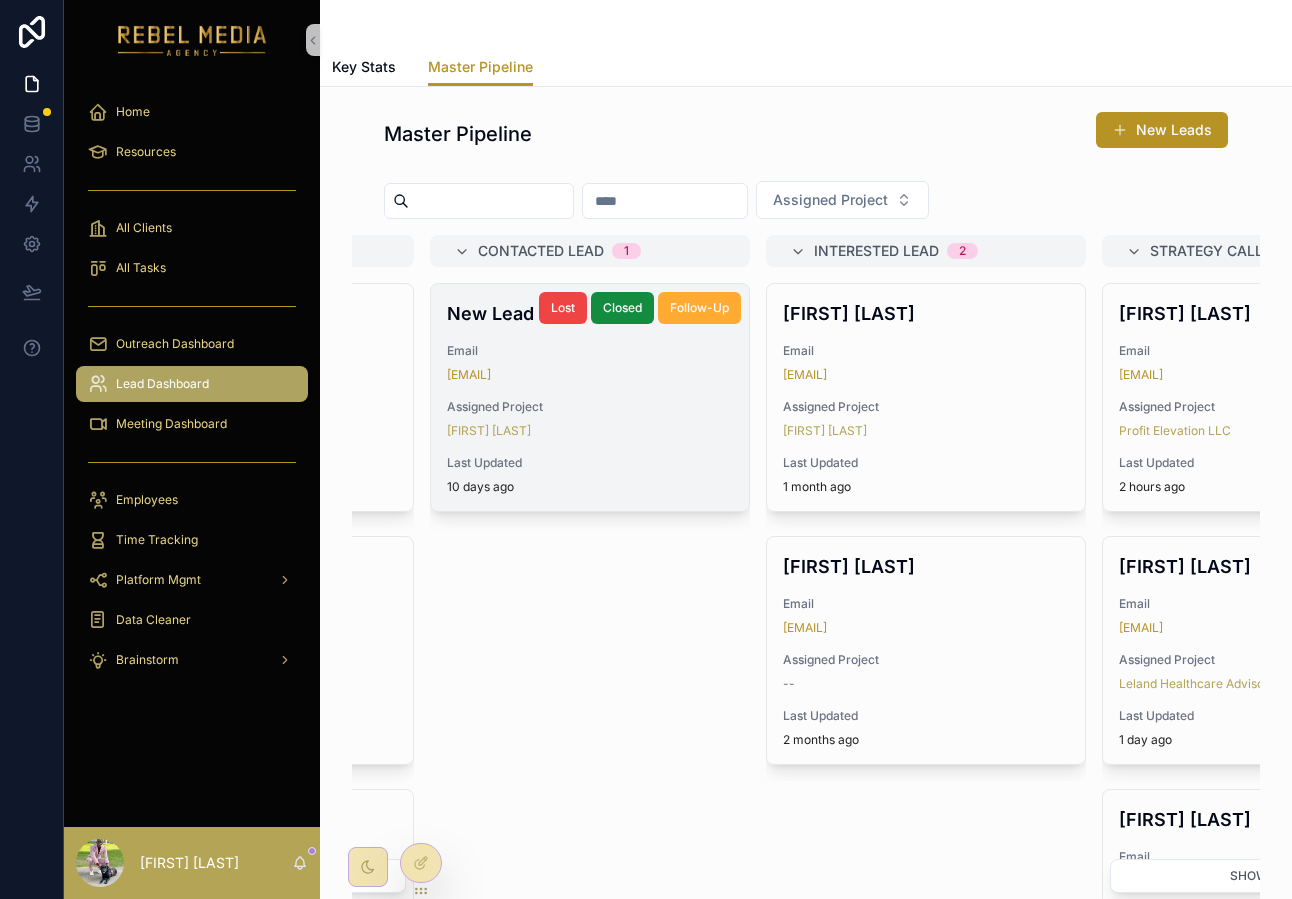 click on "New Lead Email testlead1@gmail.com Assigned Project Marc Weinberg Last Updated 10 days ago" at bounding box center (590, 397) 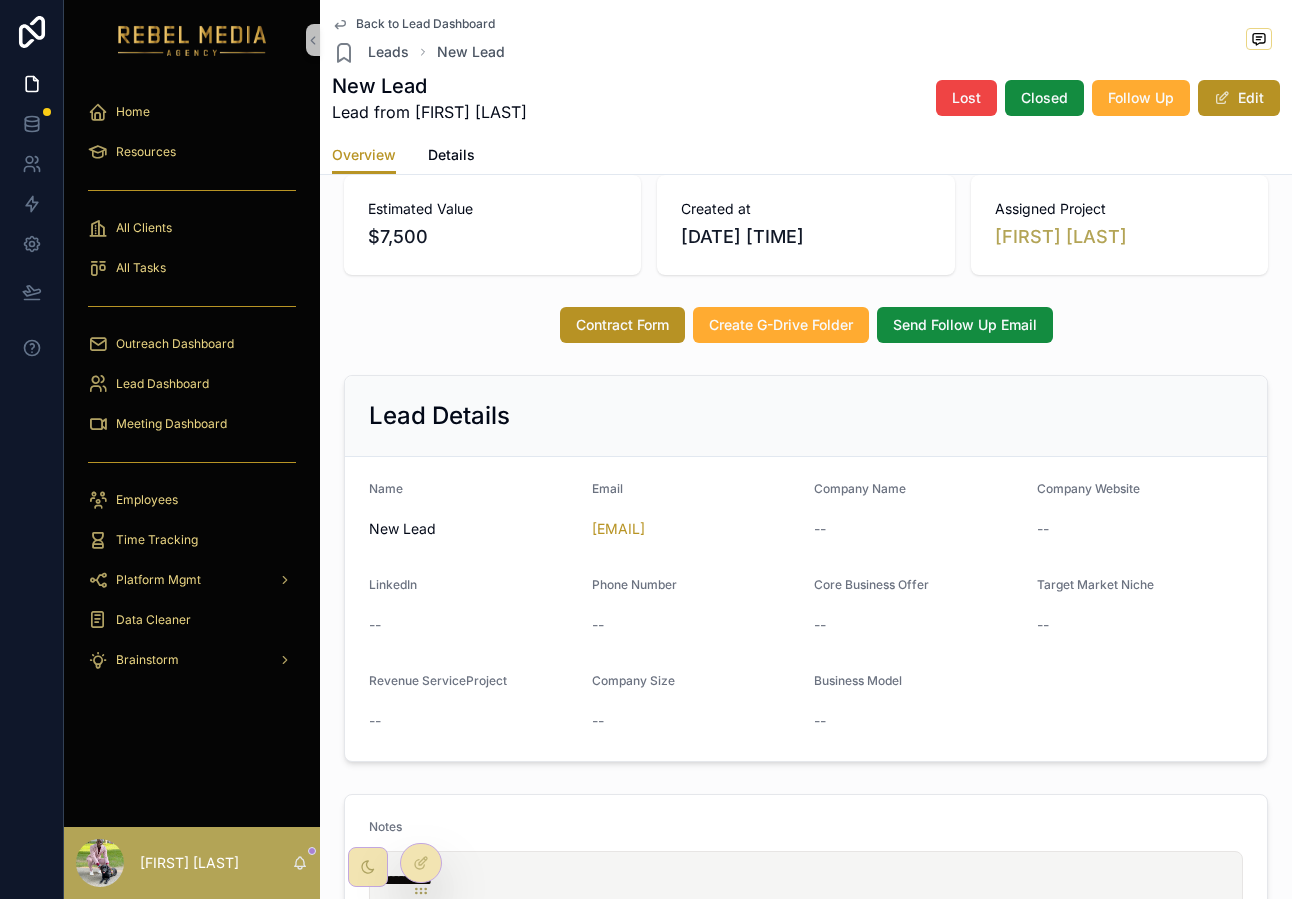 scroll, scrollTop: 0, scrollLeft: 0, axis: both 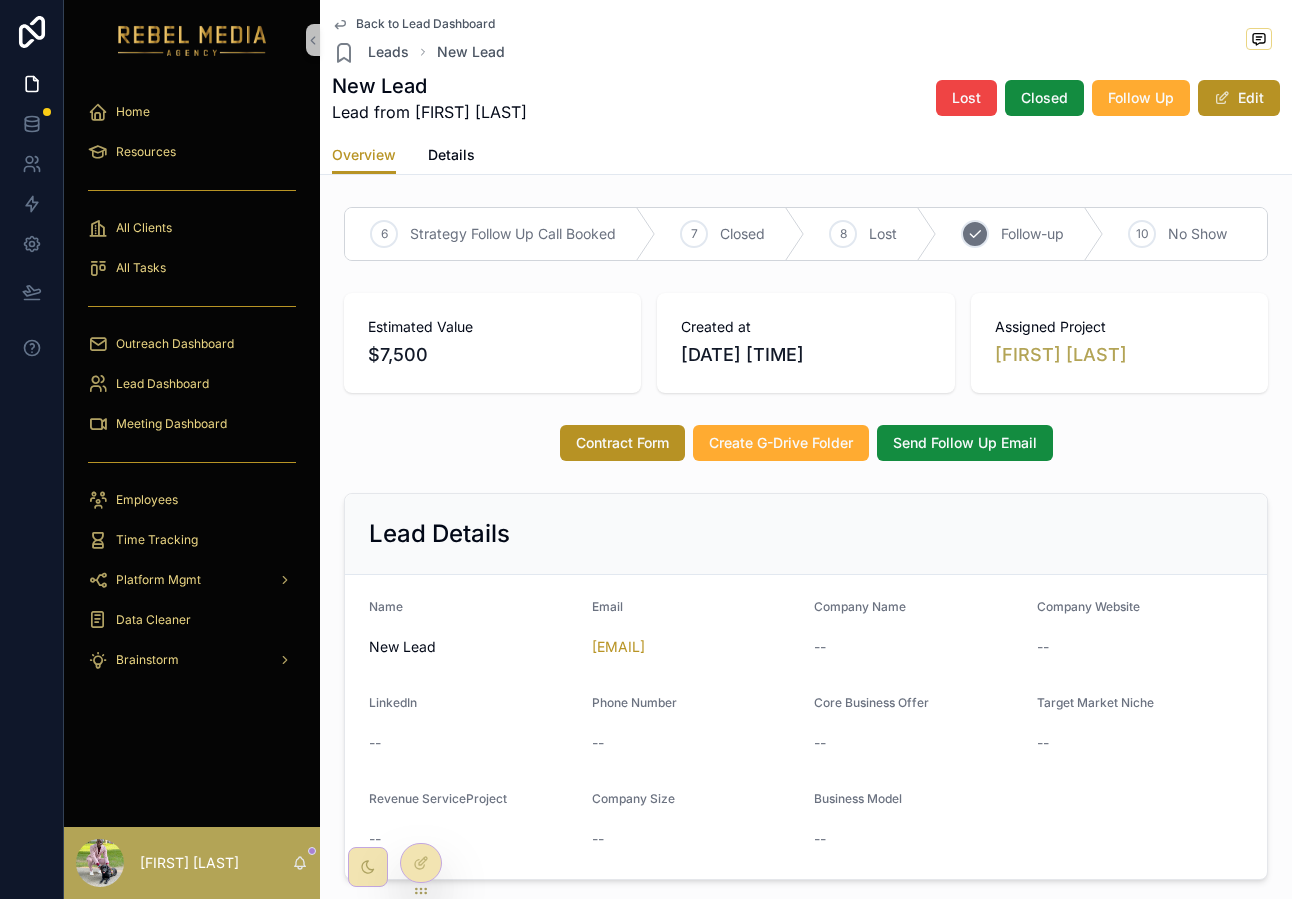click on "Follow-up" at bounding box center [1032, 234] 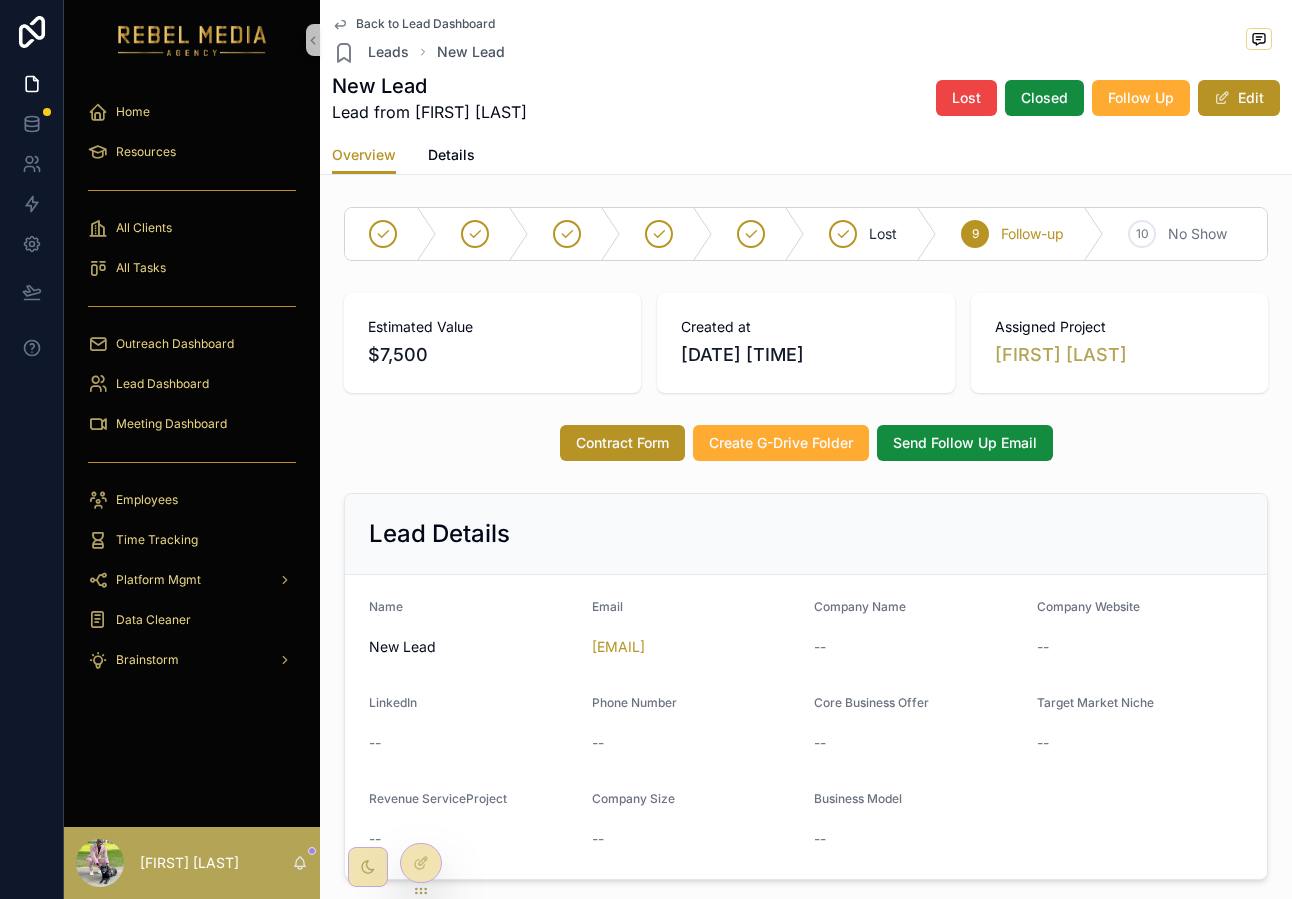scroll, scrollTop: 0, scrollLeft: 187, axis: horizontal 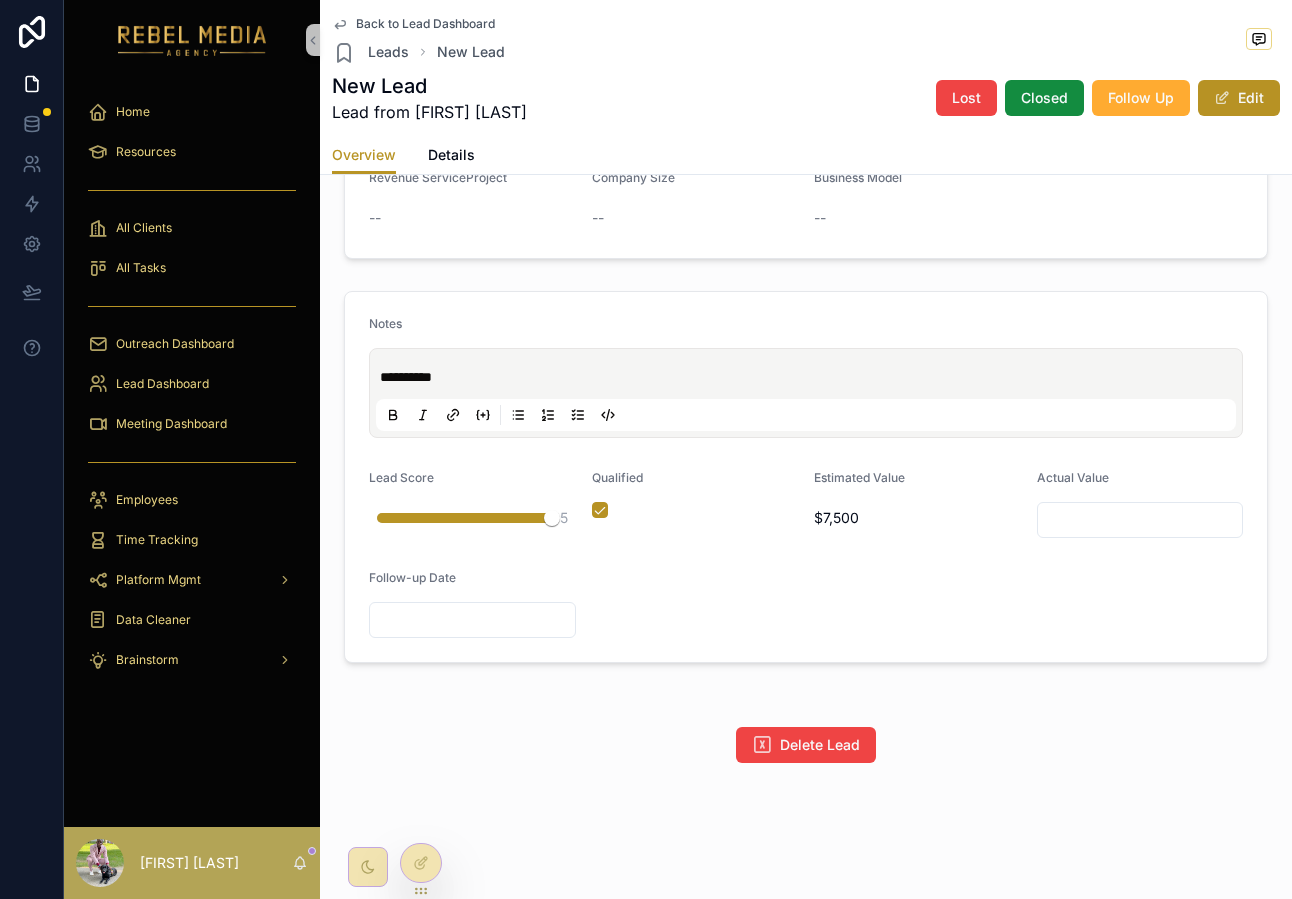 click at bounding box center [472, 620] 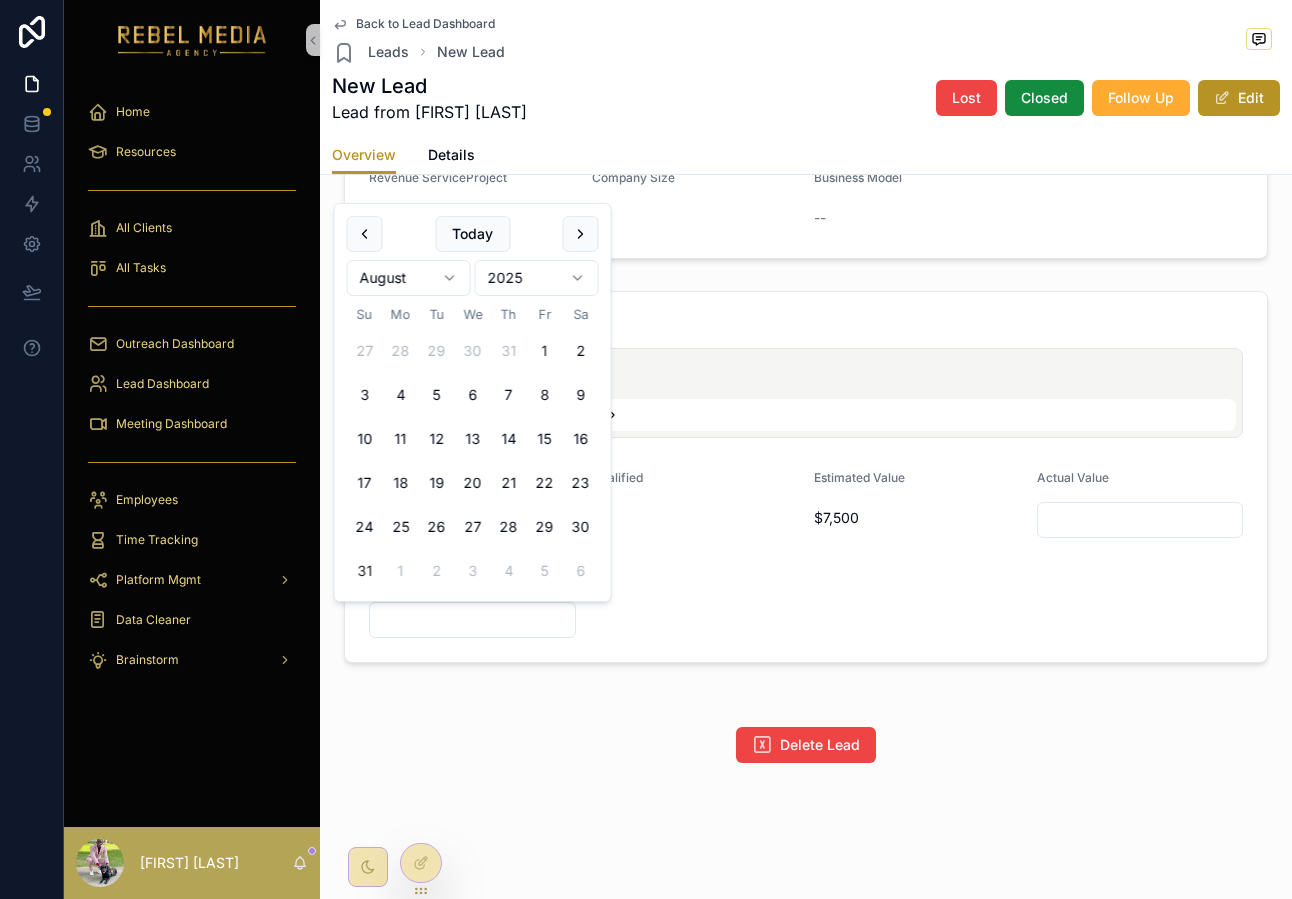 click on "31" at bounding box center (365, 571) 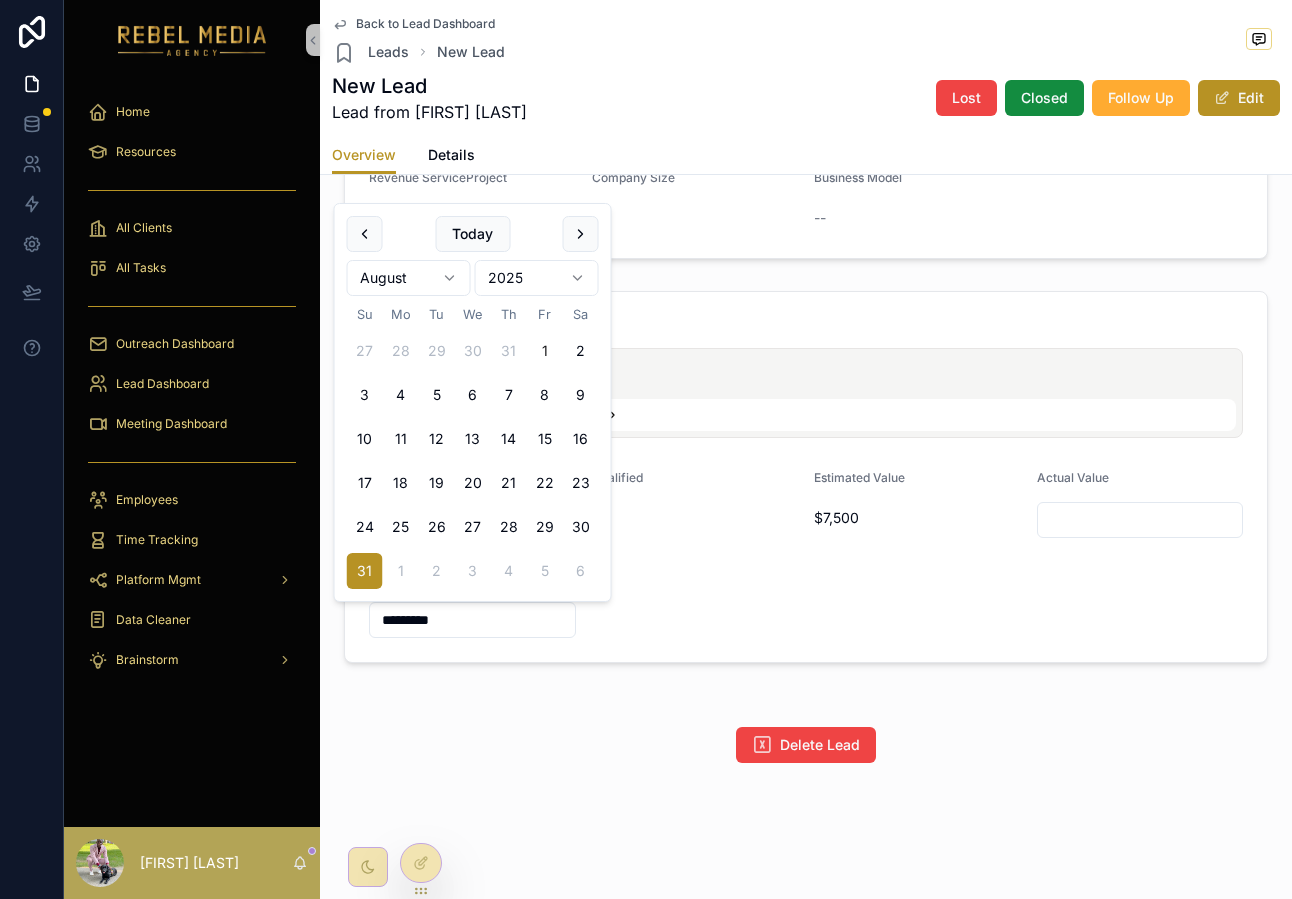 click on "Qualified" at bounding box center (695, 504) 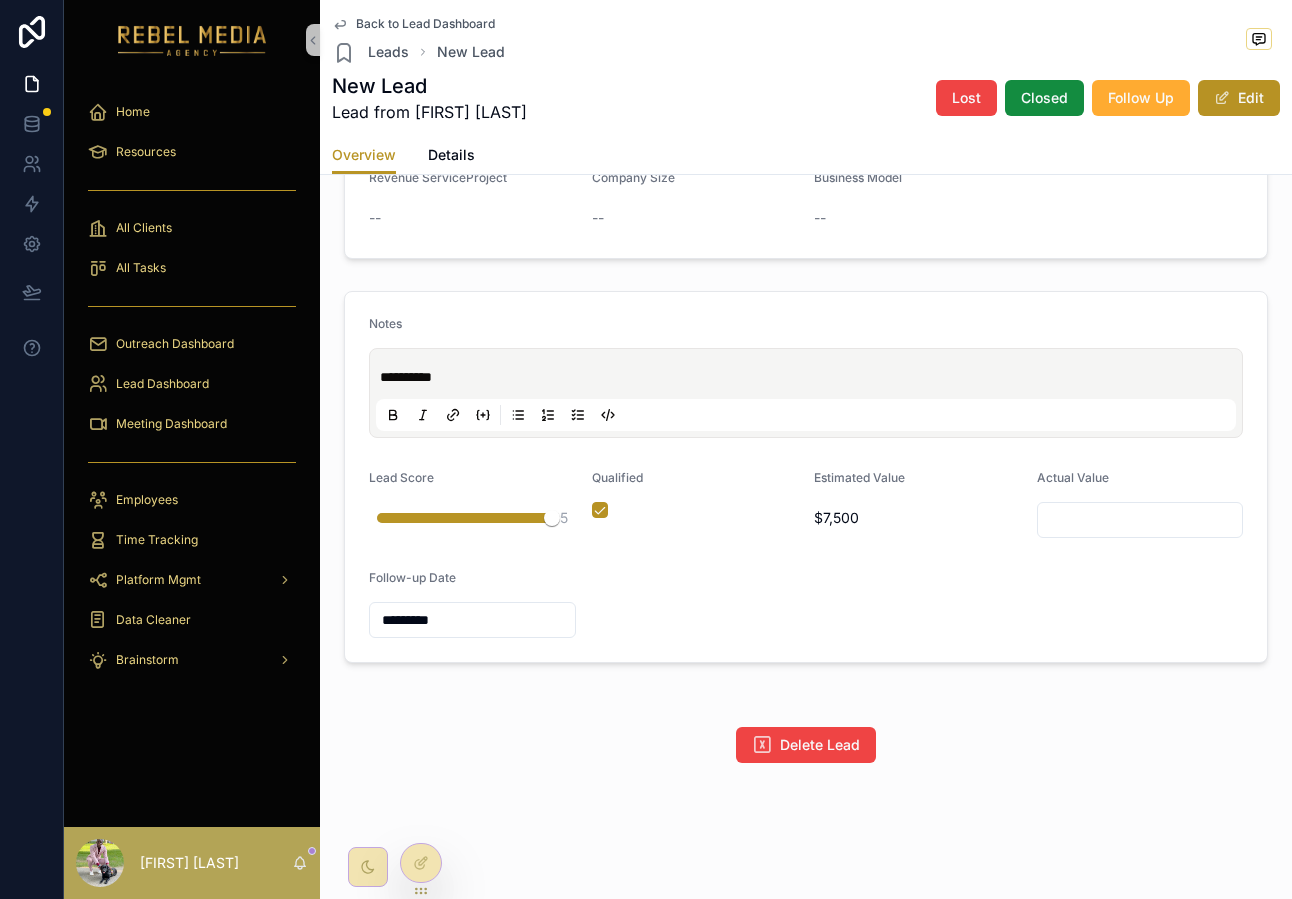 scroll, scrollTop: 0, scrollLeft: 0, axis: both 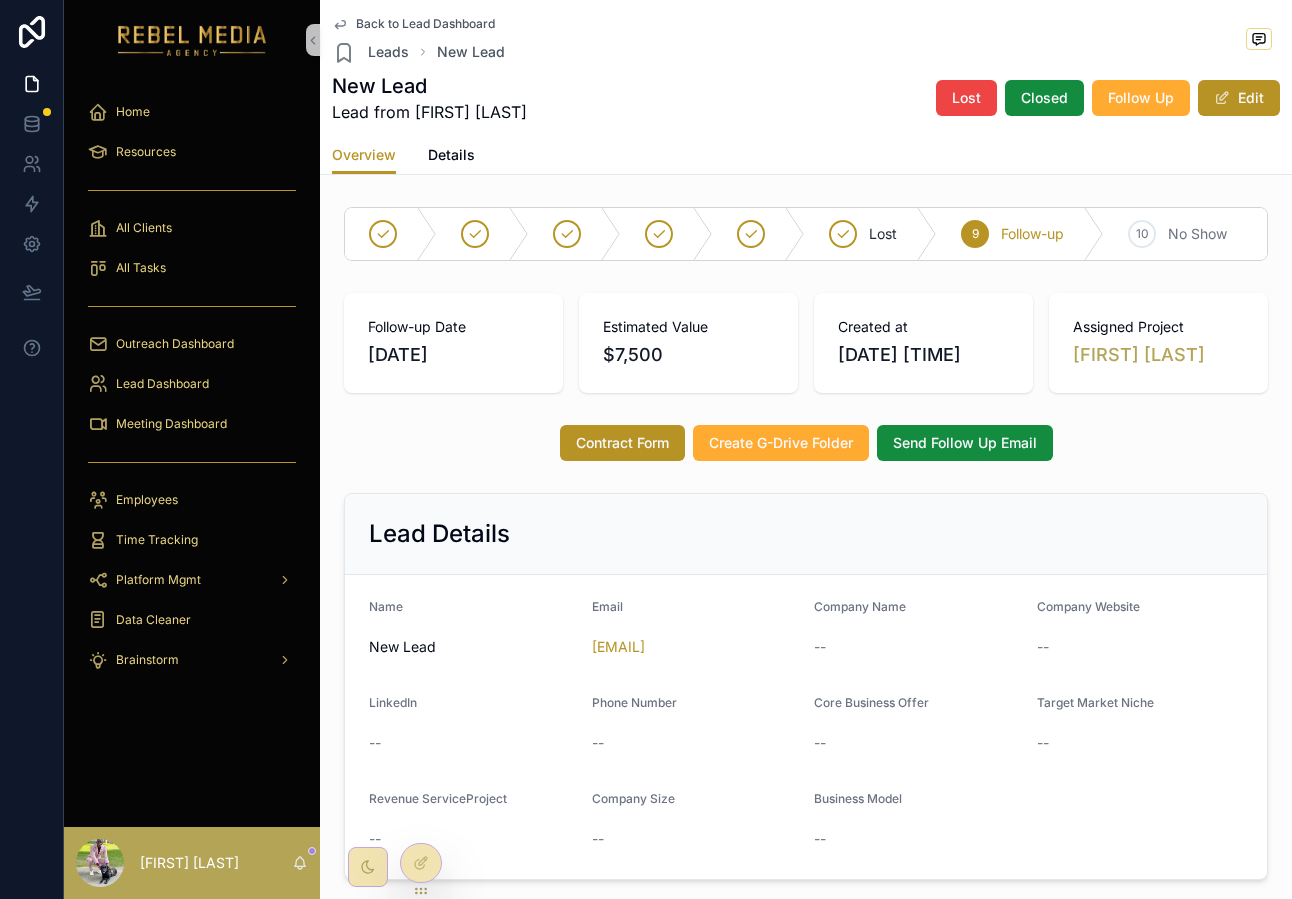 click on "Back to Lead Dashboard" at bounding box center (425, 24) 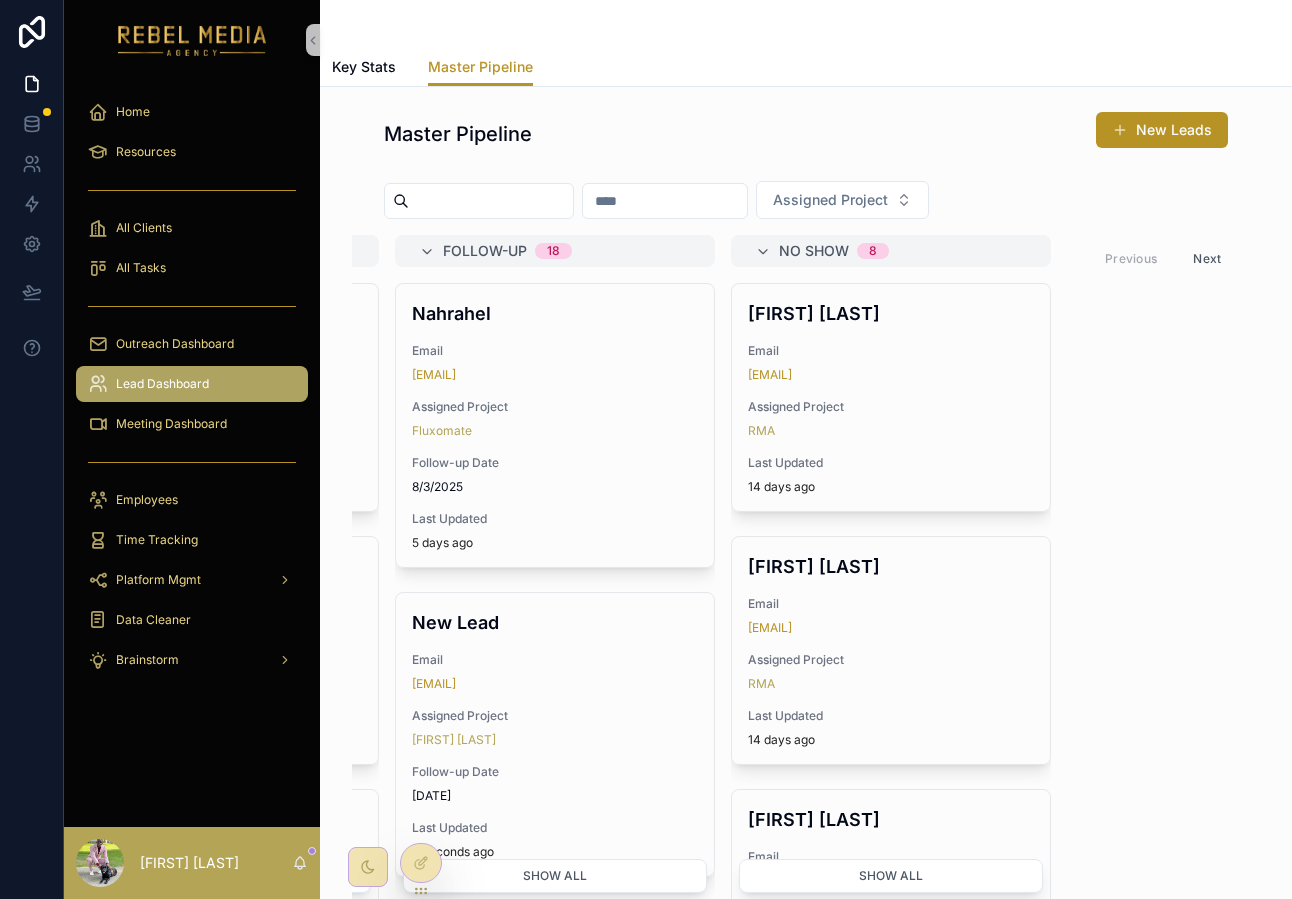 scroll, scrollTop: 0, scrollLeft: 2676, axis: horizontal 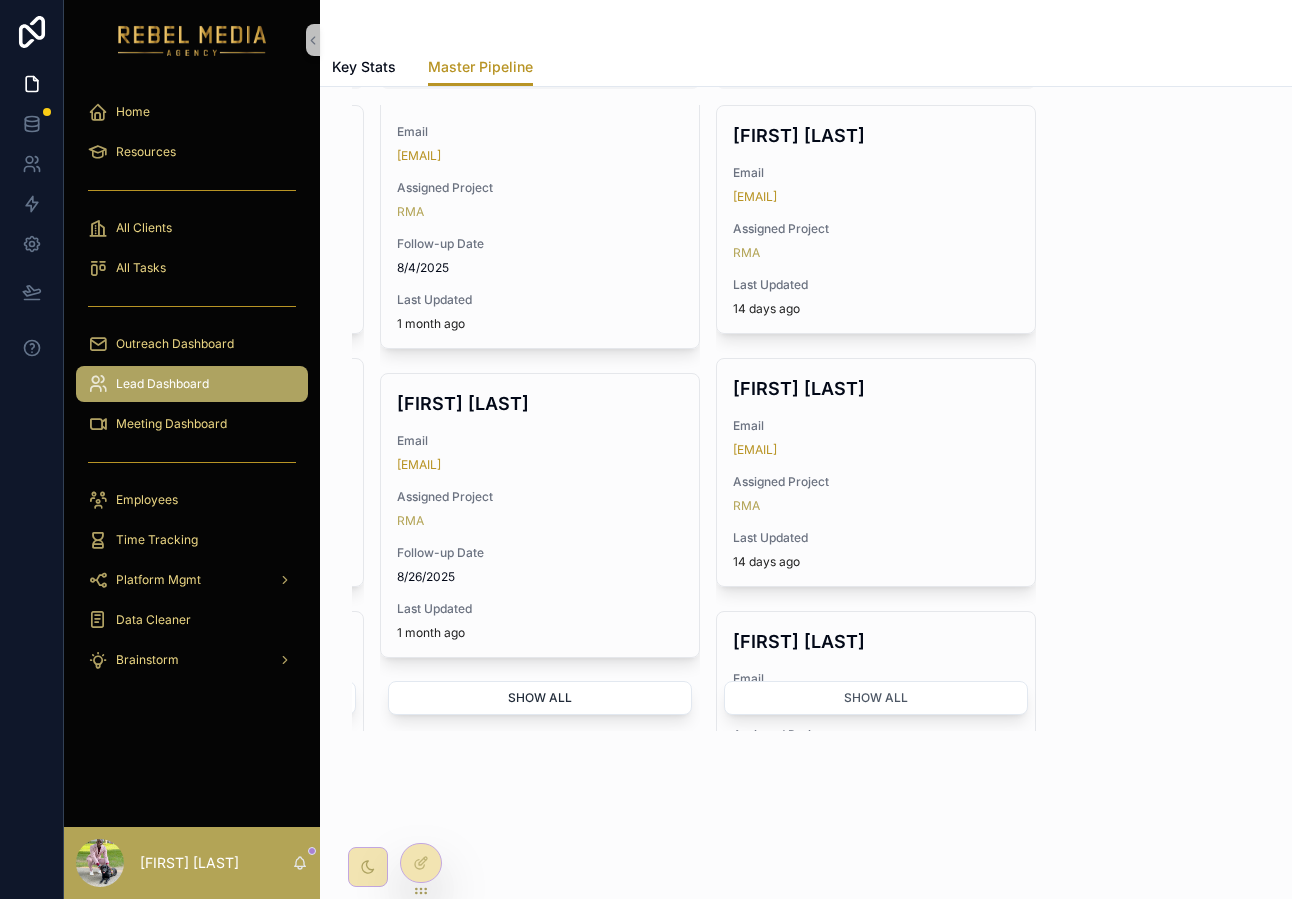 click on "Show all" at bounding box center [540, 698] 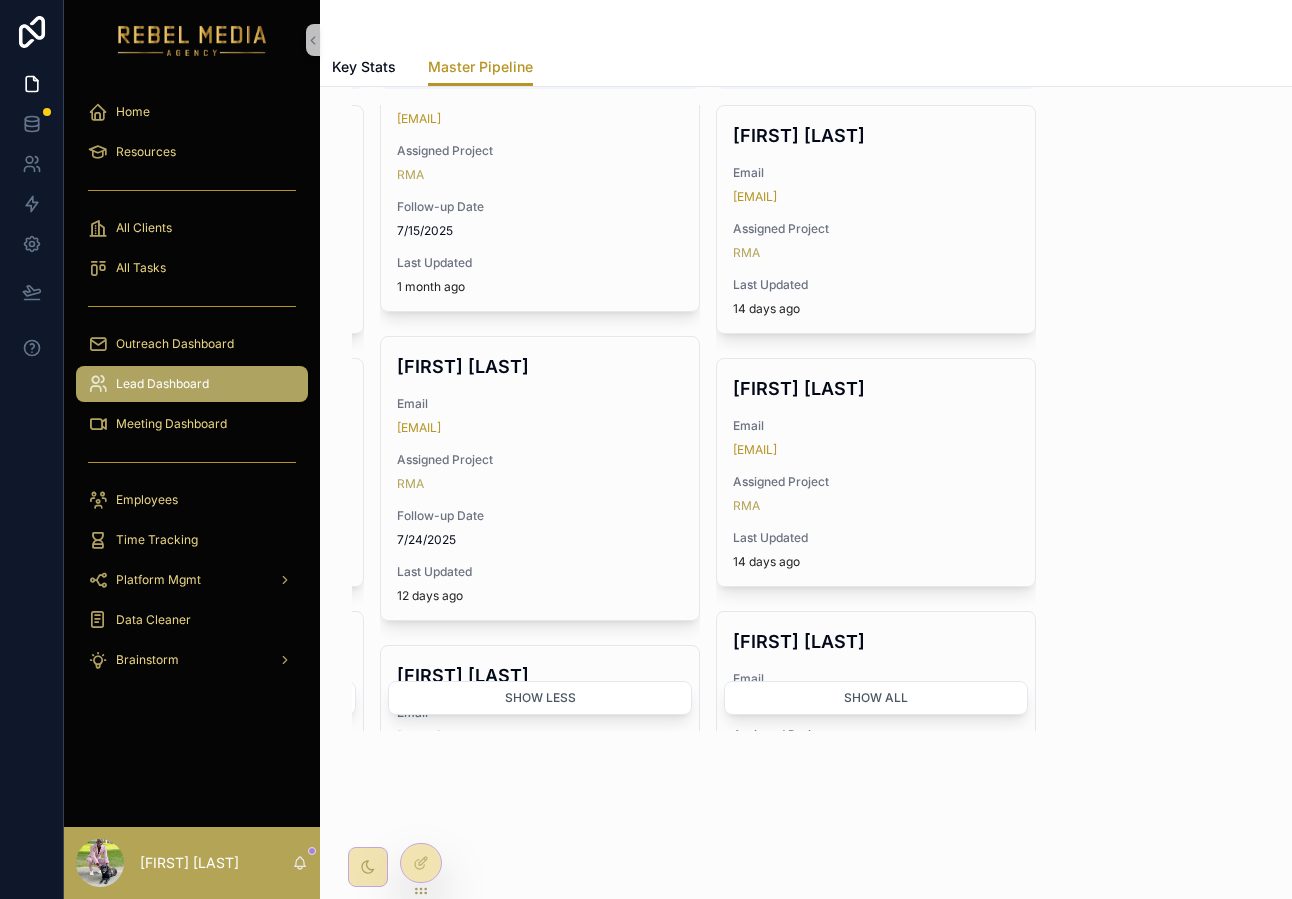 scroll, scrollTop: 2549, scrollLeft: 0, axis: vertical 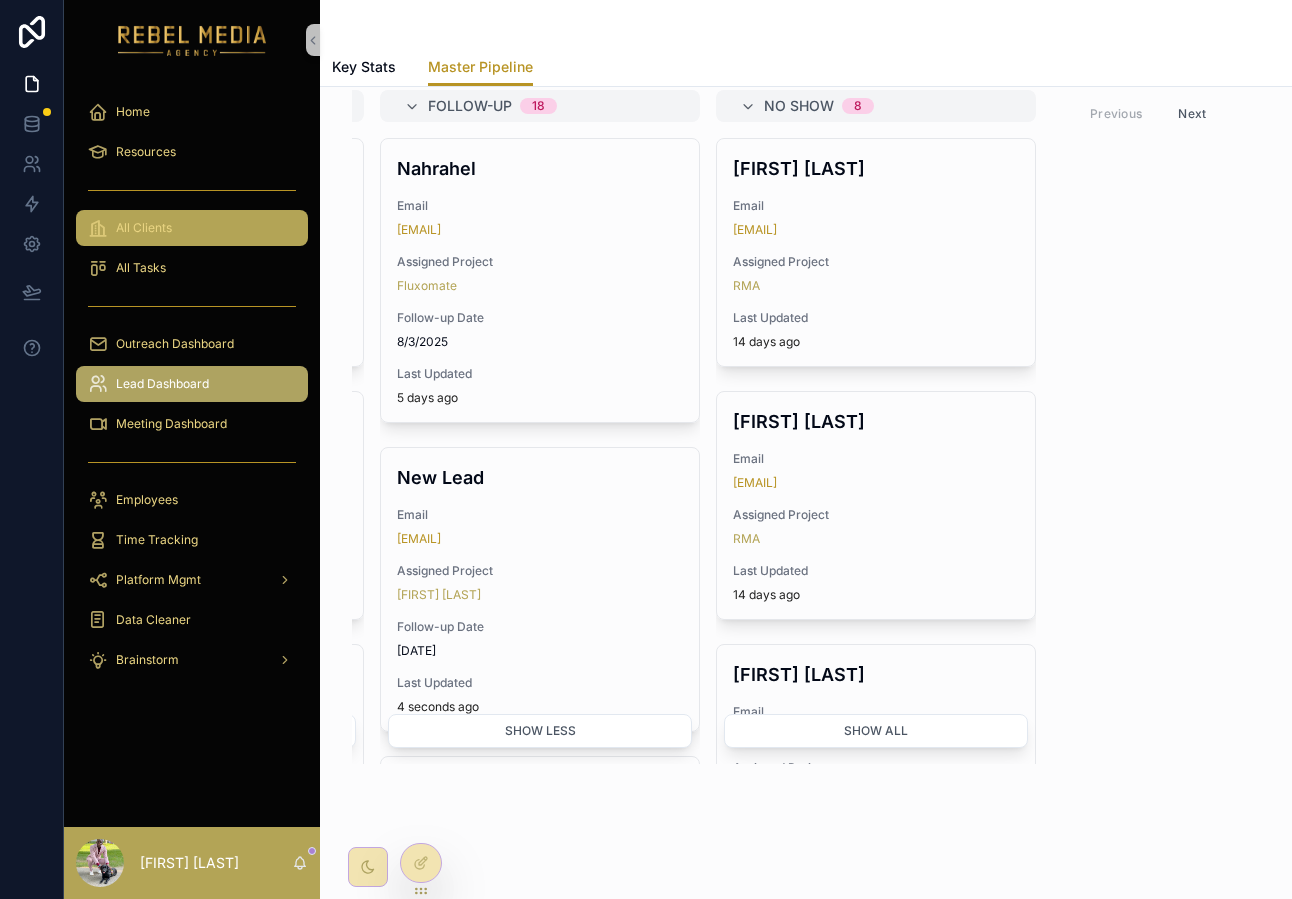 click on "All Clients" at bounding box center [192, 228] 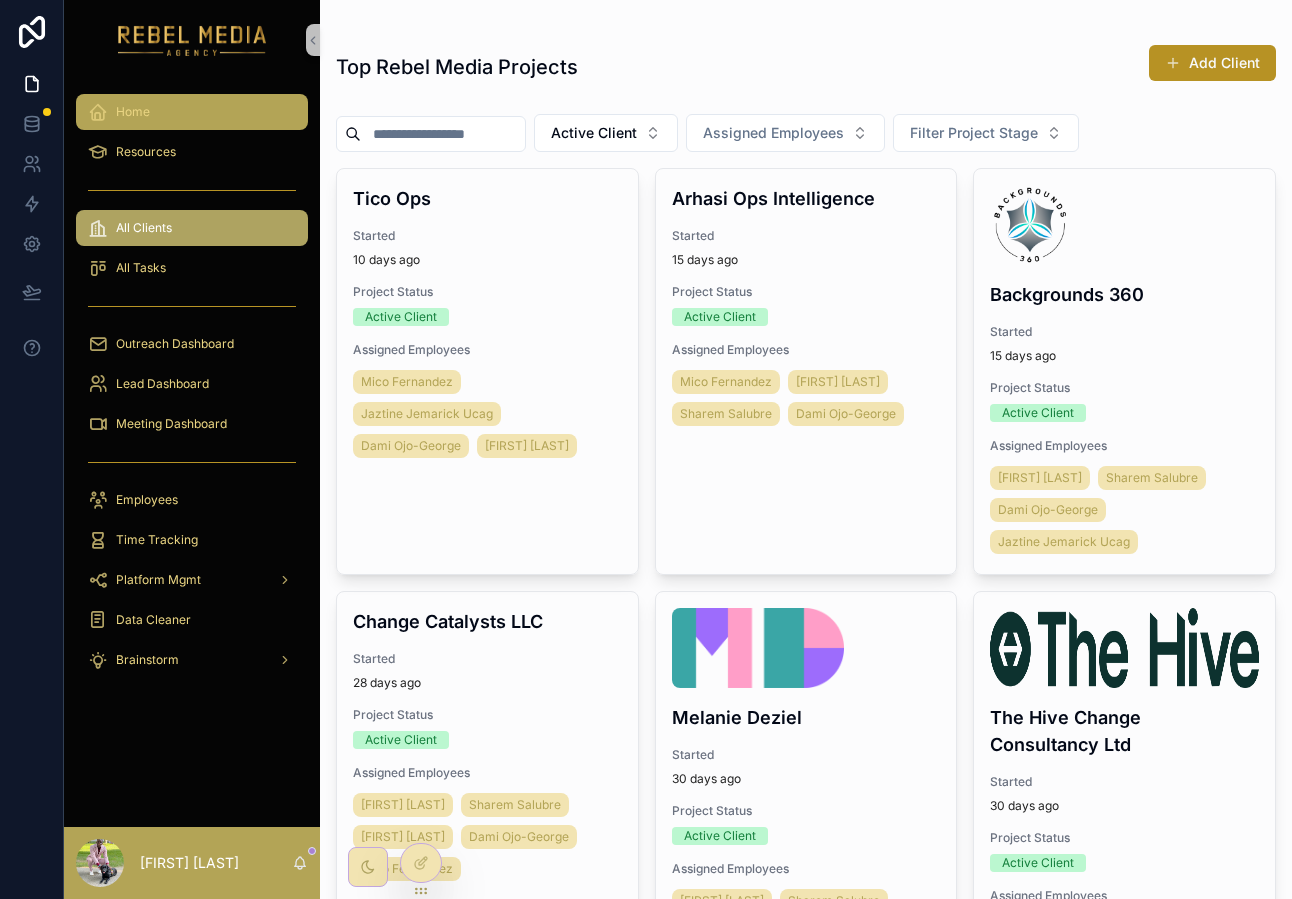 click on "Home" at bounding box center (192, 112) 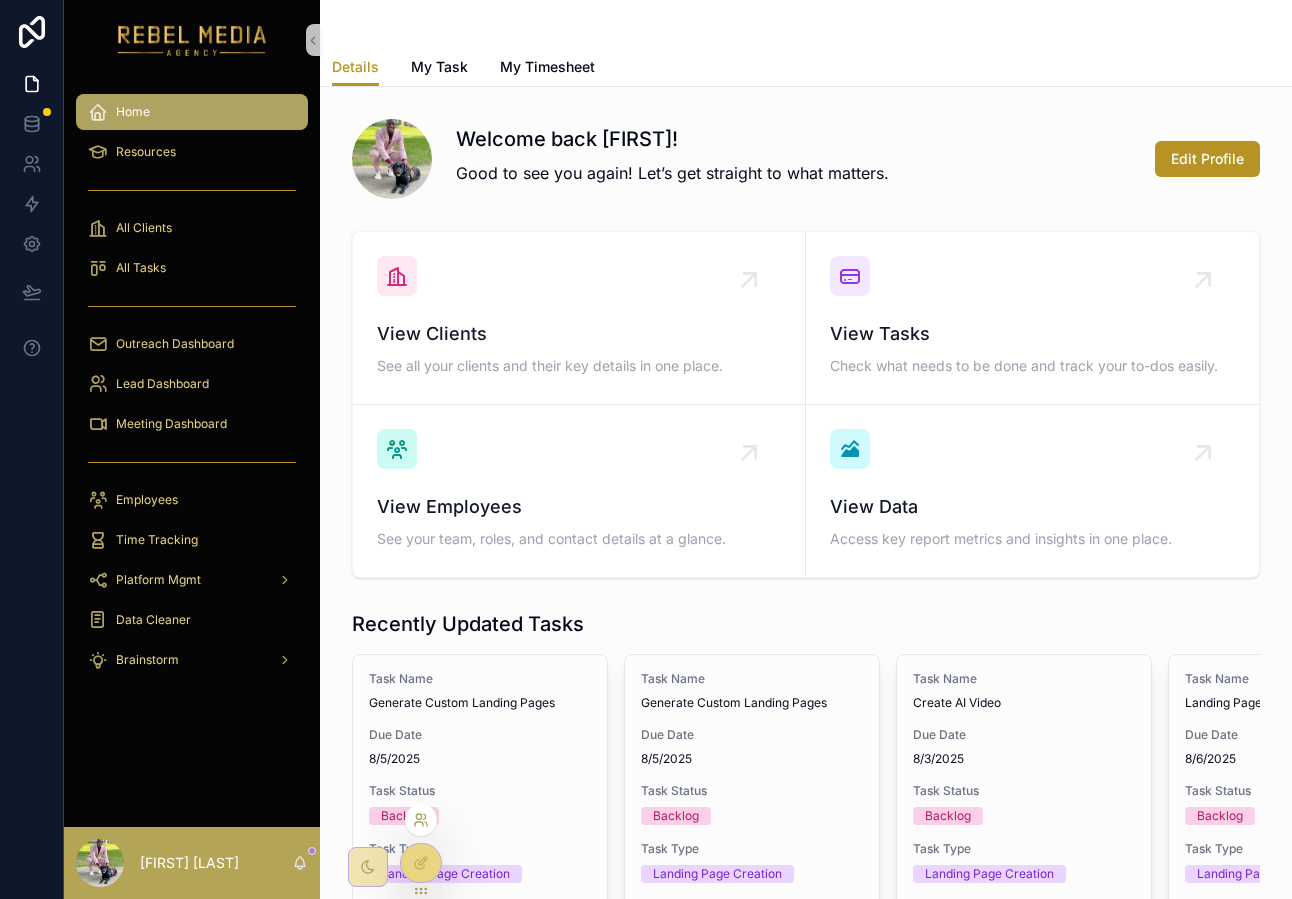 click 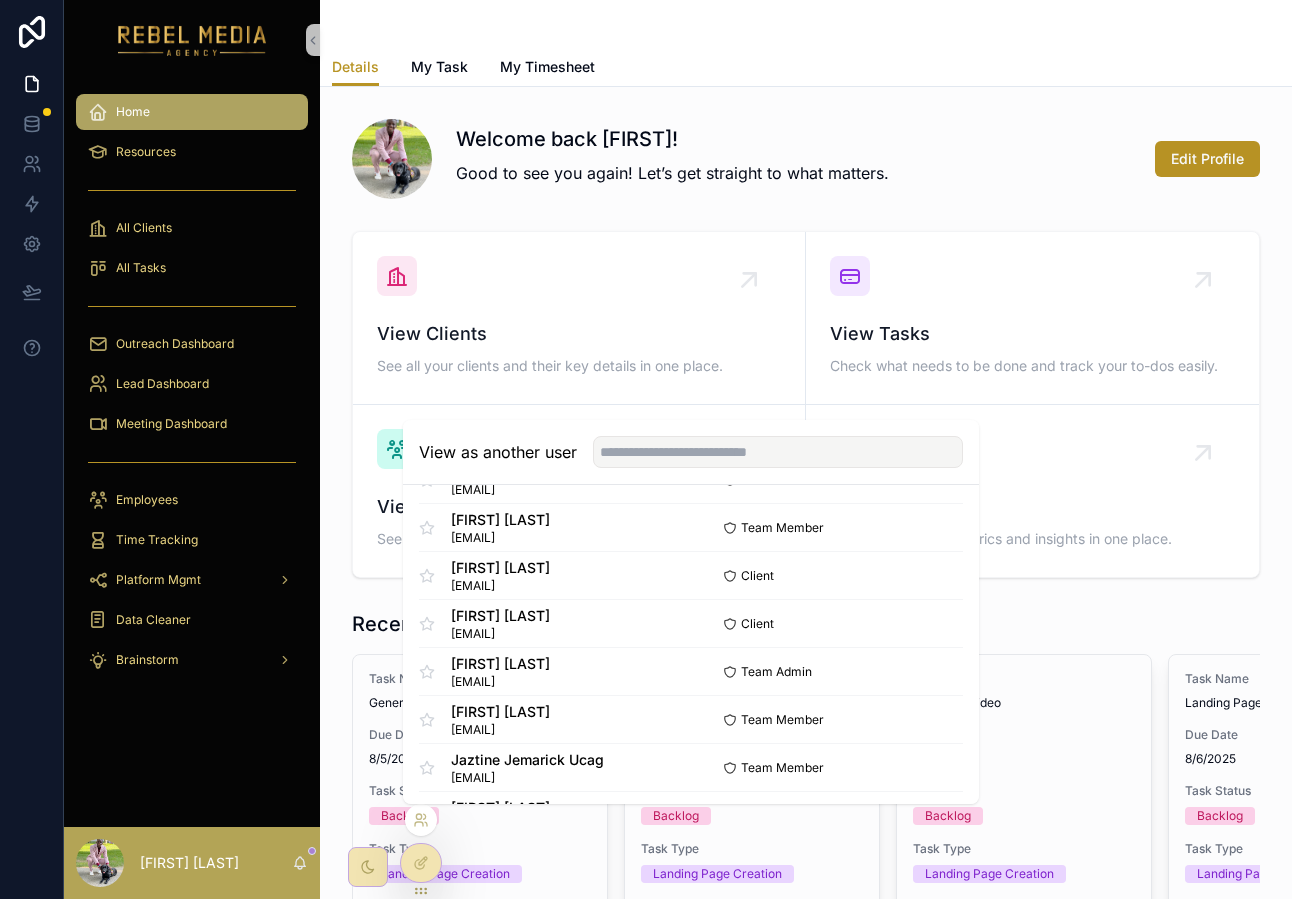 scroll, scrollTop: 1391, scrollLeft: 0, axis: vertical 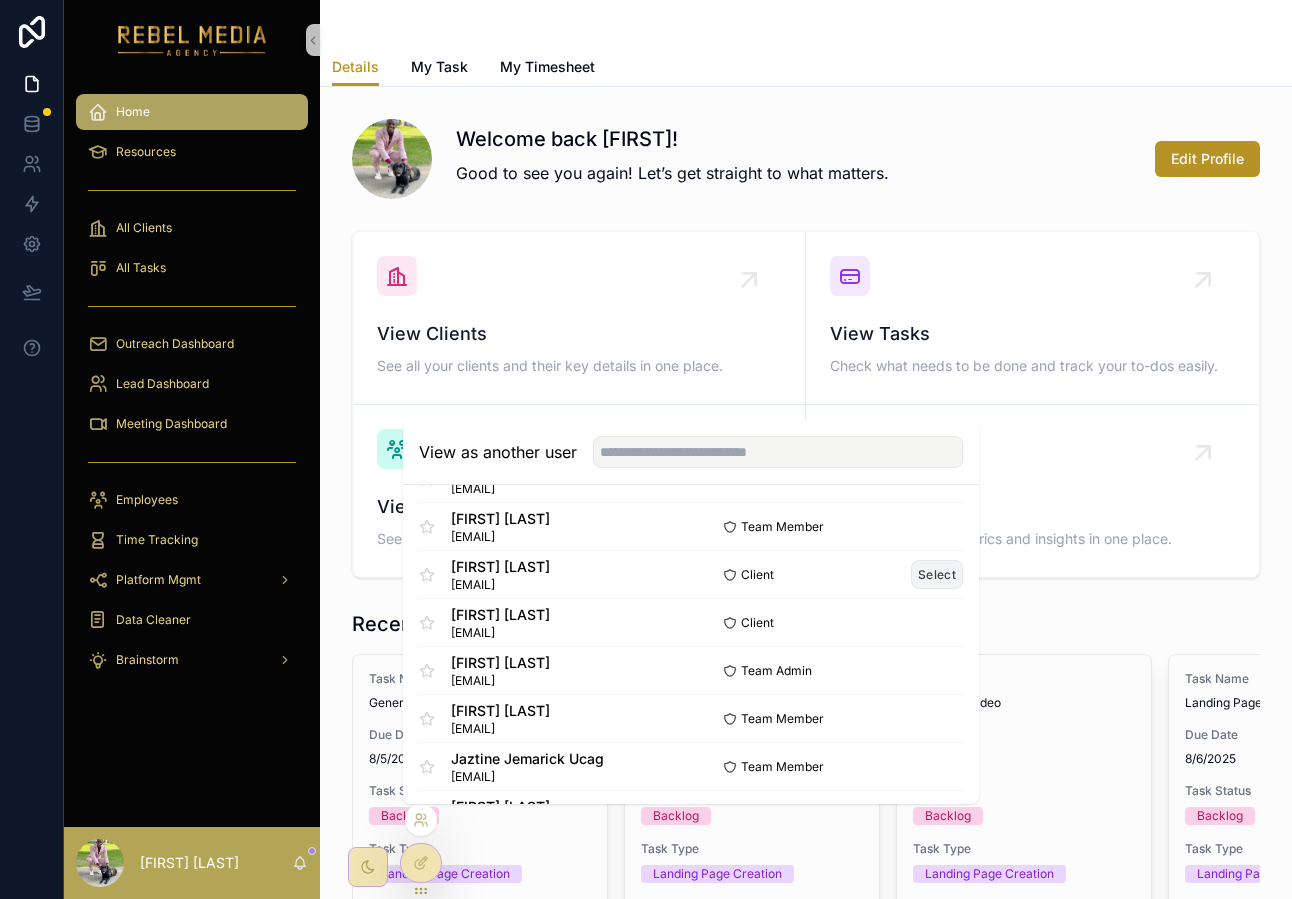 click on "Select" at bounding box center (937, 574) 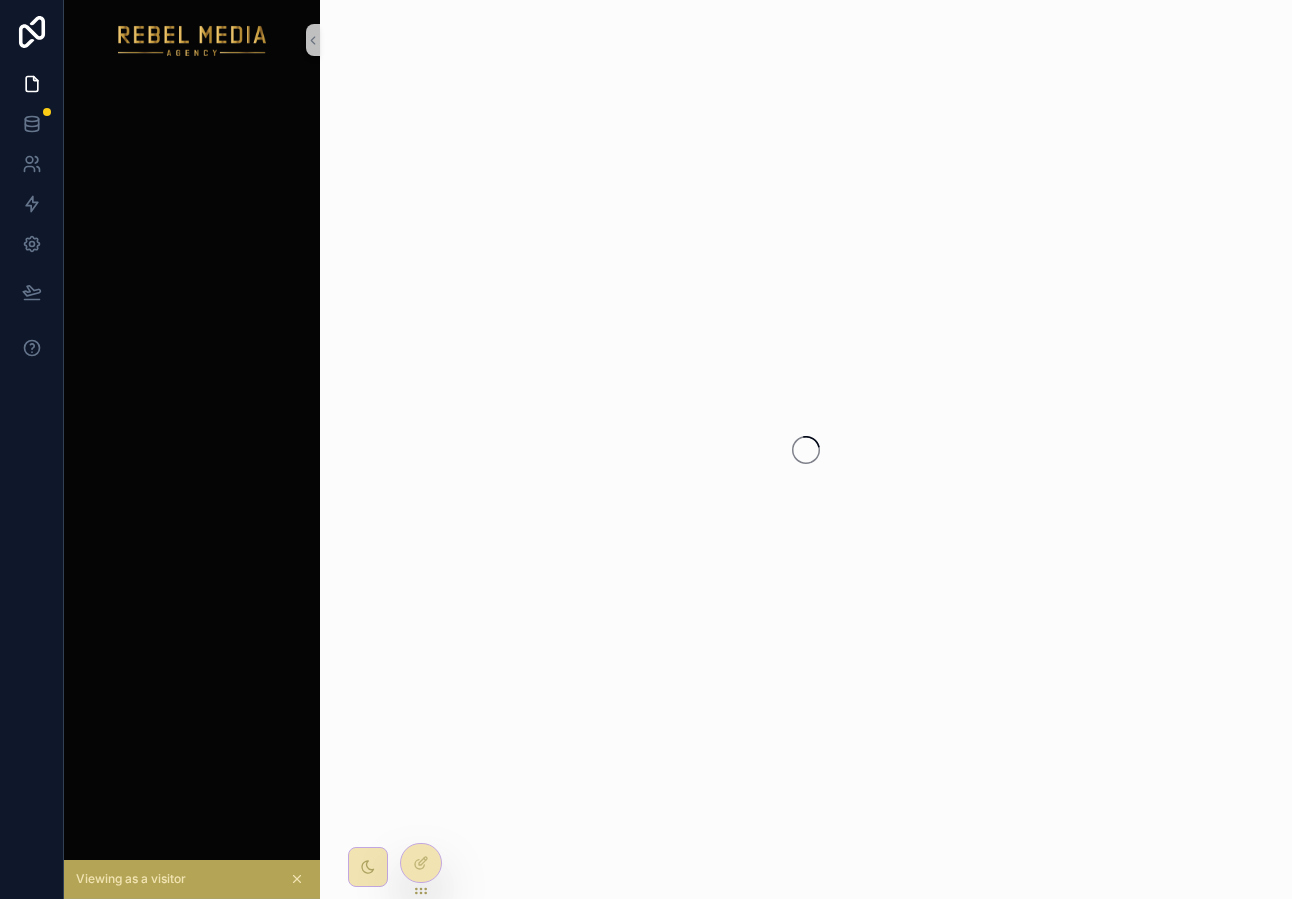 scroll, scrollTop: 0, scrollLeft: 0, axis: both 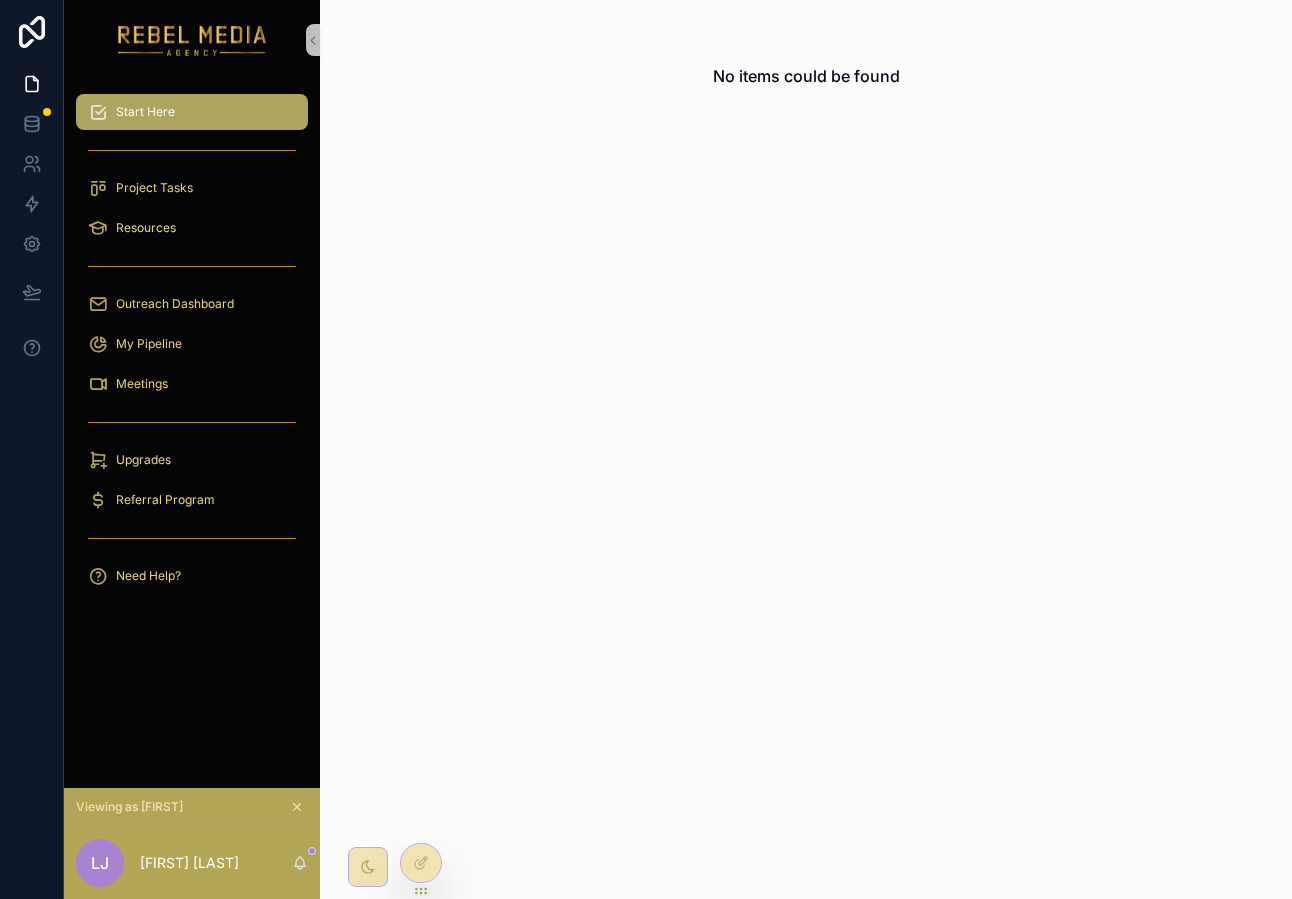 click on "Project Tasks" at bounding box center (192, 188) 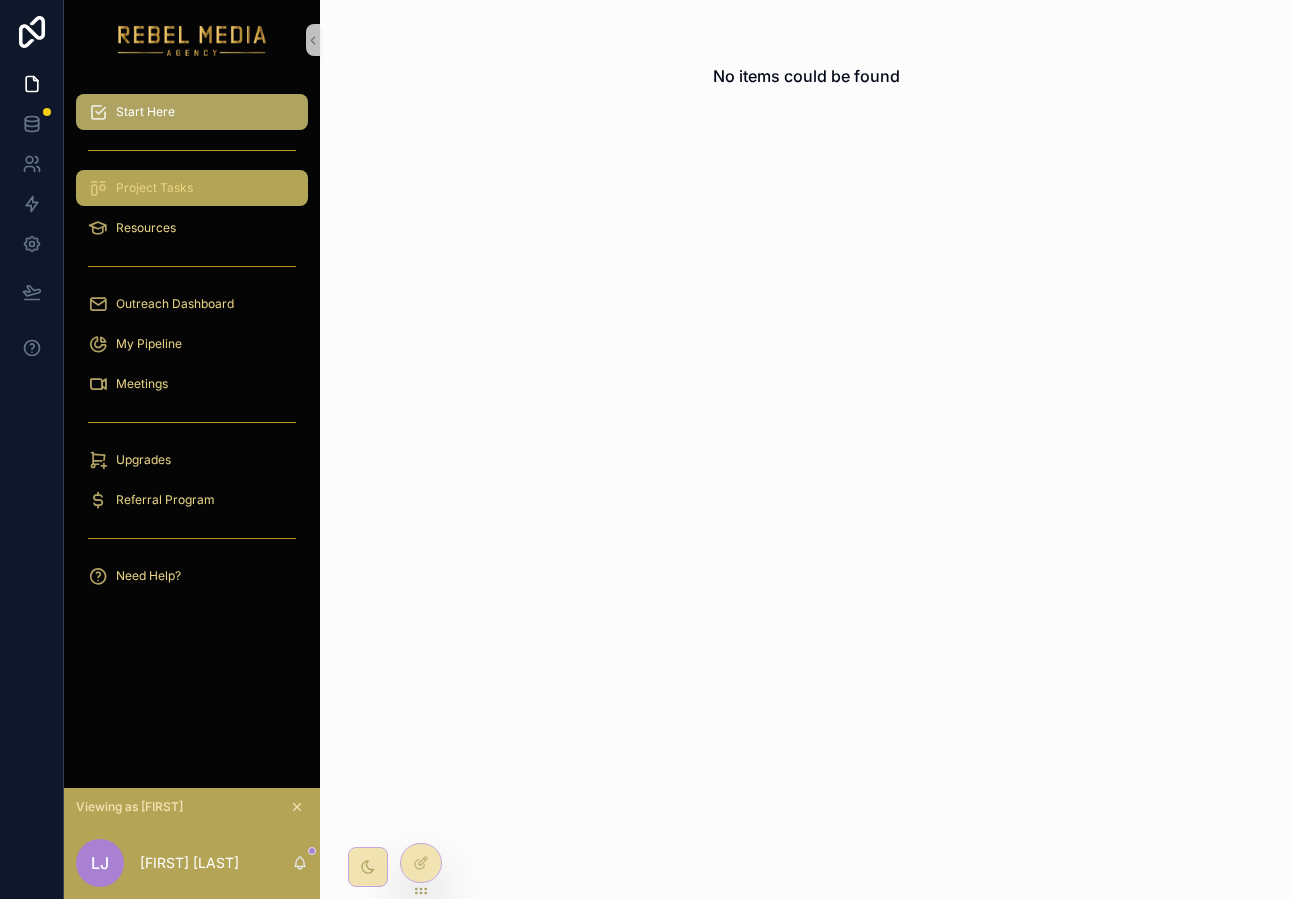 click on "Project Tasks" at bounding box center [192, 188] 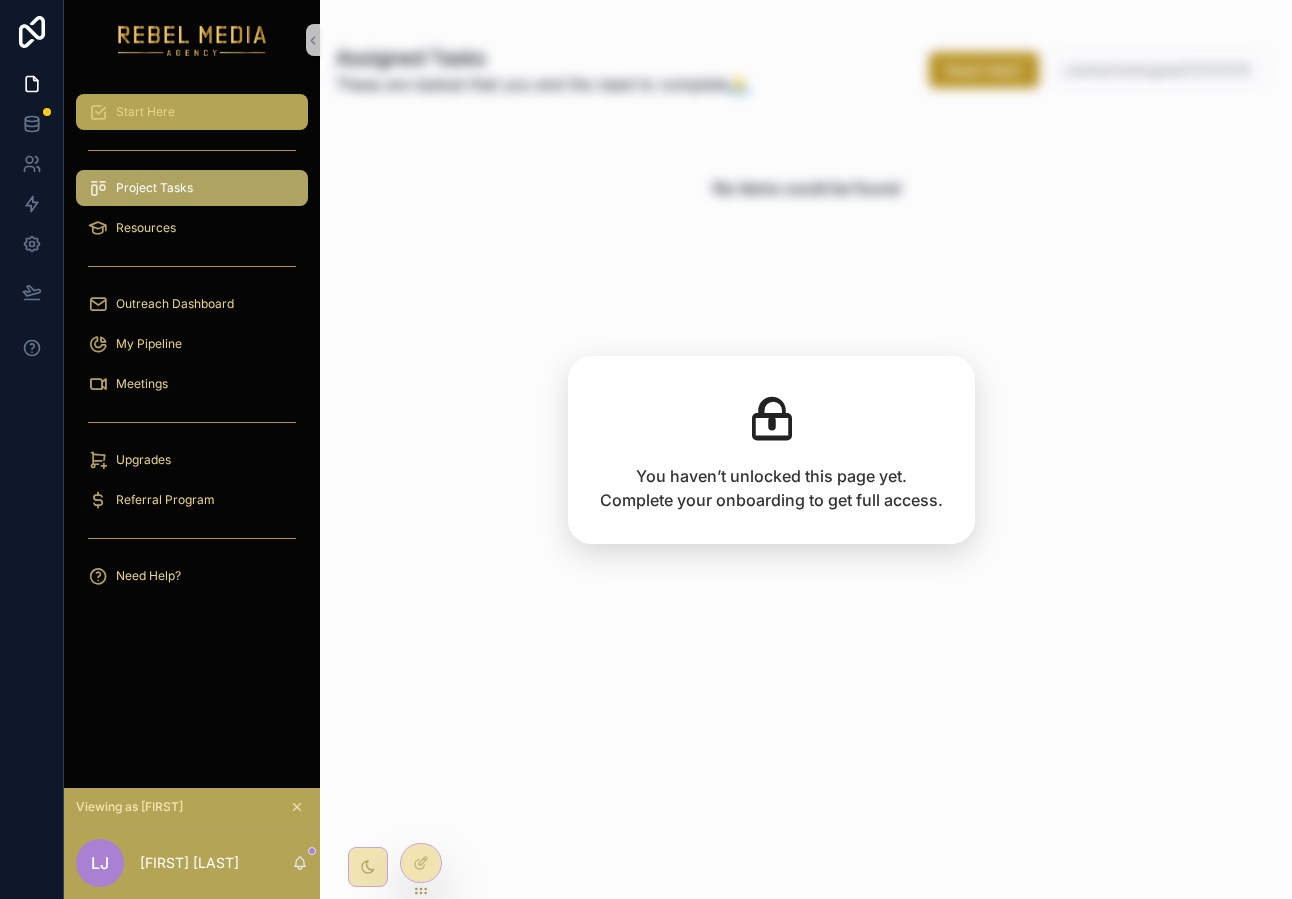 click on "Start Here" at bounding box center [192, 112] 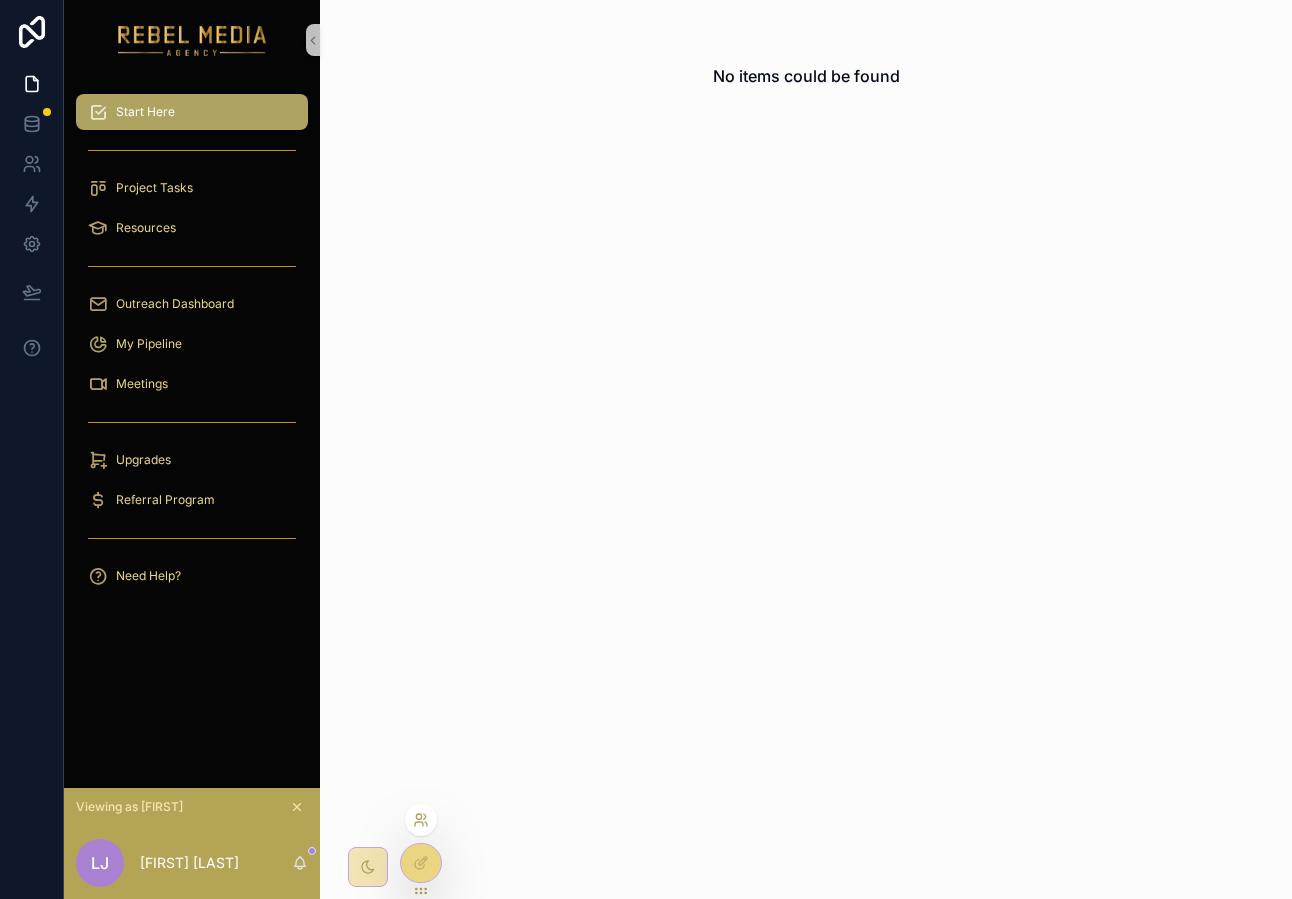 click 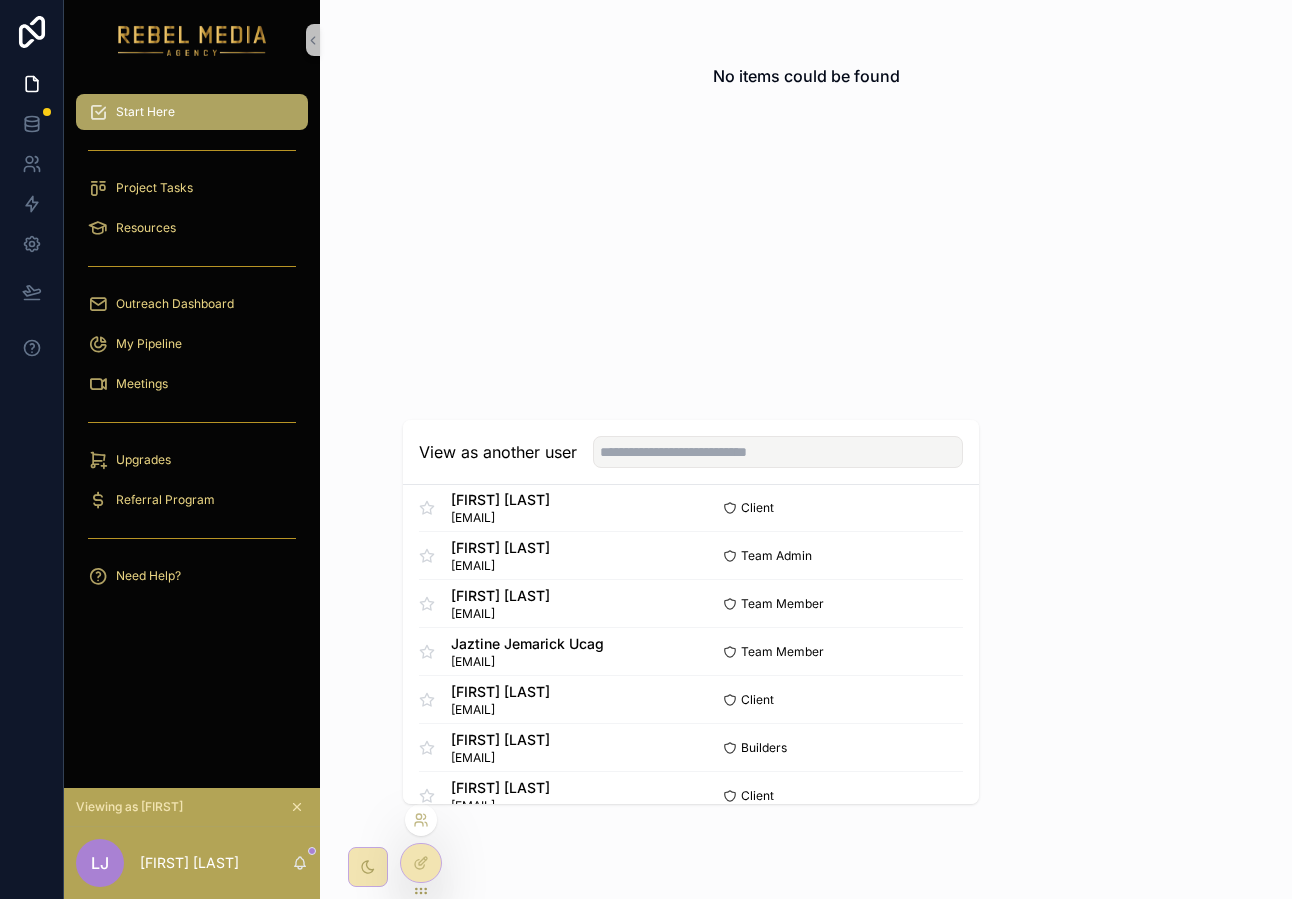 scroll, scrollTop: 1507, scrollLeft: 0, axis: vertical 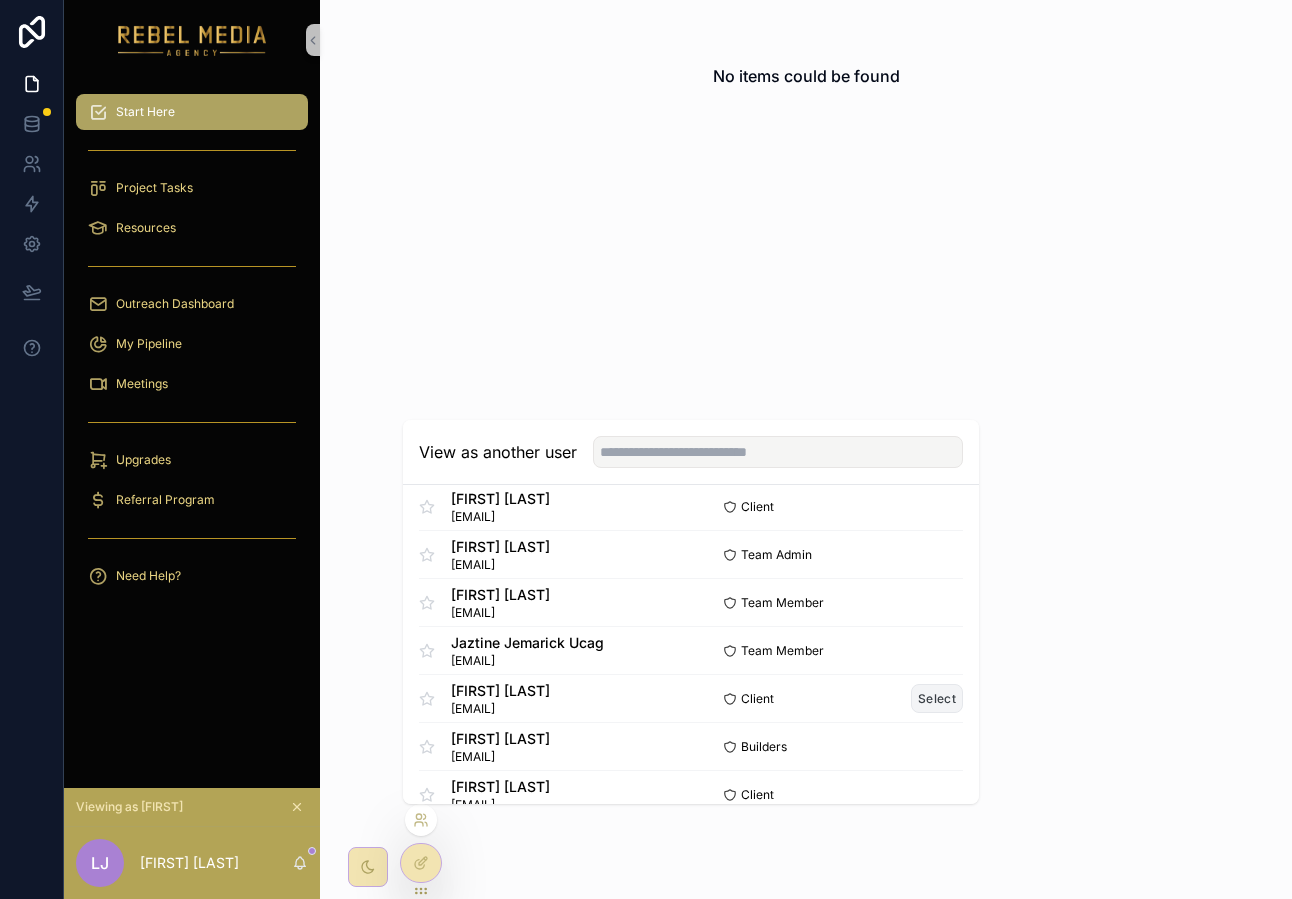 click on "Select" at bounding box center (937, 698) 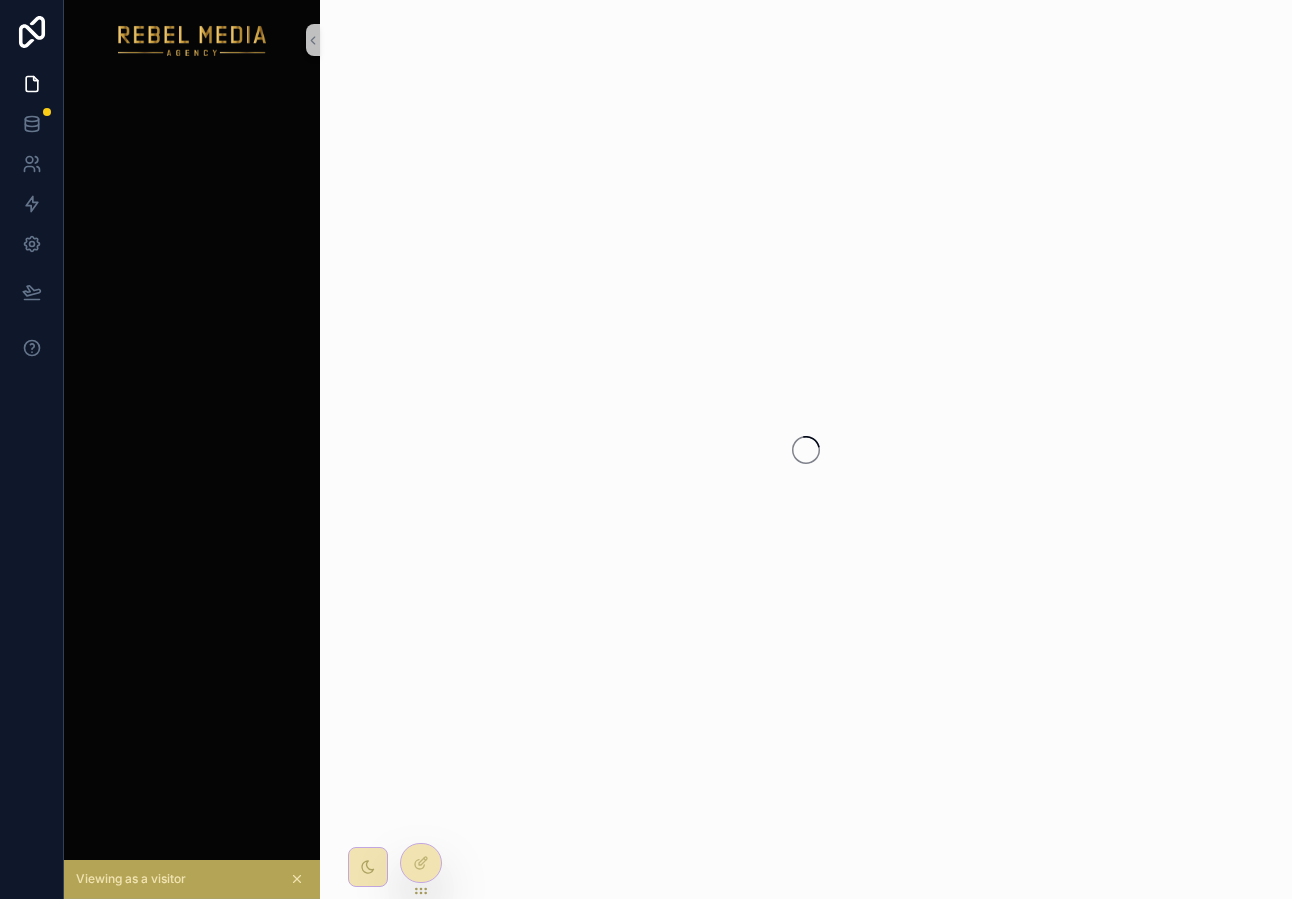 scroll, scrollTop: 0, scrollLeft: 0, axis: both 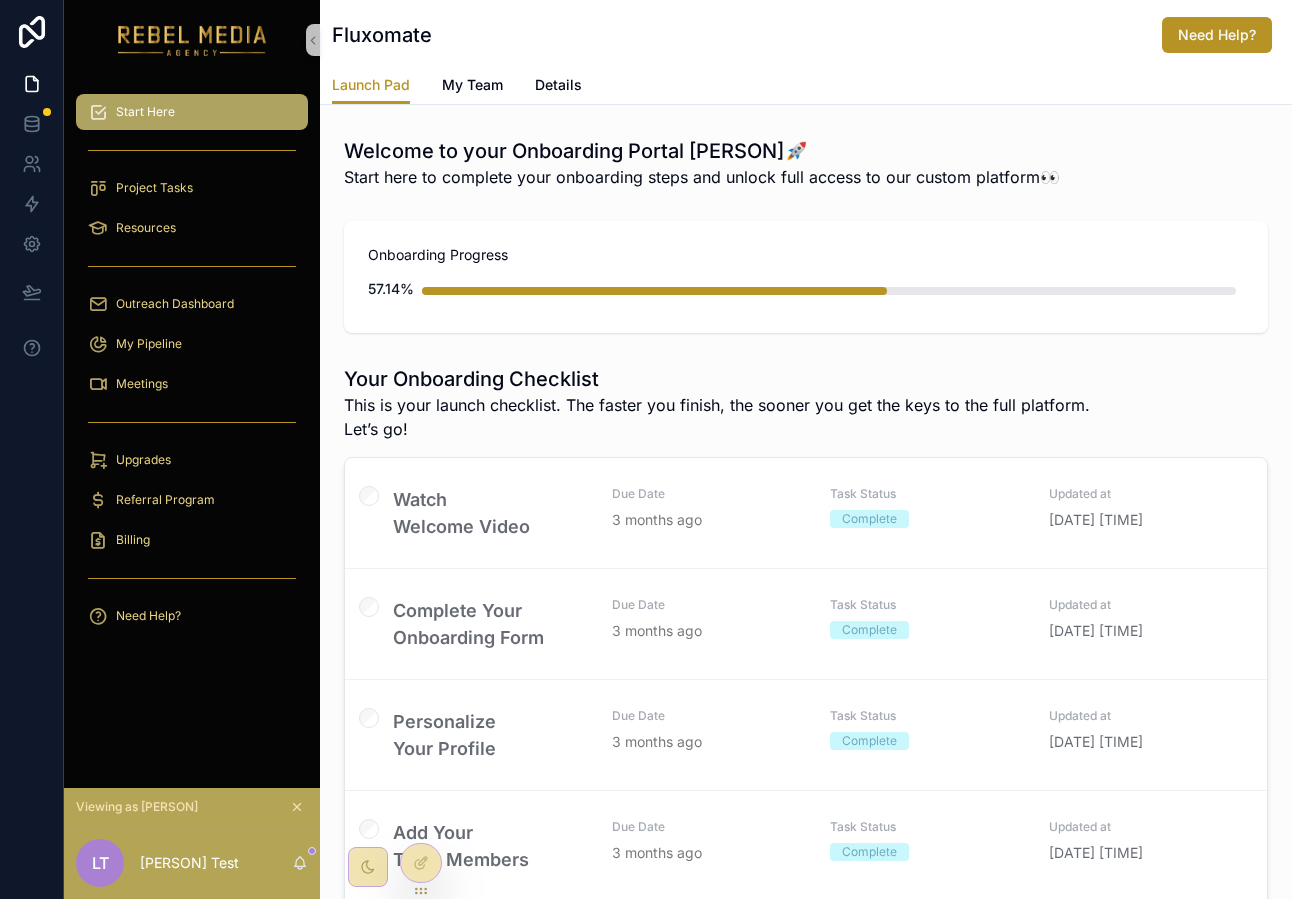 click on "Launch Pad My Team Details" at bounding box center (806, 85) 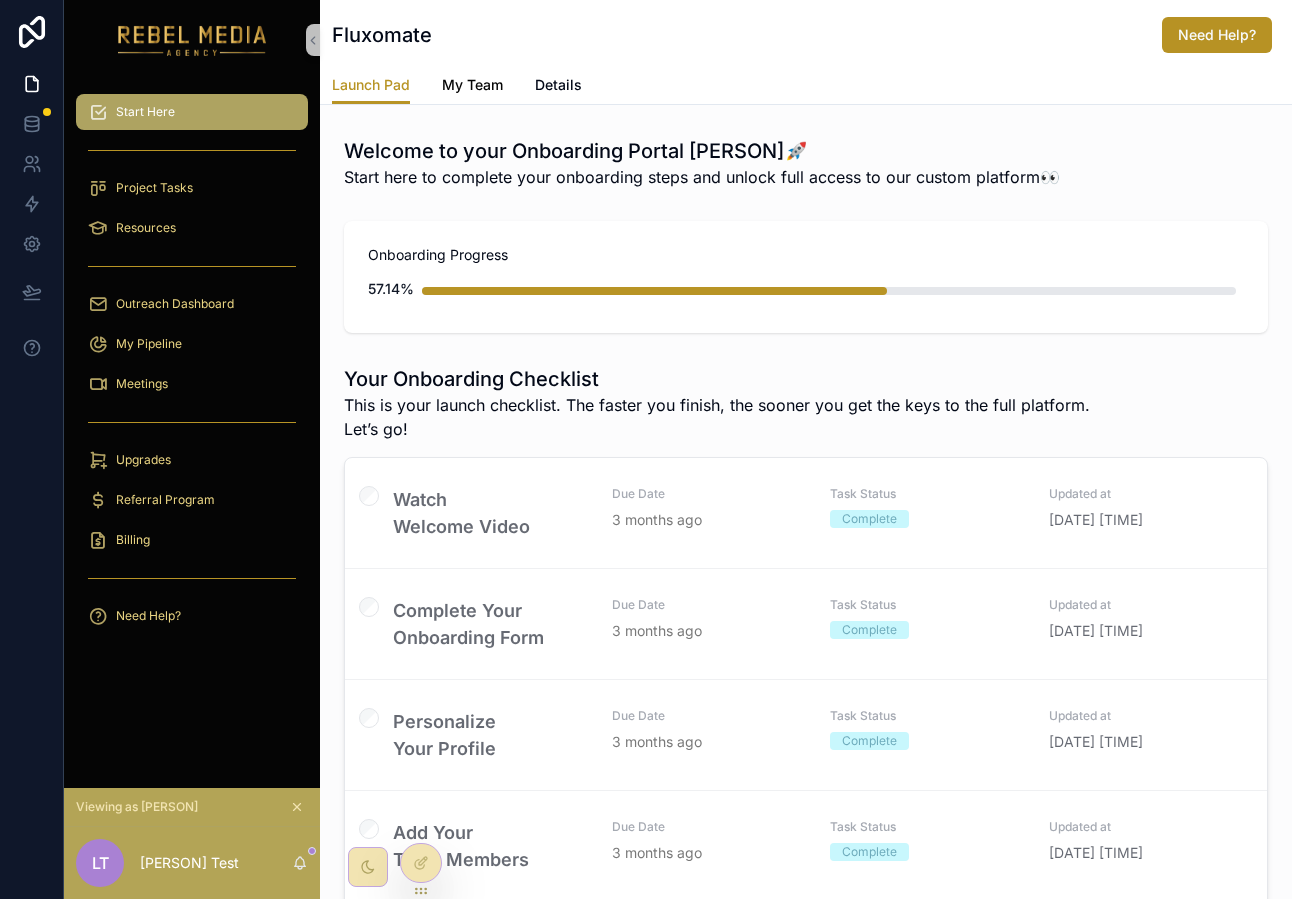 click on "My Team" at bounding box center [472, 85] 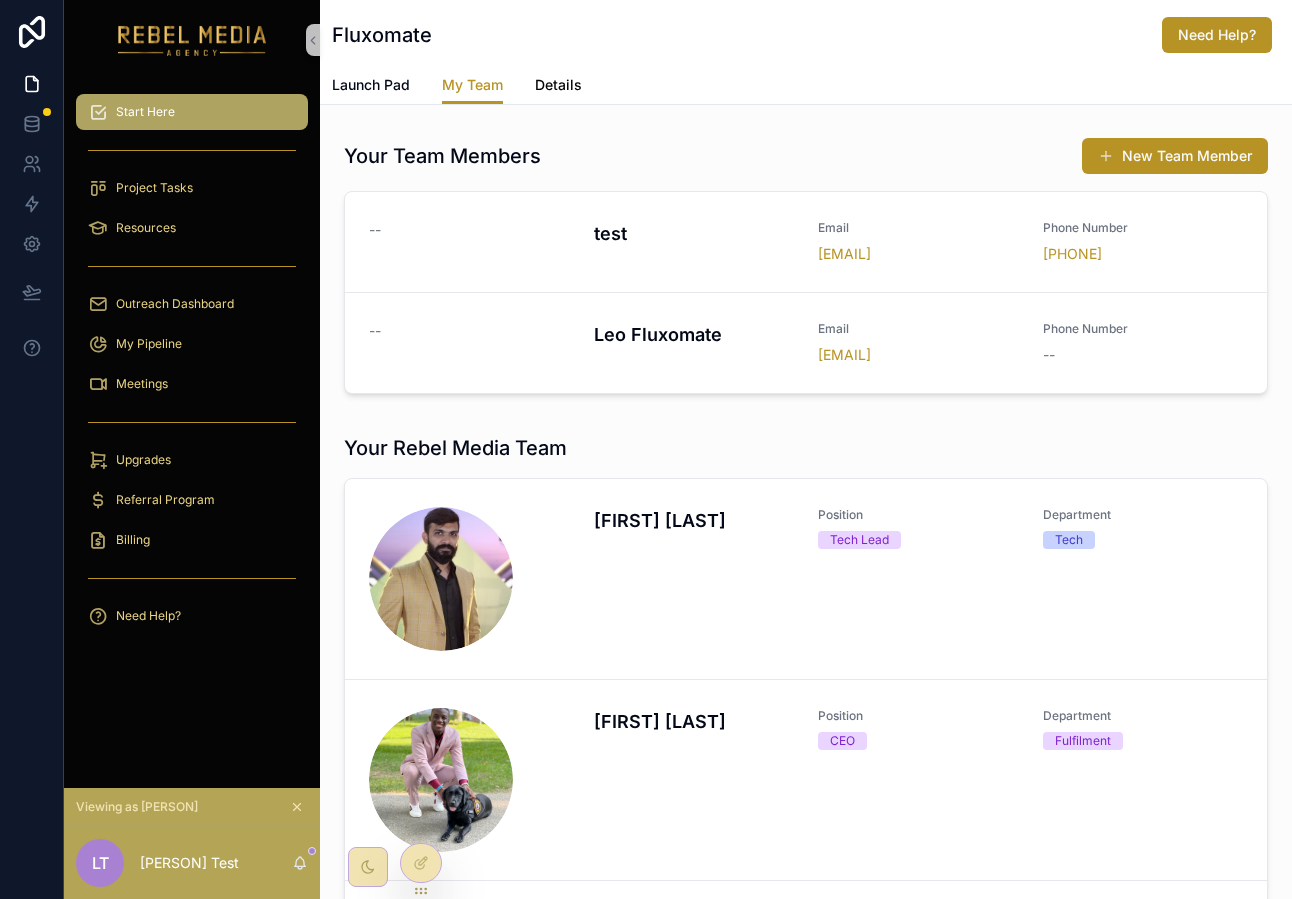 click on "Details" at bounding box center (558, 85) 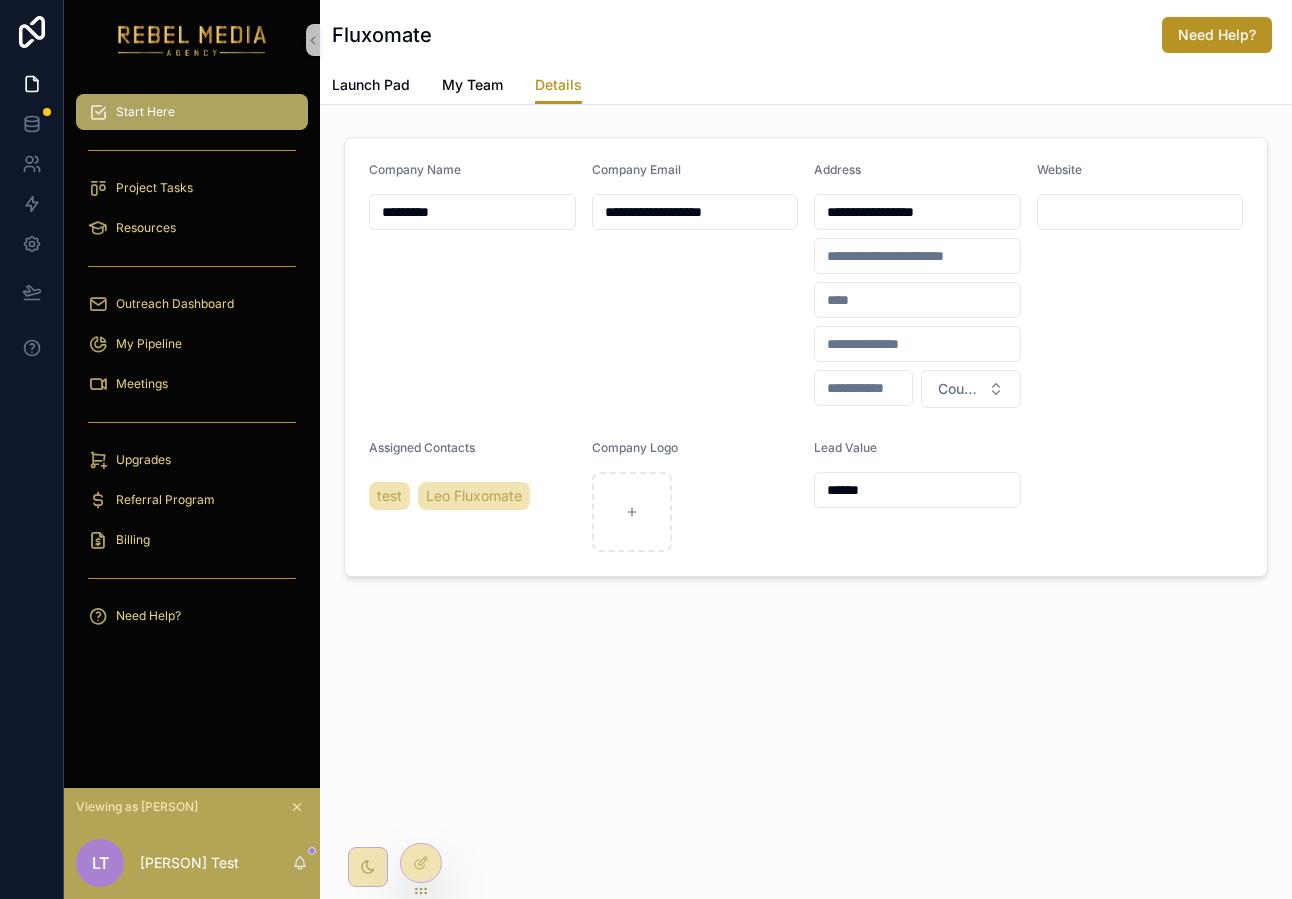 click on "My Team" at bounding box center (472, 85) 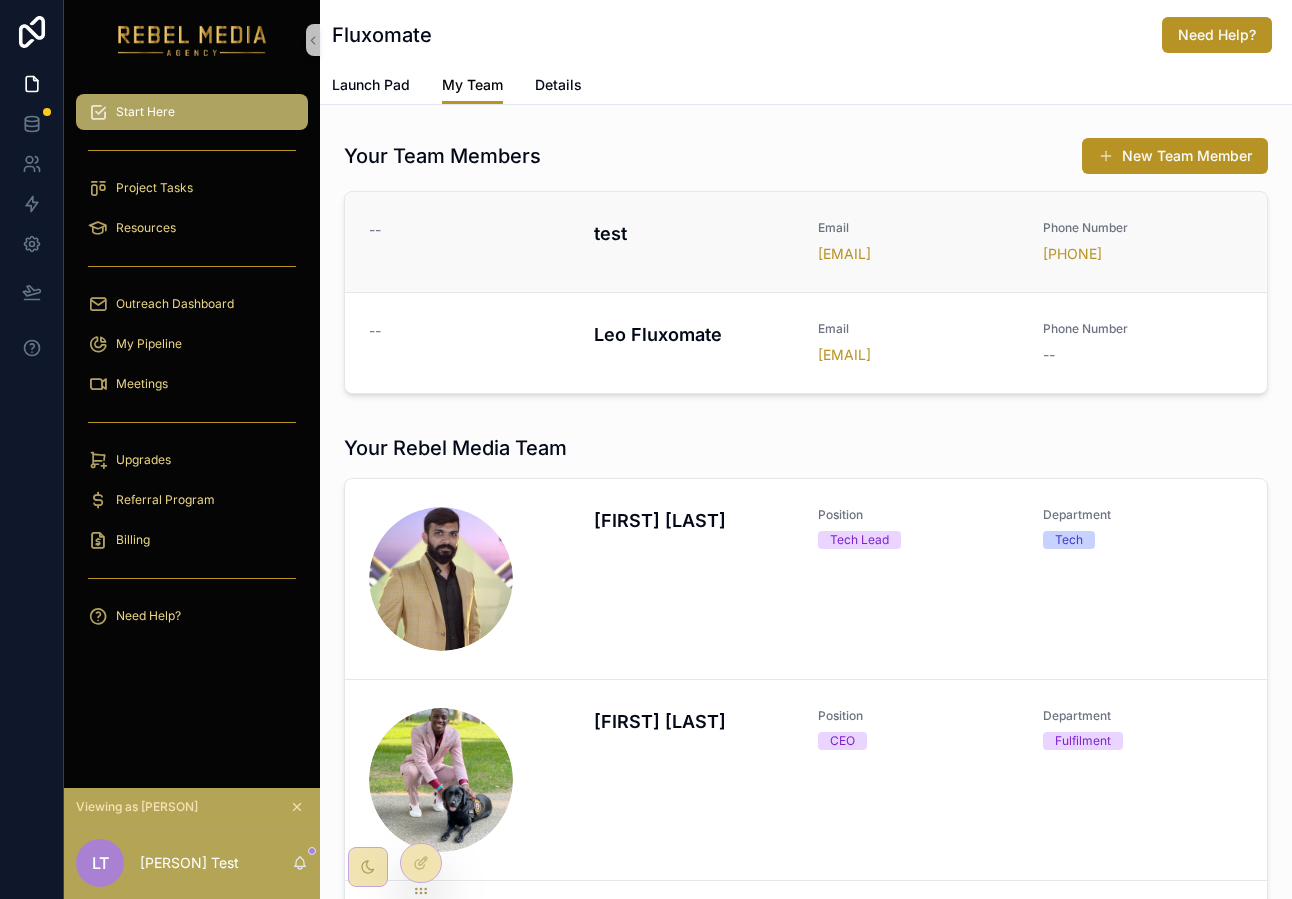scroll, scrollTop: 327, scrollLeft: 0, axis: vertical 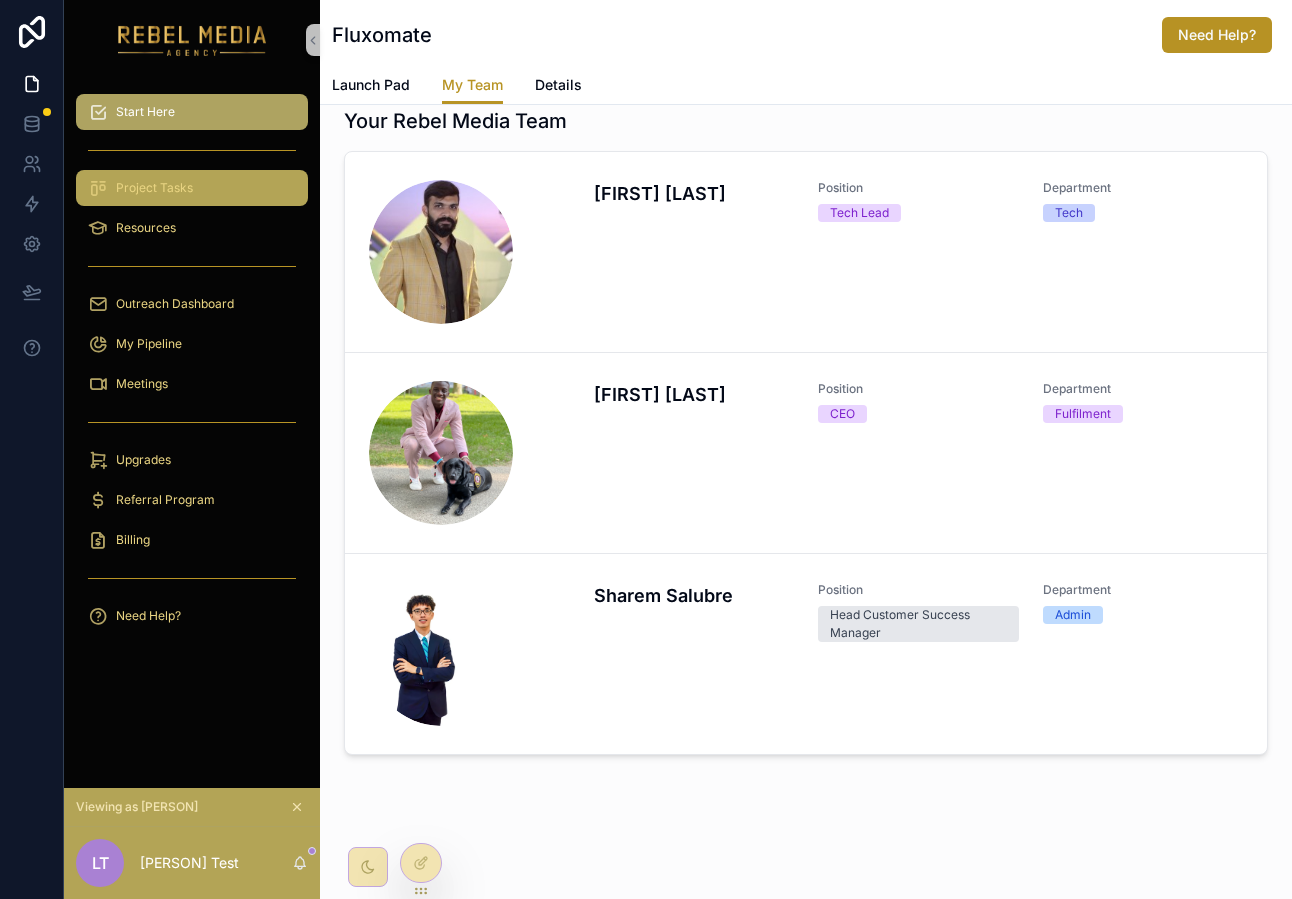 click at bounding box center [192, 150] 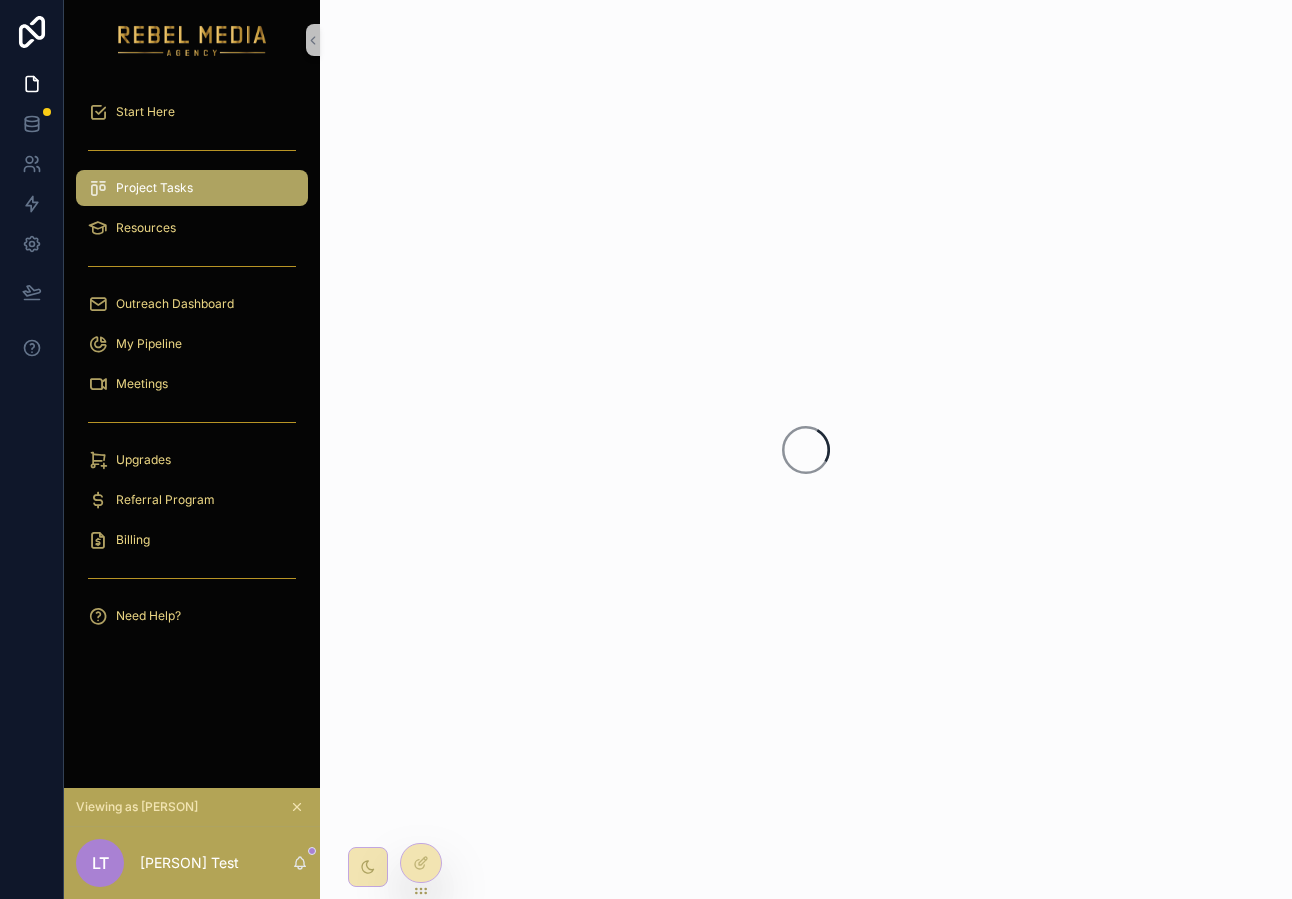 scroll, scrollTop: 0, scrollLeft: 0, axis: both 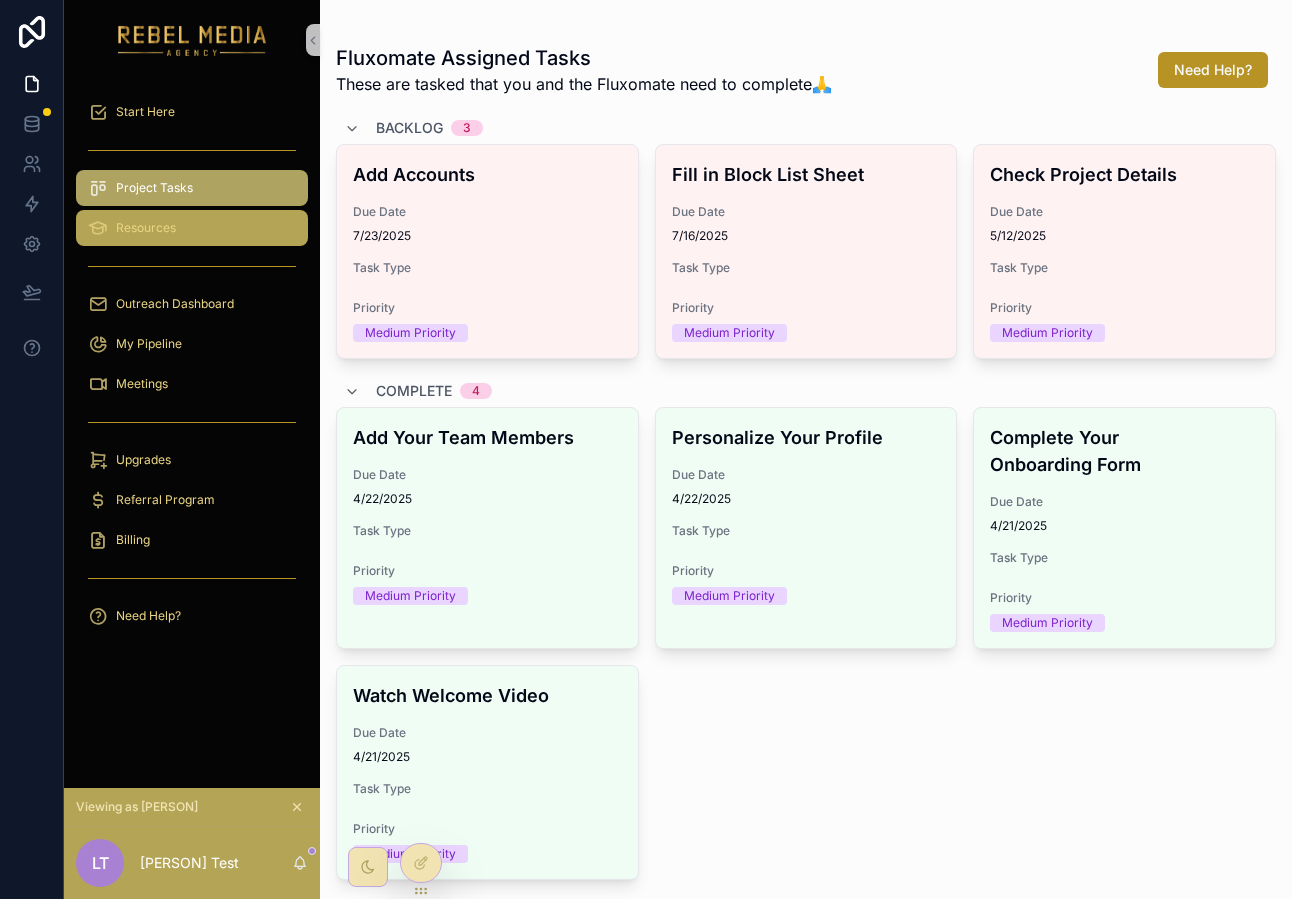 click on "Resources" at bounding box center [146, 228] 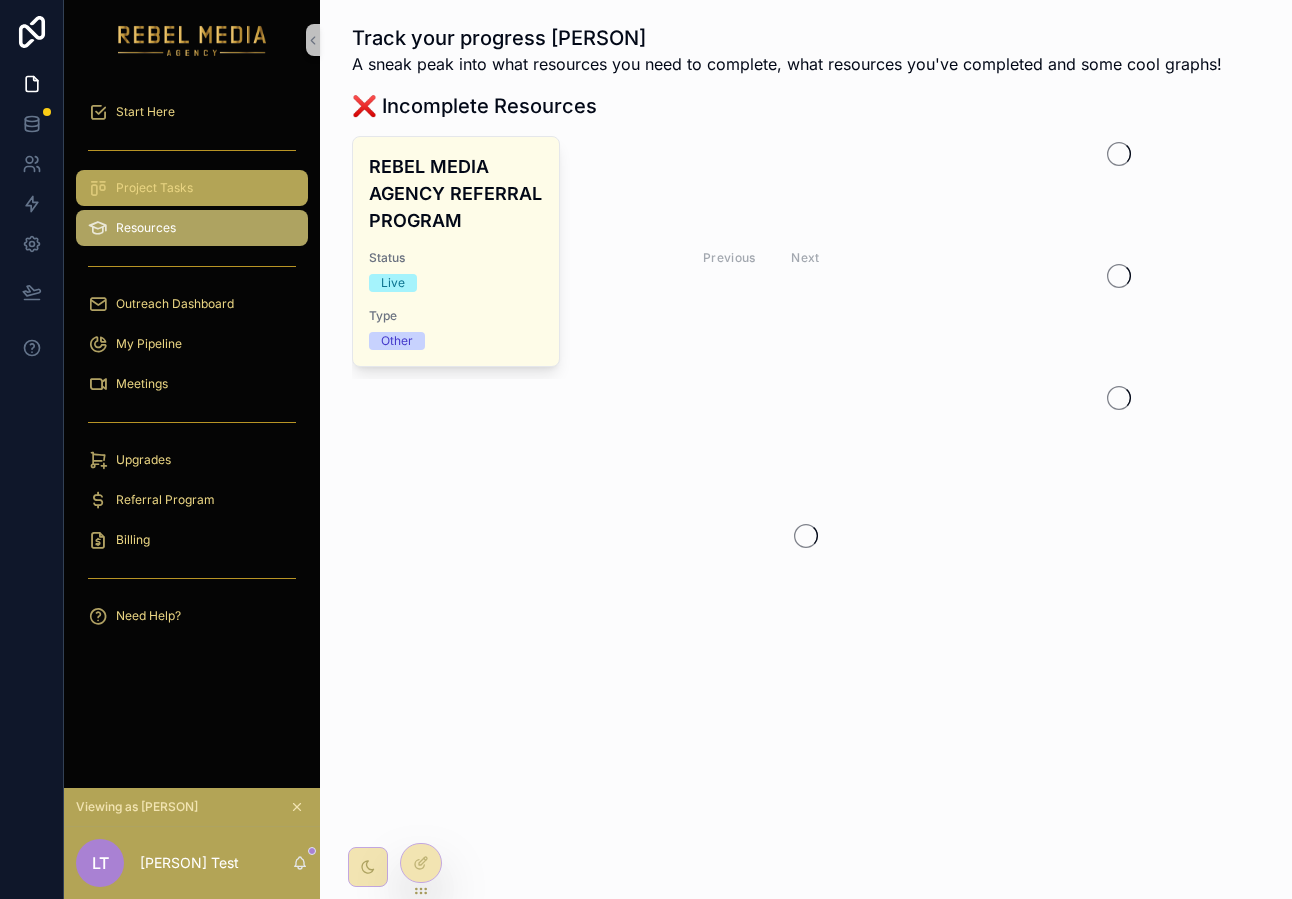 click on "Project Tasks" at bounding box center [192, 188] 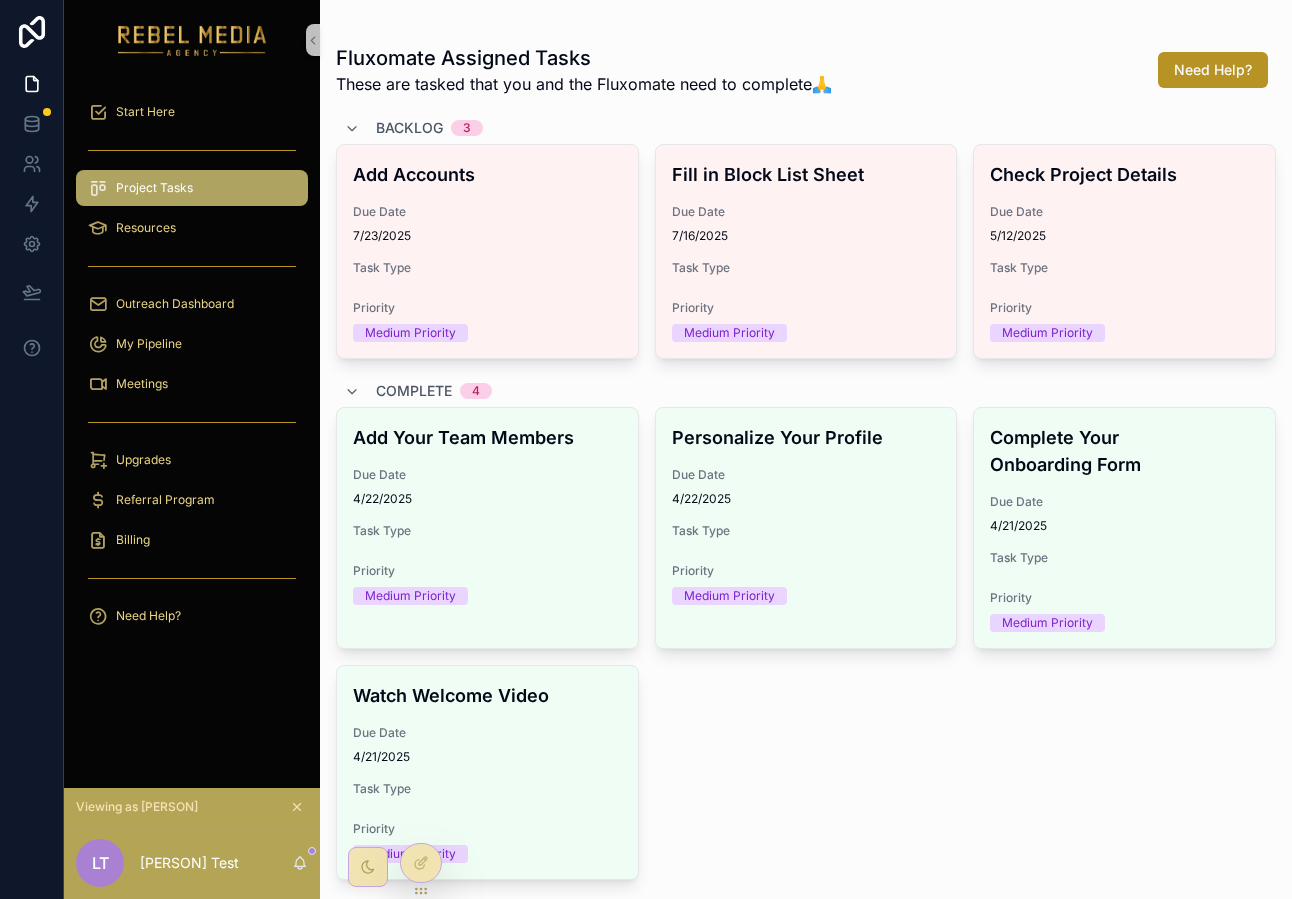 scroll, scrollTop: 108, scrollLeft: 0, axis: vertical 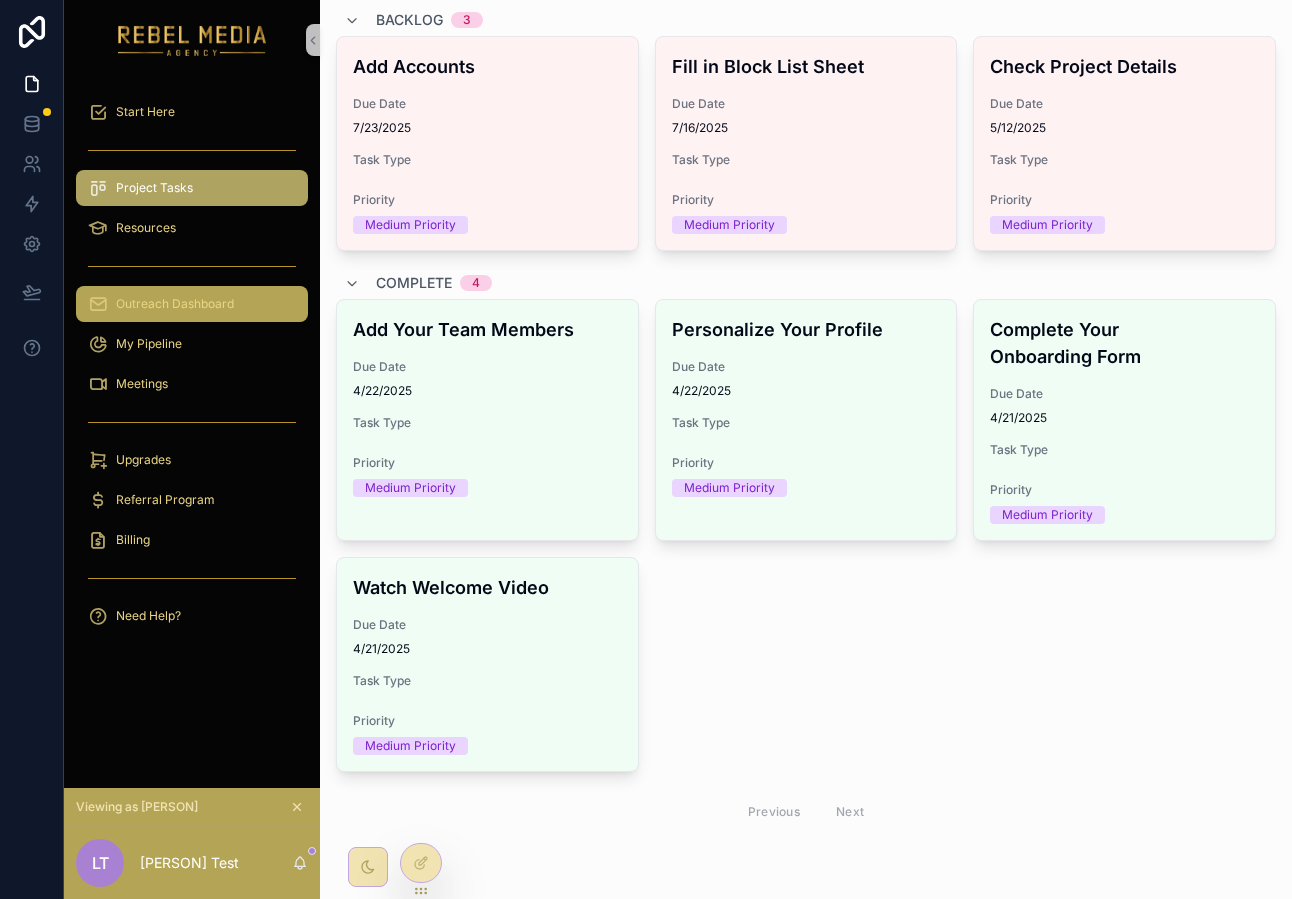 click on "Outreach Dashboard" at bounding box center (192, 304) 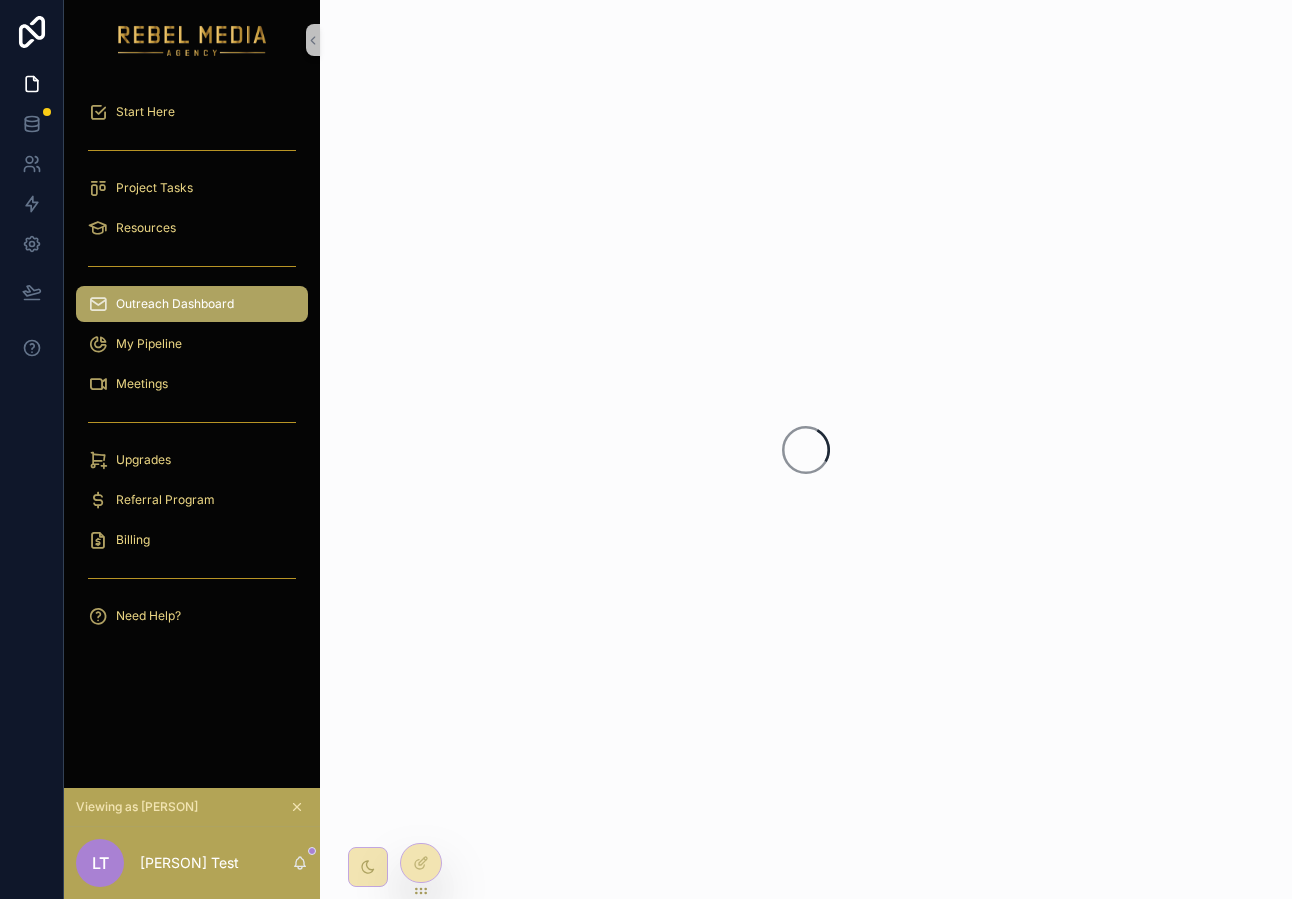 scroll, scrollTop: 0, scrollLeft: 0, axis: both 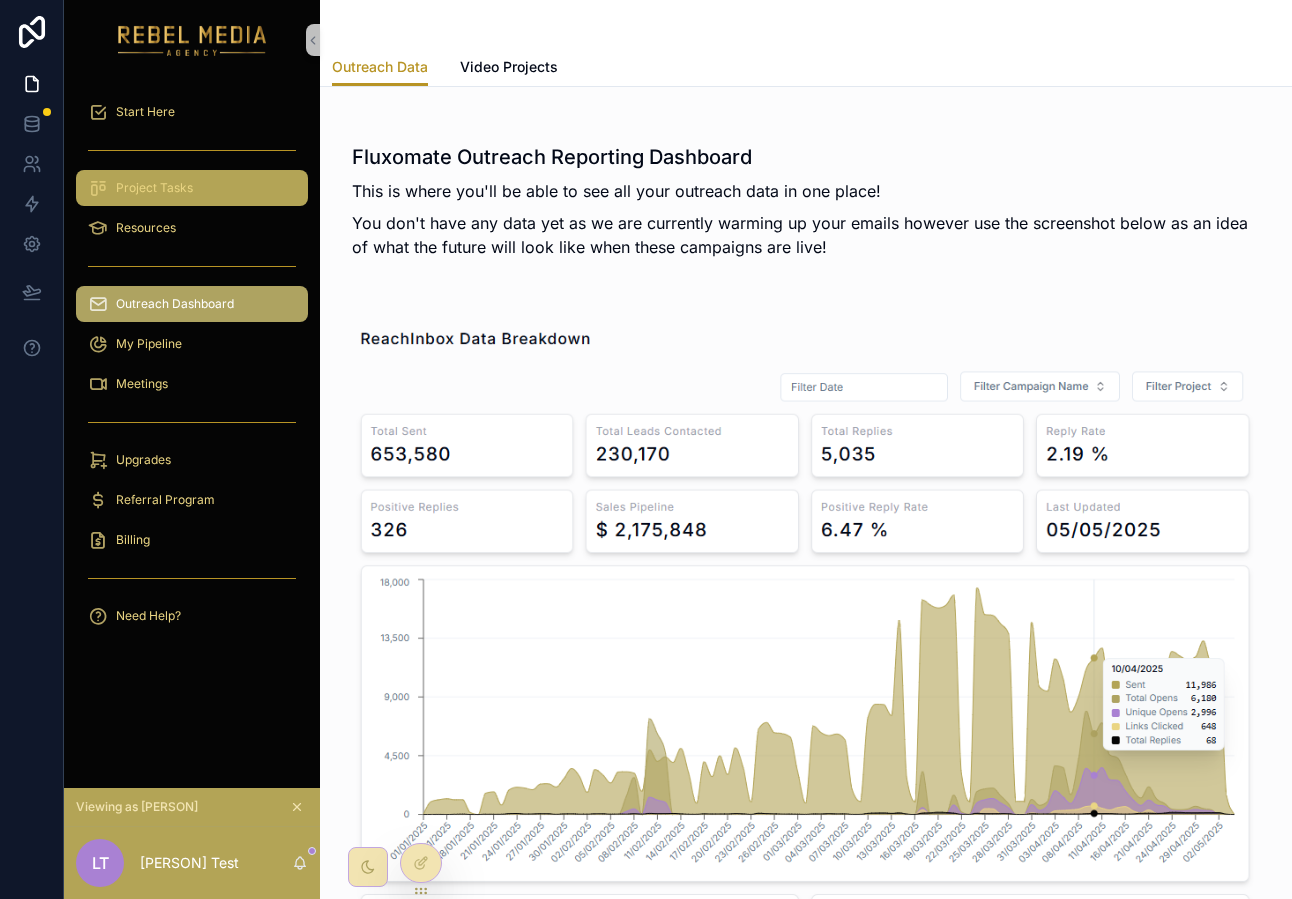 click on "Project Tasks" at bounding box center (192, 188) 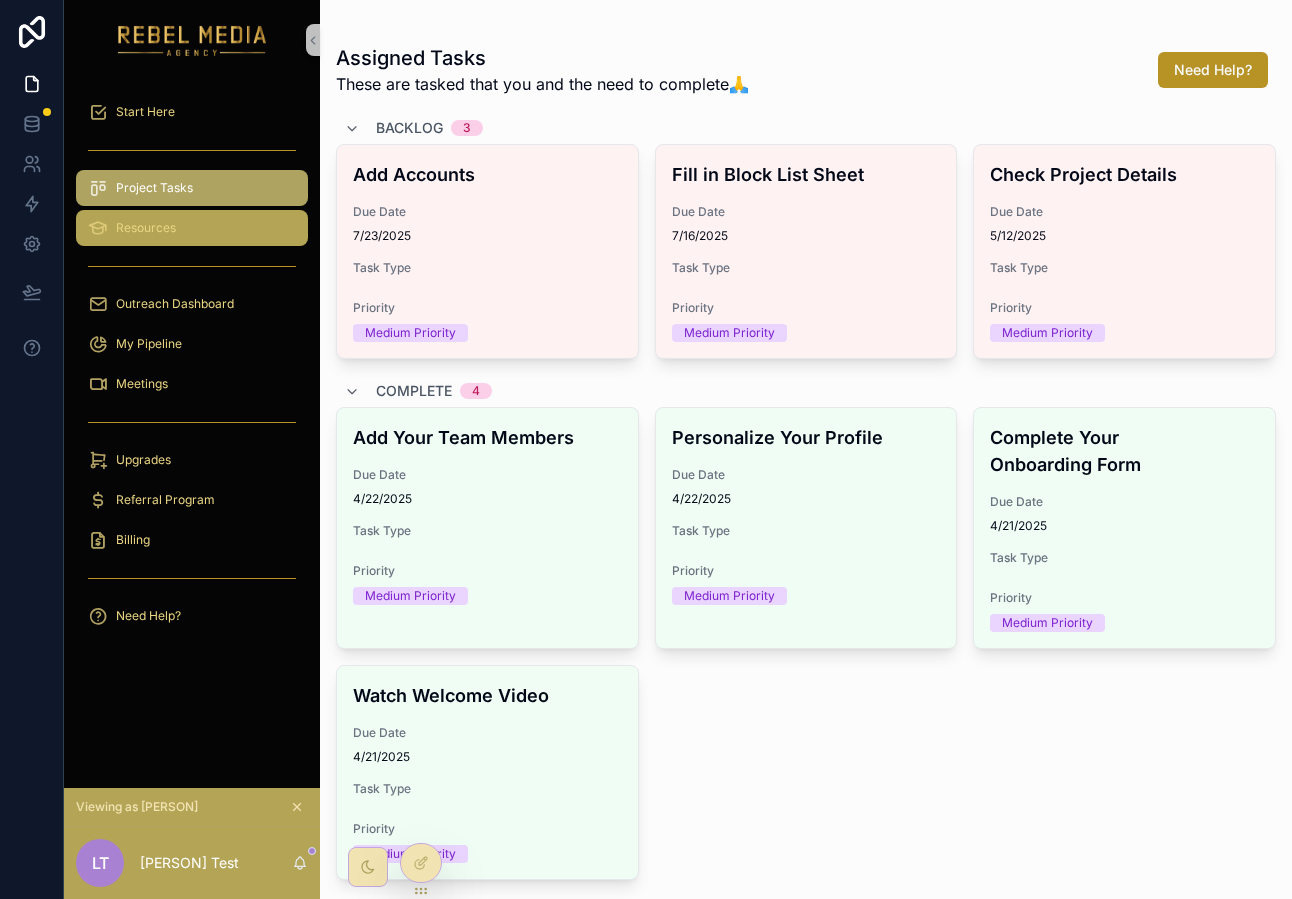 click on "Resources" at bounding box center (192, 228) 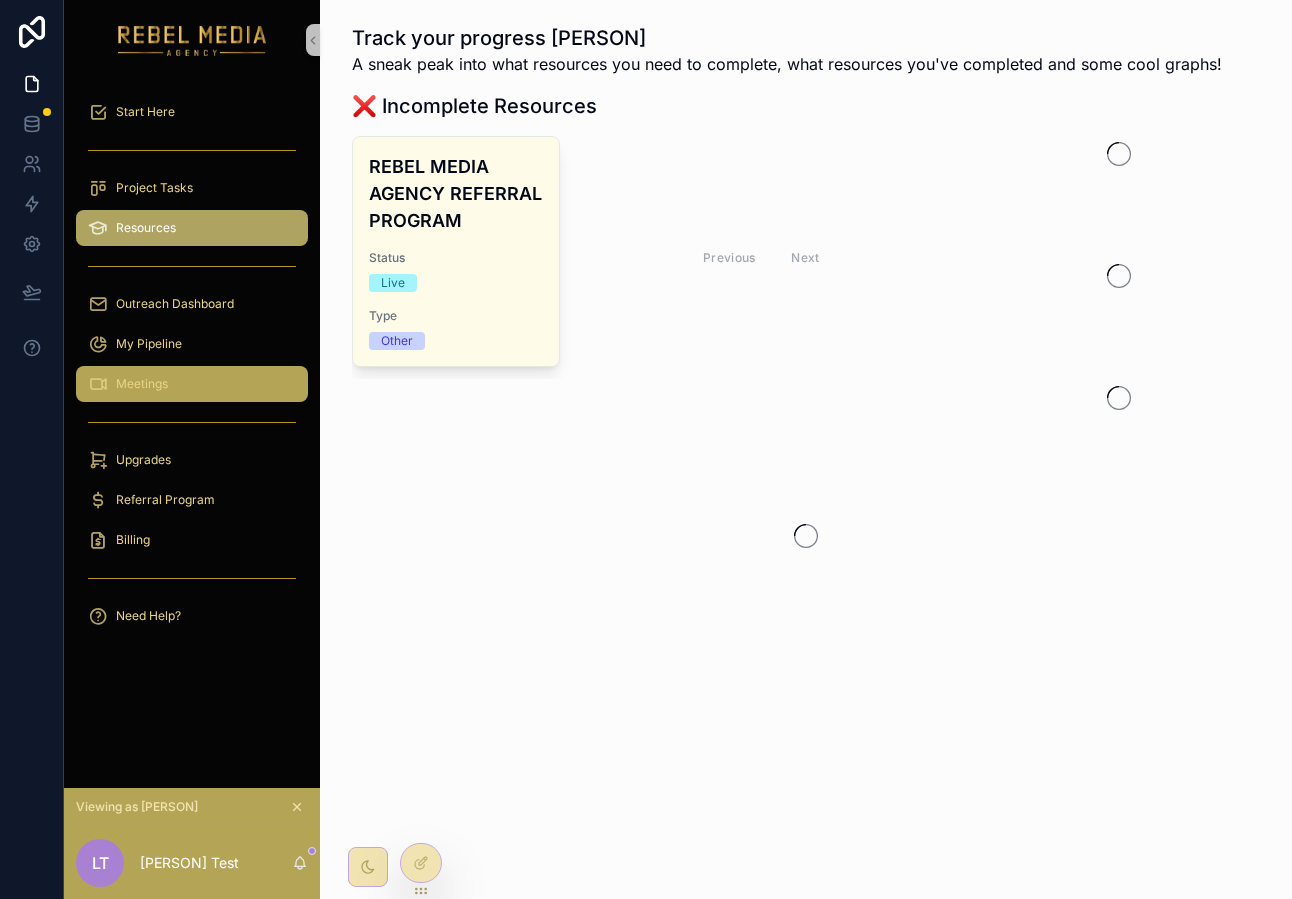 click on "Meetings" at bounding box center [192, 384] 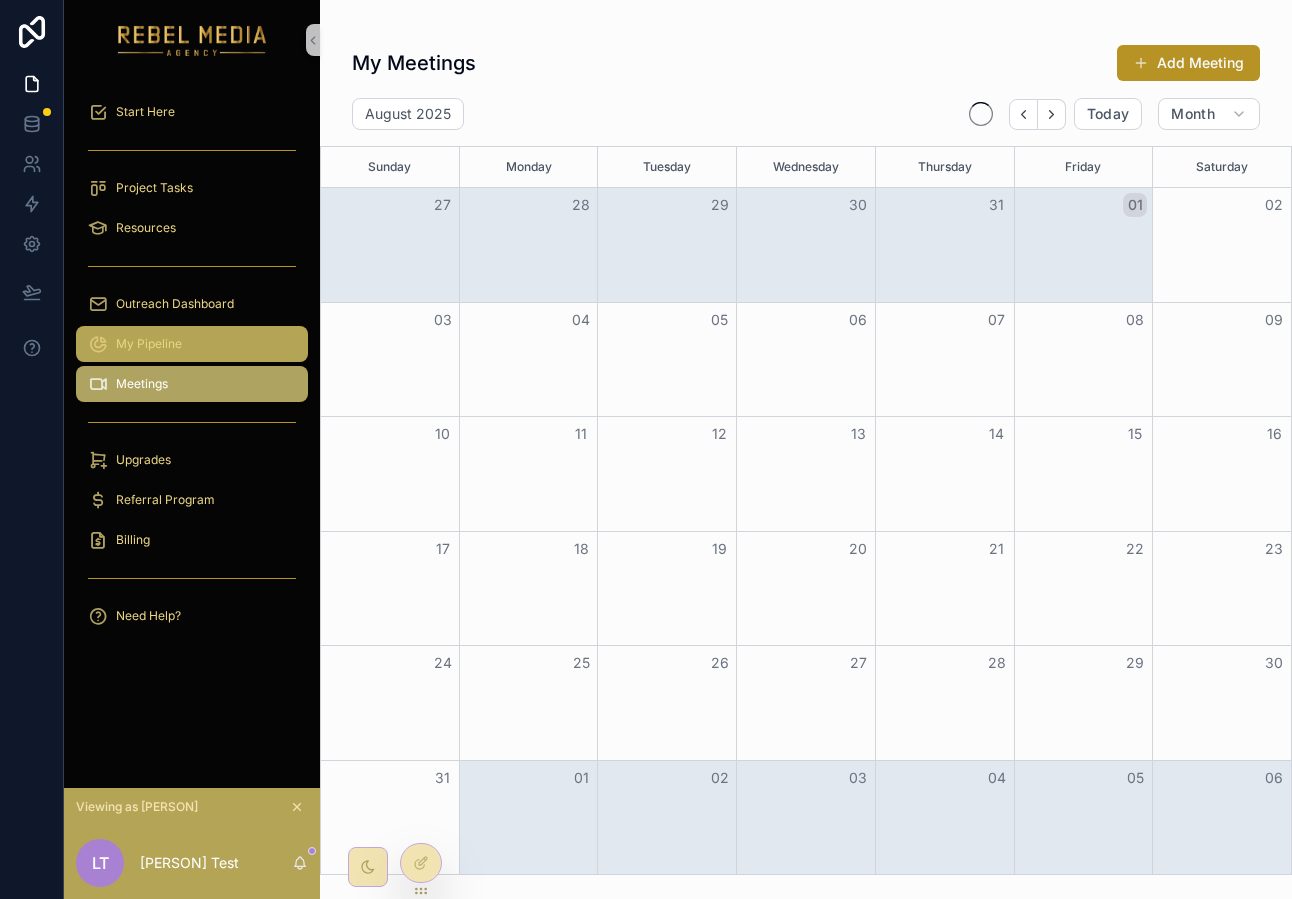 click on "My Pipeline" at bounding box center [149, 344] 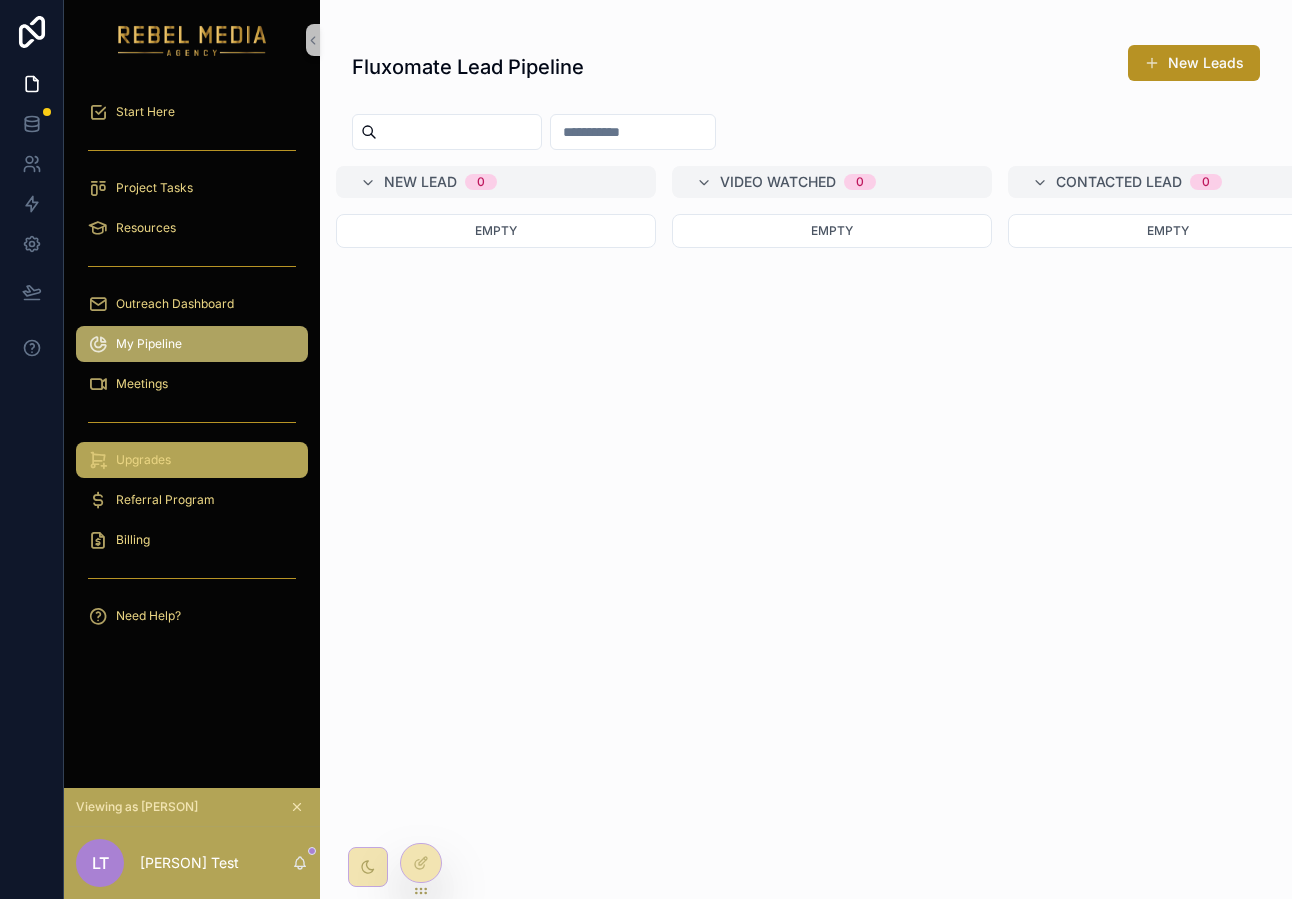 click on "Upgrades" at bounding box center [192, 460] 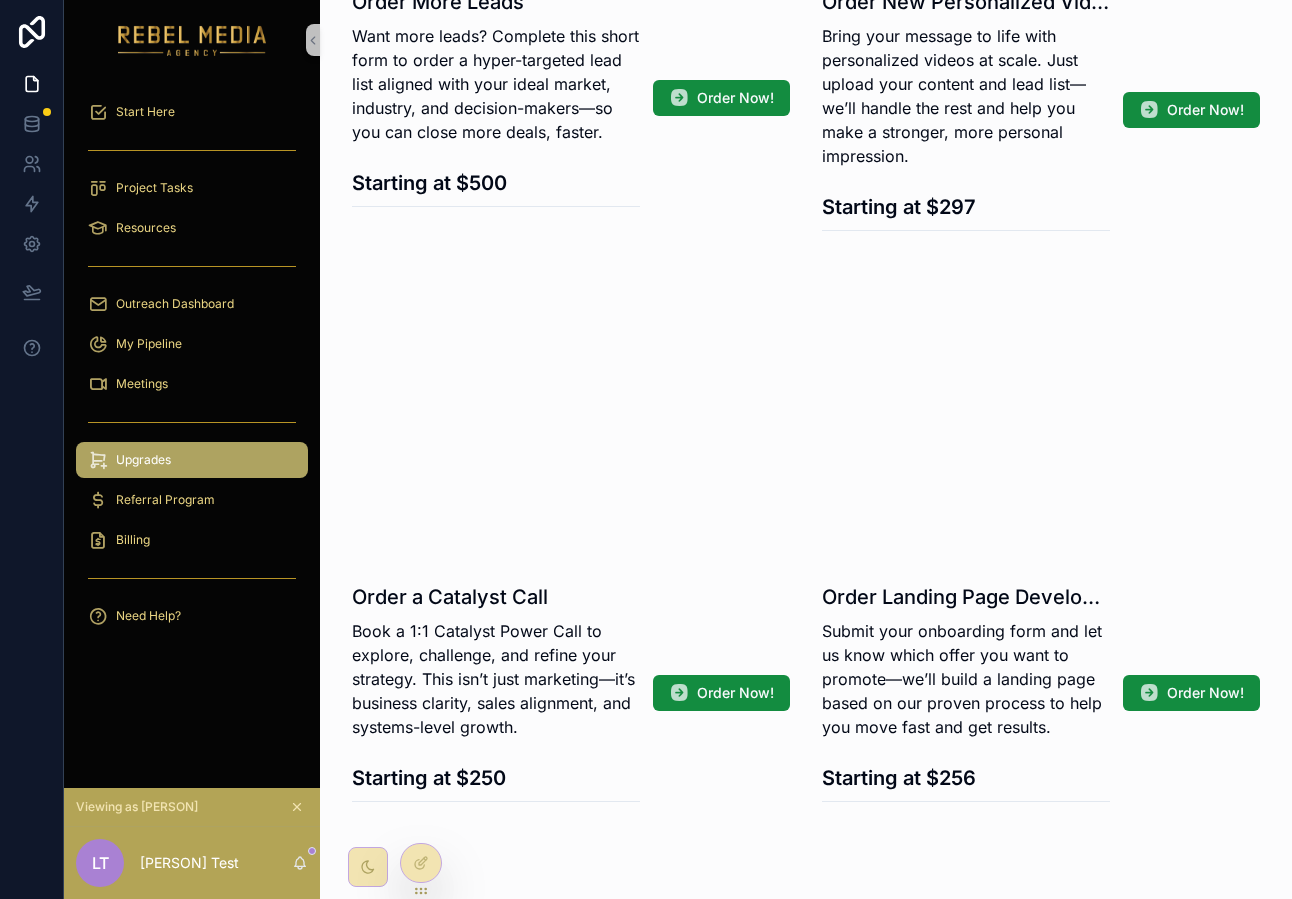 scroll, scrollTop: 444, scrollLeft: 0, axis: vertical 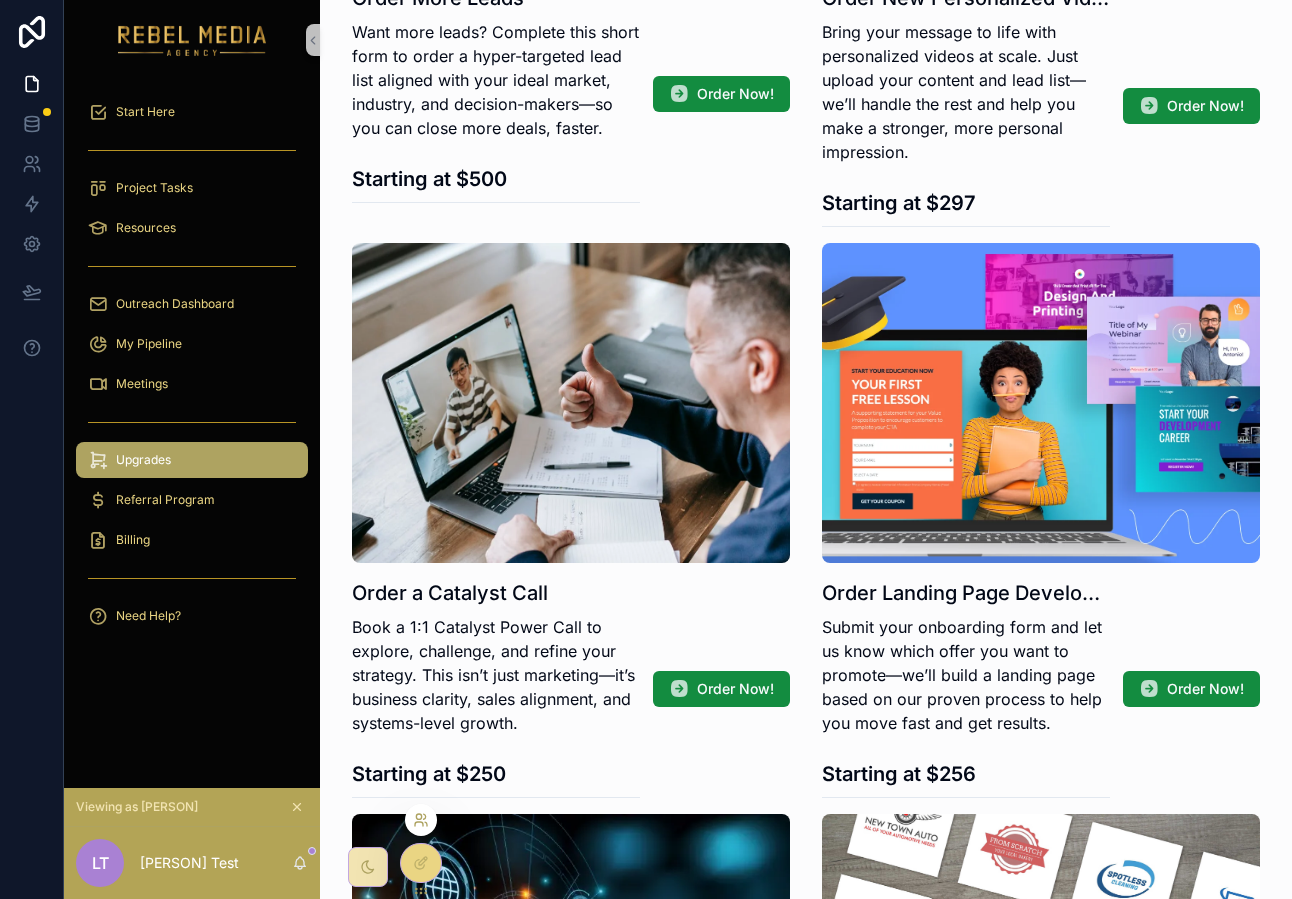 click 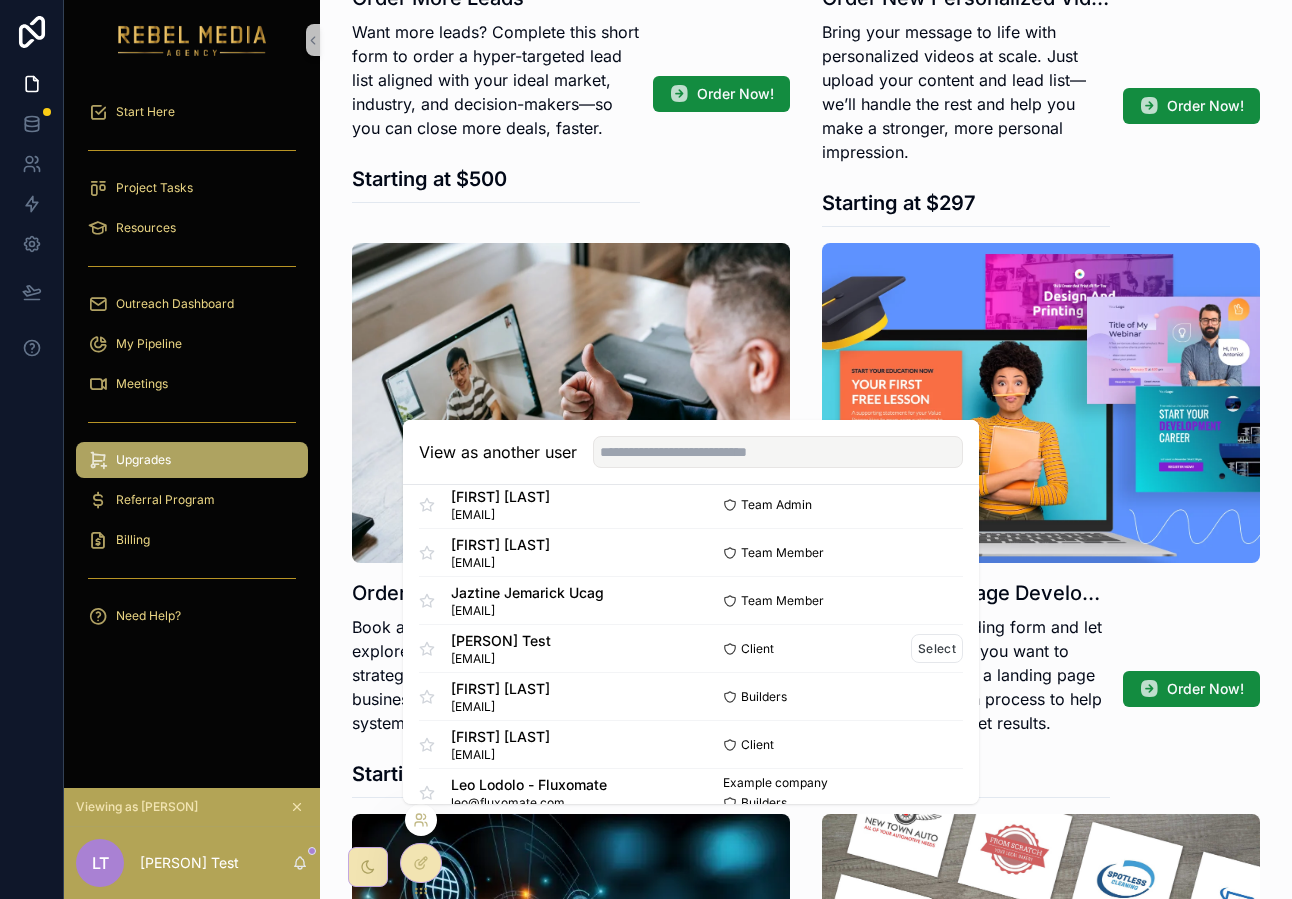 scroll, scrollTop: 1585, scrollLeft: 0, axis: vertical 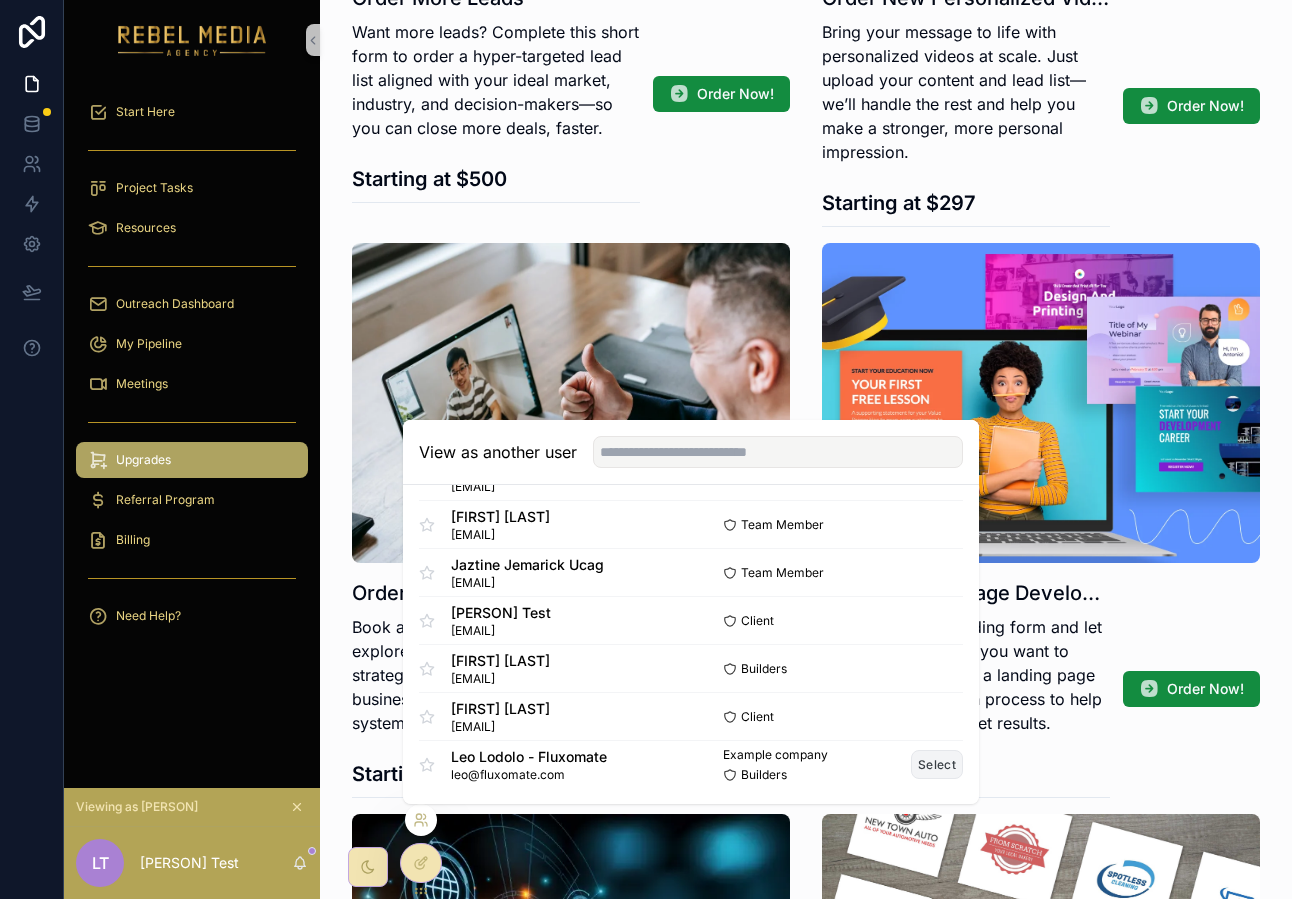 click on "Select" at bounding box center [937, 764] 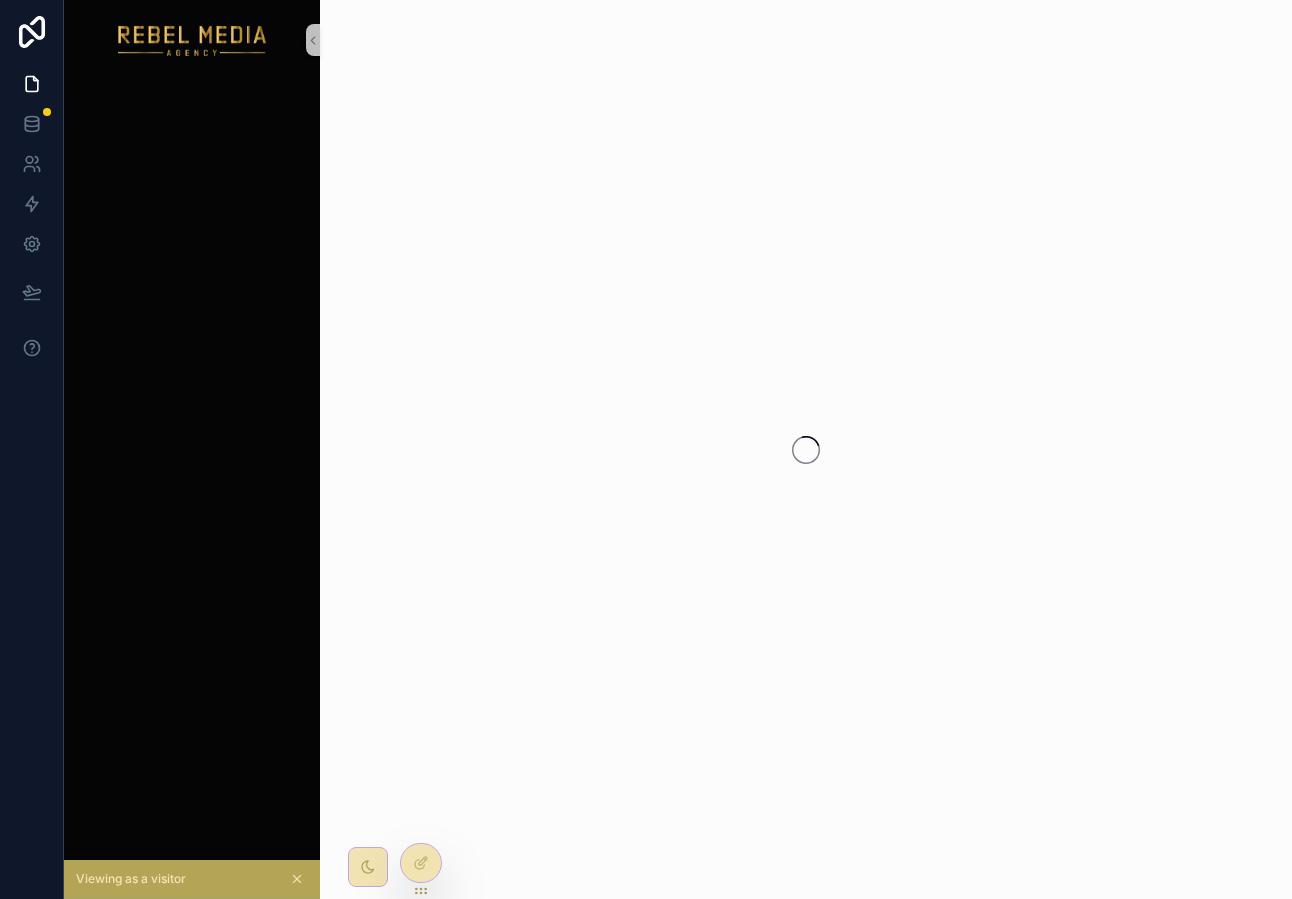 scroll, scrollTop: 0, scrollLeft: 0, axis: both 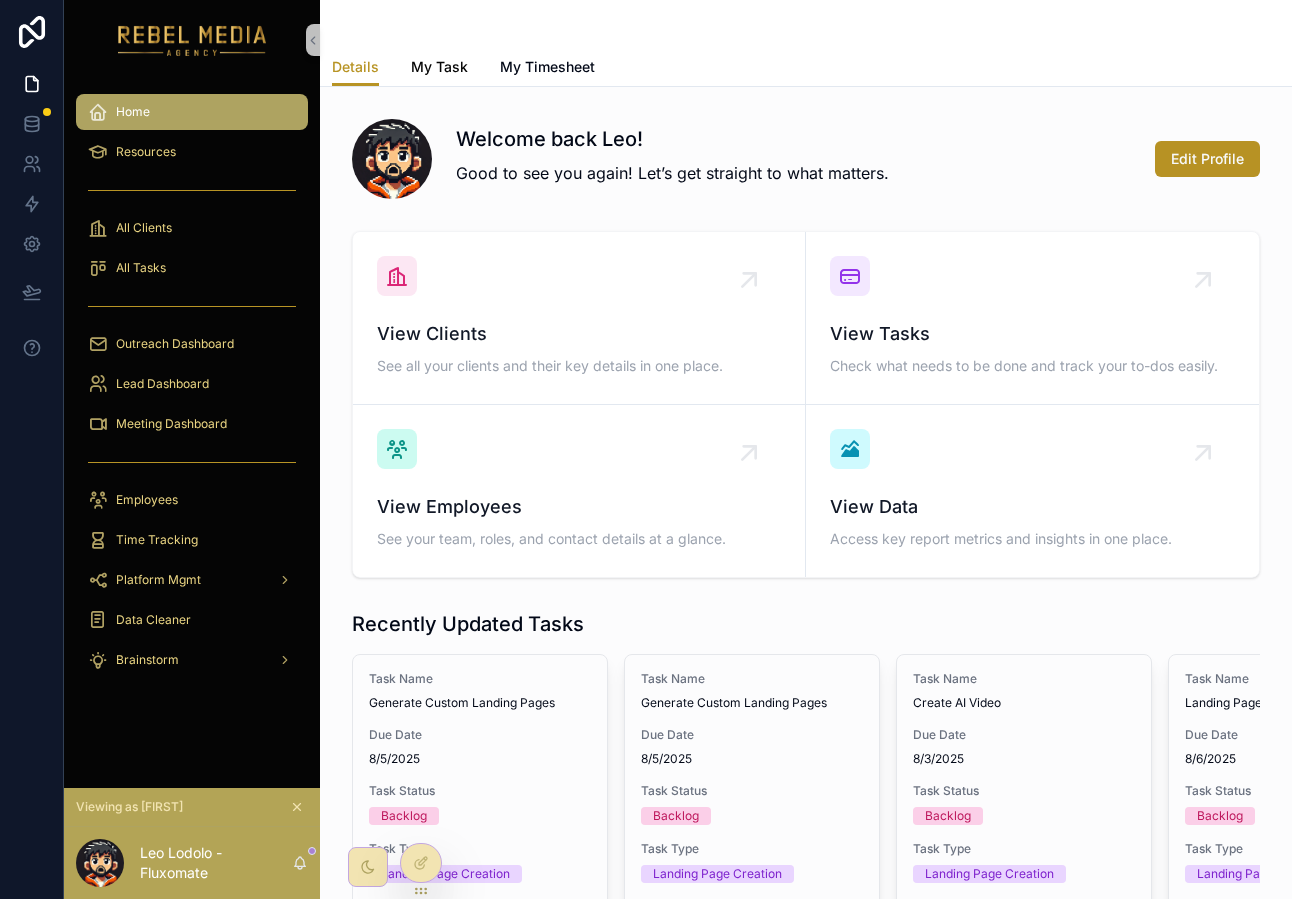 click on "My Task" at bounding box center (439, 67) 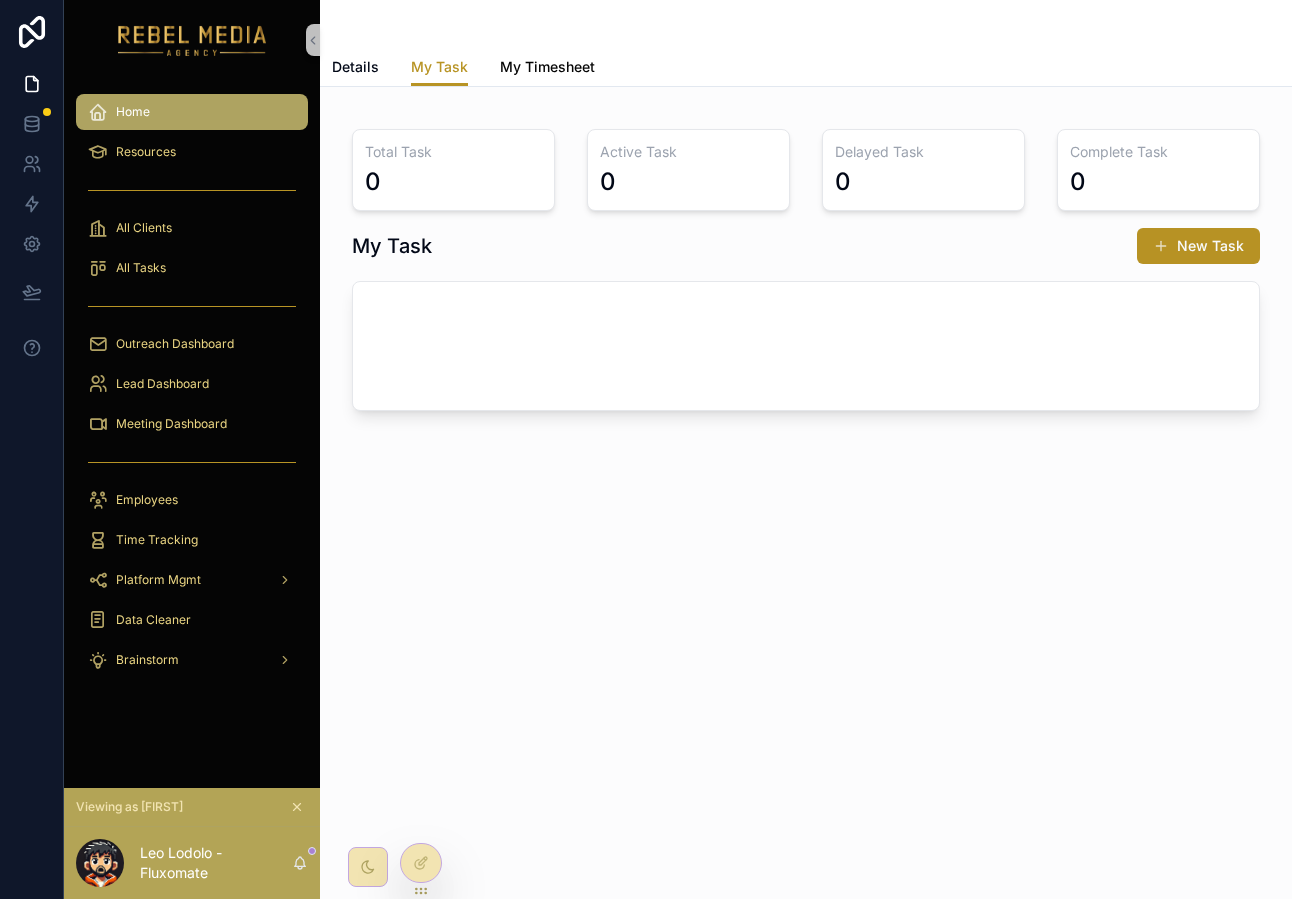click on "My Timesheet" at bounding box center [547, 67] 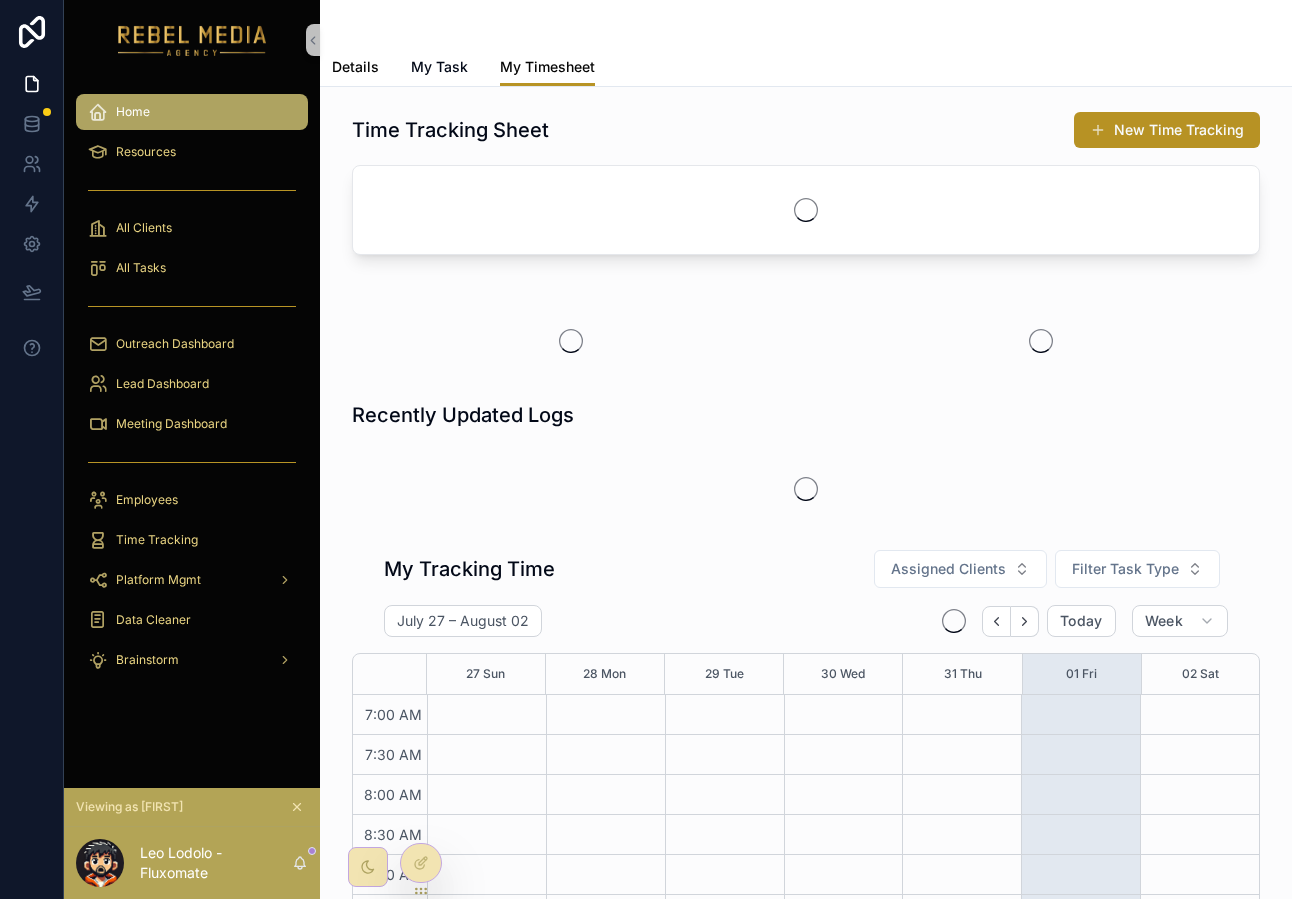 scroll, scrollTop: 560, scrollLeft: 0, axis: vertical 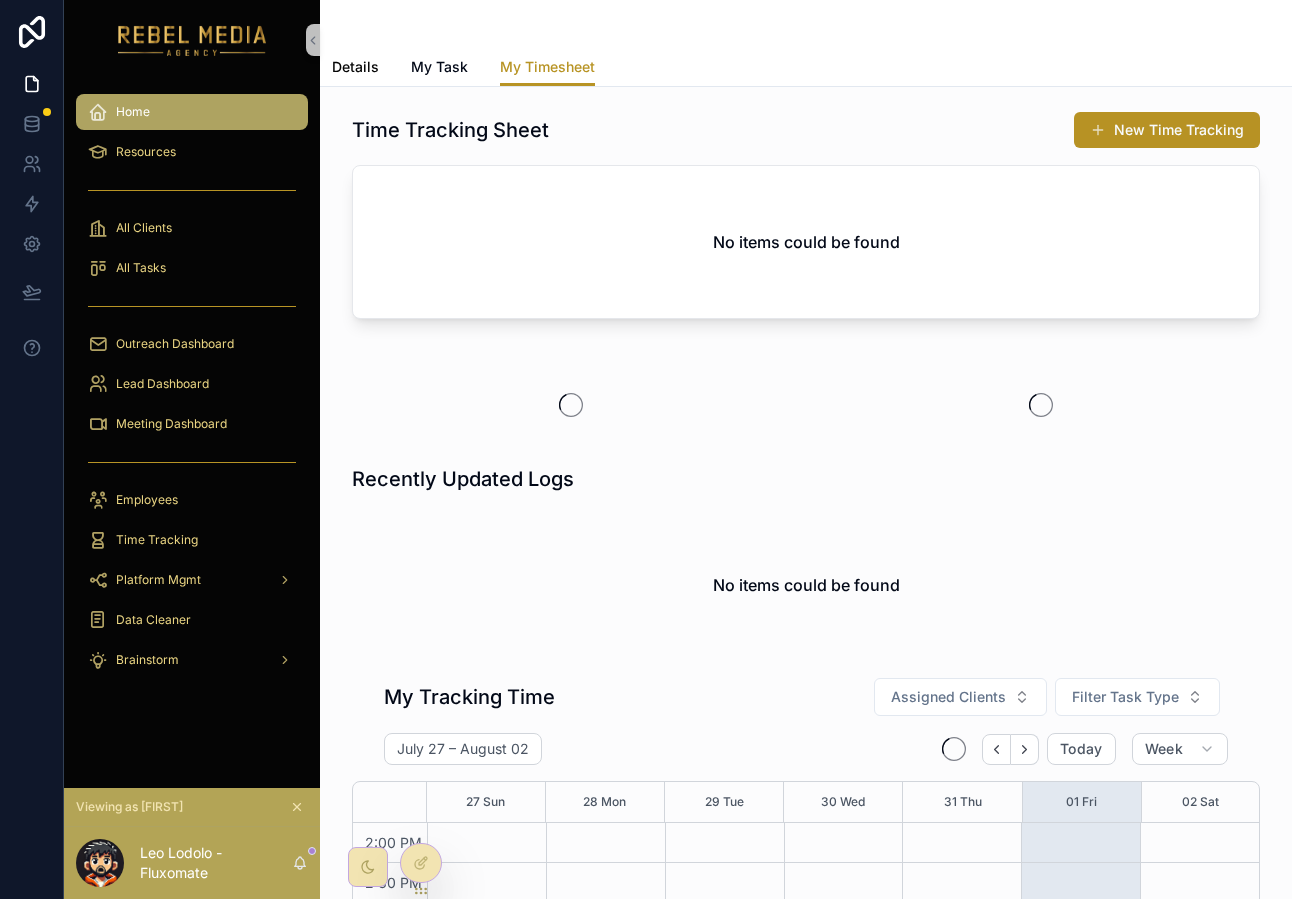click on "Details" at bounding box center (355, 67) 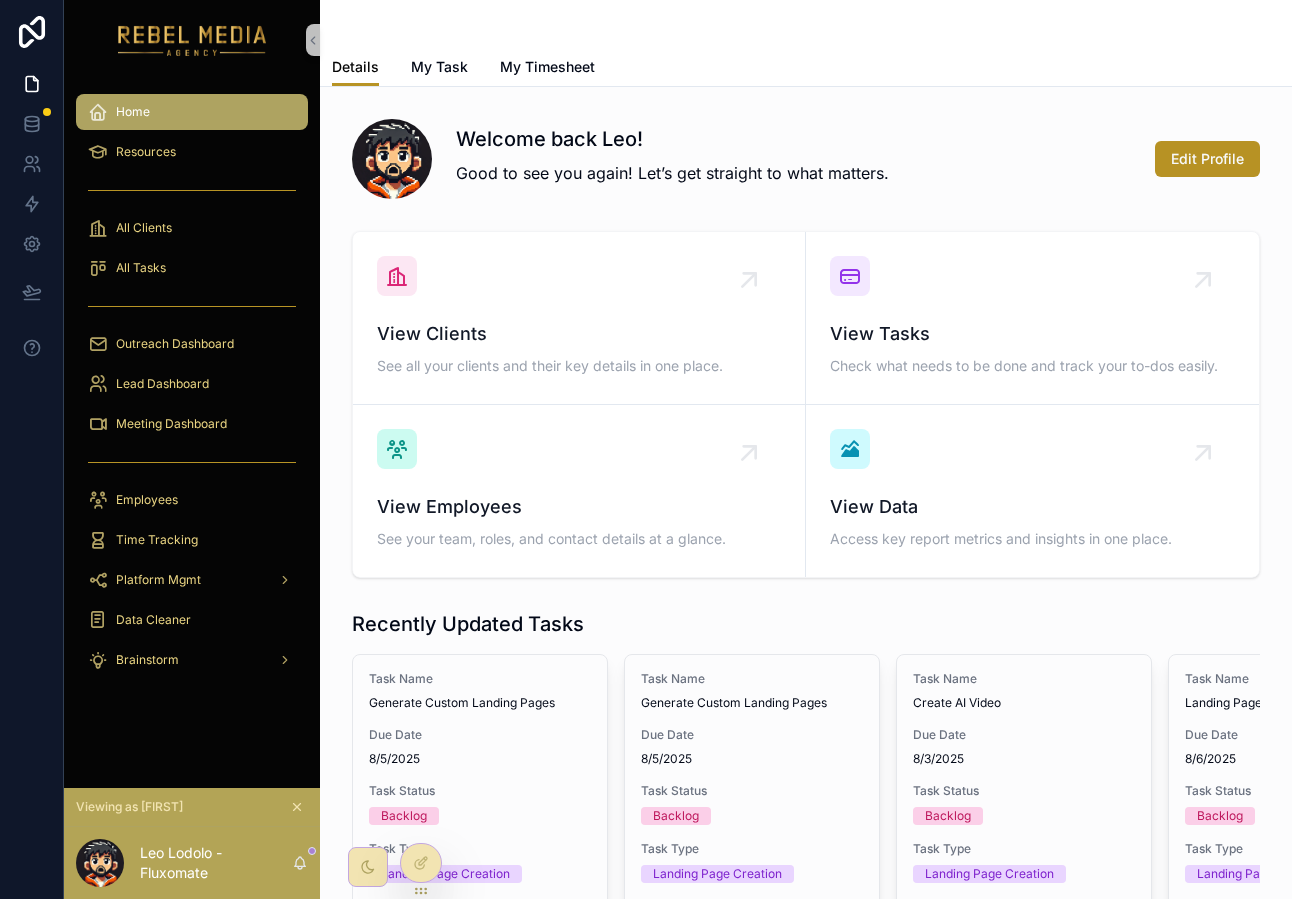 click on "Details" at bounding box center [355, 67] 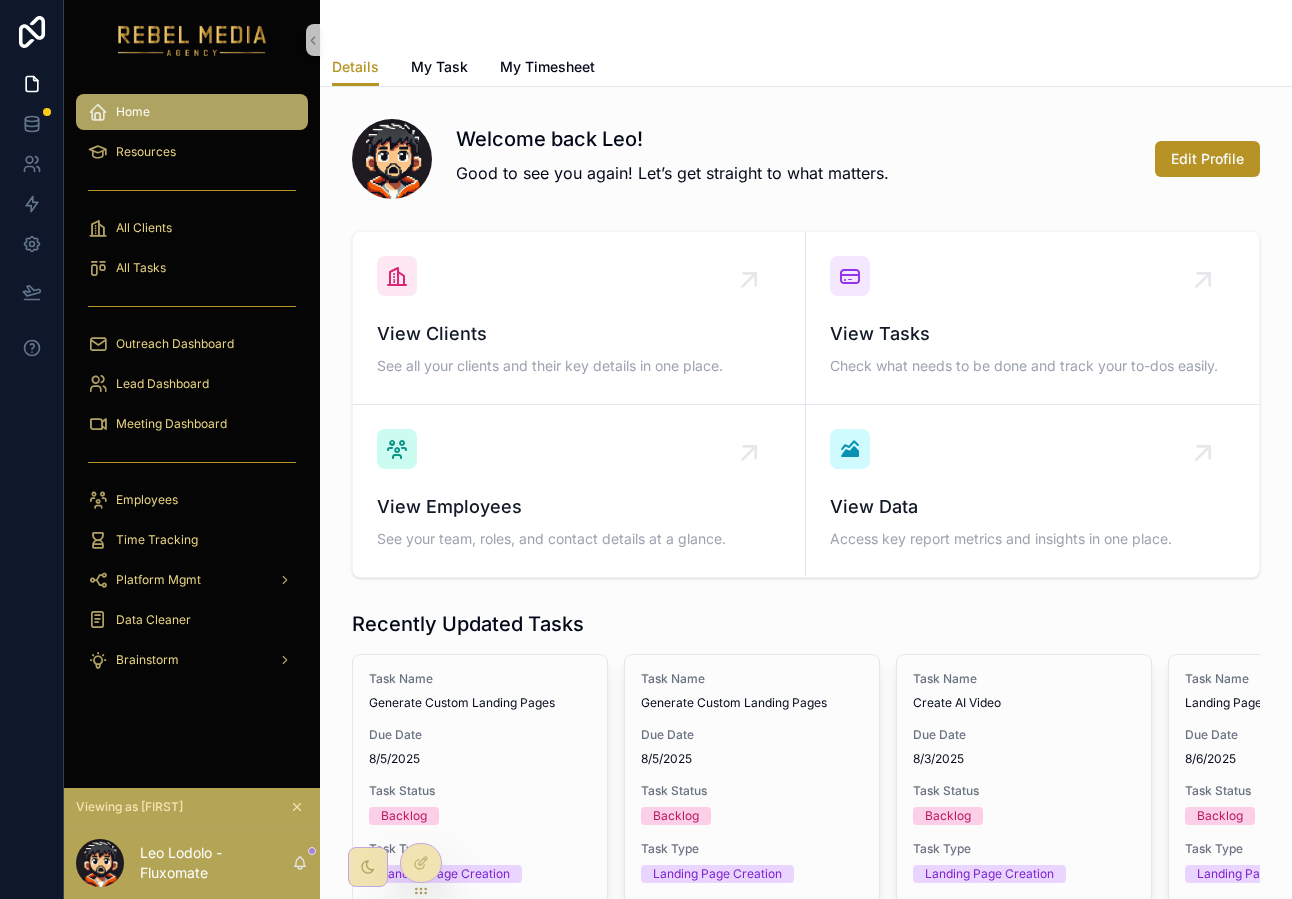 click on "Details My Task My Timesheet" at bounding box center [806, 67] 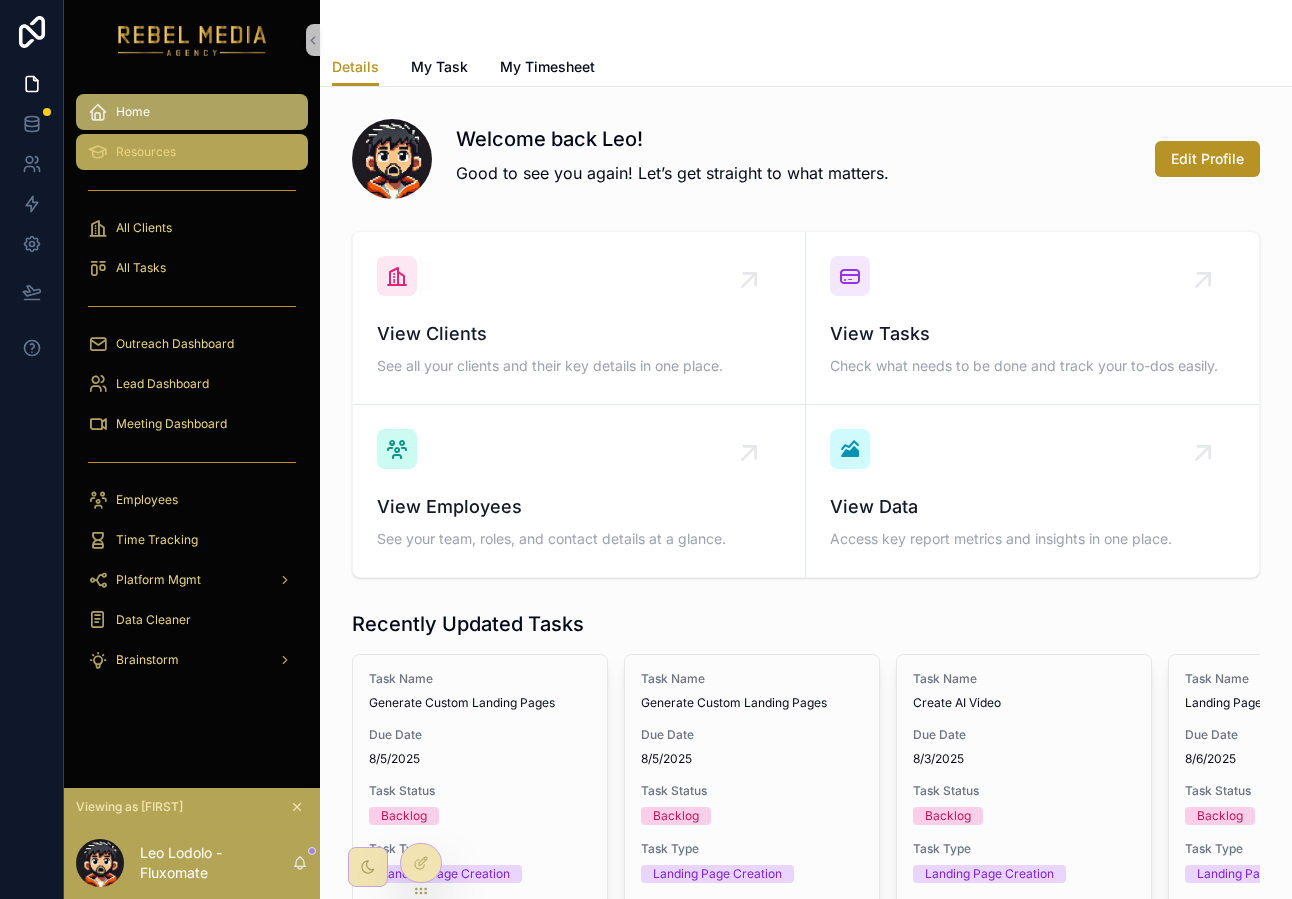 click on "Resources" at bounding box center (192, 152) 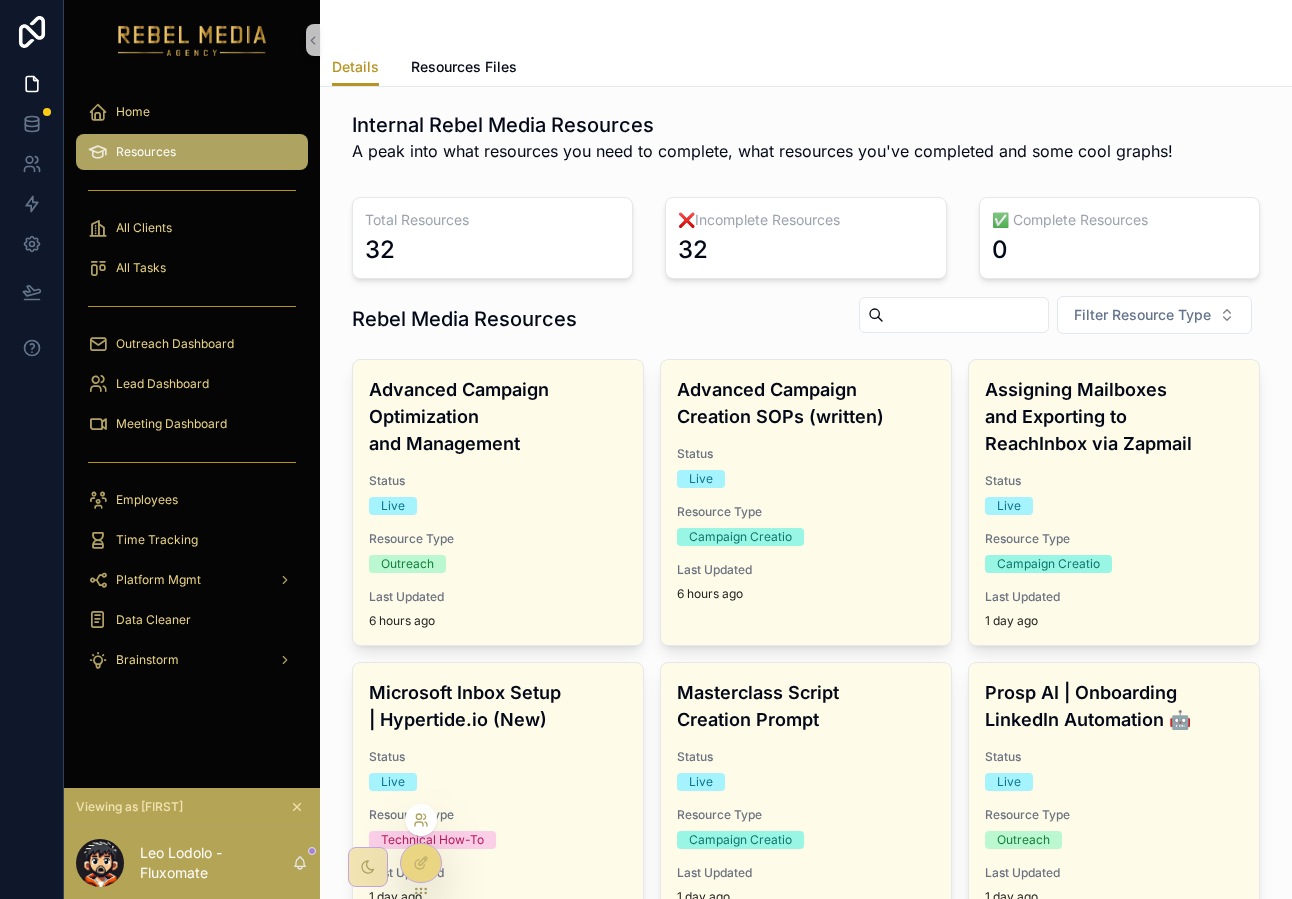 click 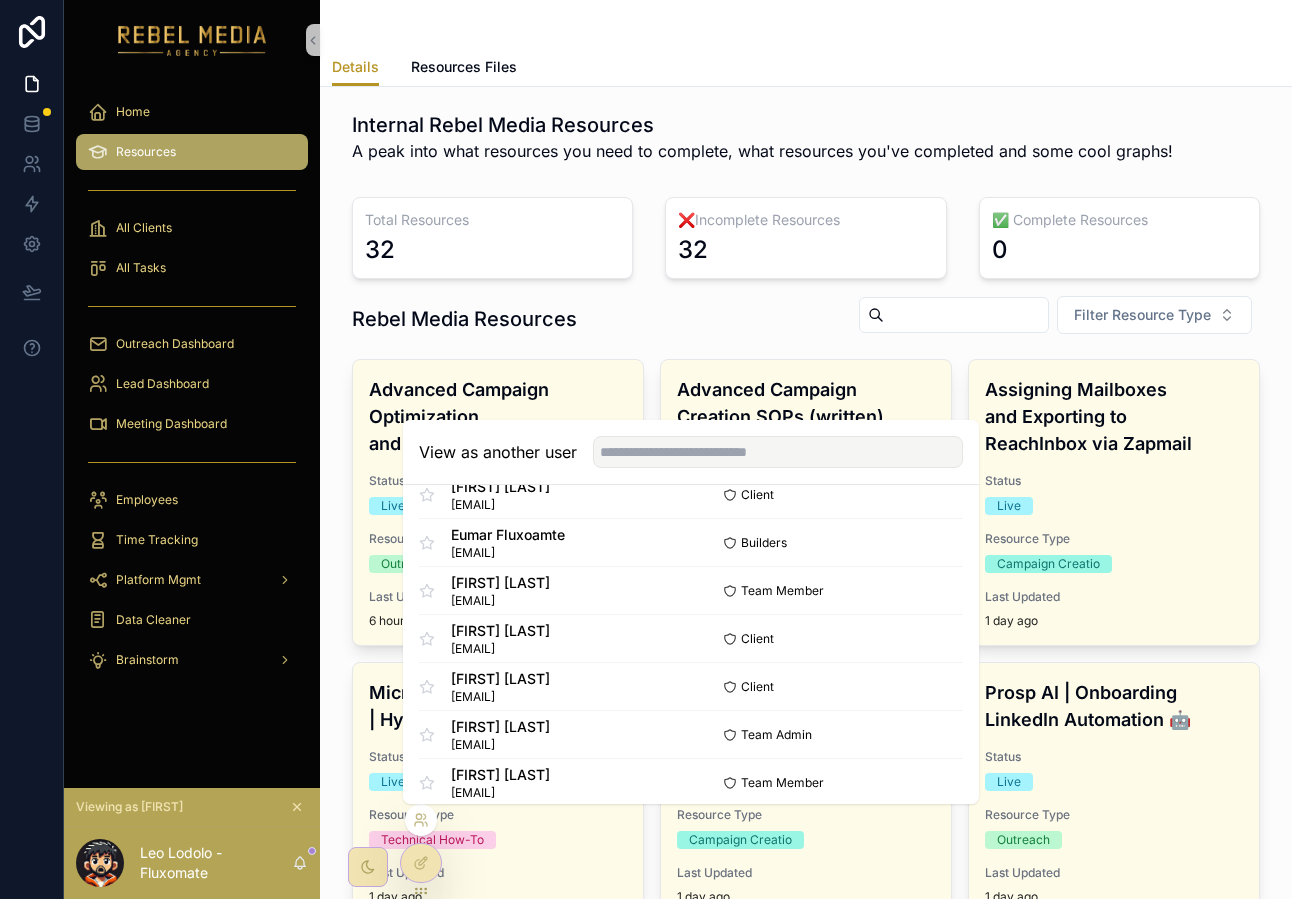 scroll, scrollTop: 1403, scrollLeft: 0, axis: vertical 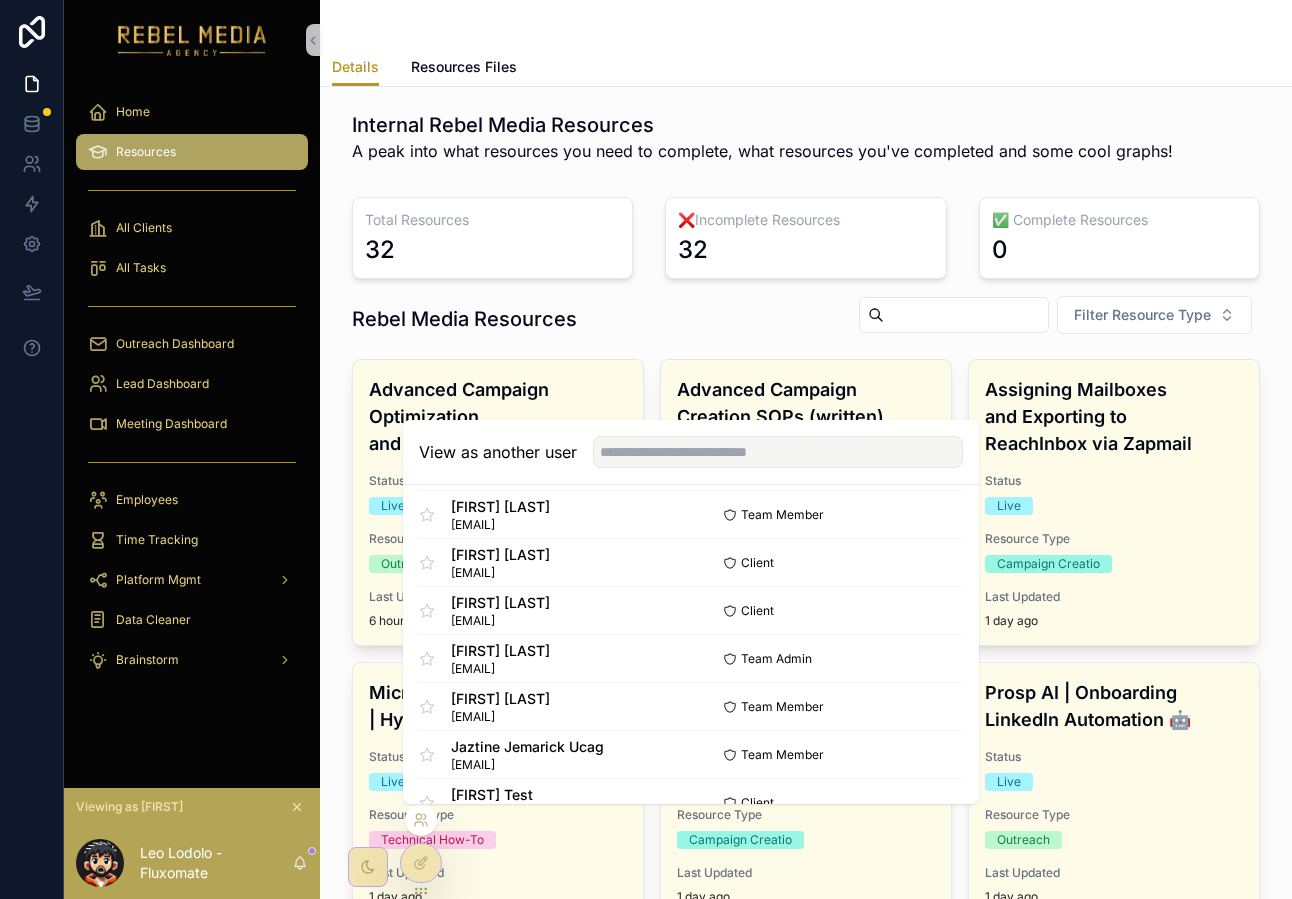 click 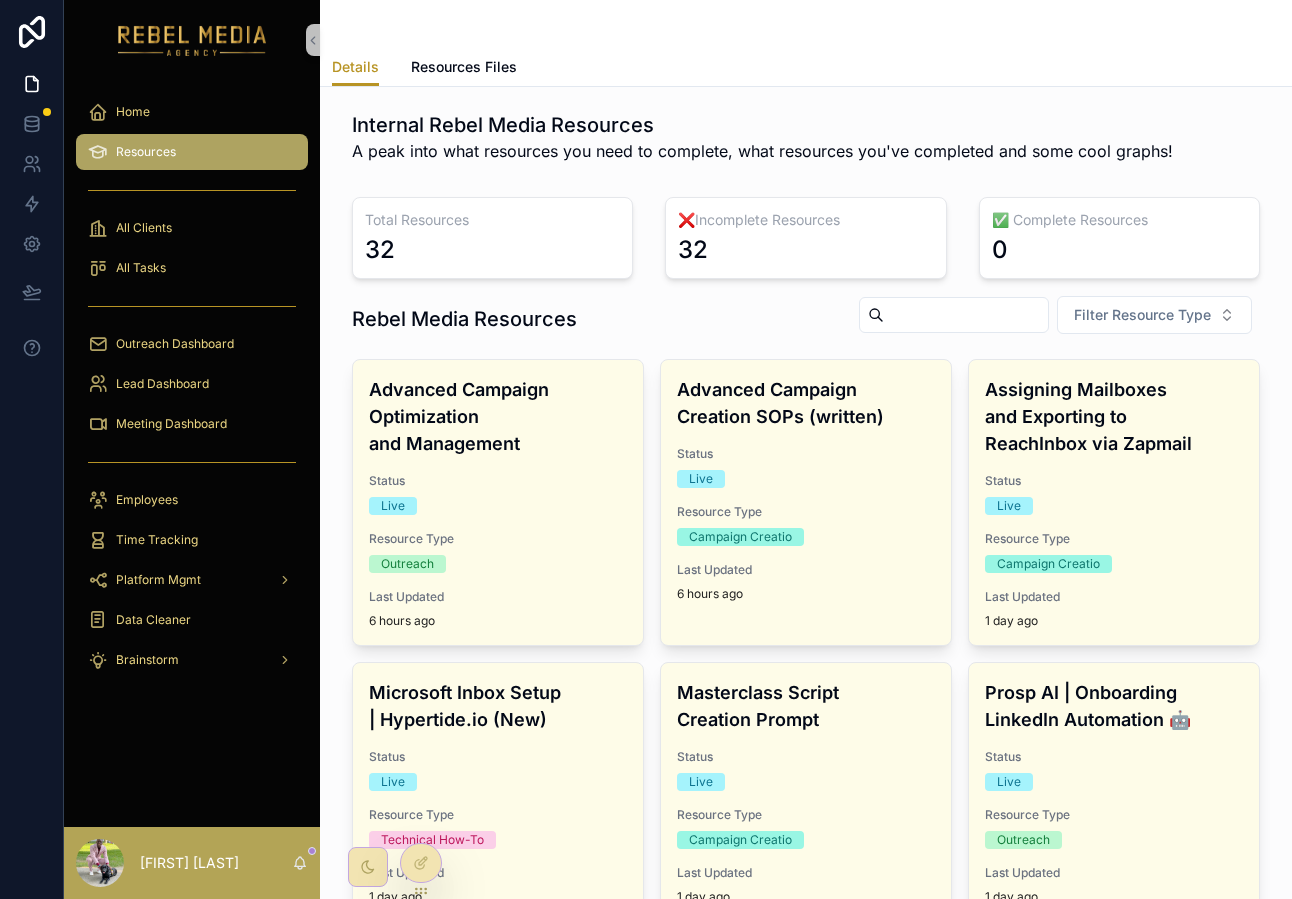 click on "[FIRST] [LAST]" at bounding box center (192, 863) 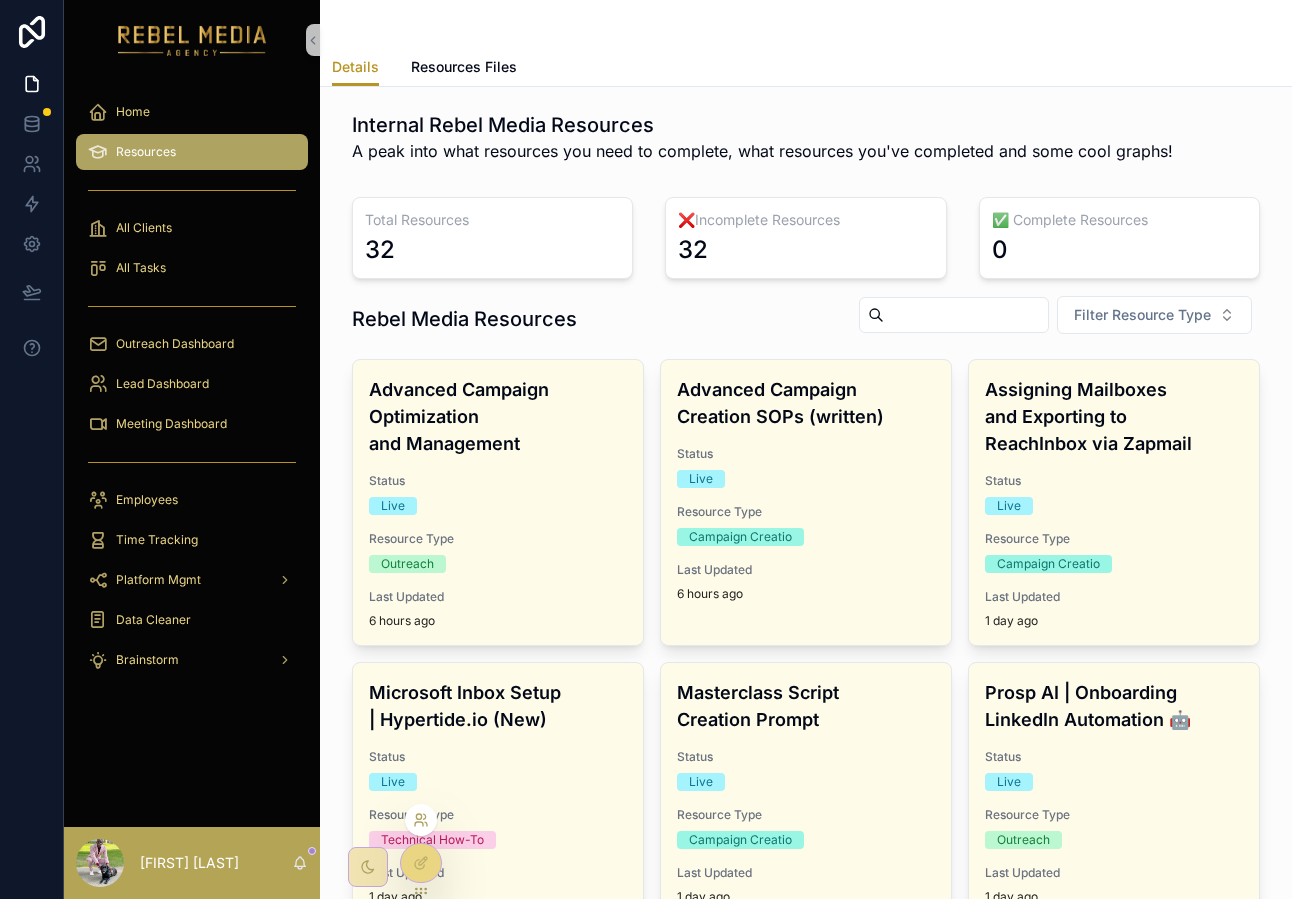 click 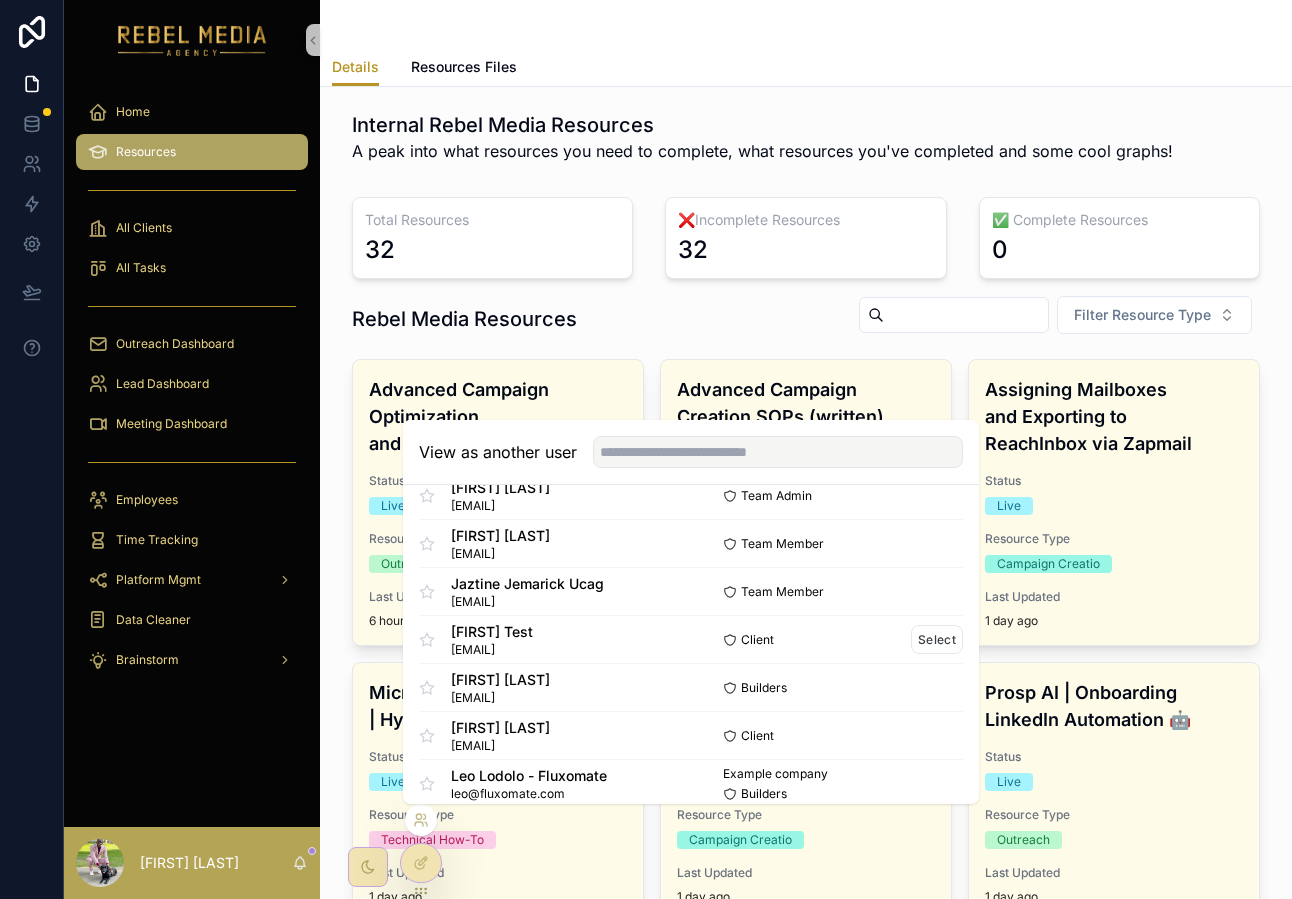 scroll, scrollTop: 1585, scrollLeft: 0, axis: vertical 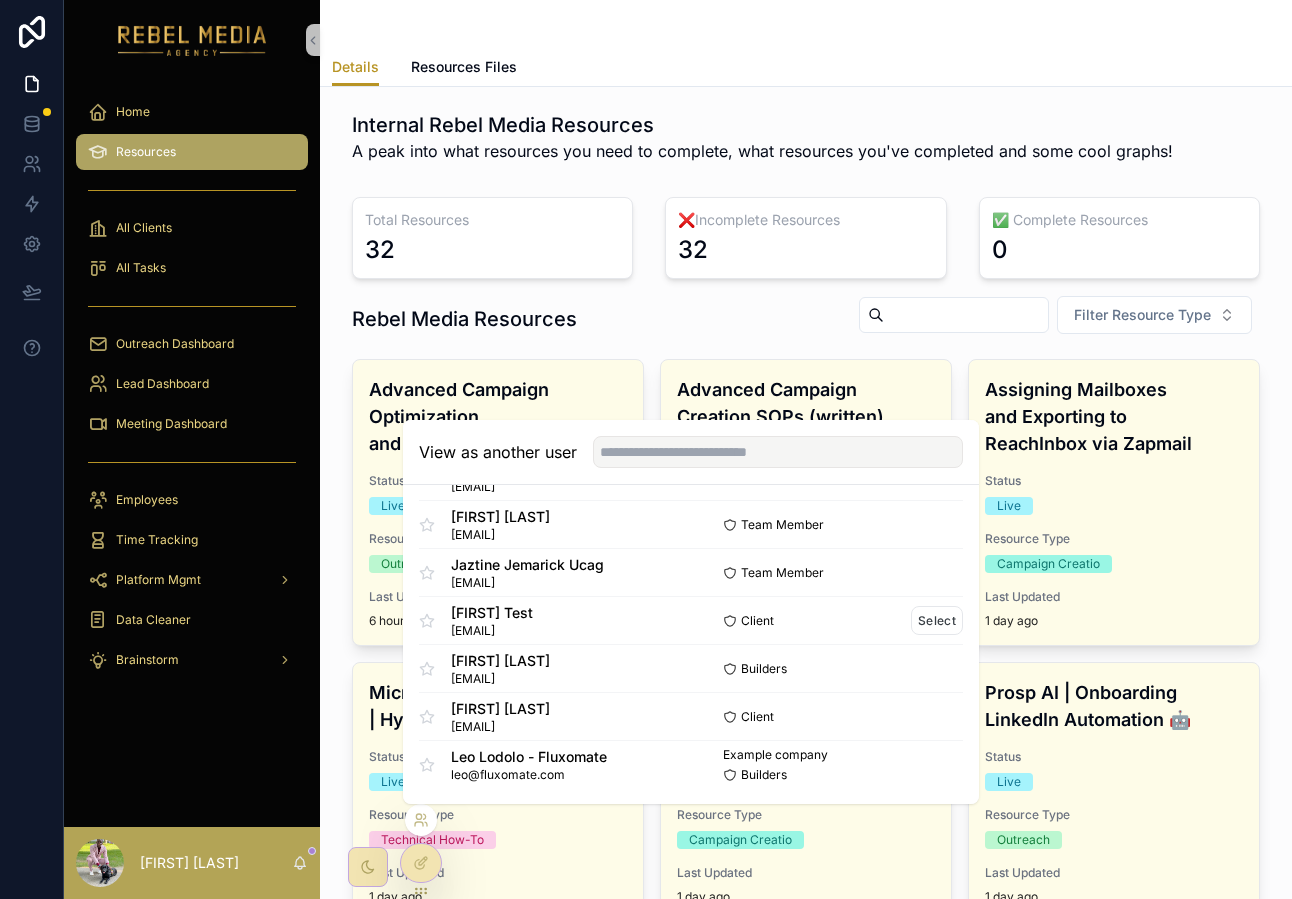 click on "Client Select" at bounding box center [827, 620] 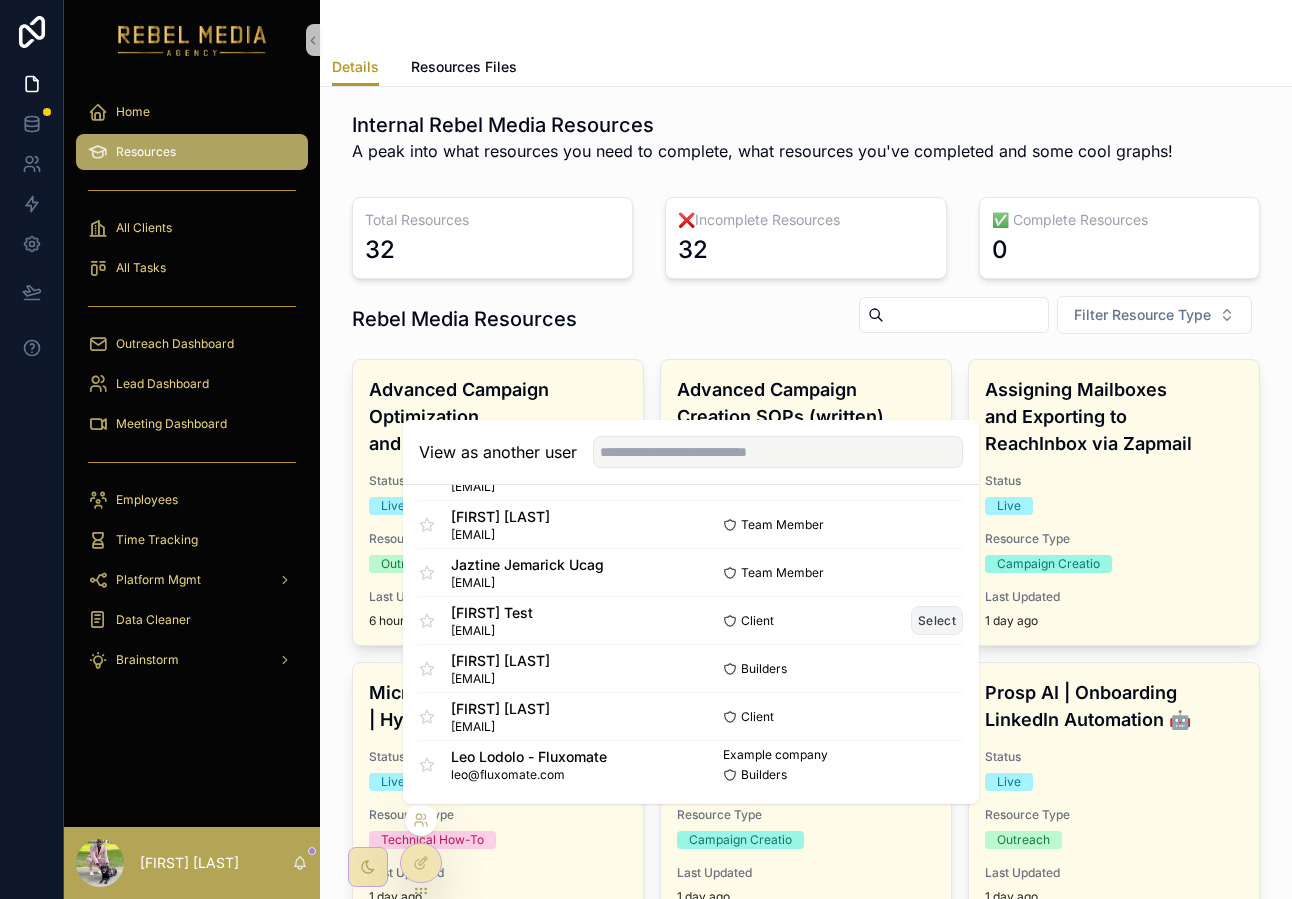 click on "Select" at bounding box center (937, 620) 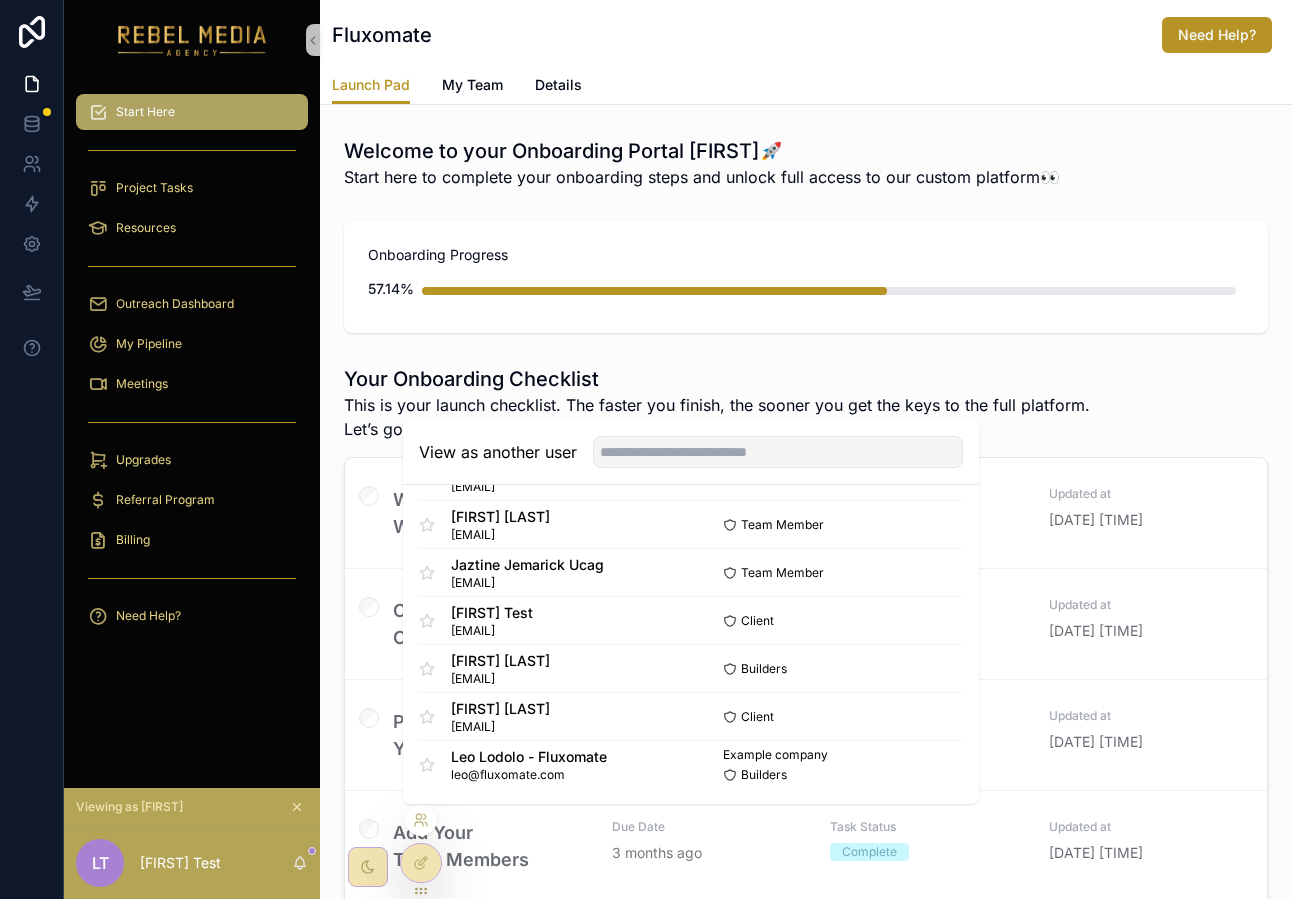 click on "Onboarding Progress 57.14%" at bounding box center [806, 277] 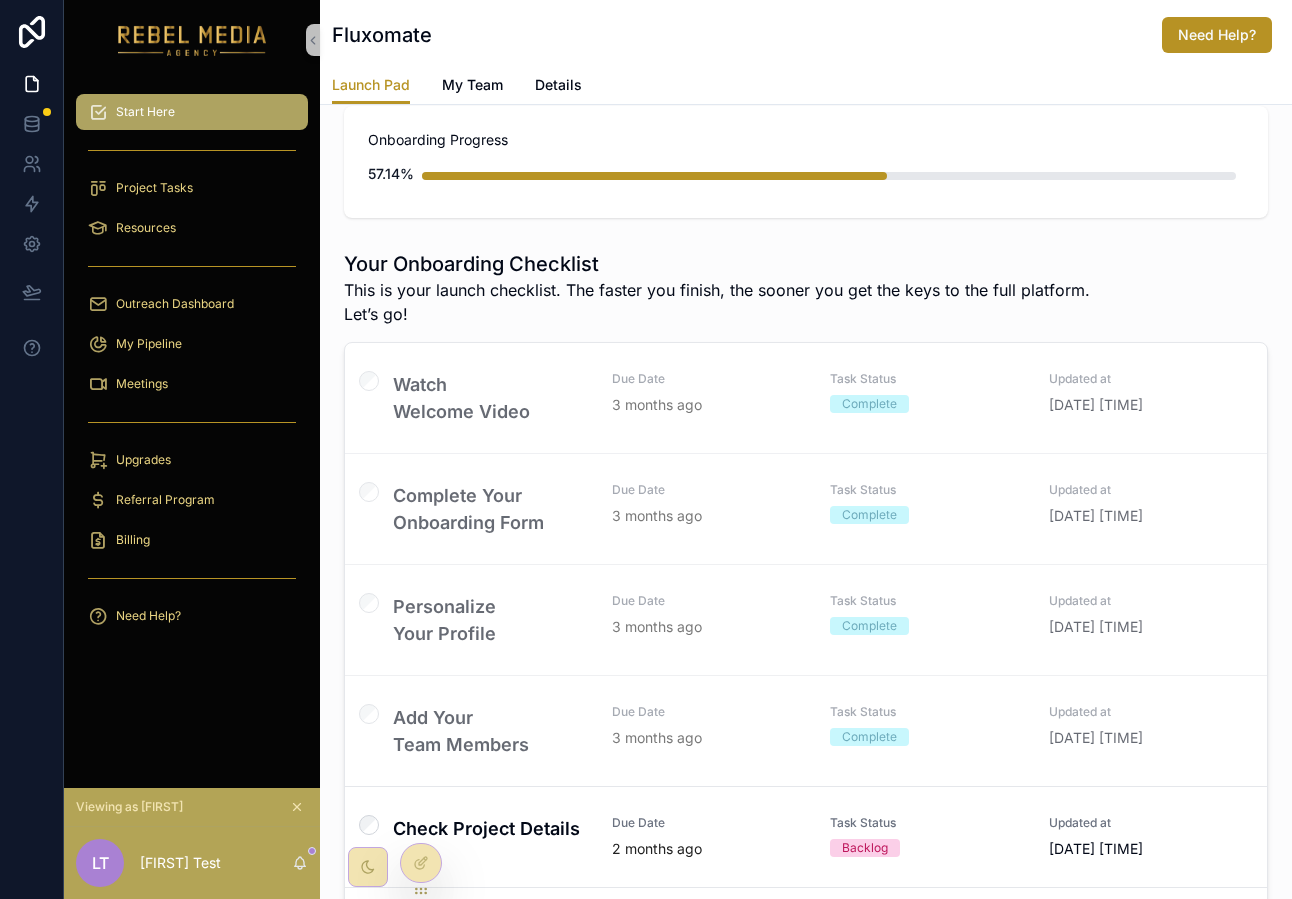 scroll, scrollTop: 376, scrollLeft: 0, axis: vertical 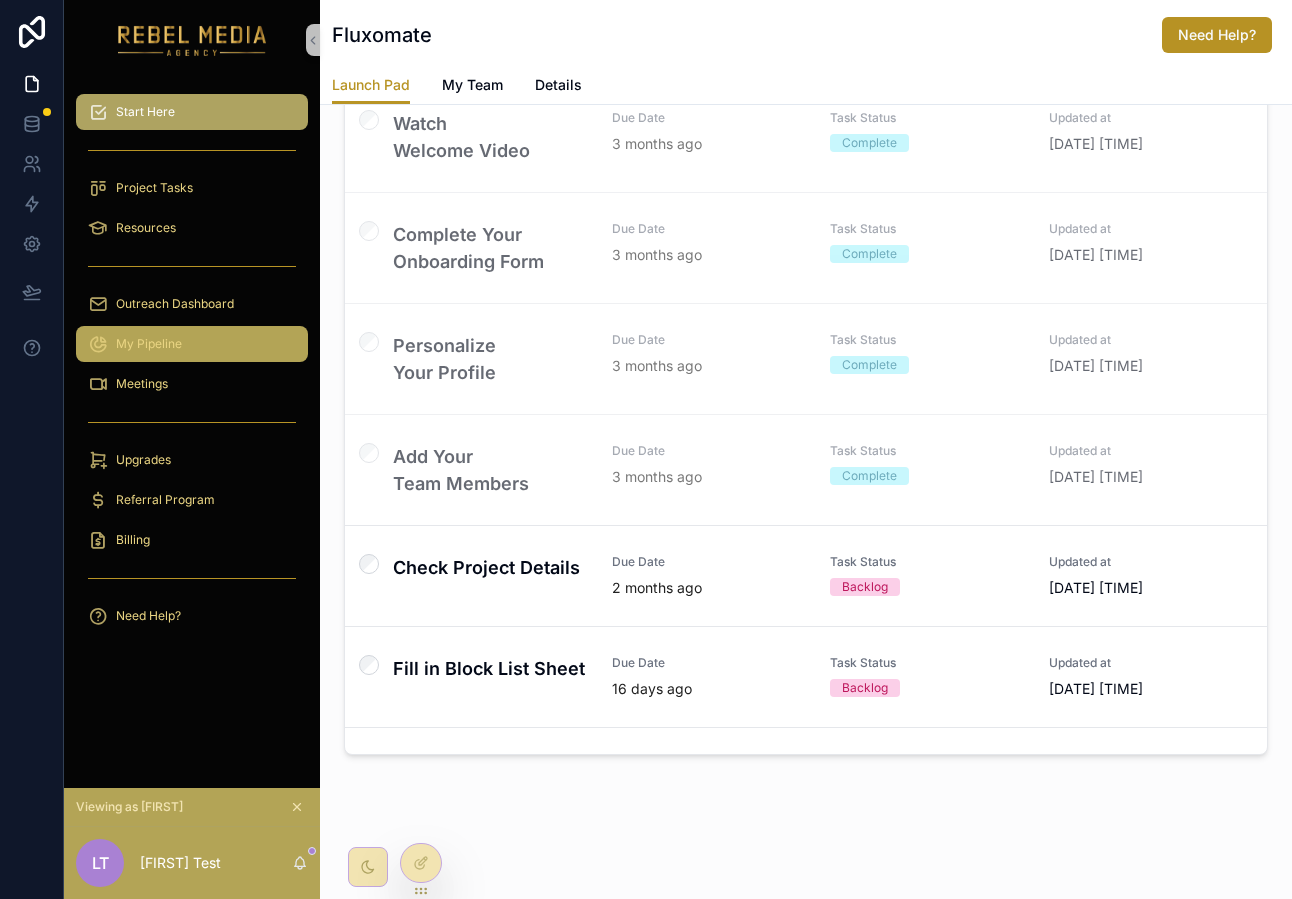 click on "My Pipeline" at bounding box center (192, 344) 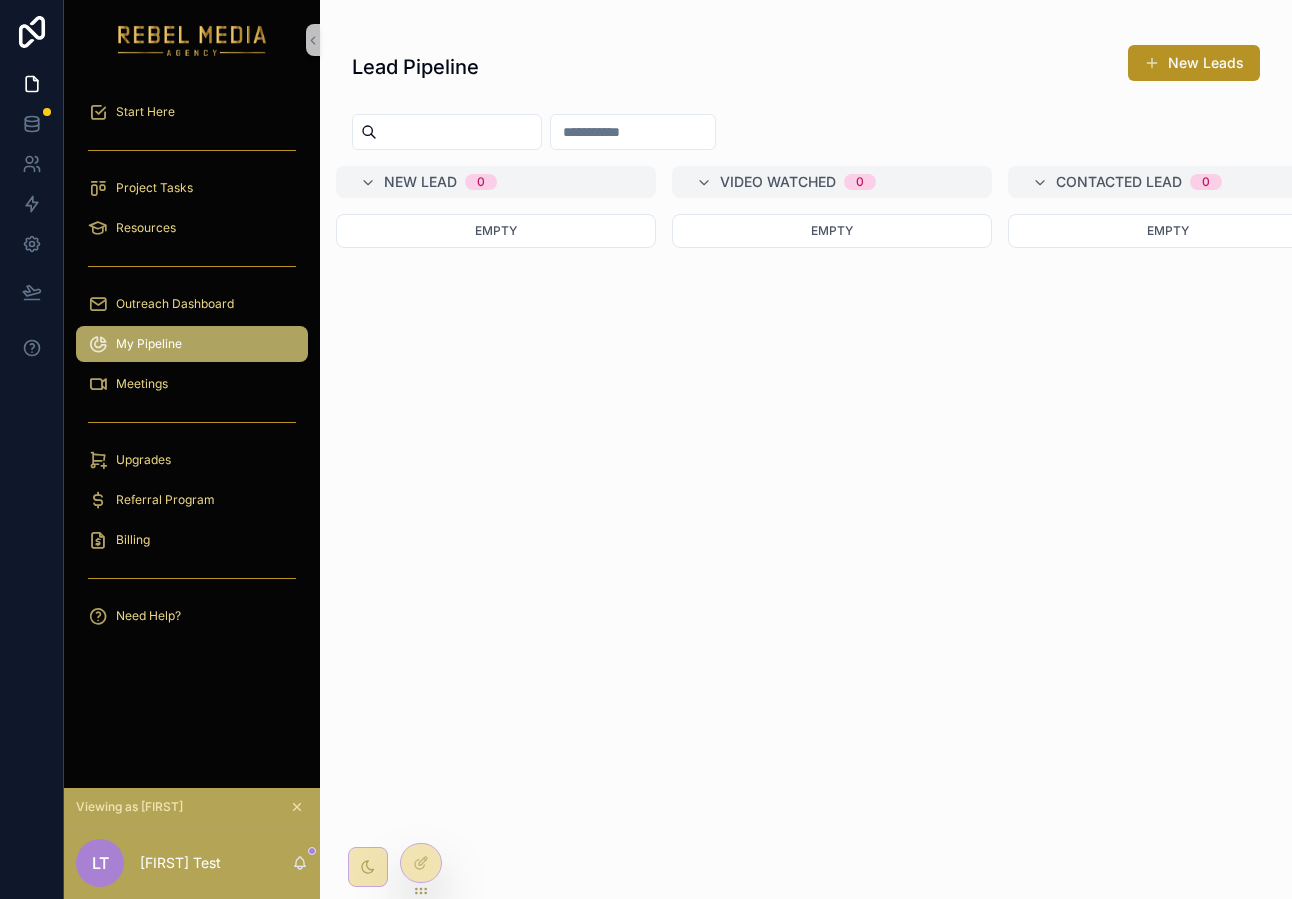 scroll, scrollTop: 0, scrollLeft: 0, axis: both 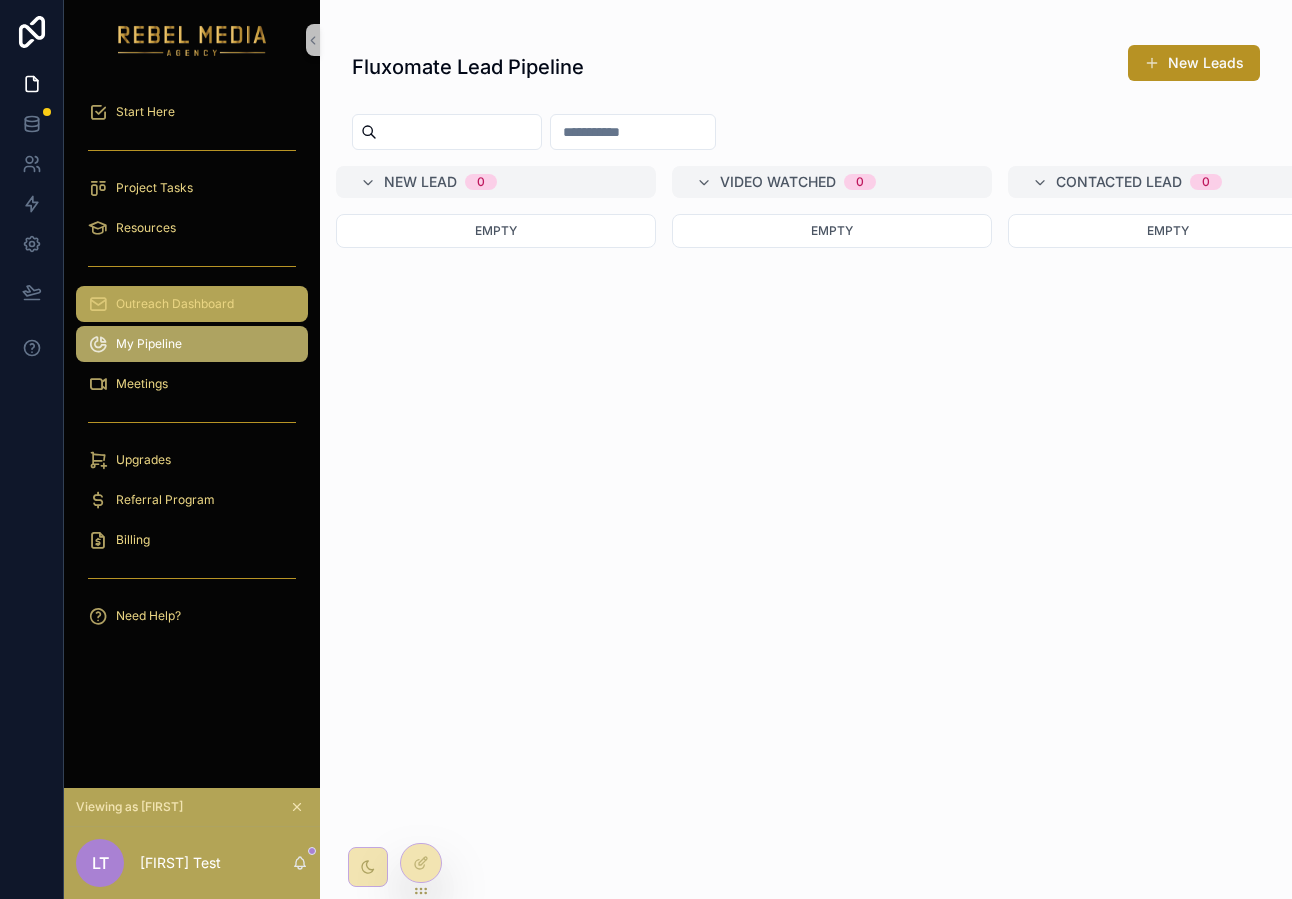 click on "Outreach Dashboard" at bounding box center (175, 304) 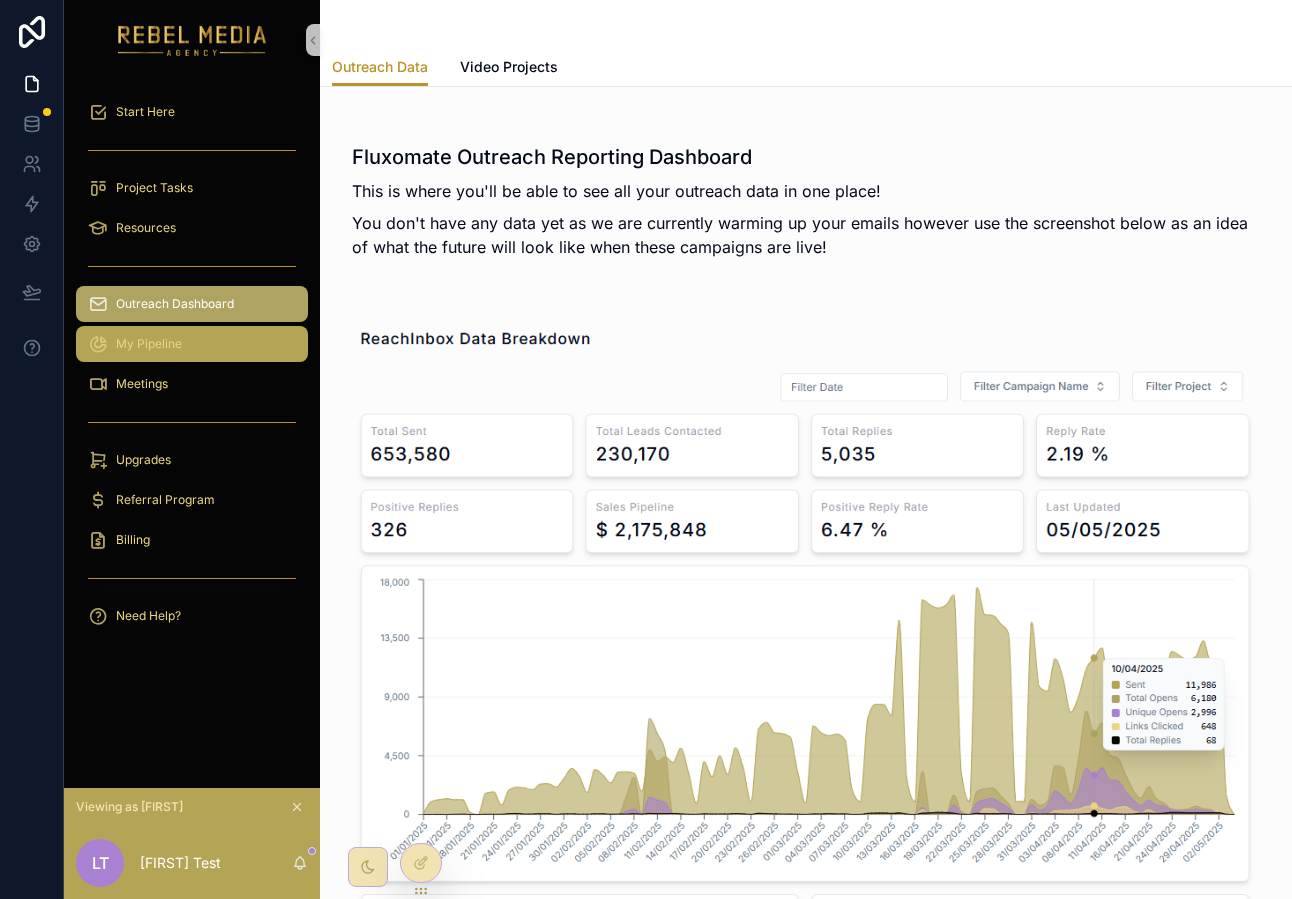 click on "My Pipeline" at bounding box center [192, 344] 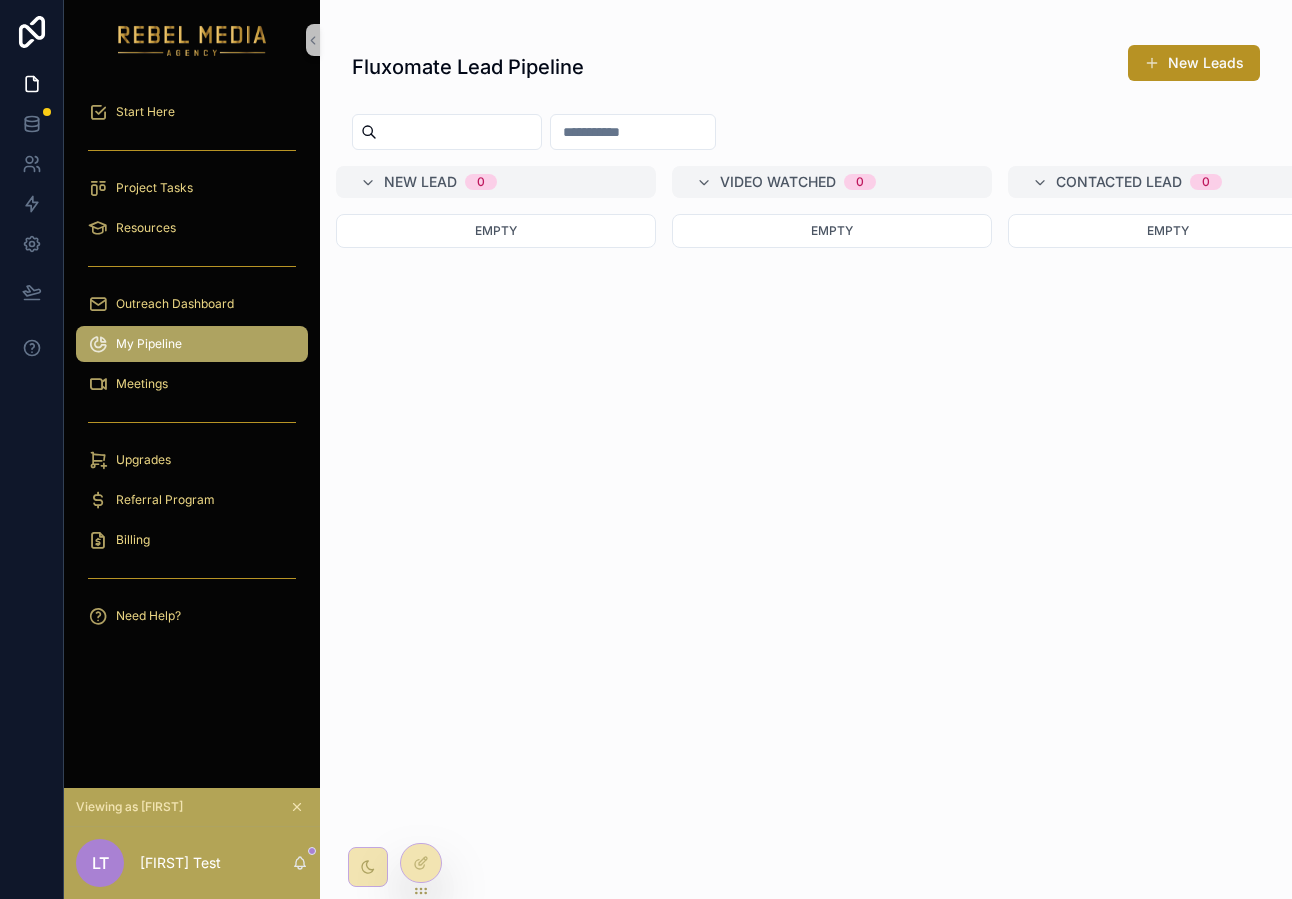 click at bounding box center (192, 422) 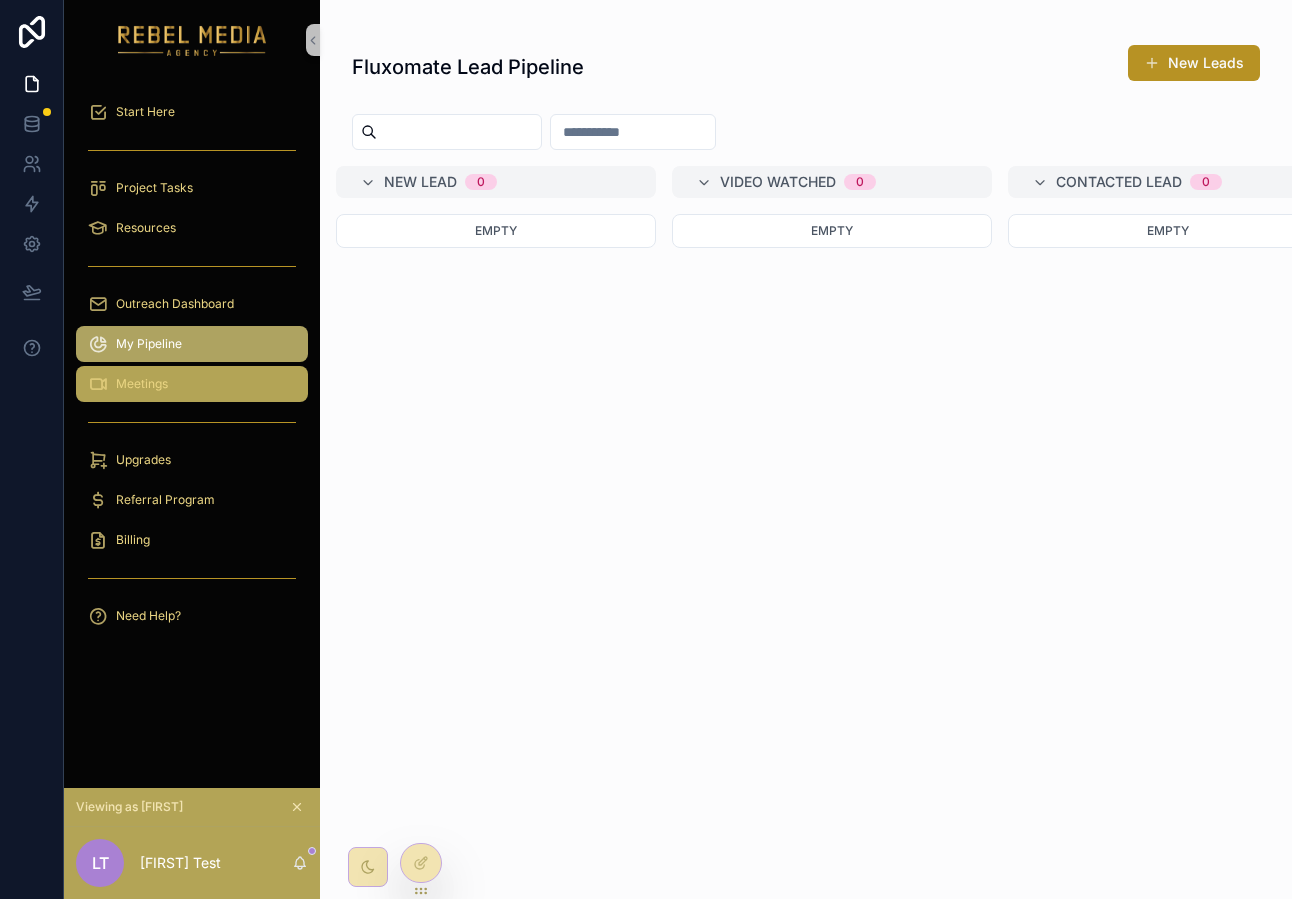 click on "Meetings" at bounding box center [192, 384] 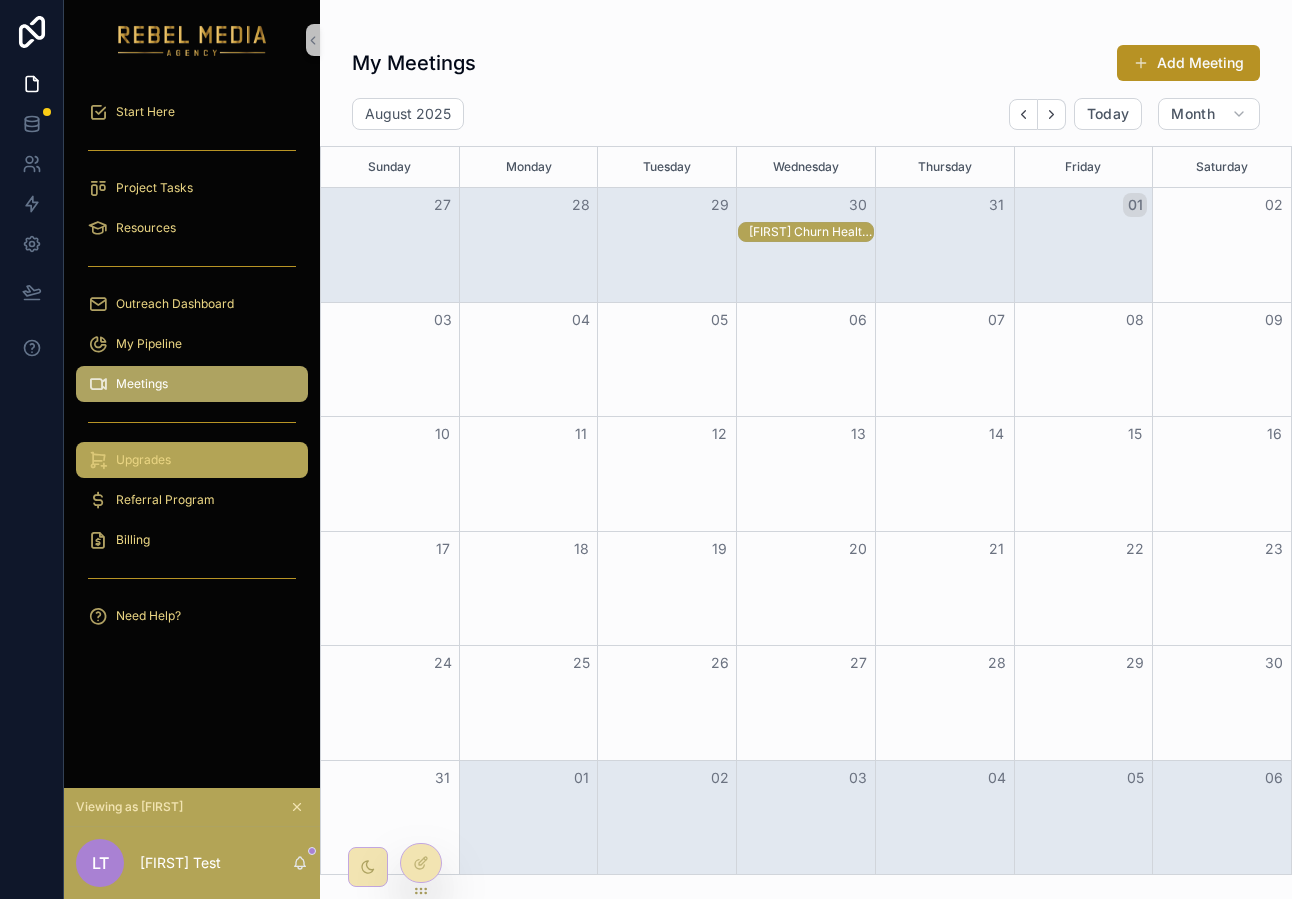 click on "Upgrades" at bounding box center [192, 460] 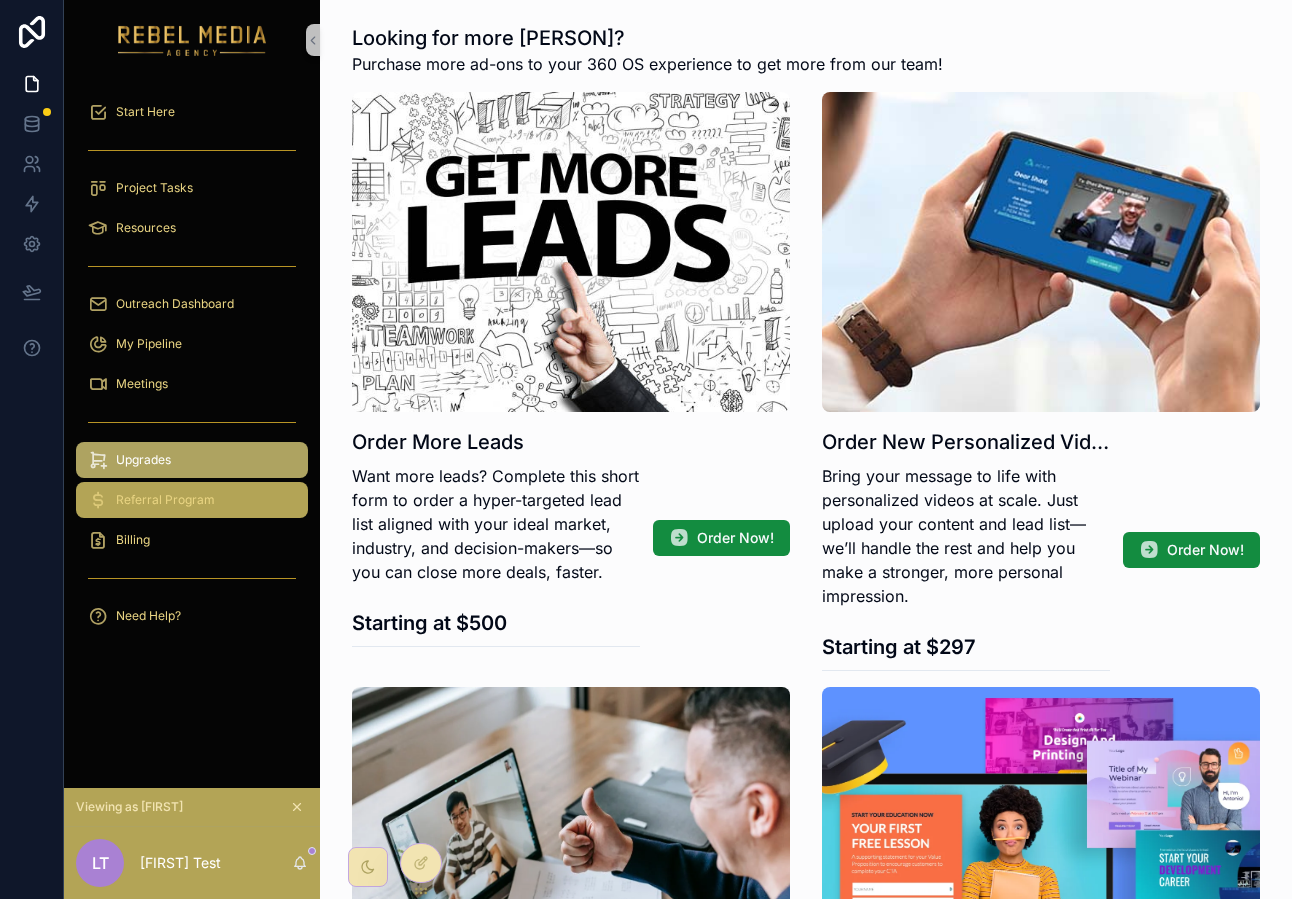 click on "Referral Program" at bounding box center (165, 500) 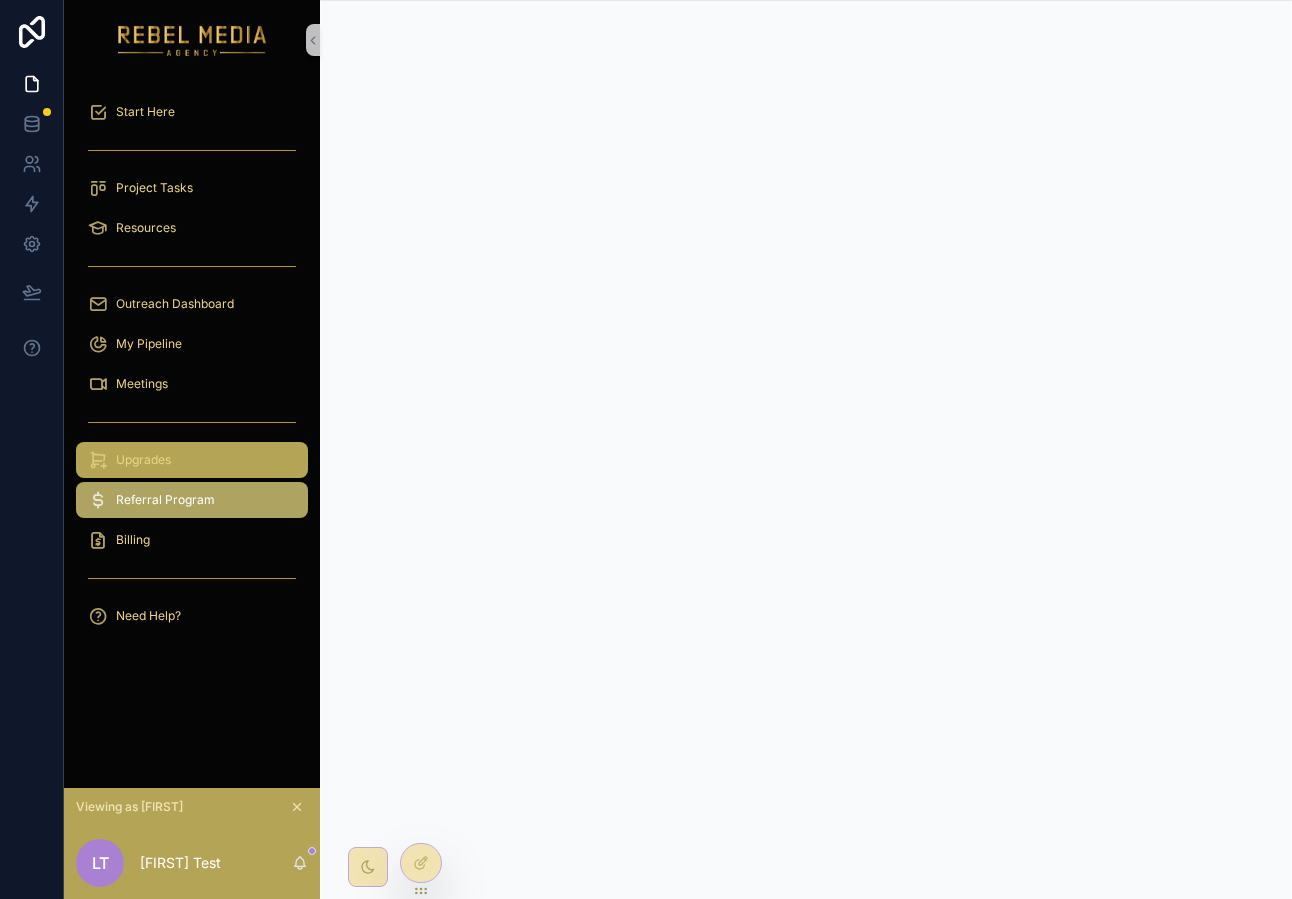 click on "Upgrades" at bounding box center [192, 460] 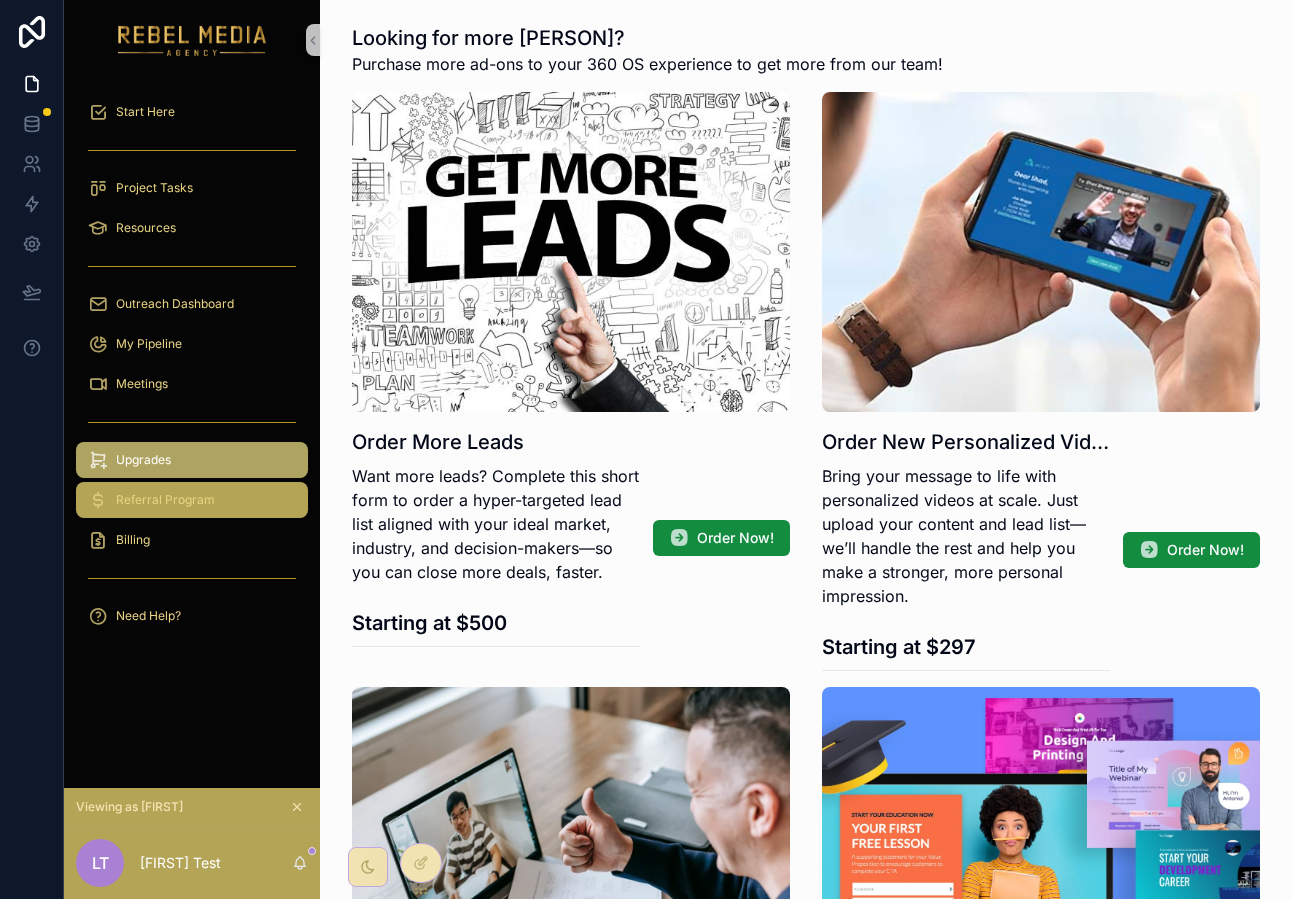 click on "Referral Program" at bounding box center [192, 500] 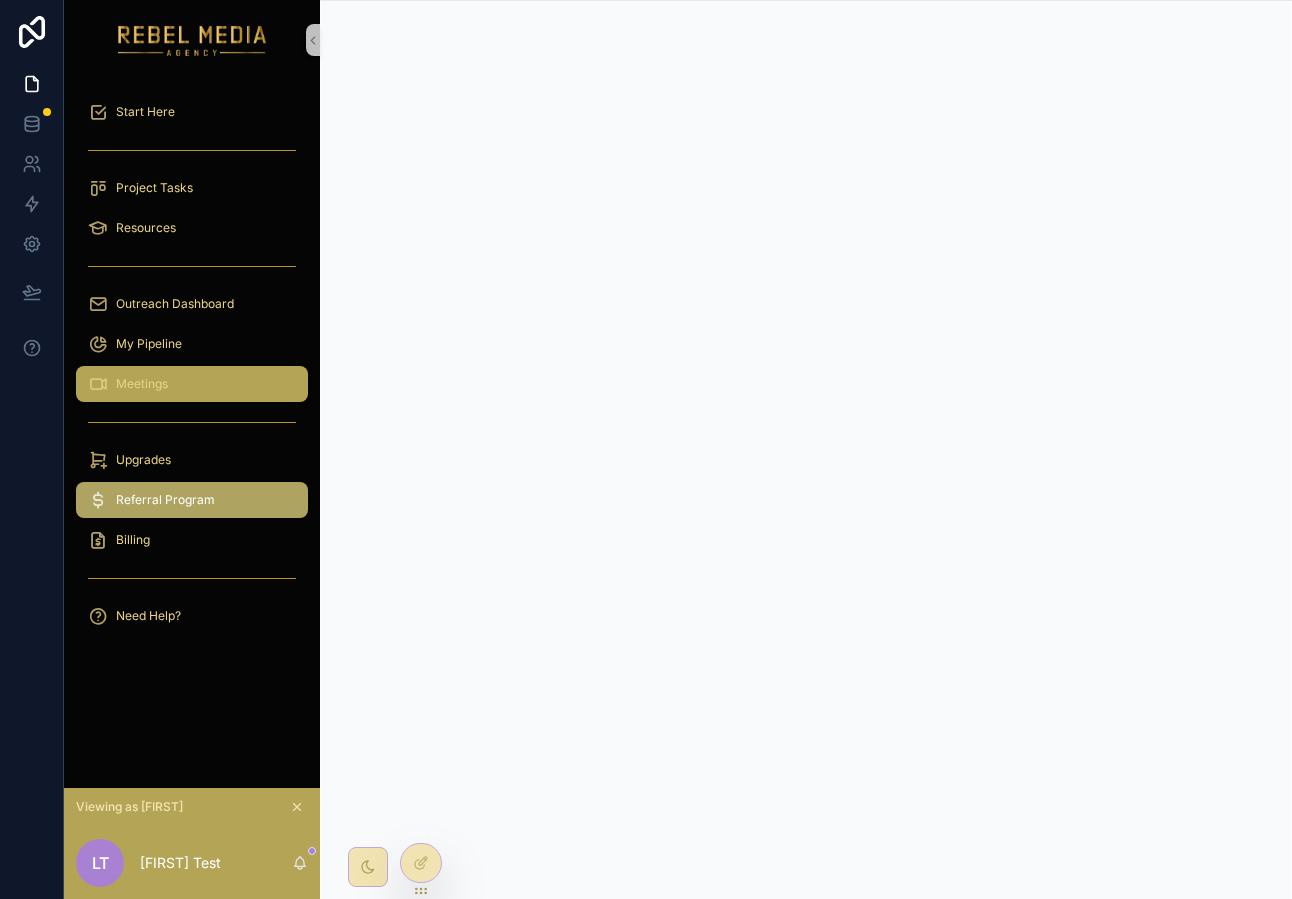 click on "Meetings" at bounding box center (192, 384) 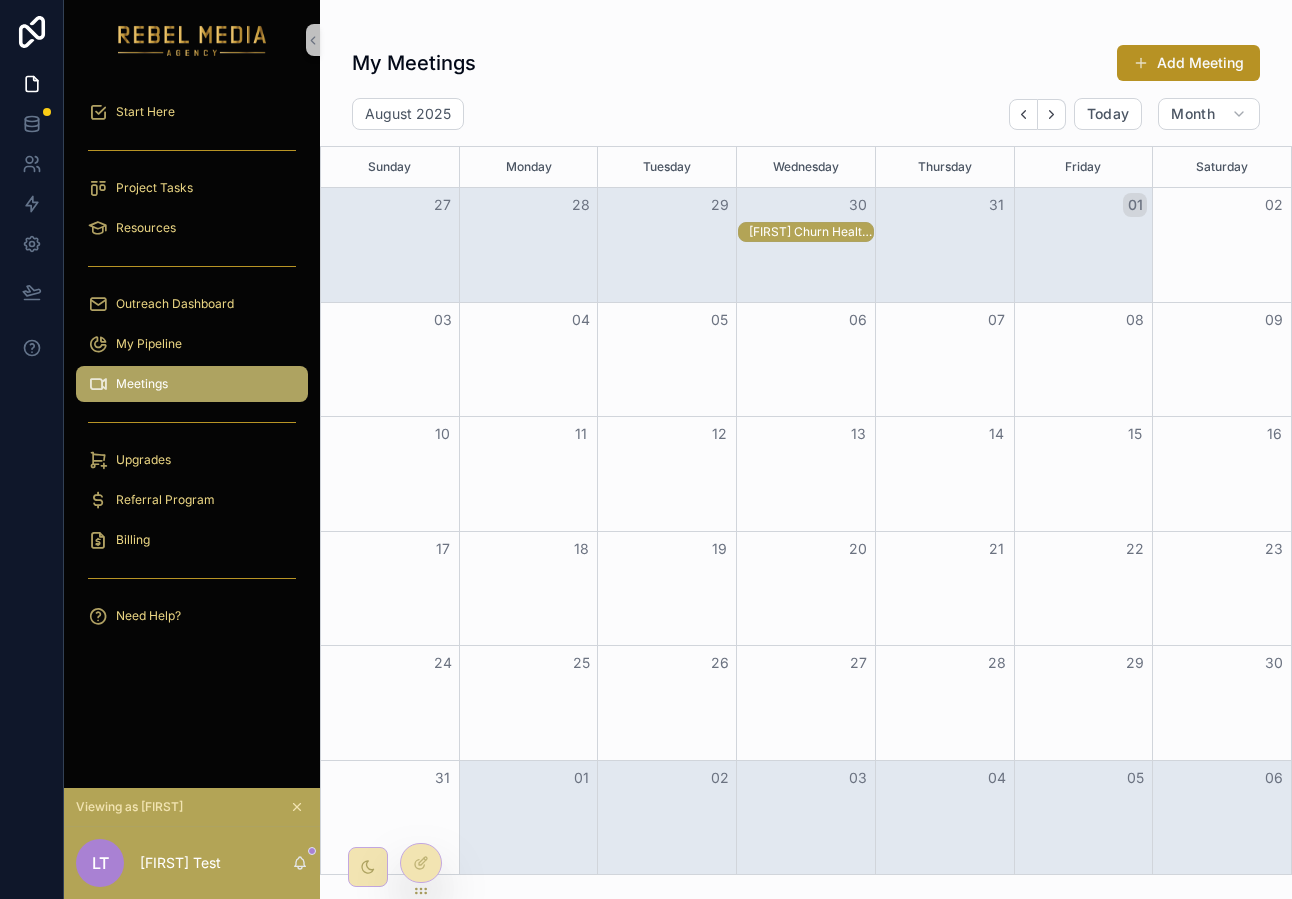 click on "Meetings" at bounding box center [192, 384] 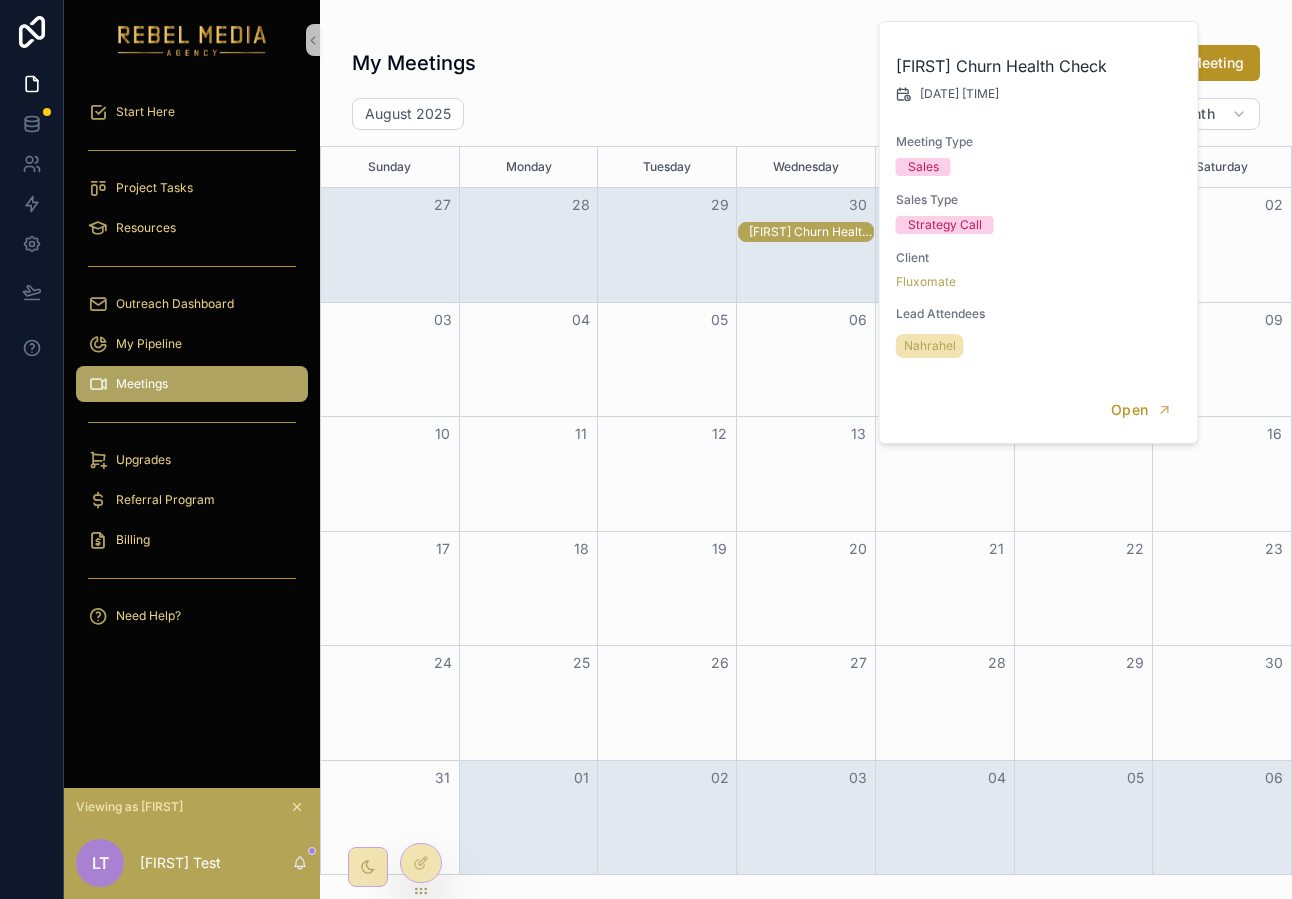 click on "My Meetings Add Meeting August 2025 Today Month Sunday Monday Tuesday Wednesday Thursday Friday Saturday 27 28 29 30 31 01 02   Nahrahel Churn Health Check 03 04 05 06 07 08 09 10 11 12 13 14 15 16 17 18 19 20 21 22 23 24 25 26 27 28 29 30 31 01 02 03 04 05 06" at bounding box center (806, 453) 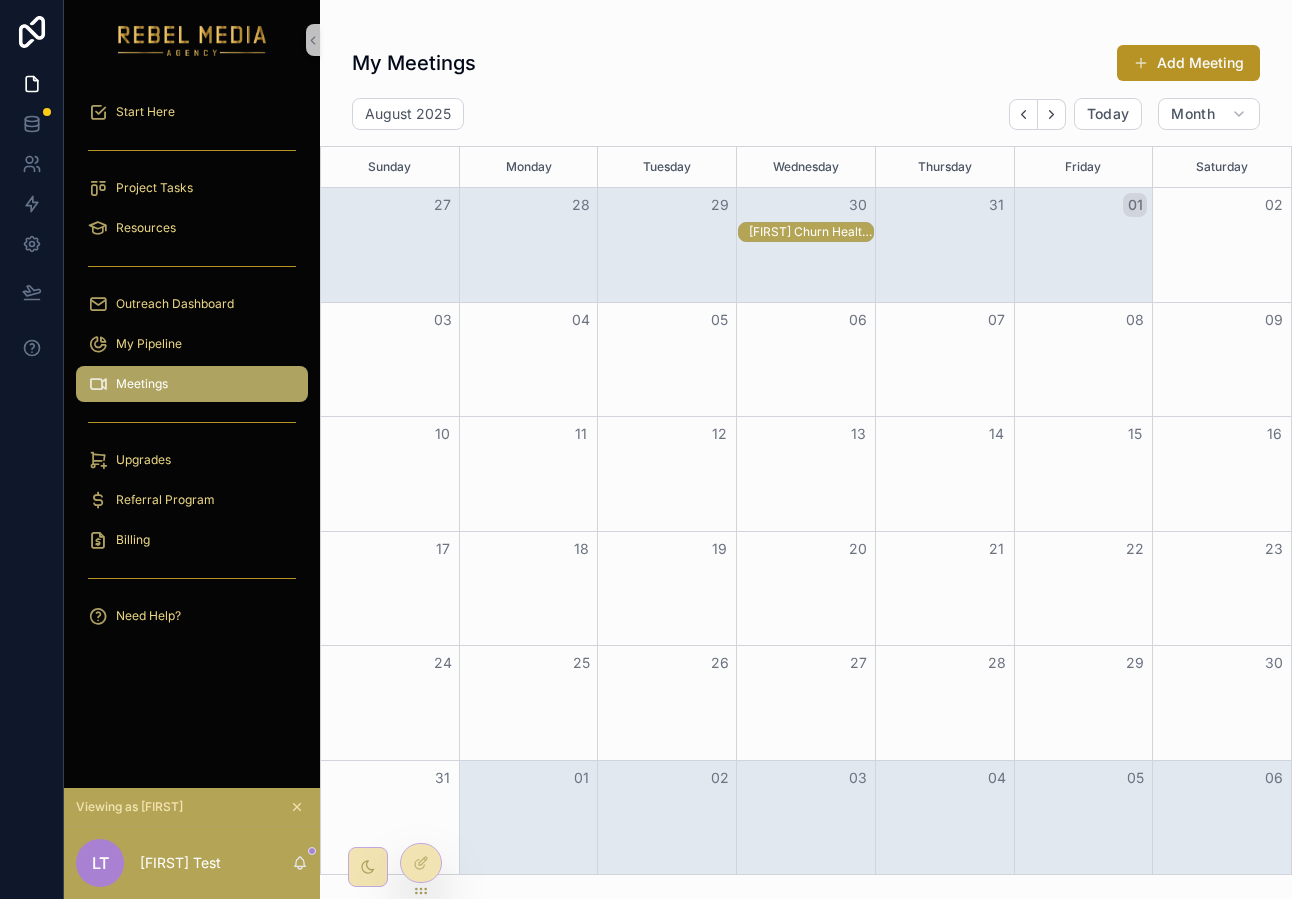click on "Upgrades" at bounding box center [192, 460] 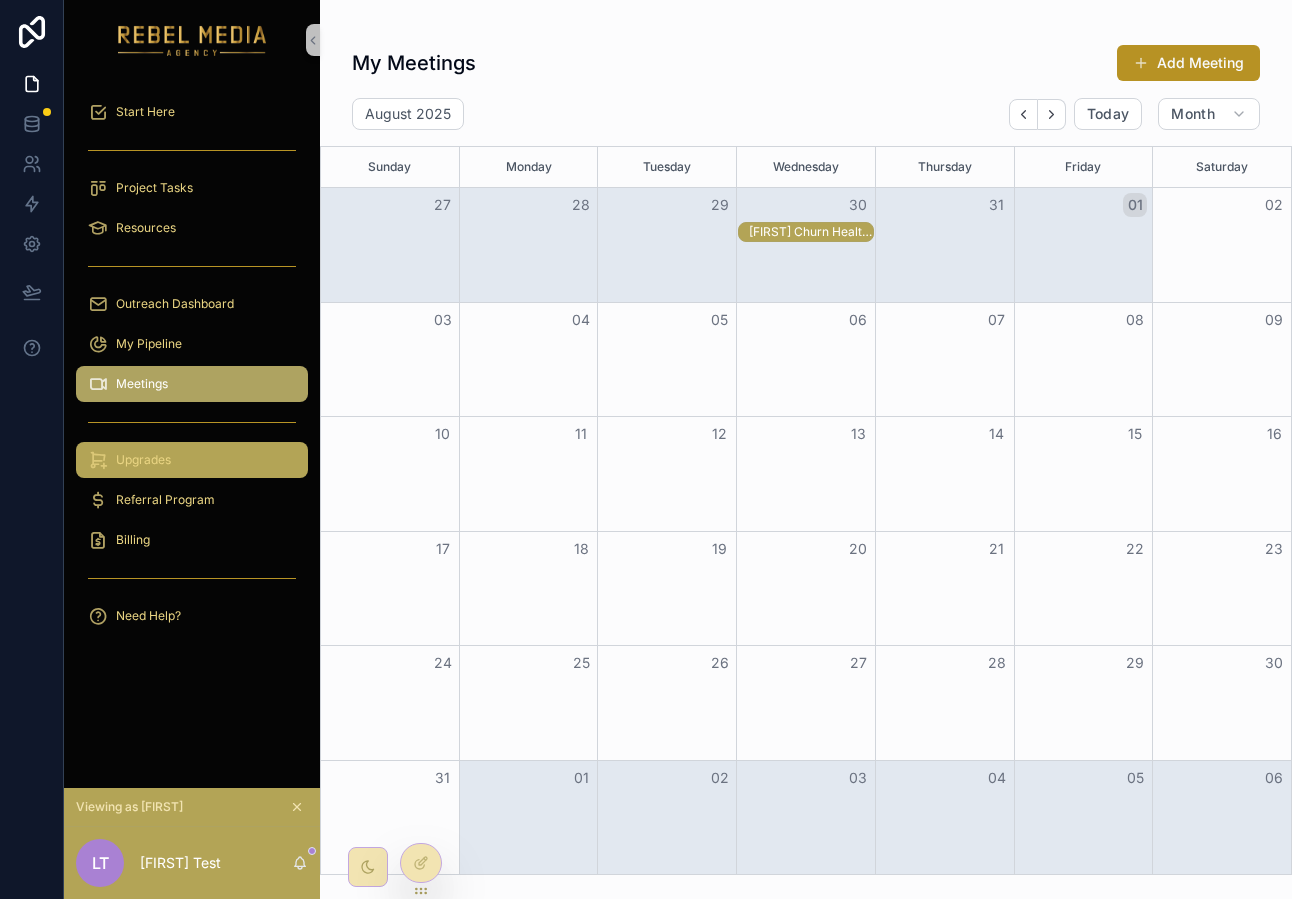 click on "Upgrades" at bounding box center (192, 460) 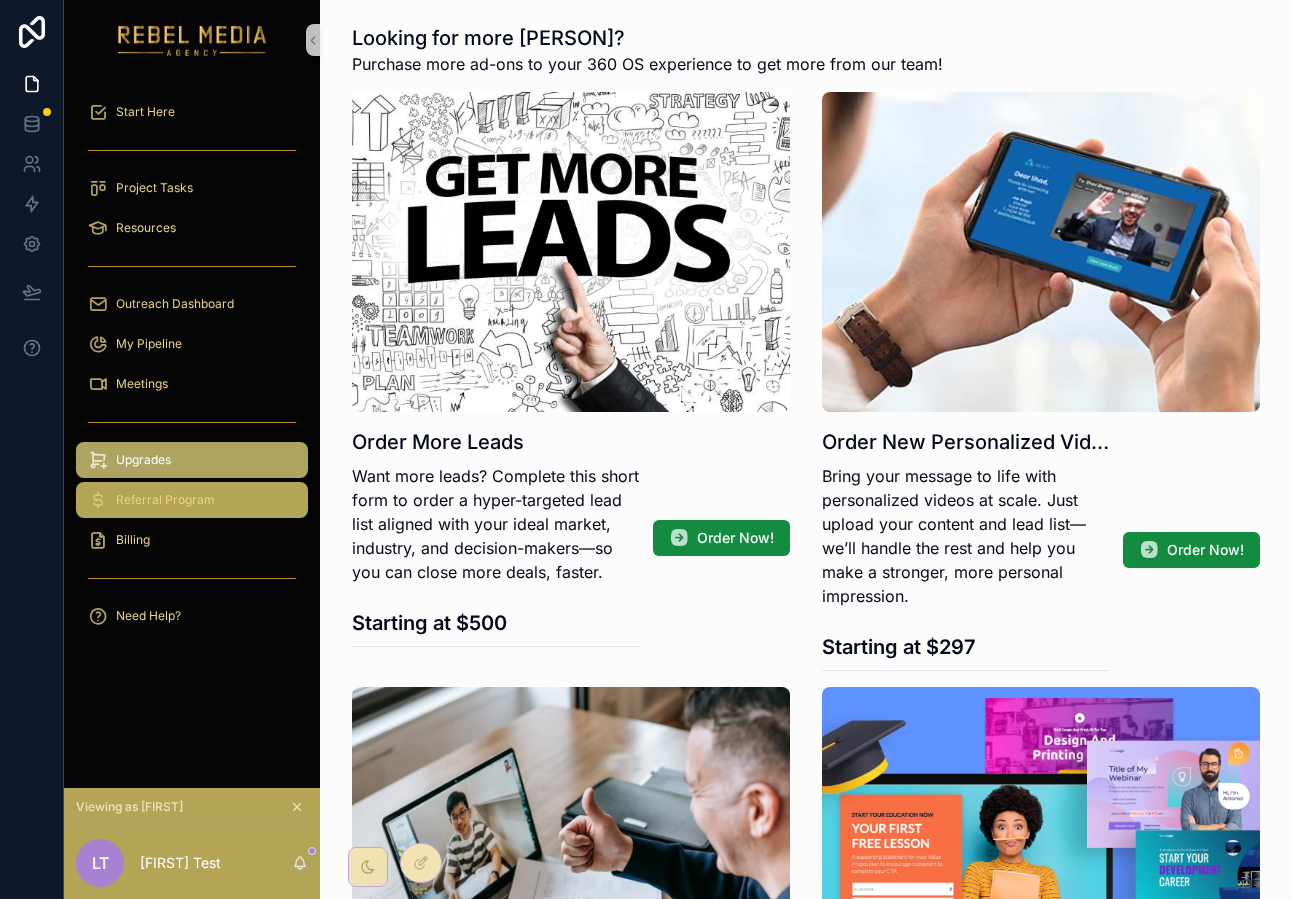 click on "Referral Program" at bounding box center [192, 500] 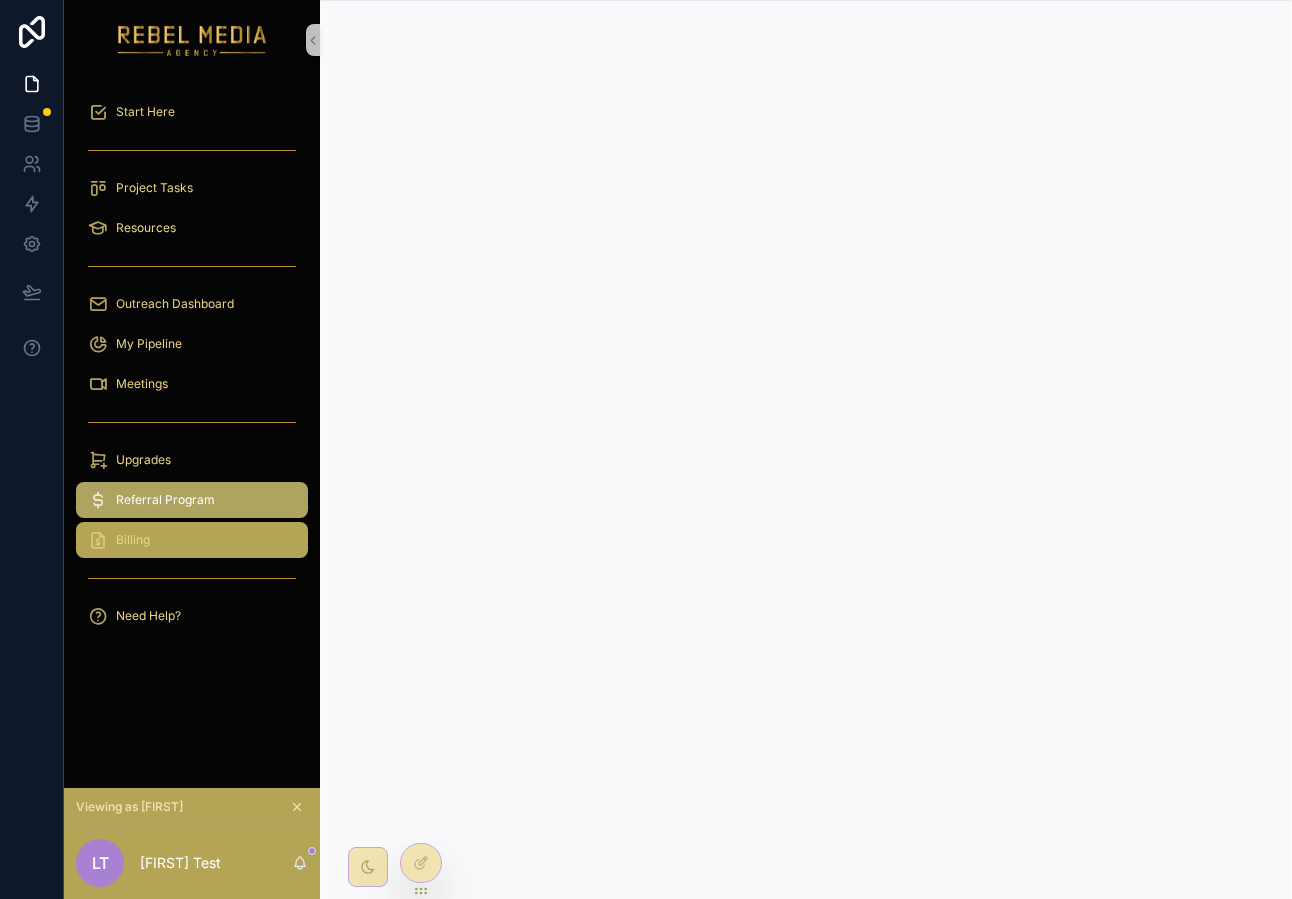 click on "Billing" at bounding box center (192, 540) 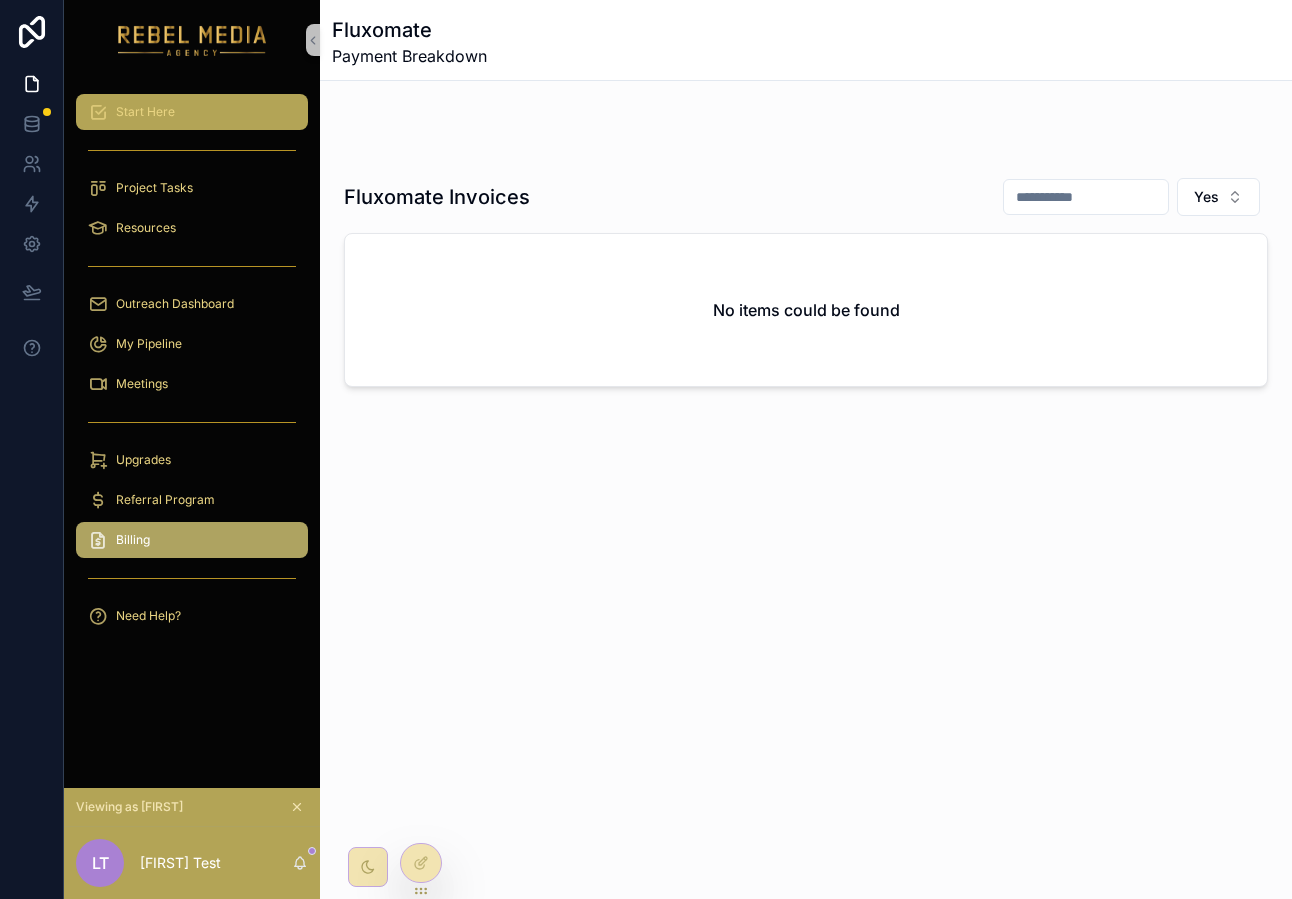 click on "Start Here" at bounding box center [192, 112] 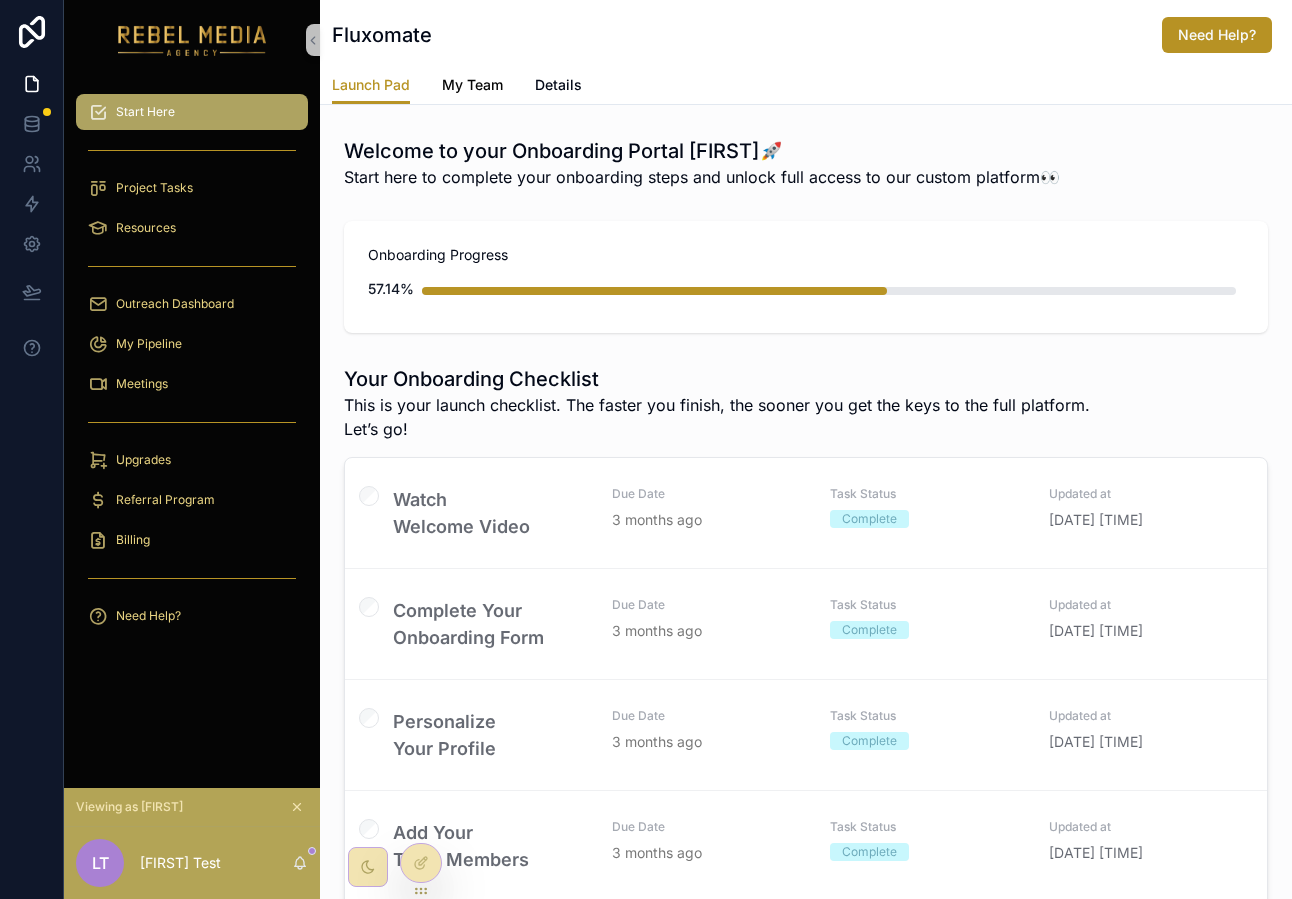 click on "My Team" at bounding box center (472, 85) 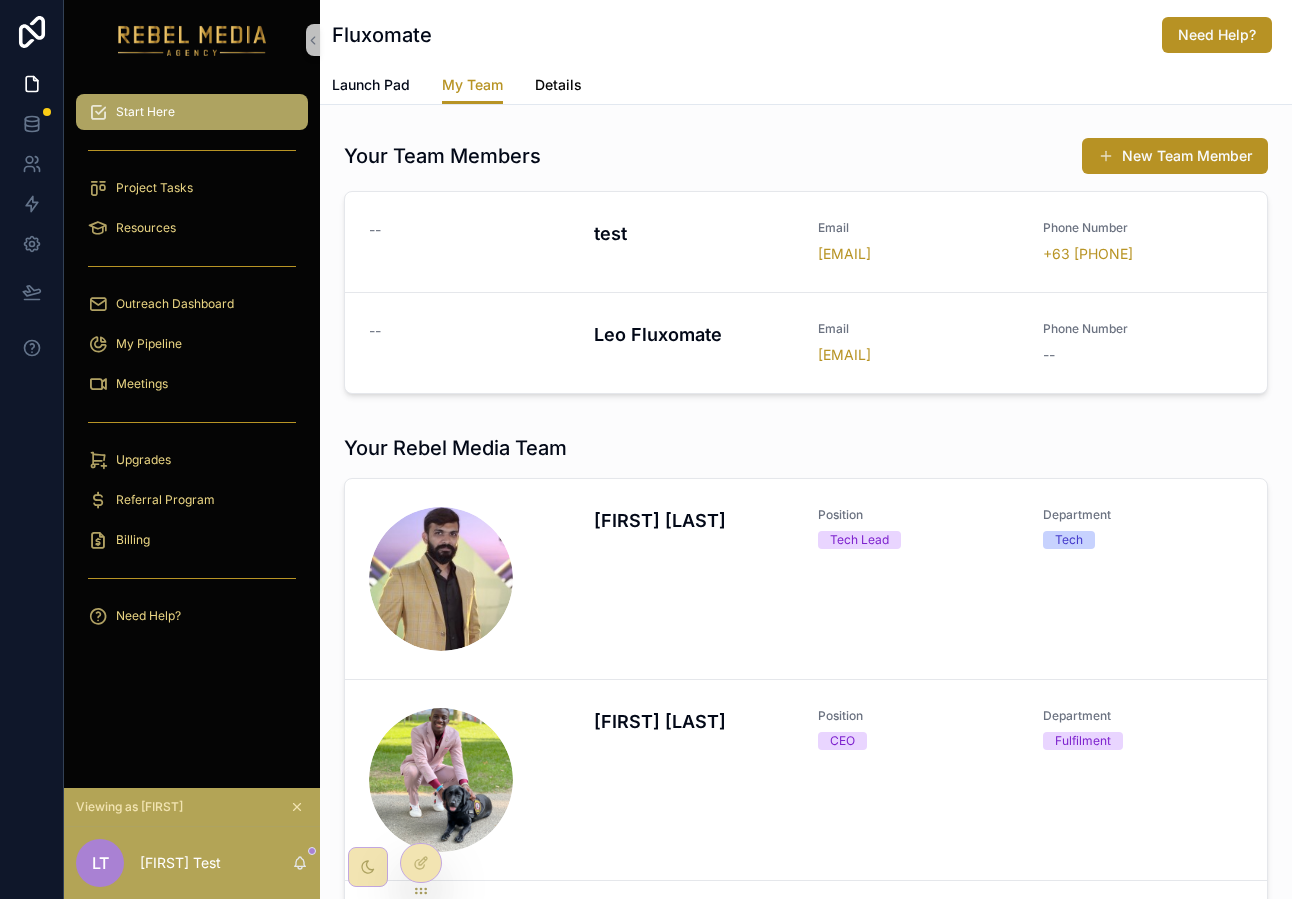 click on "Details" at bounding box center [558, 85] 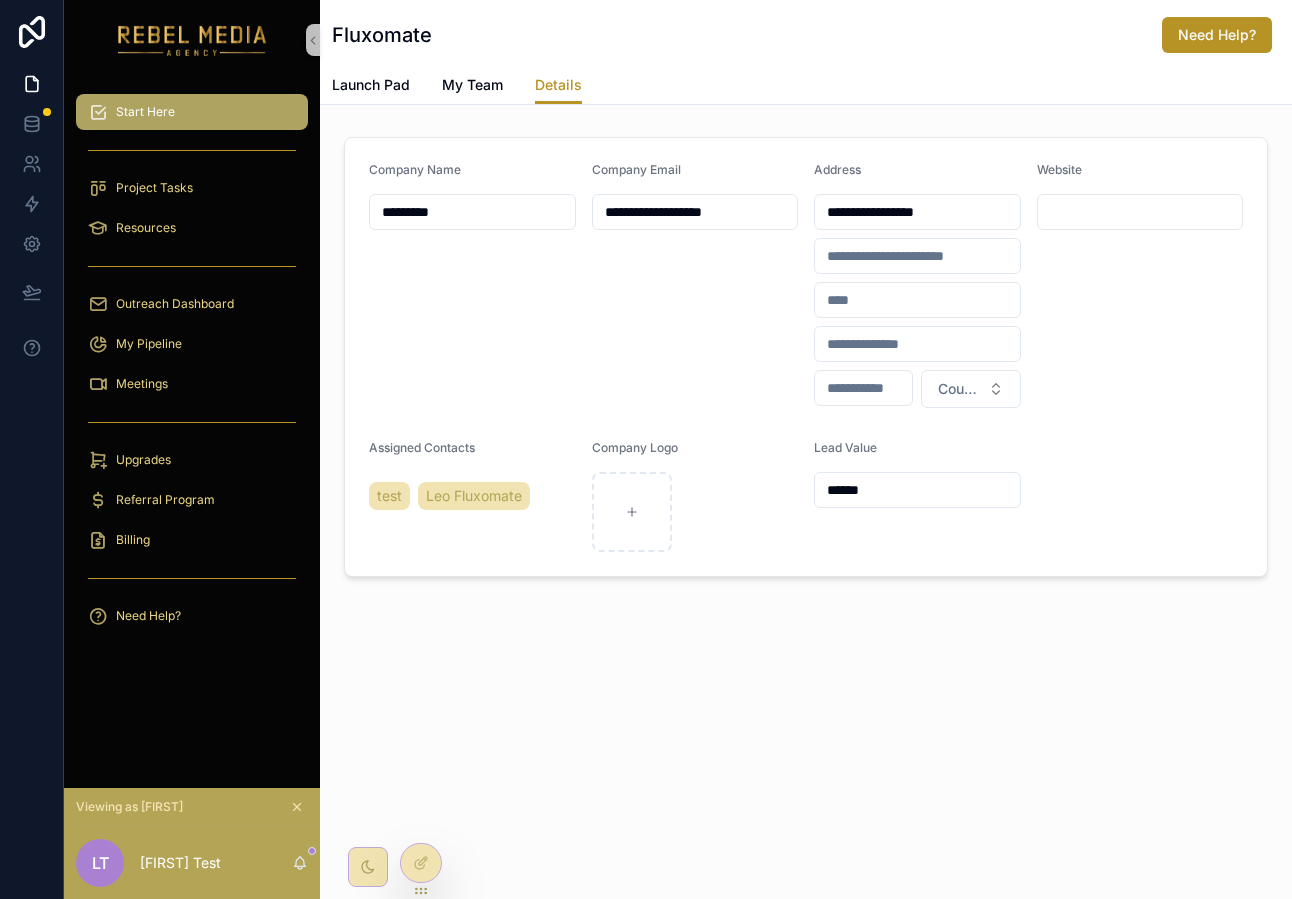 click on "**********" at bounding box center [806, 356] 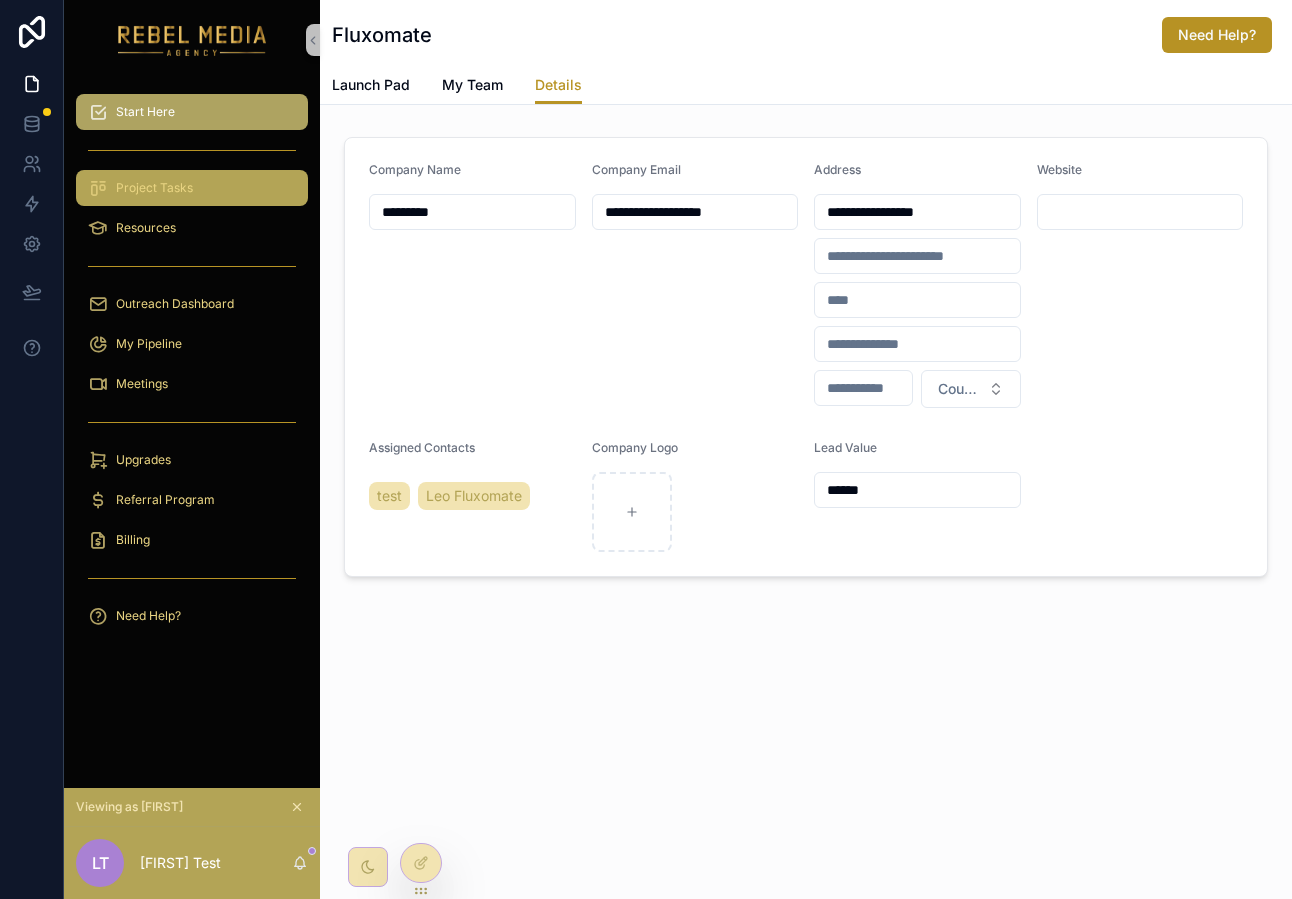 click on "Project Tasks" at bounding box center [192, 188] 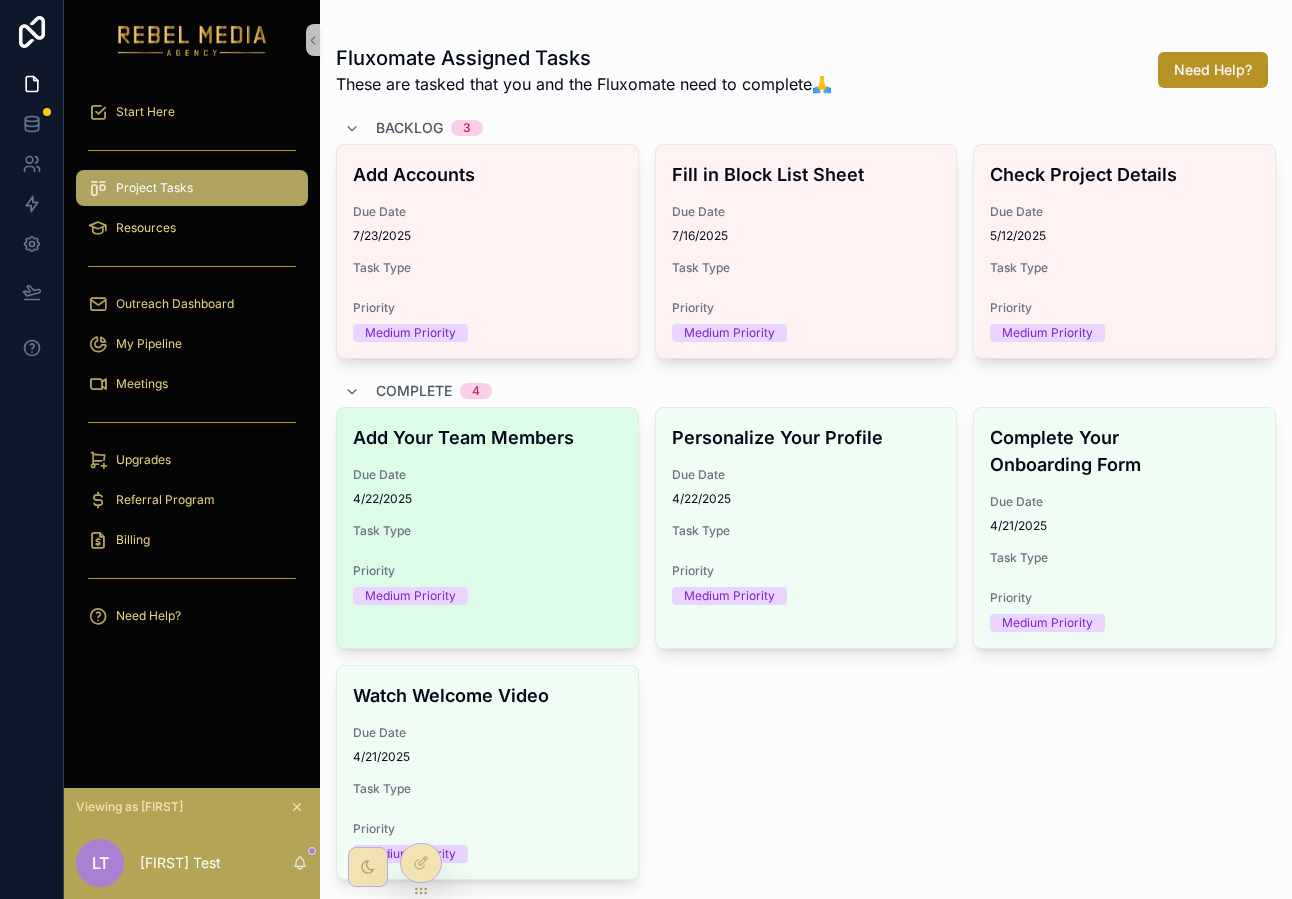 scroll, scrollTop: 108, scrollLeft: 0, axis: vertical 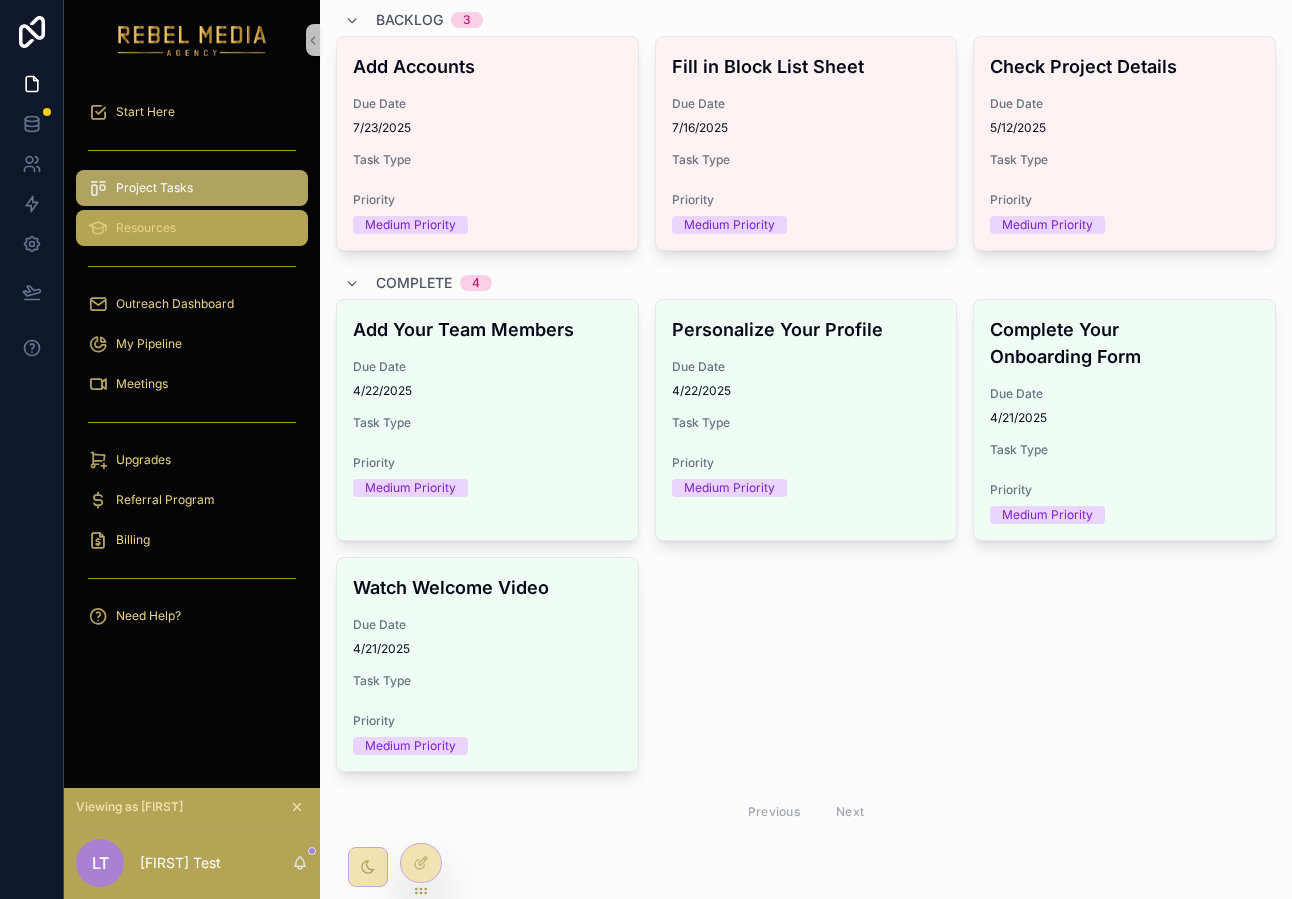 click on "Resources" at bounding box center [146, 228] 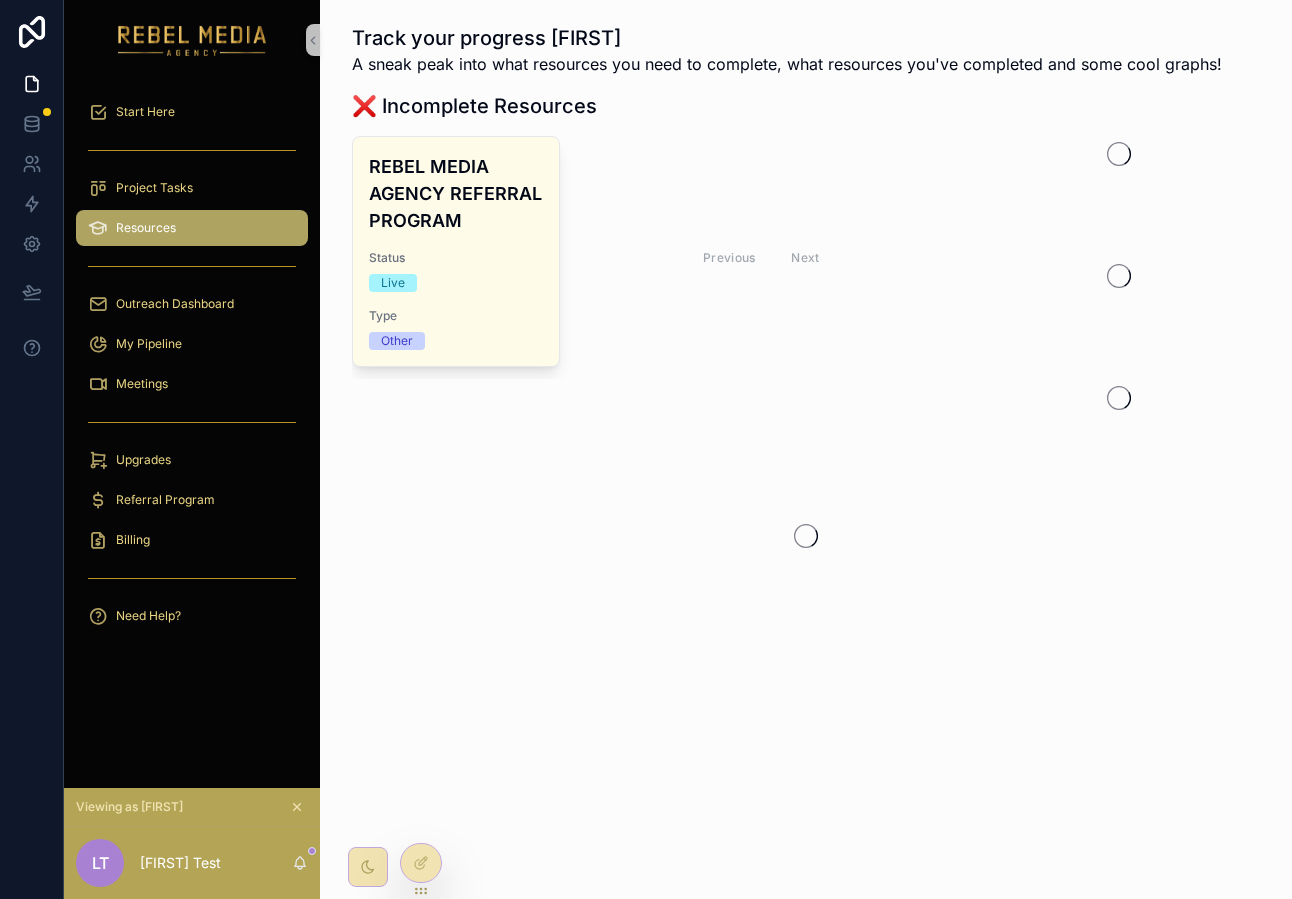 scroll, scrollTop: 0, scrollLeft: 0, axis: both 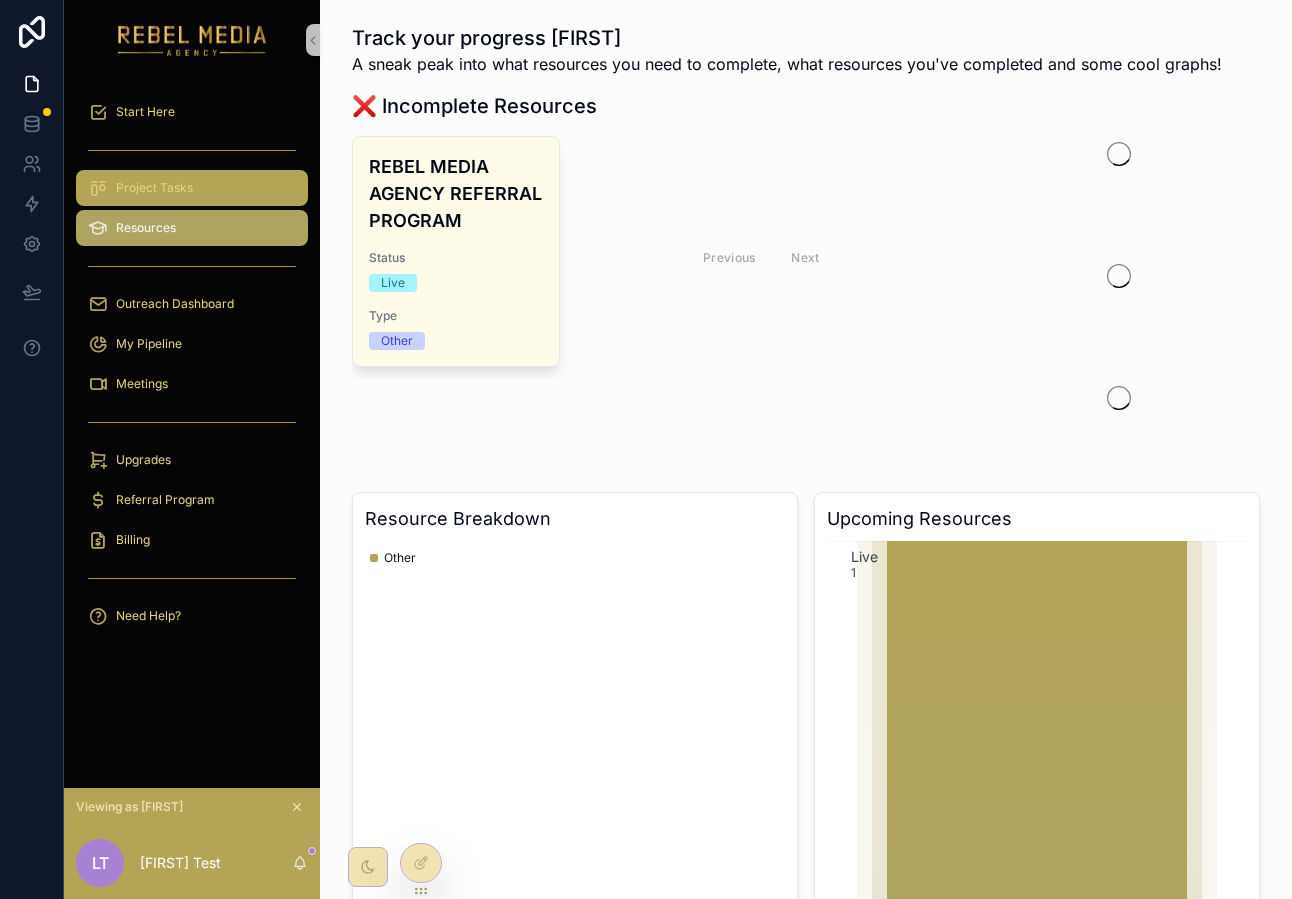 click on "Project Tasks" at bounding box center (192, 188) 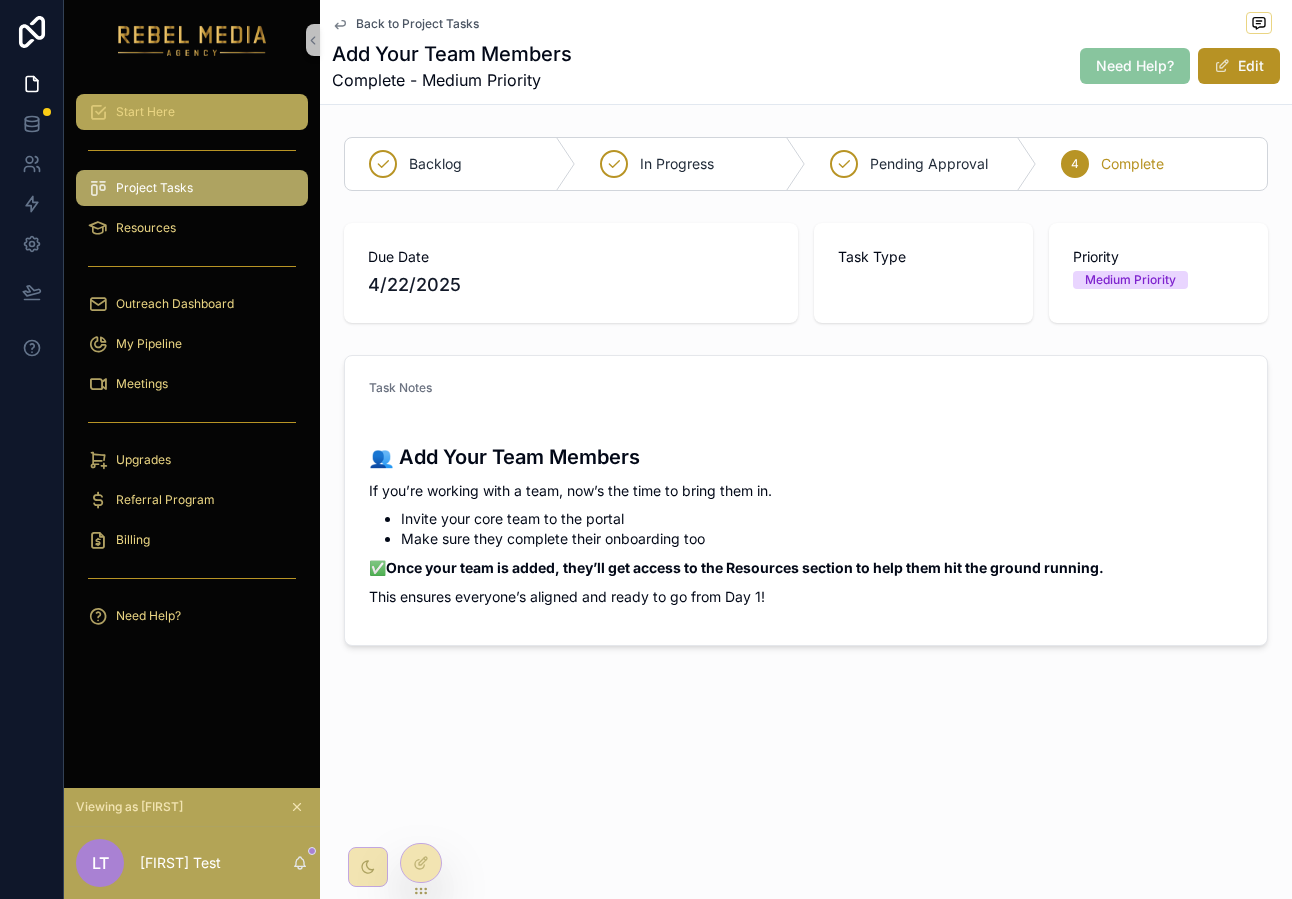 click on "Start Here" at bounding box center (192, 112) 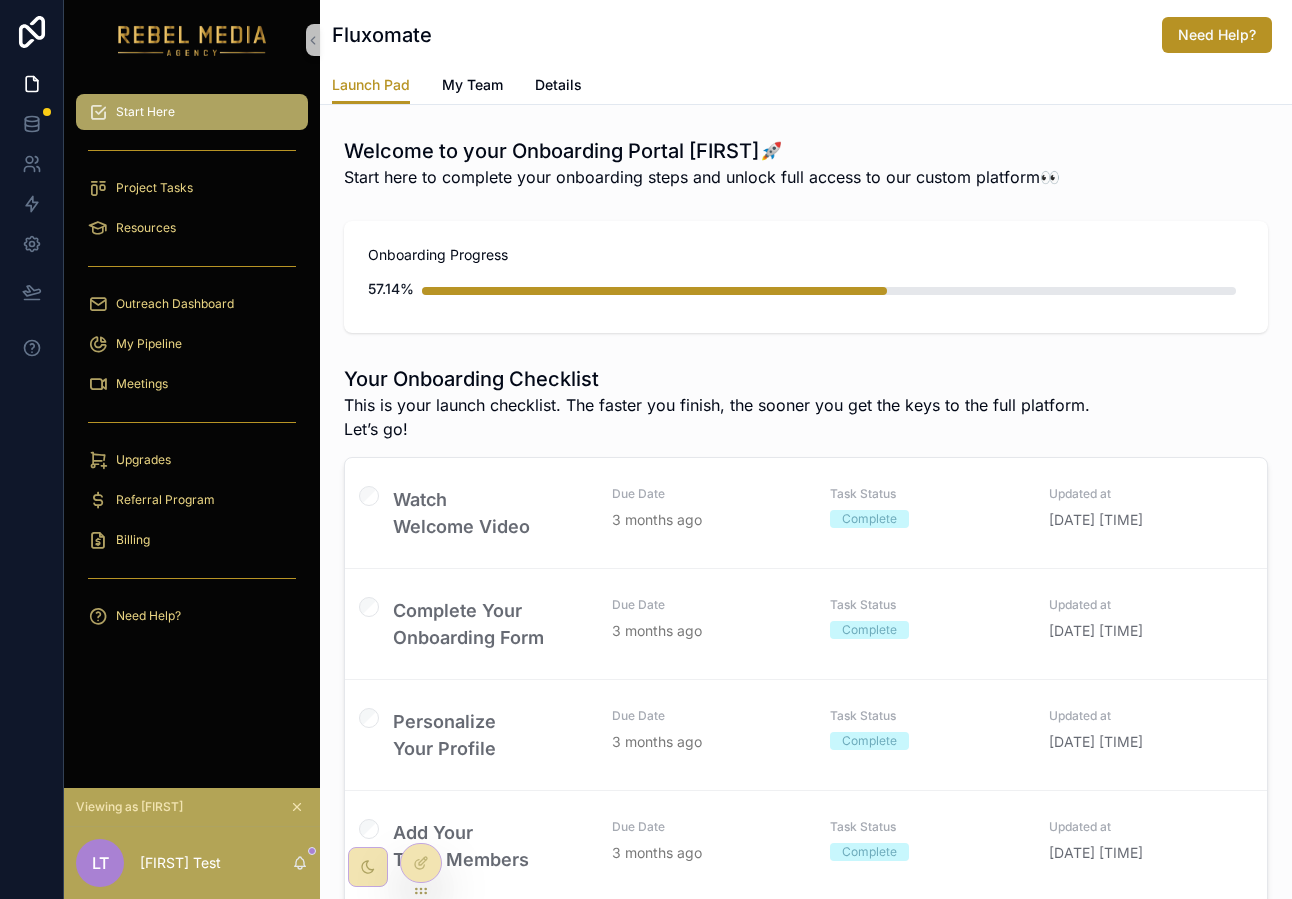click on "Onboarding Progress 57.14%" at bounding box center [806, 277] 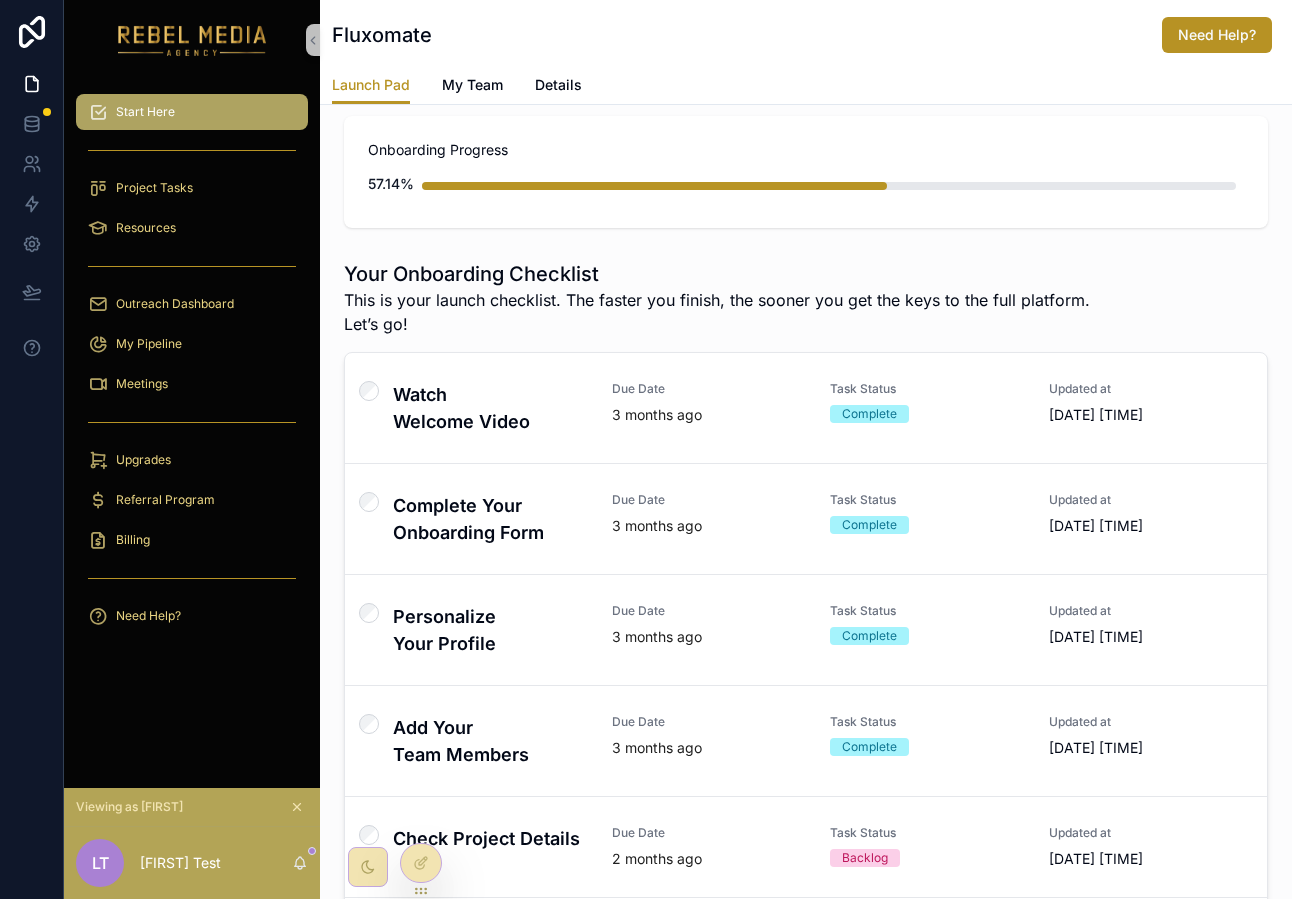 scroll, scrollTop: 0, scrollLeft: 0, axis: both 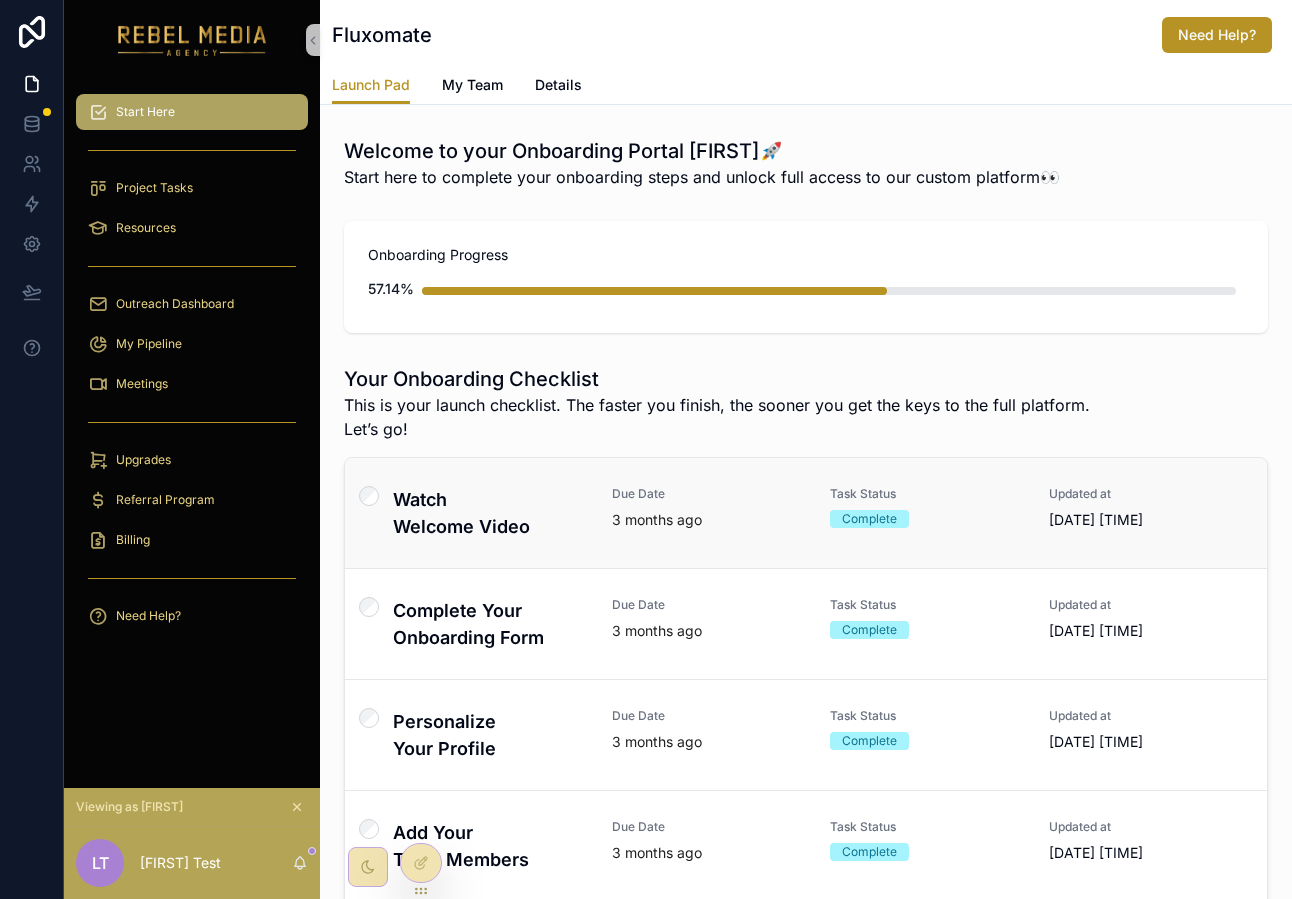click on "Watch Welcome Video Due Date 3 months ago Task Status Complete Updated at 8/1/2025 6:38 PM" at bounding box center (806, 513) 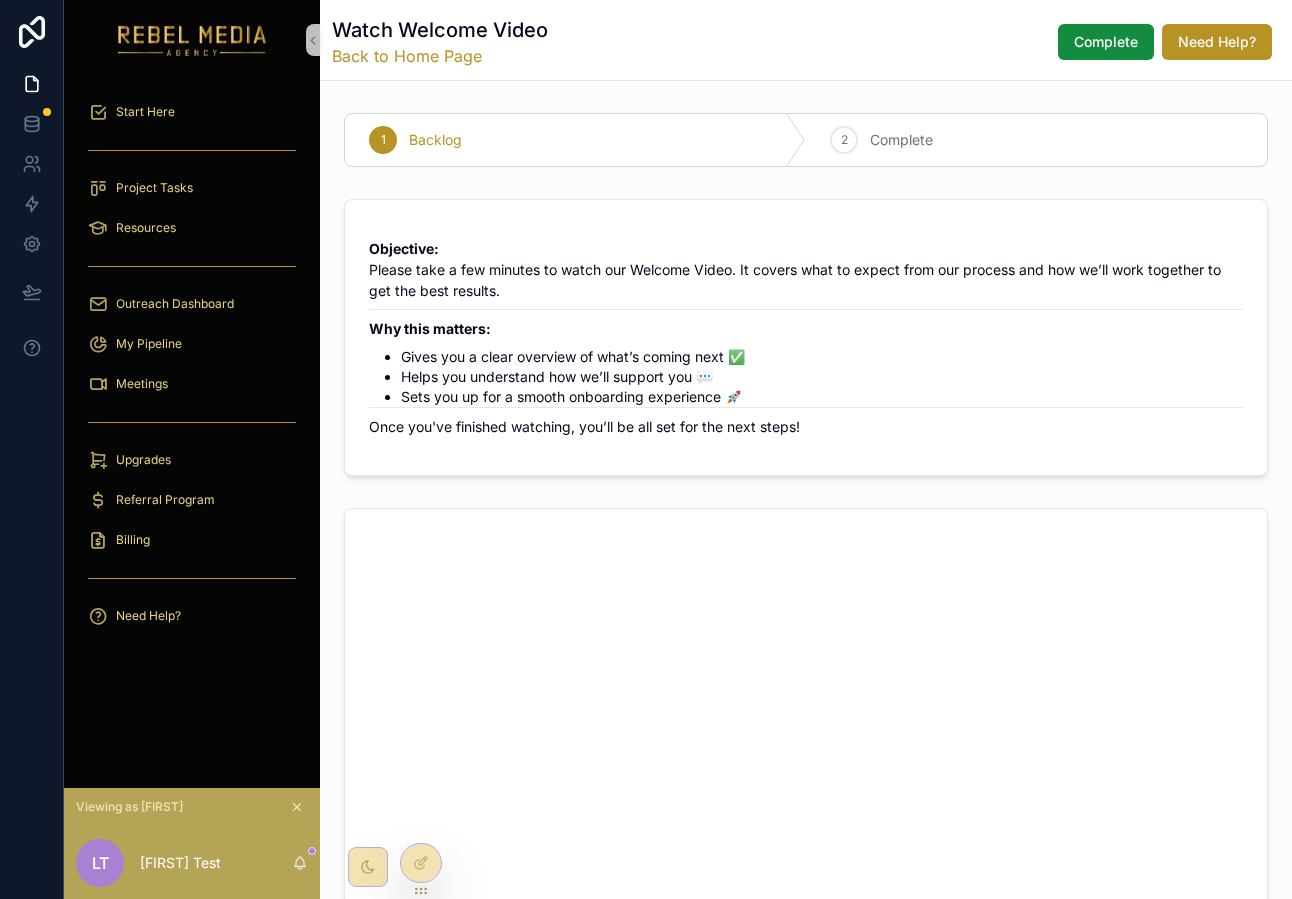 scroll, scrollTop: 49, scrollLeft: 0, axis: vertical 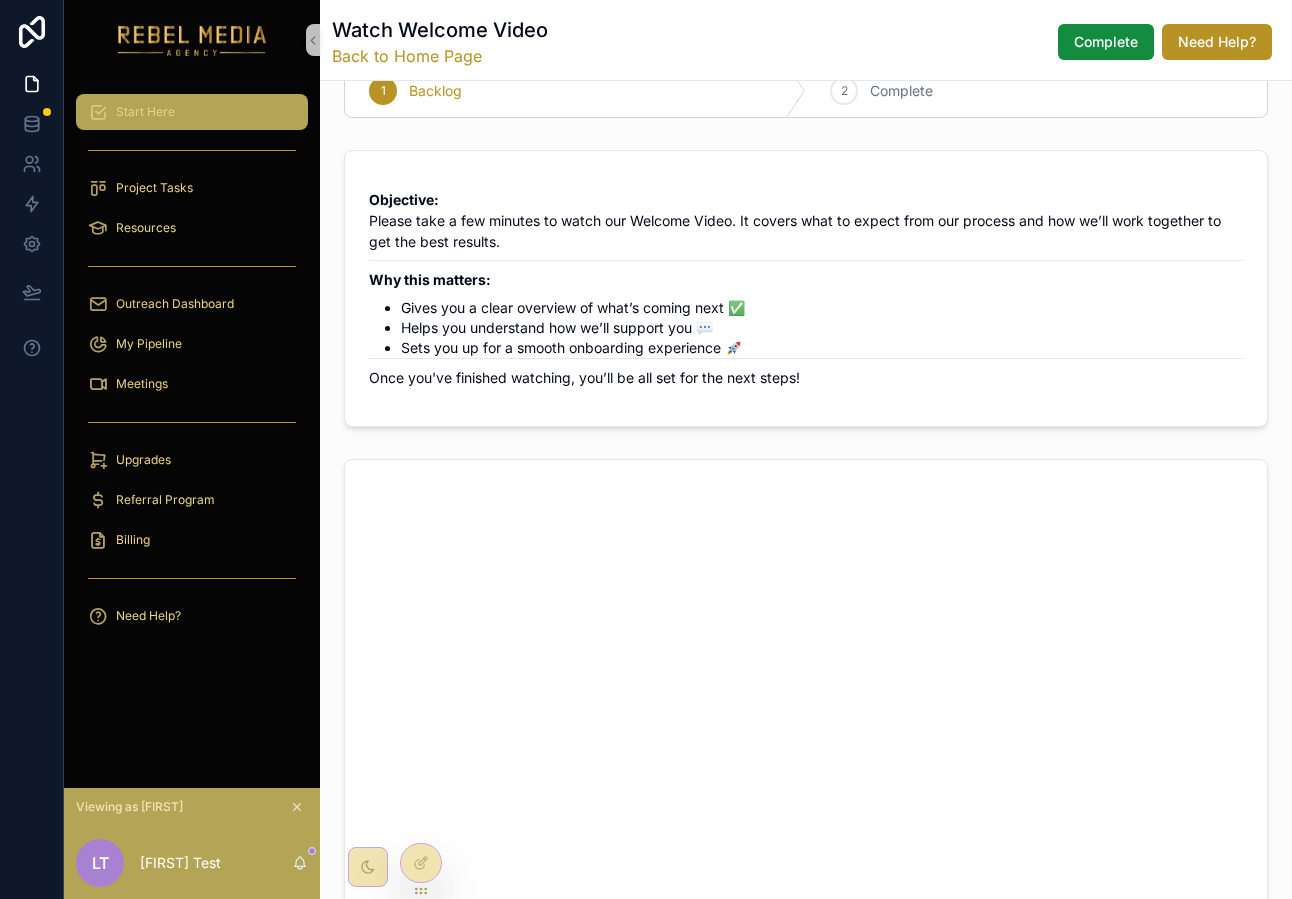 click on "Start Here" at bounding box center (192, 112) 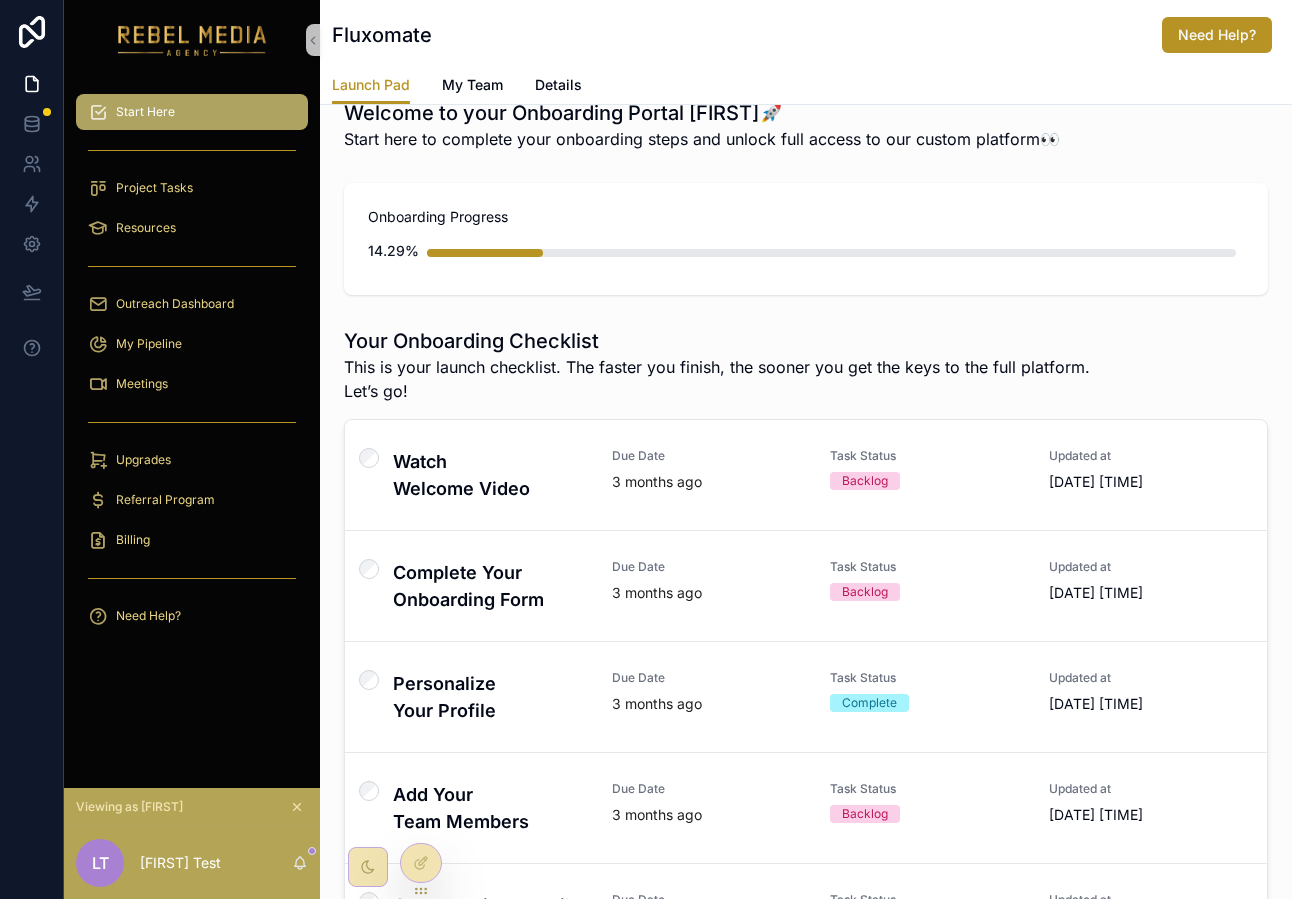 scroll, scrollTop: 42, scrollLeft: 0, axis: vertical 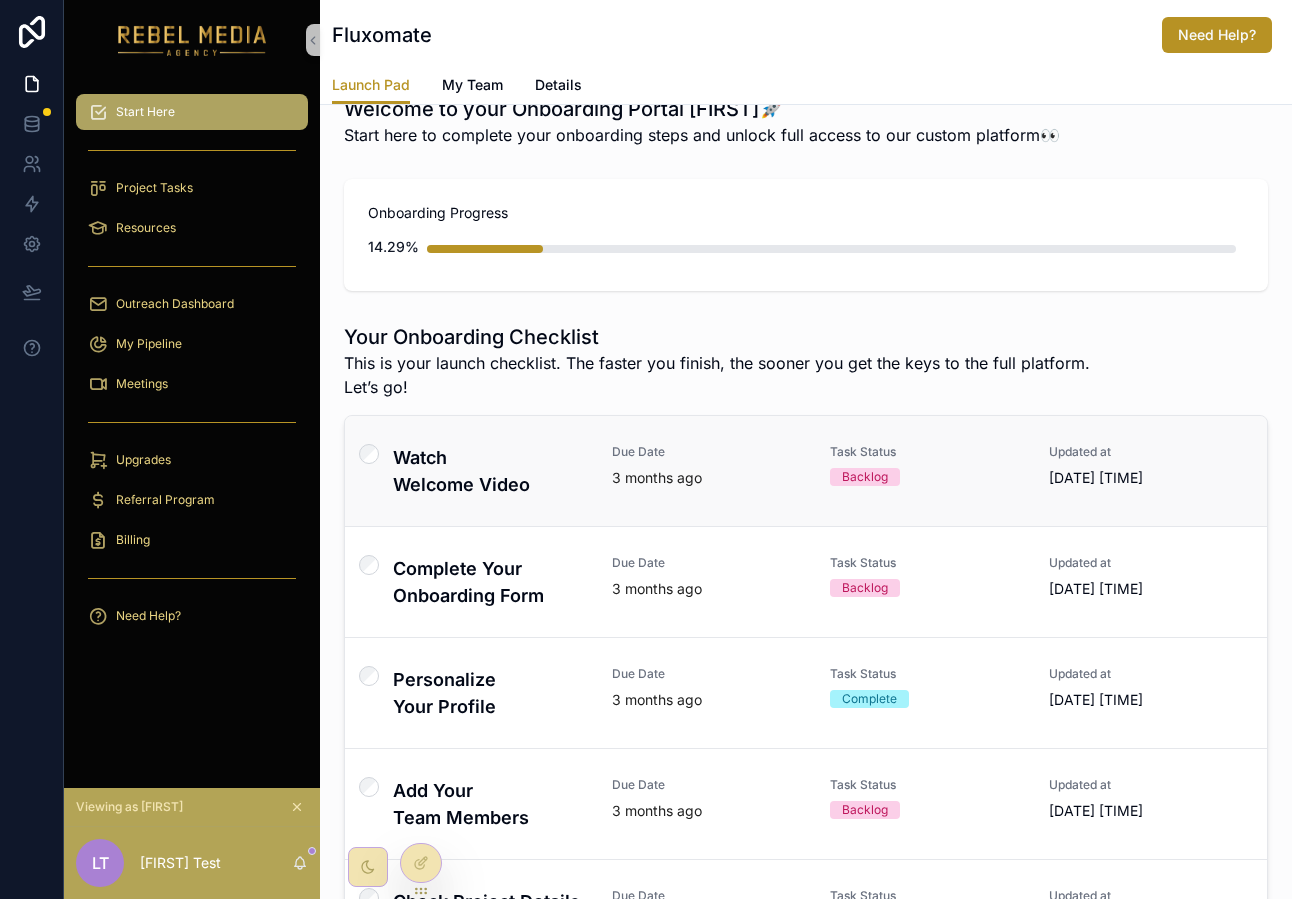 click on "Watch Welcome Video" at bounding box center [490, 471] 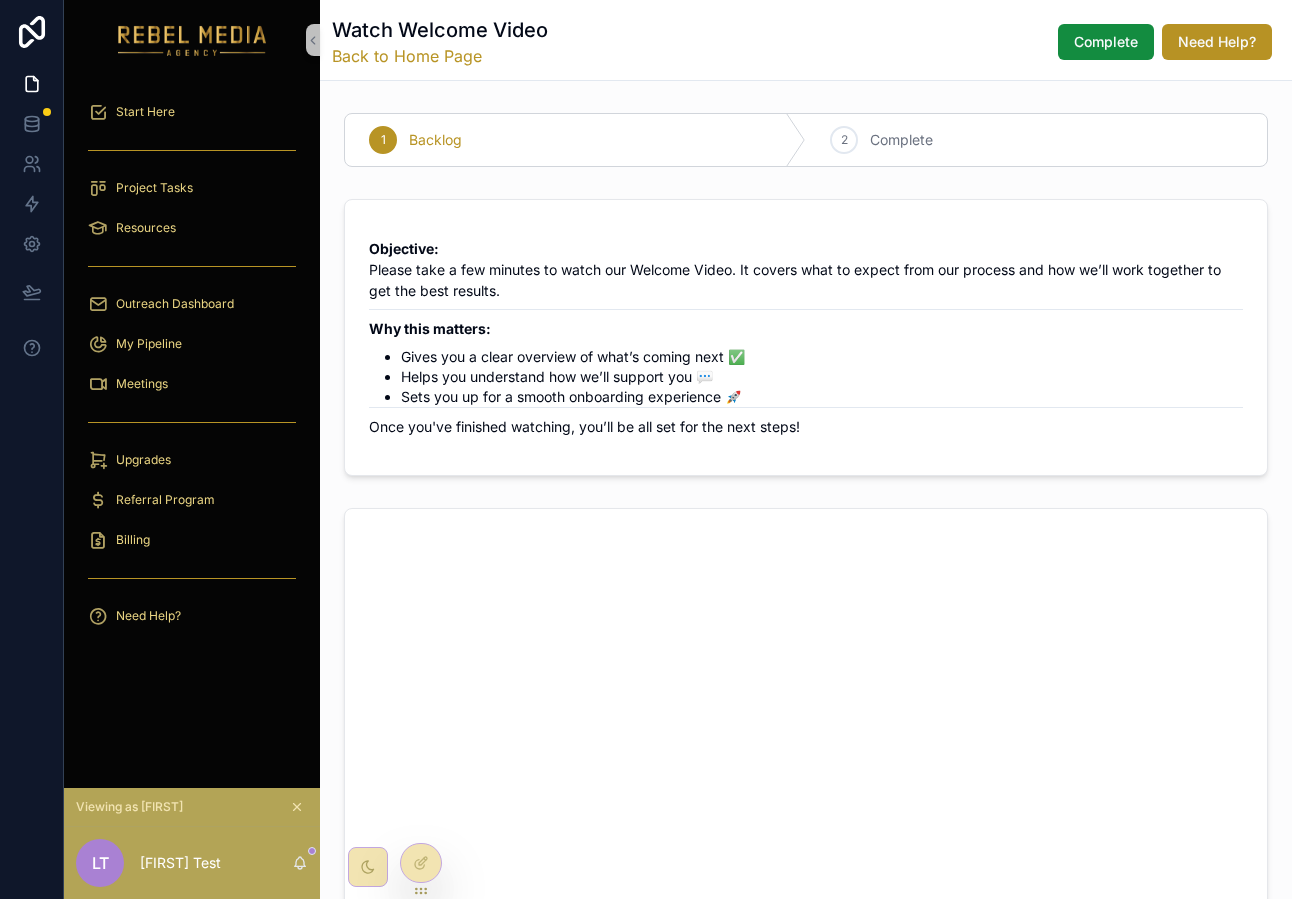 scroll, scrollTop: 1, scrollLeft: 0, axis: vertical 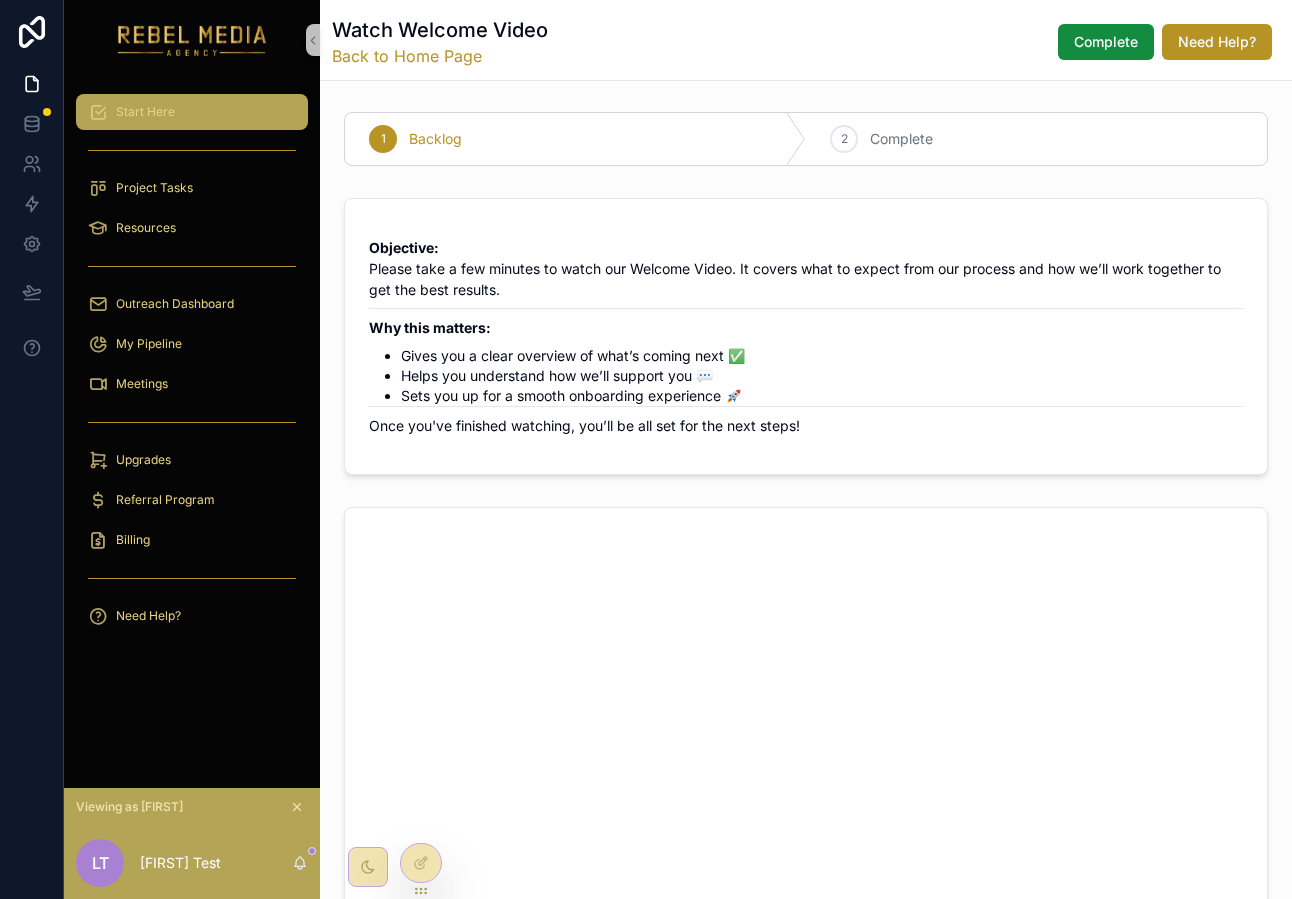 click on "Start Here" at bounding box center (192, 112) 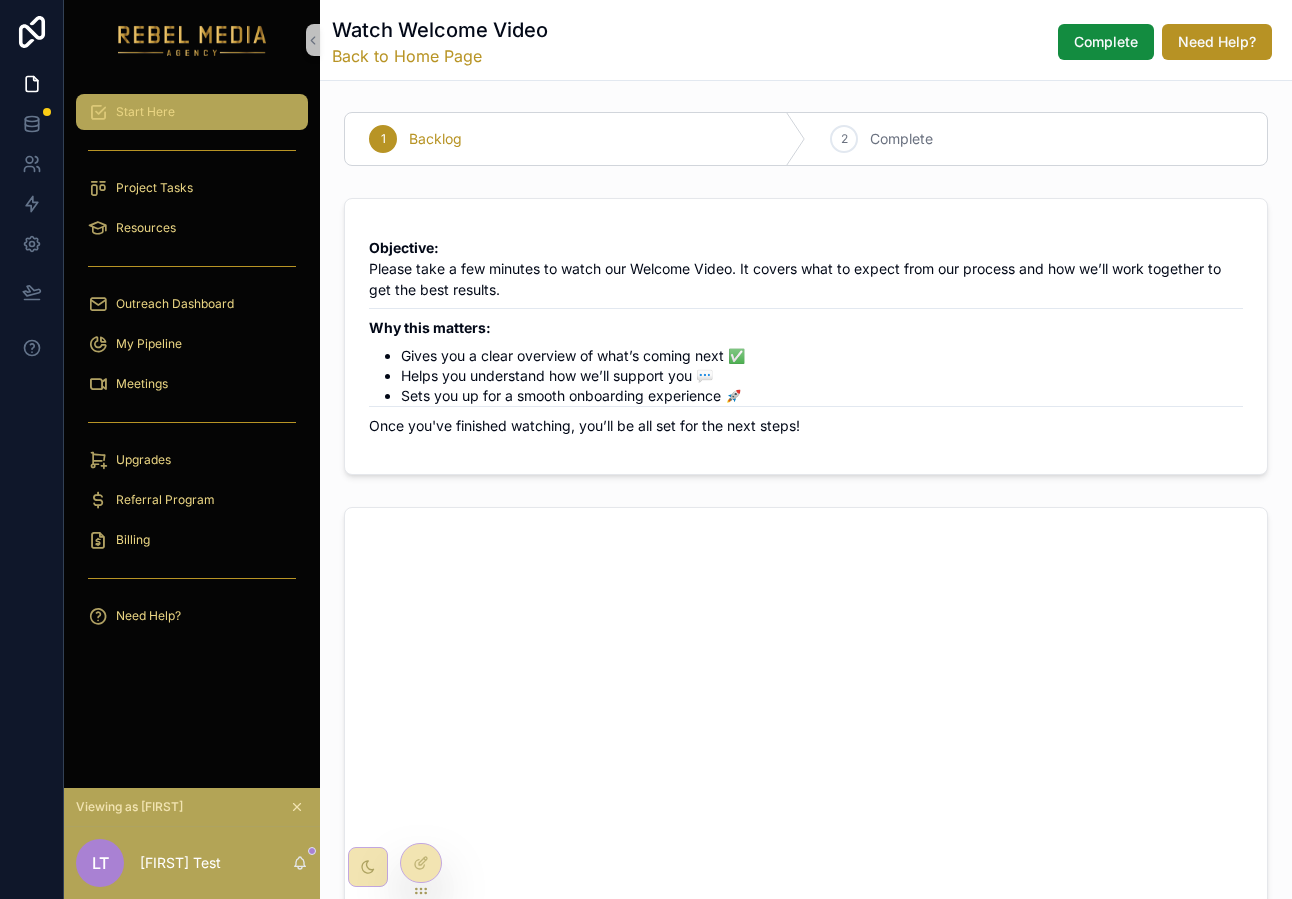 scroll, scrollTop: 0, scrollLeft: 0, axis: both 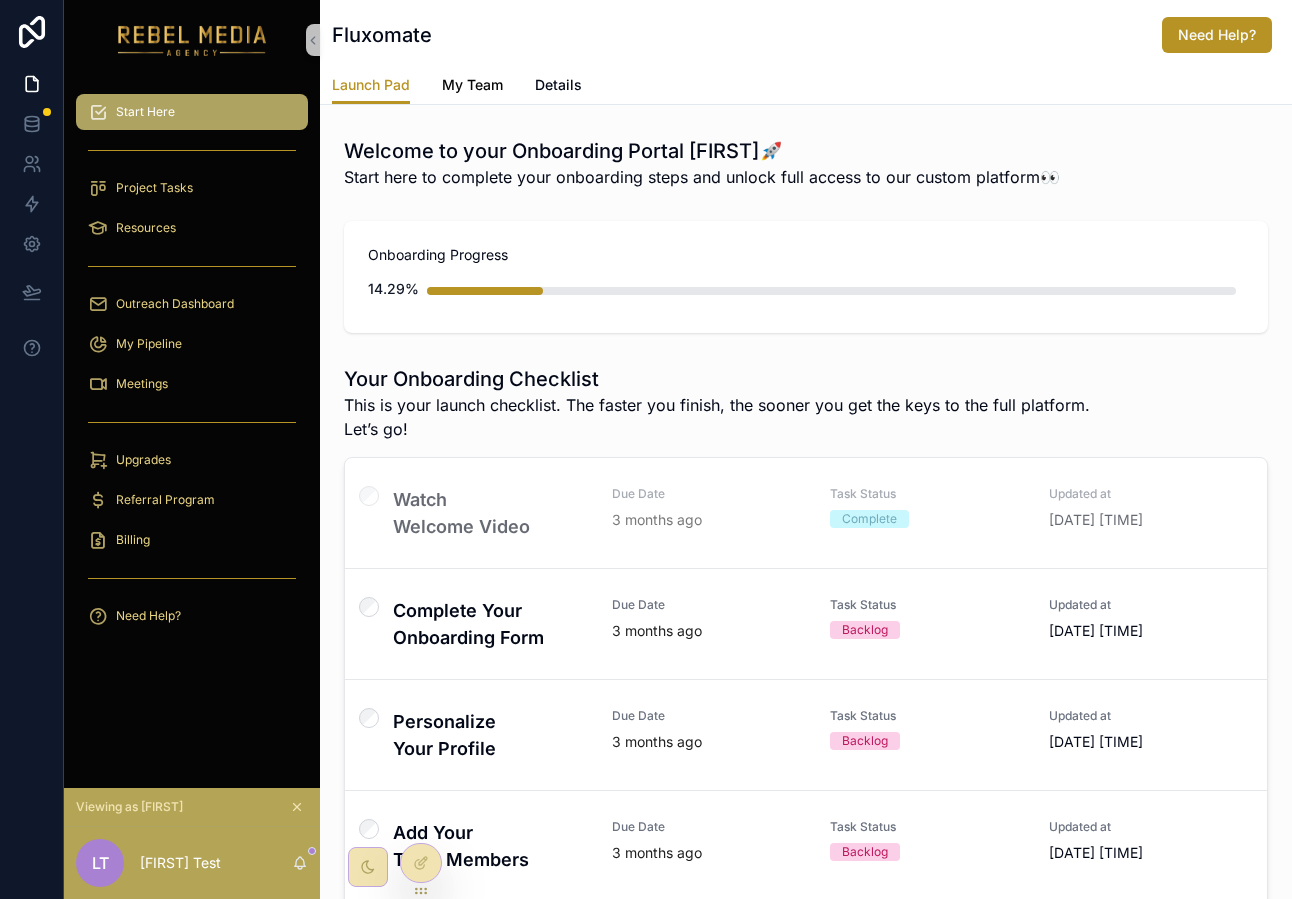 click on "My Team" at bounding box center (472, 85) 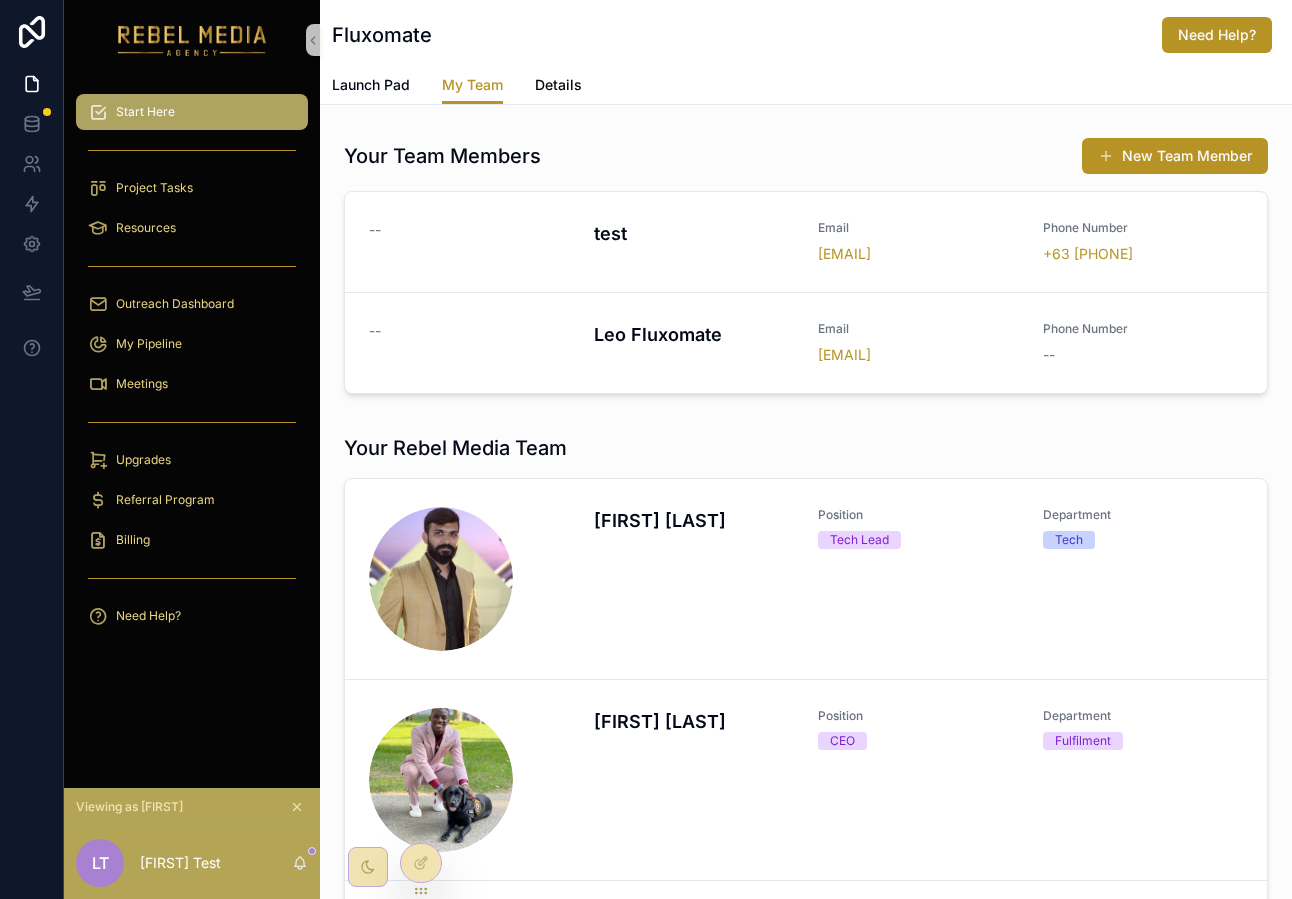 click on "Details" at bounding box center [558, 85] 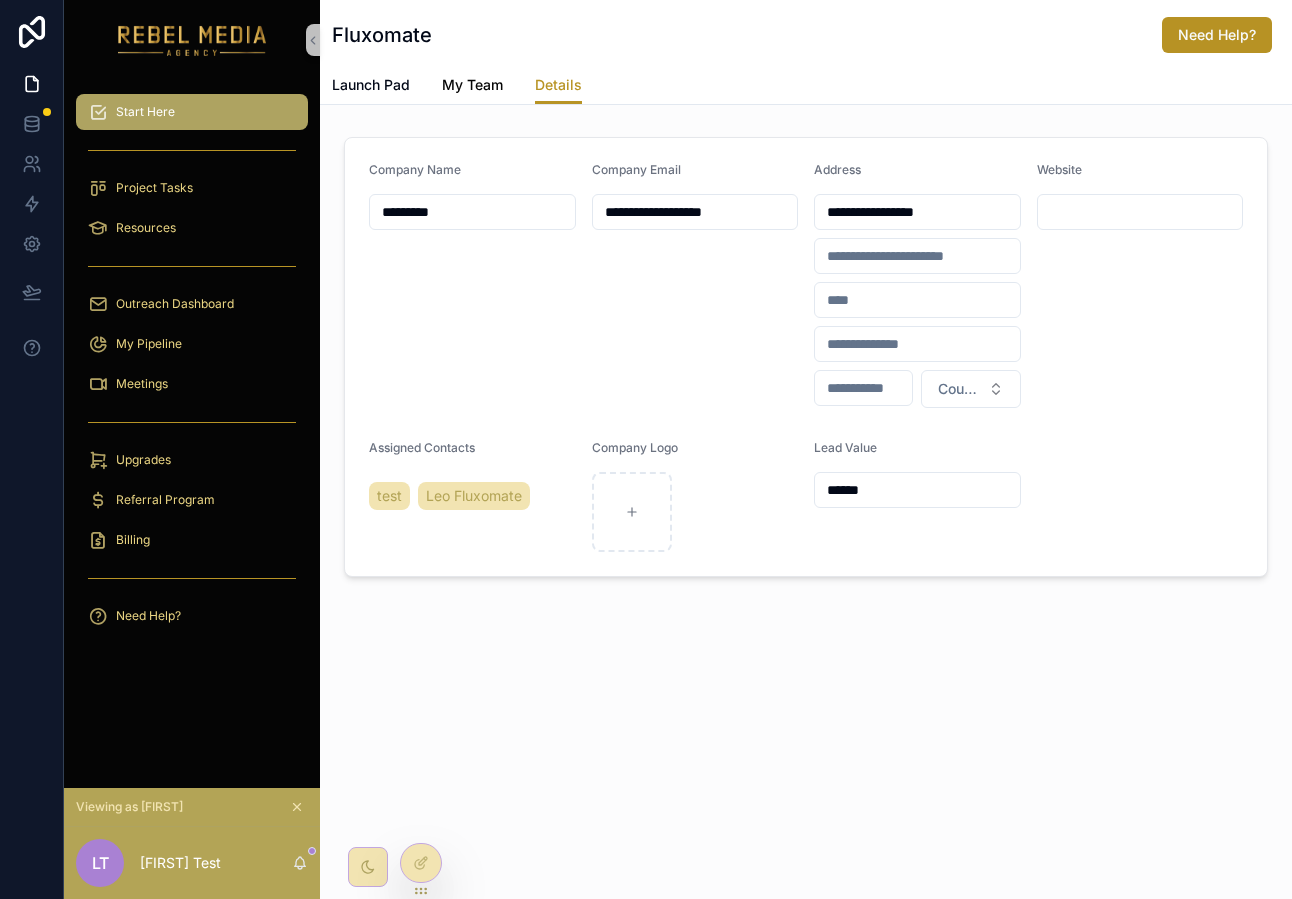 click on "My Team" at bounding box center [472, 87] 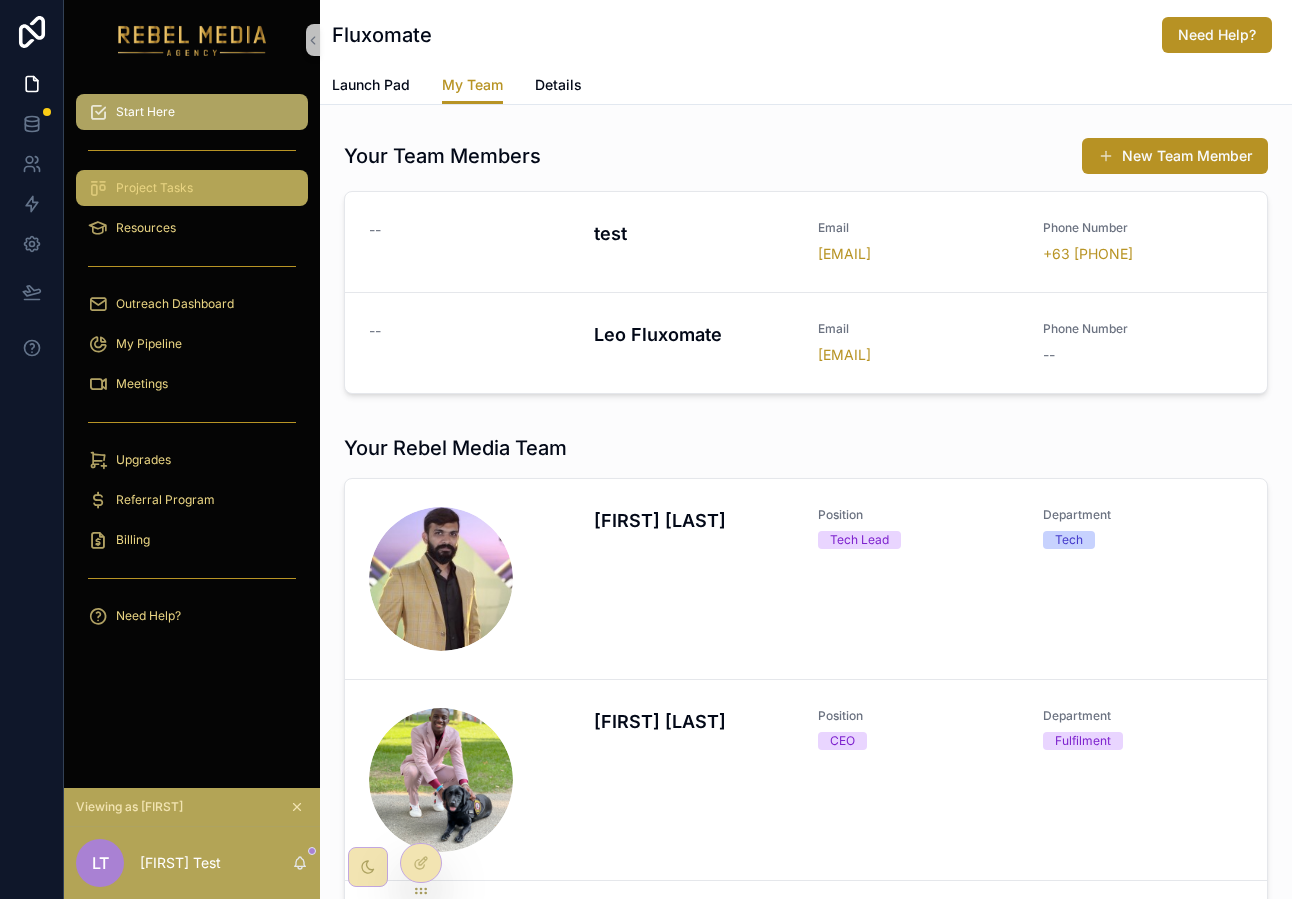 click on "Project Tasks" at bounding box center [154, 188] 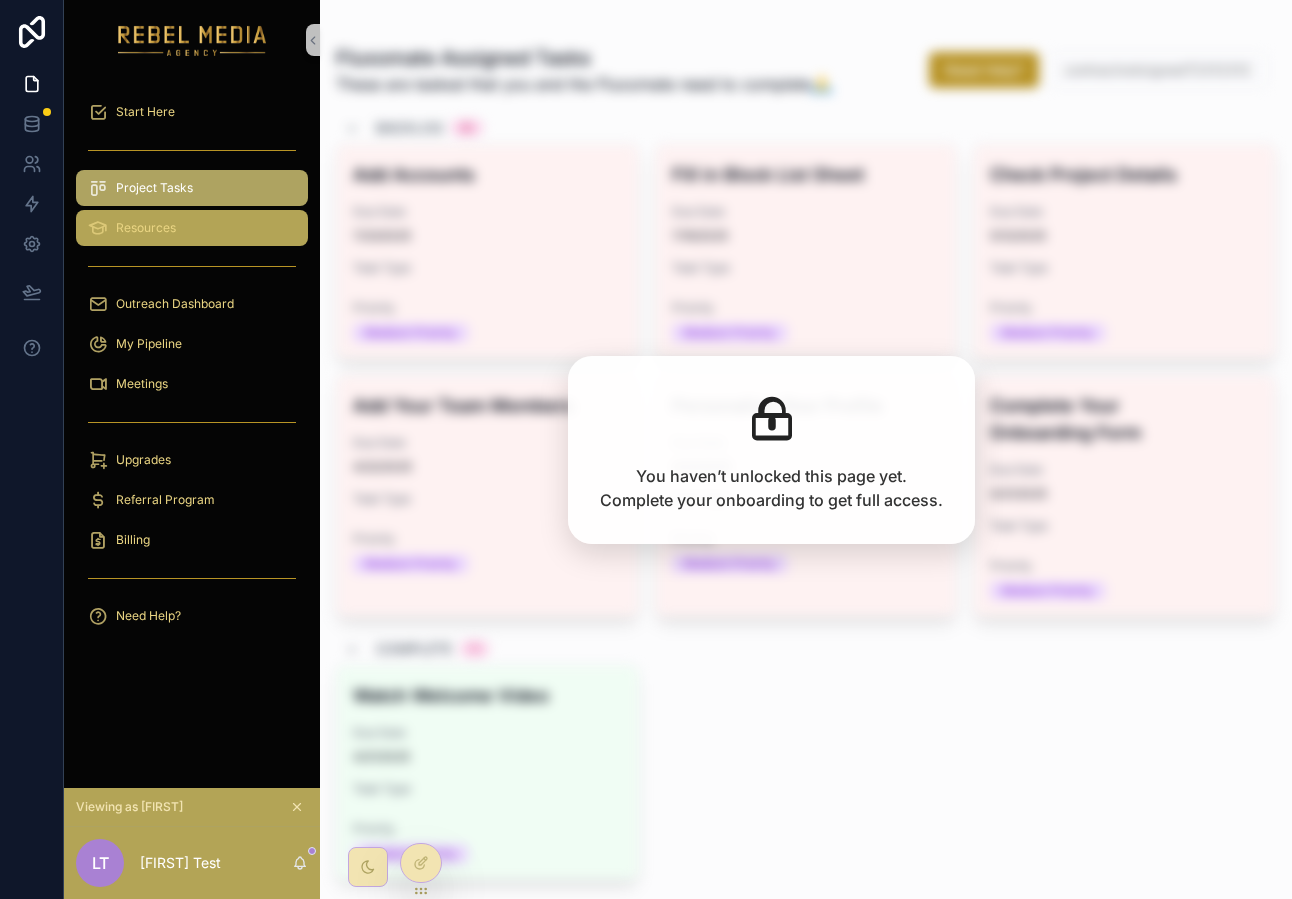 click on "Resources" at bounding box center (192, 228) 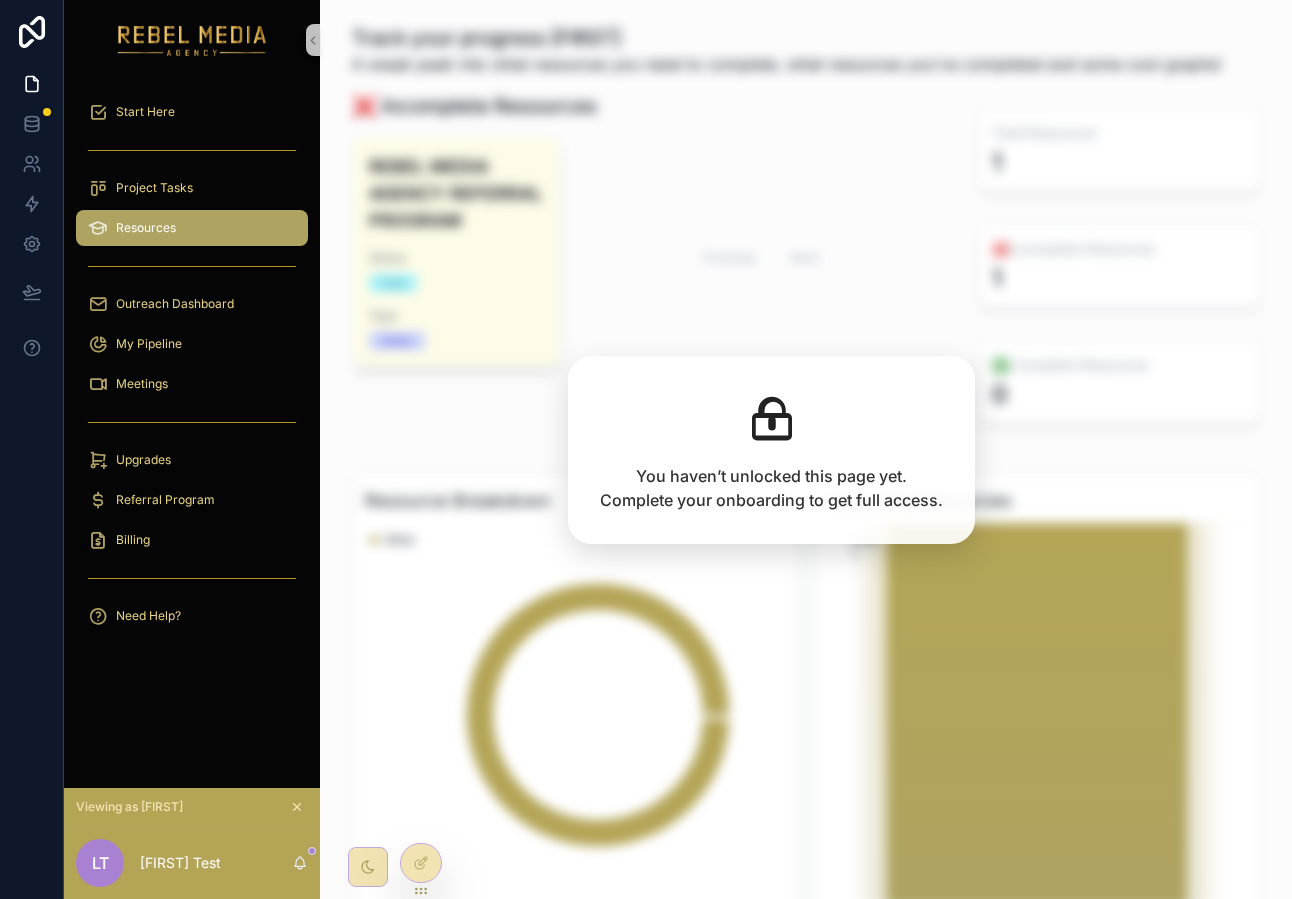 click 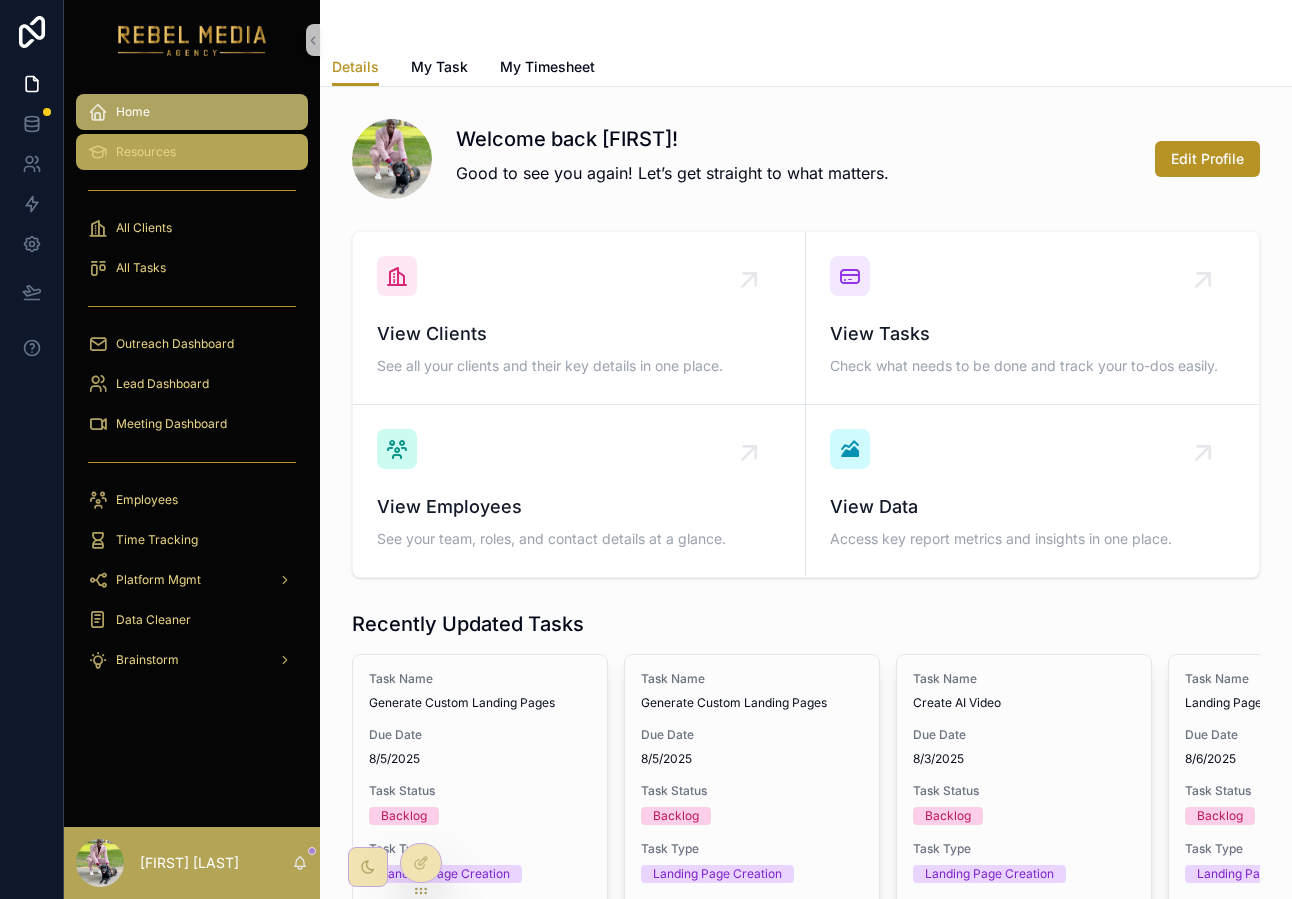 click on "Resources" at bounding box center (192, 152) 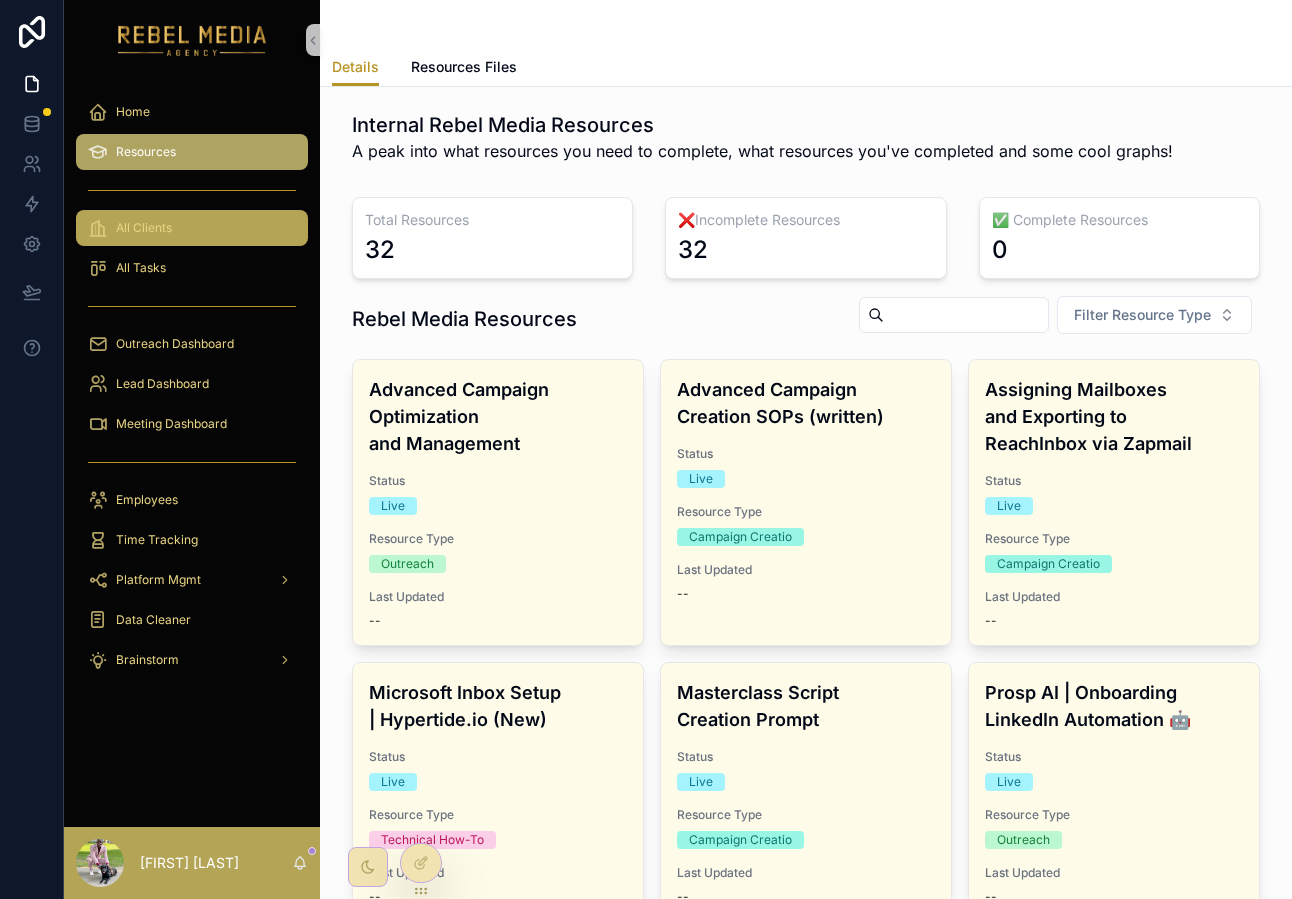 click on "All Clients" at bounding box center [192, 228] 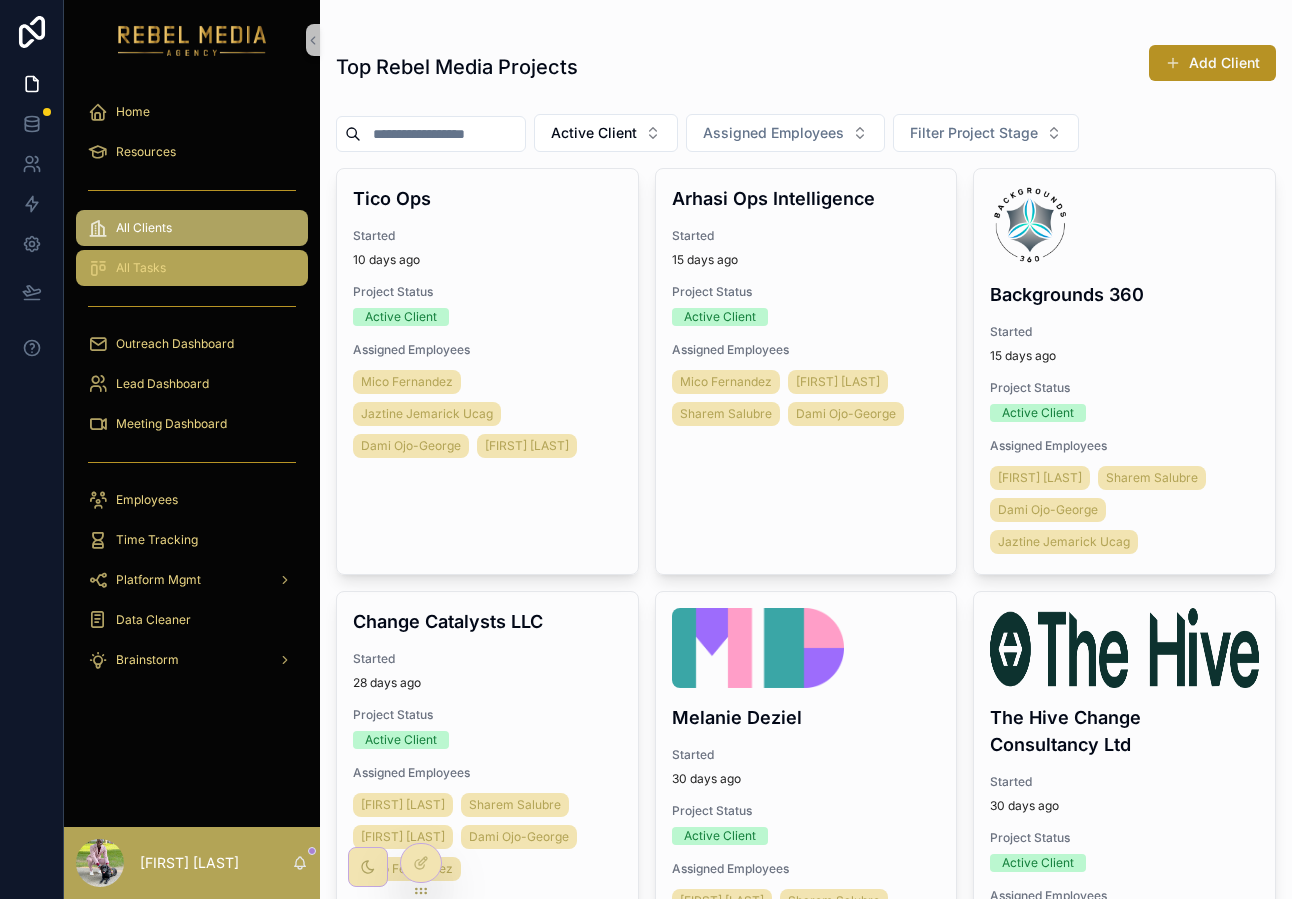 click on "All Tasks" at bounding box center (192, 268) 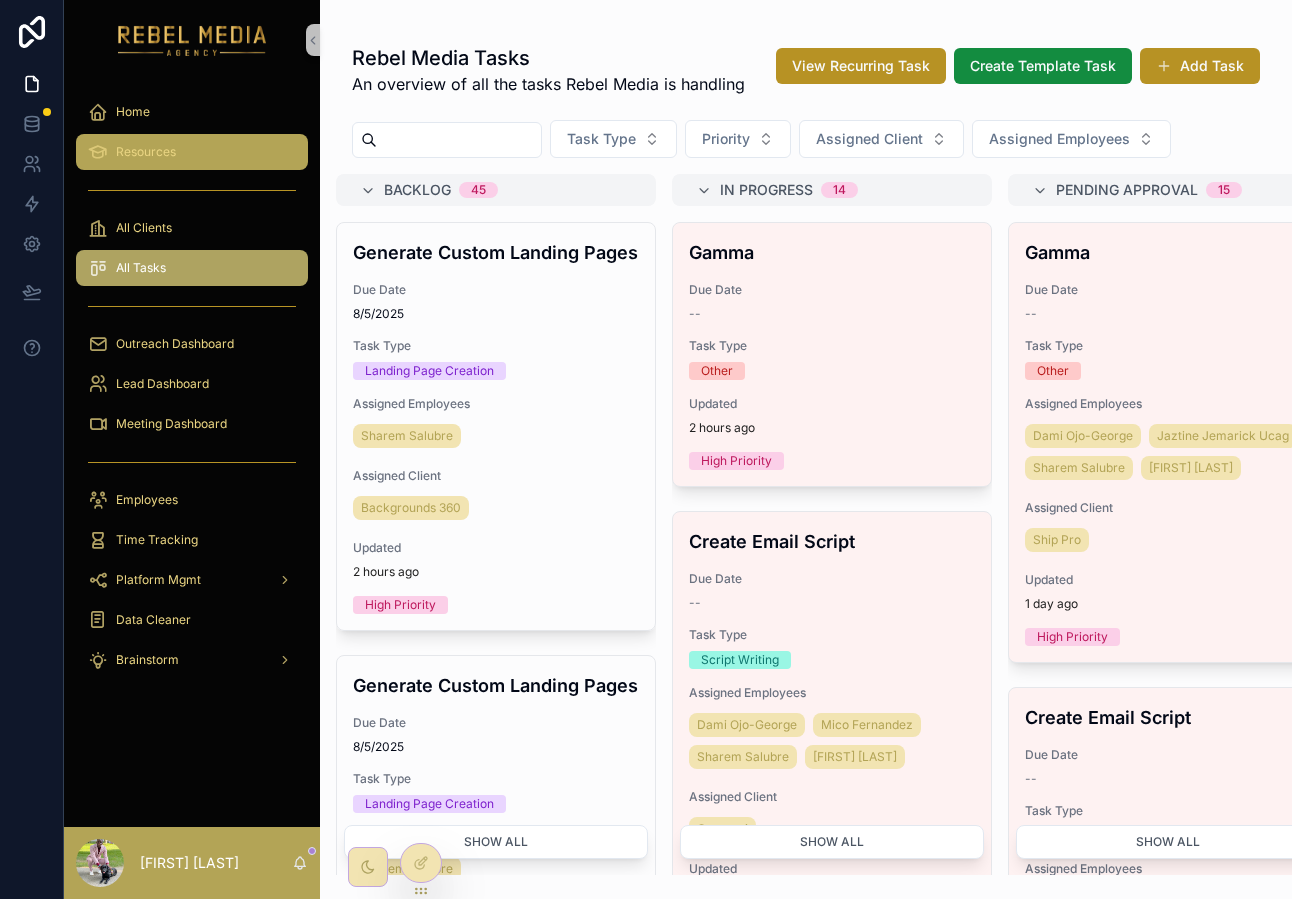click on "Resources" at bounding box center (192, 152) 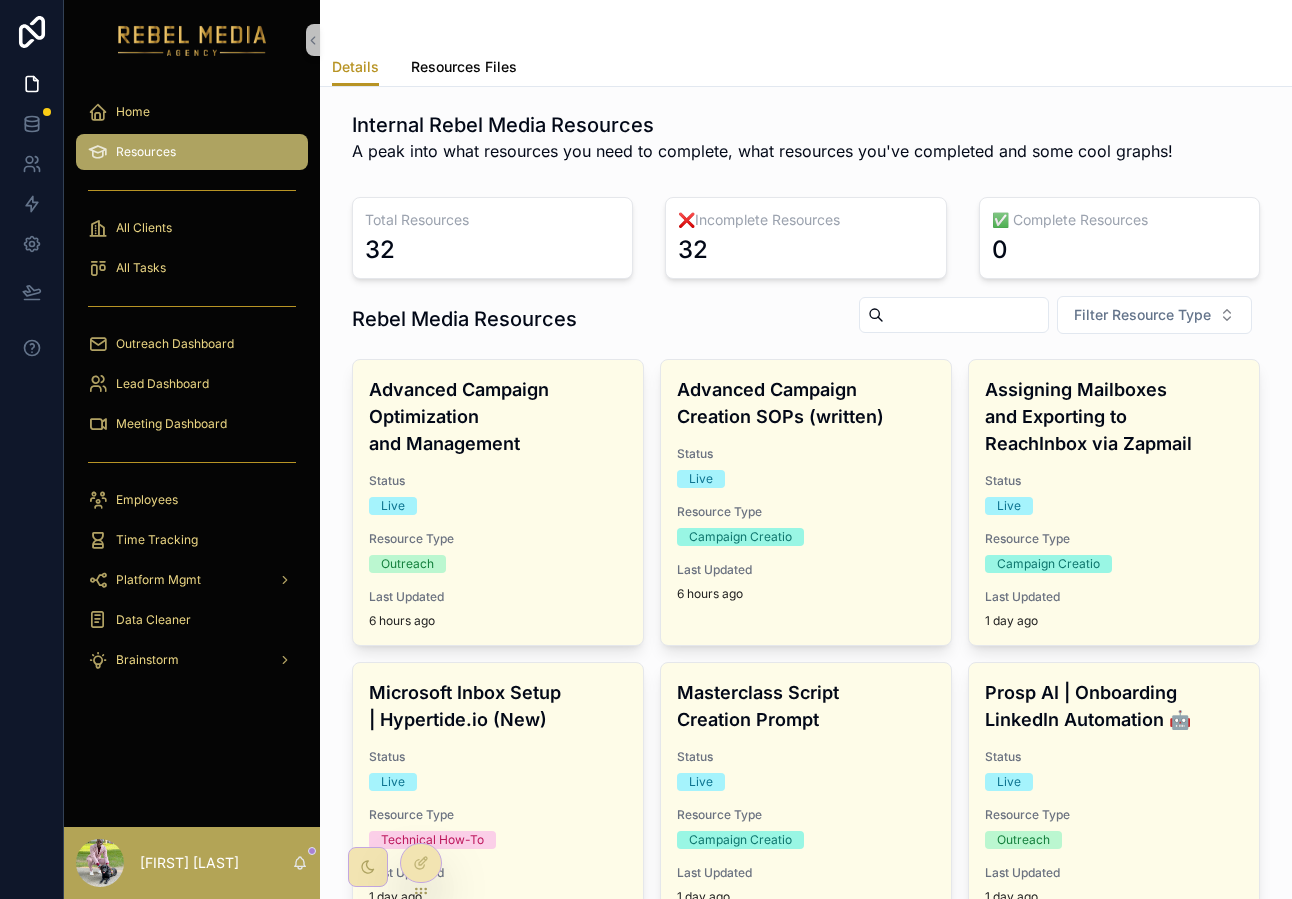 click on "Resources Files" at bounding box center [464, 67] 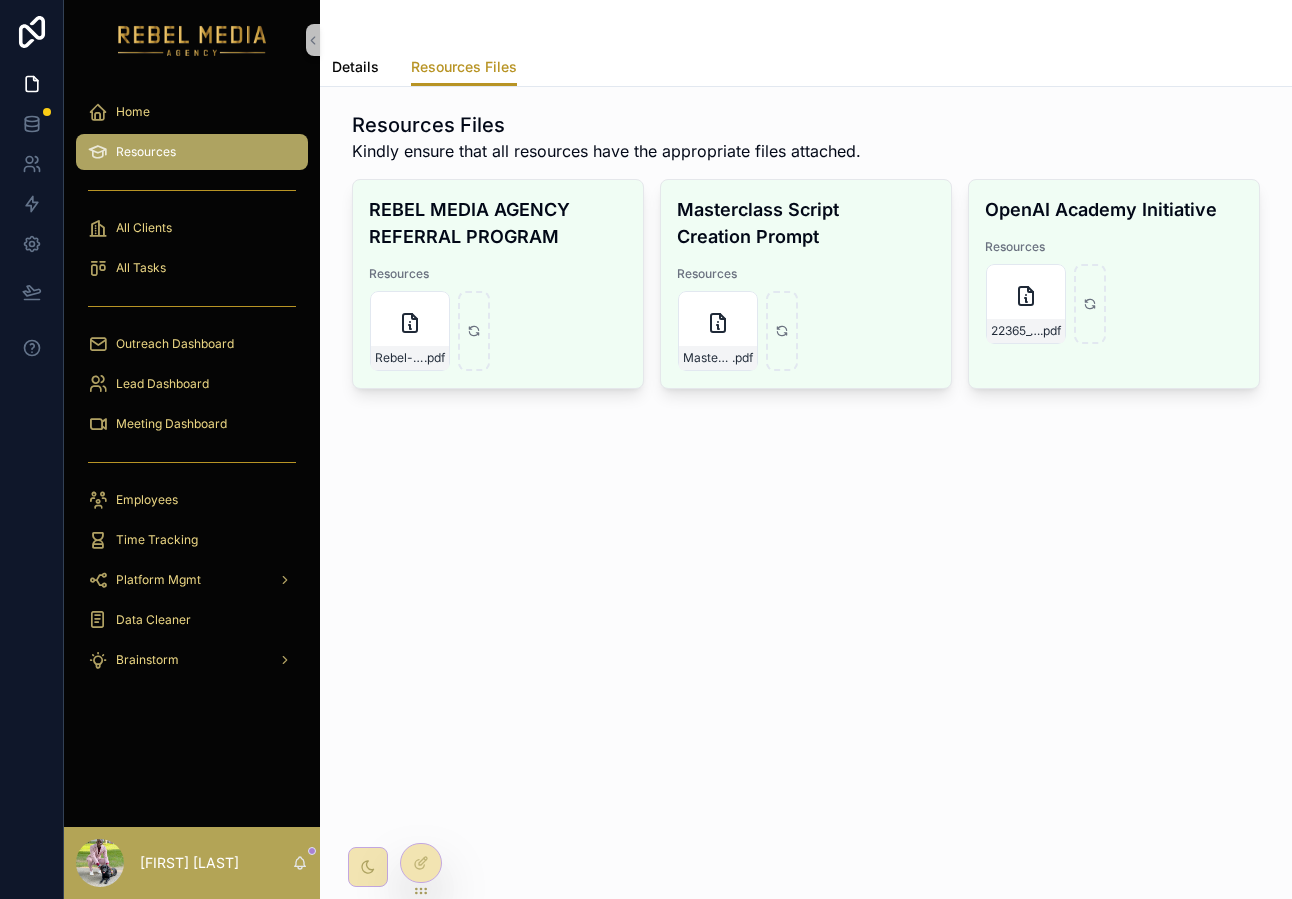 click on "Details" at bounding box center (355, 67) 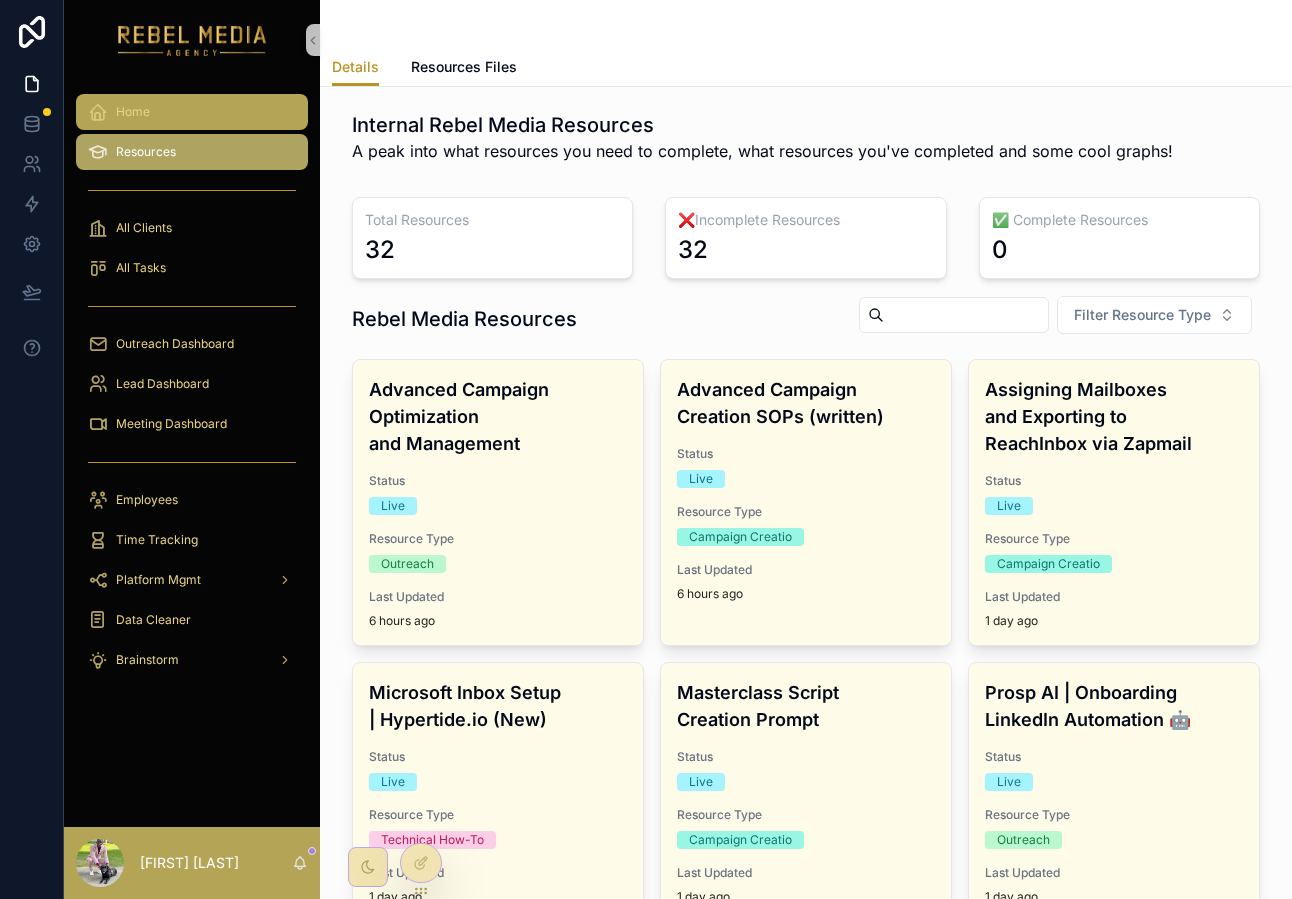click on "Home" at bounding box center (192, 112) 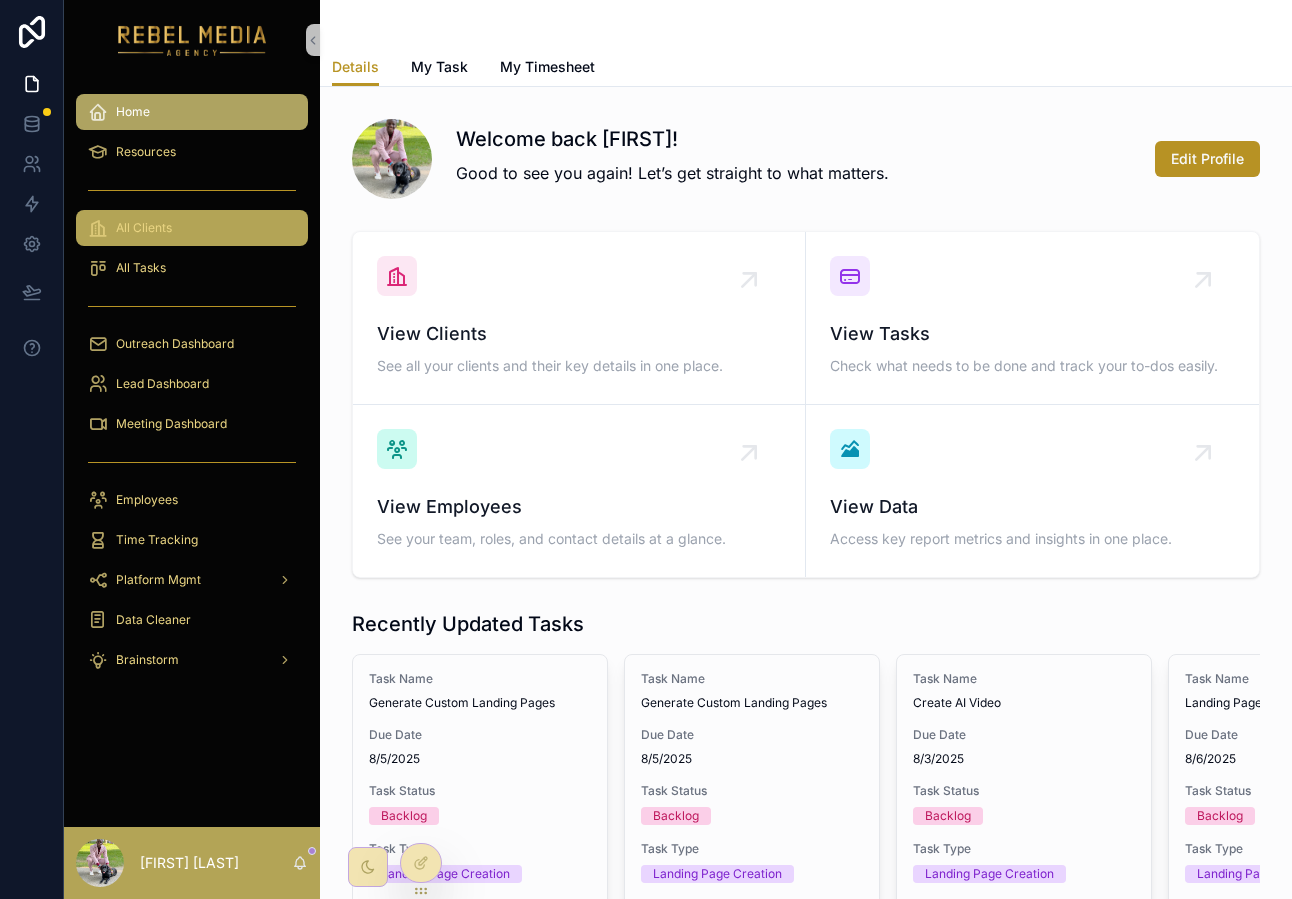 click on "All Clients" at bounding box center [144, 228] 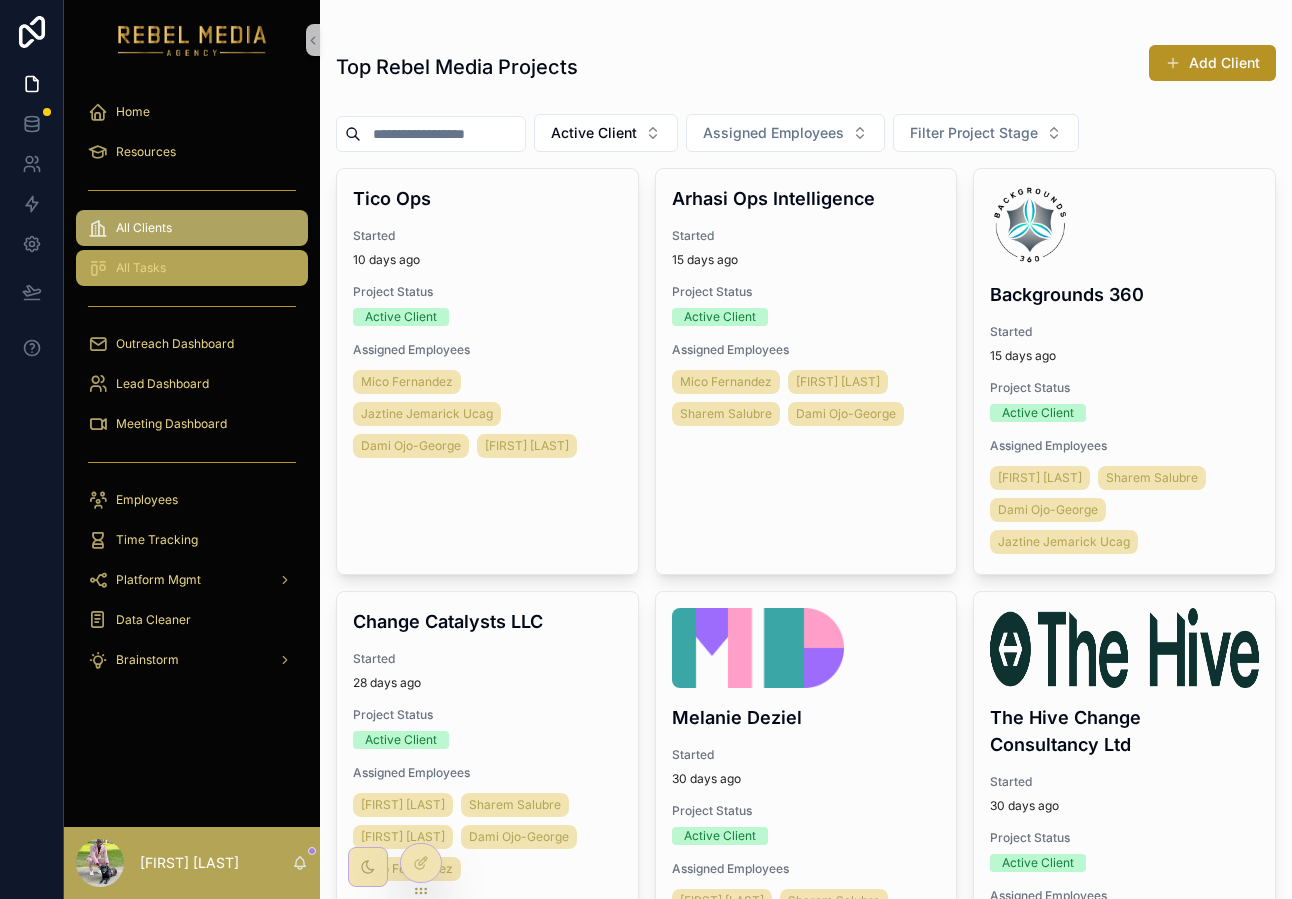 click on "All Tasks" at bounding box center [192, 268] 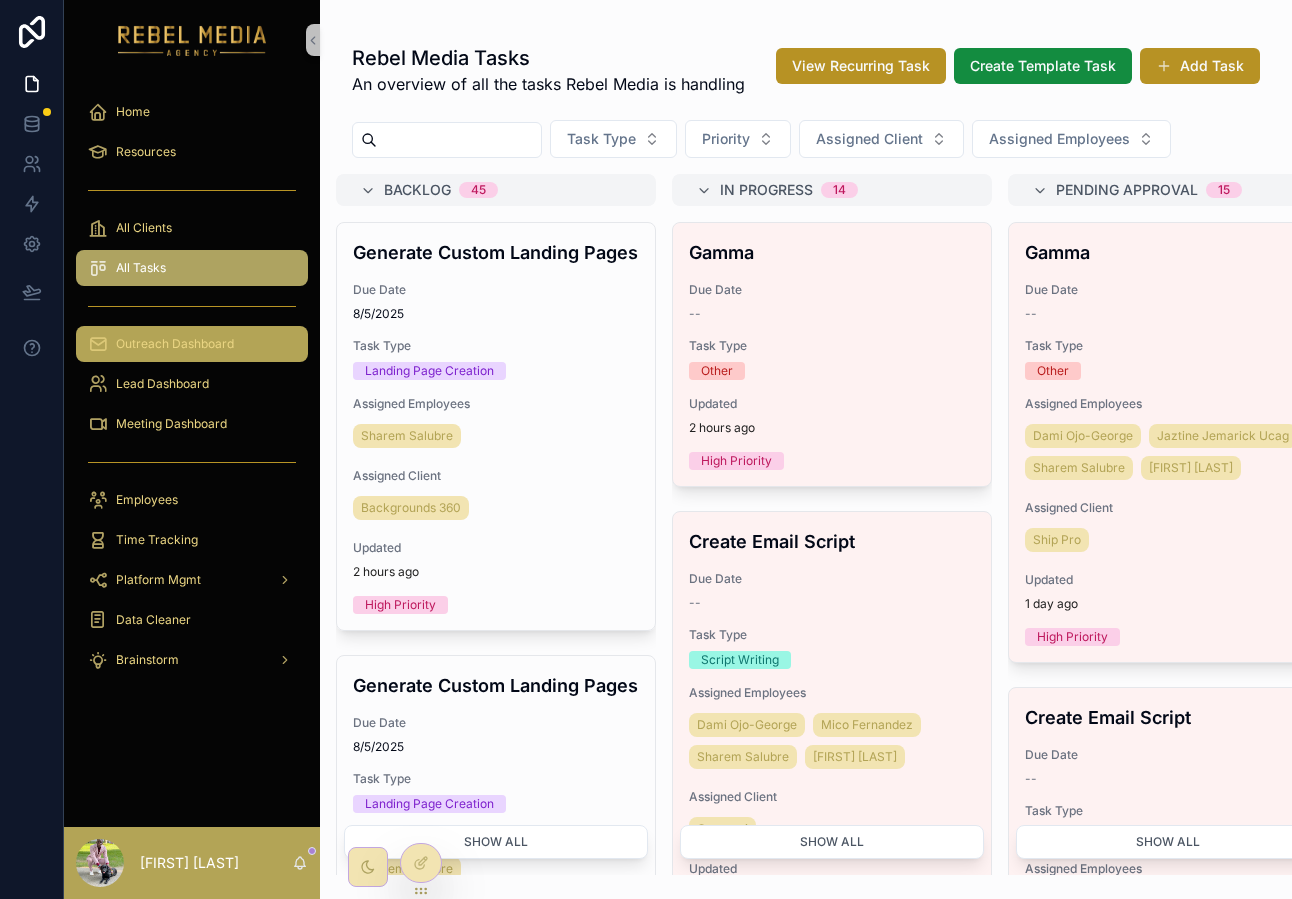 click on "Outreach Dashboard" at bounding box center [192, 344] 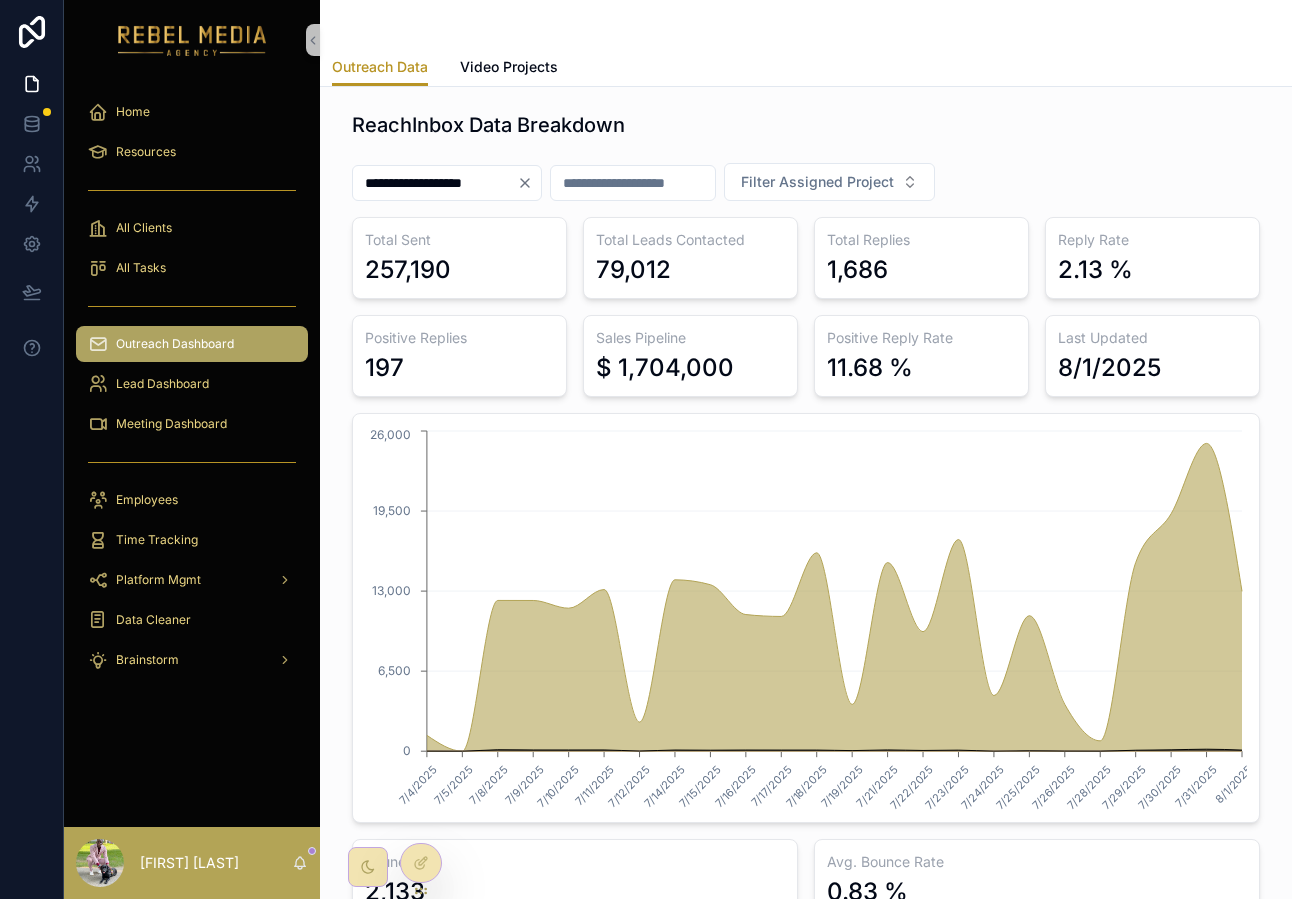 click 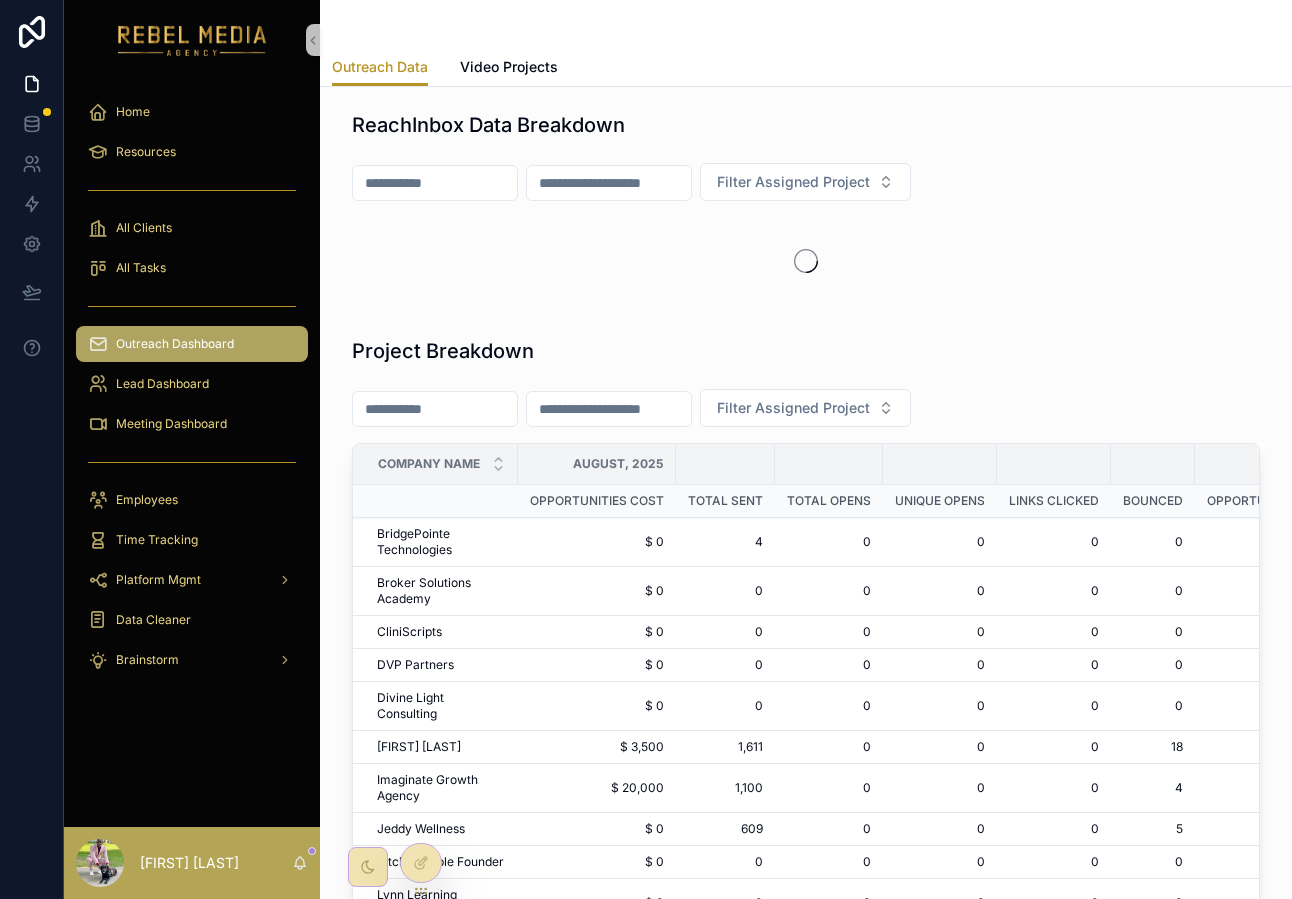 click on "$ 0" at bounding box center [597, 632] 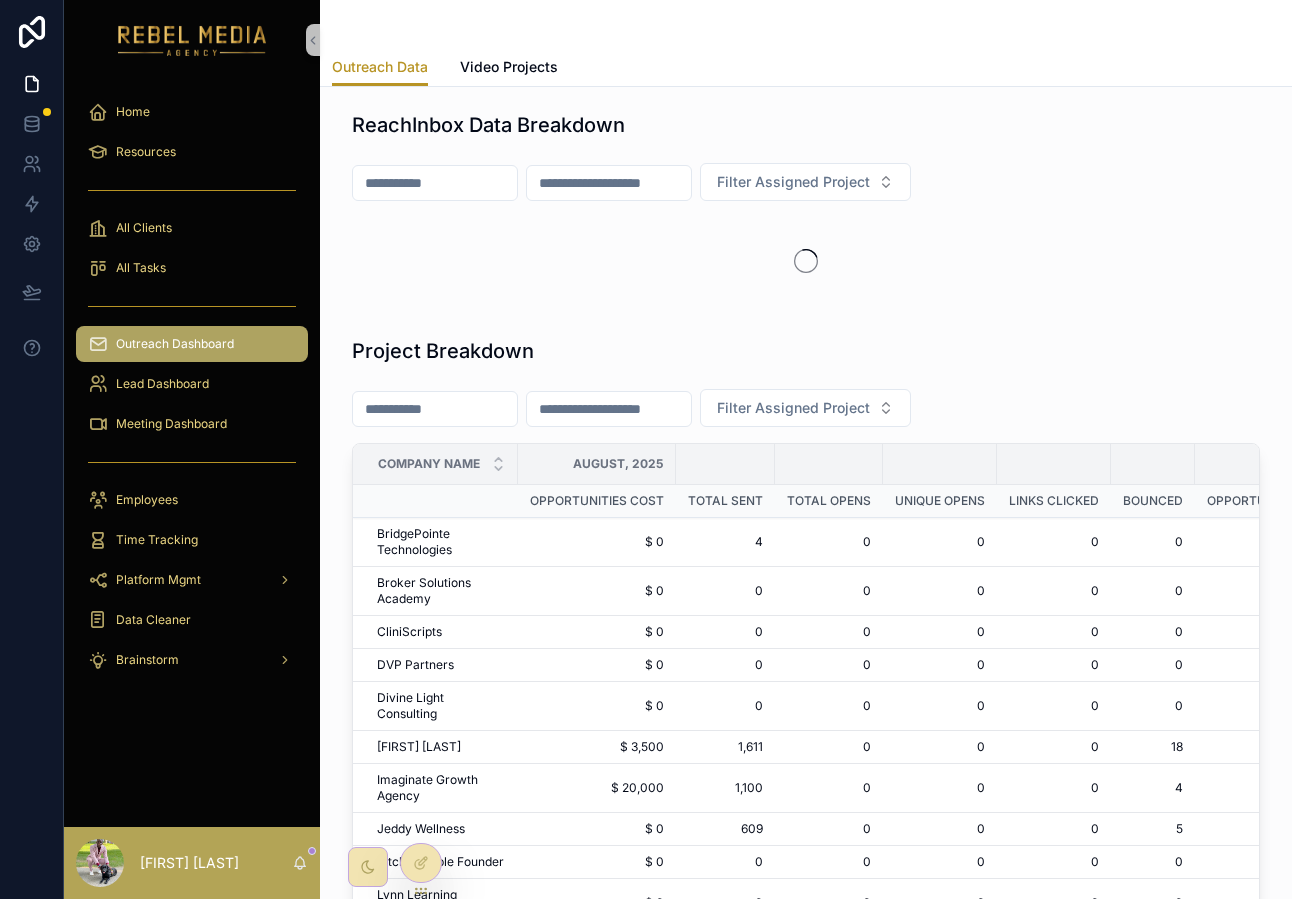 click at bounding box center (806, 261) 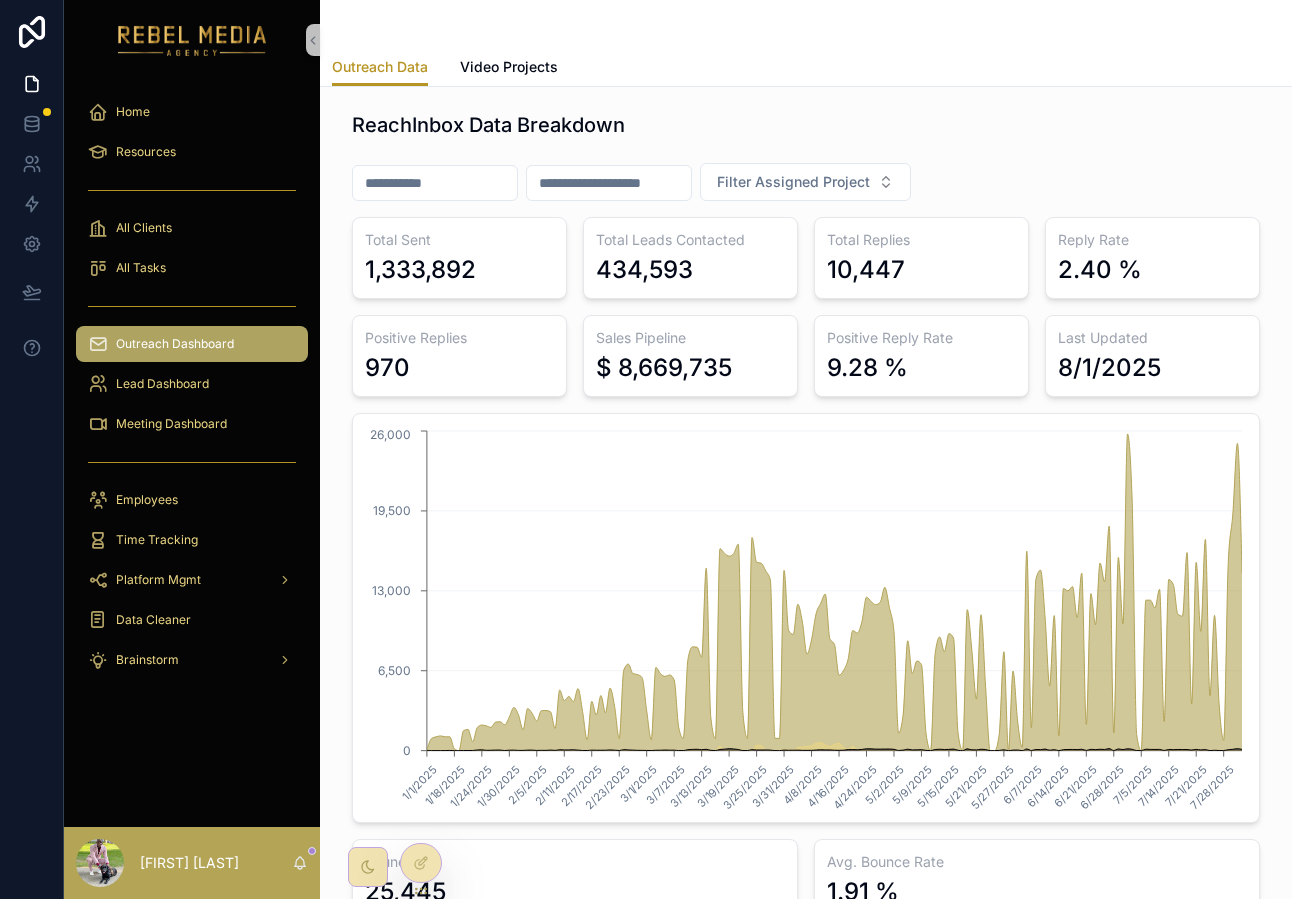 click at bounding box center [806, 24] 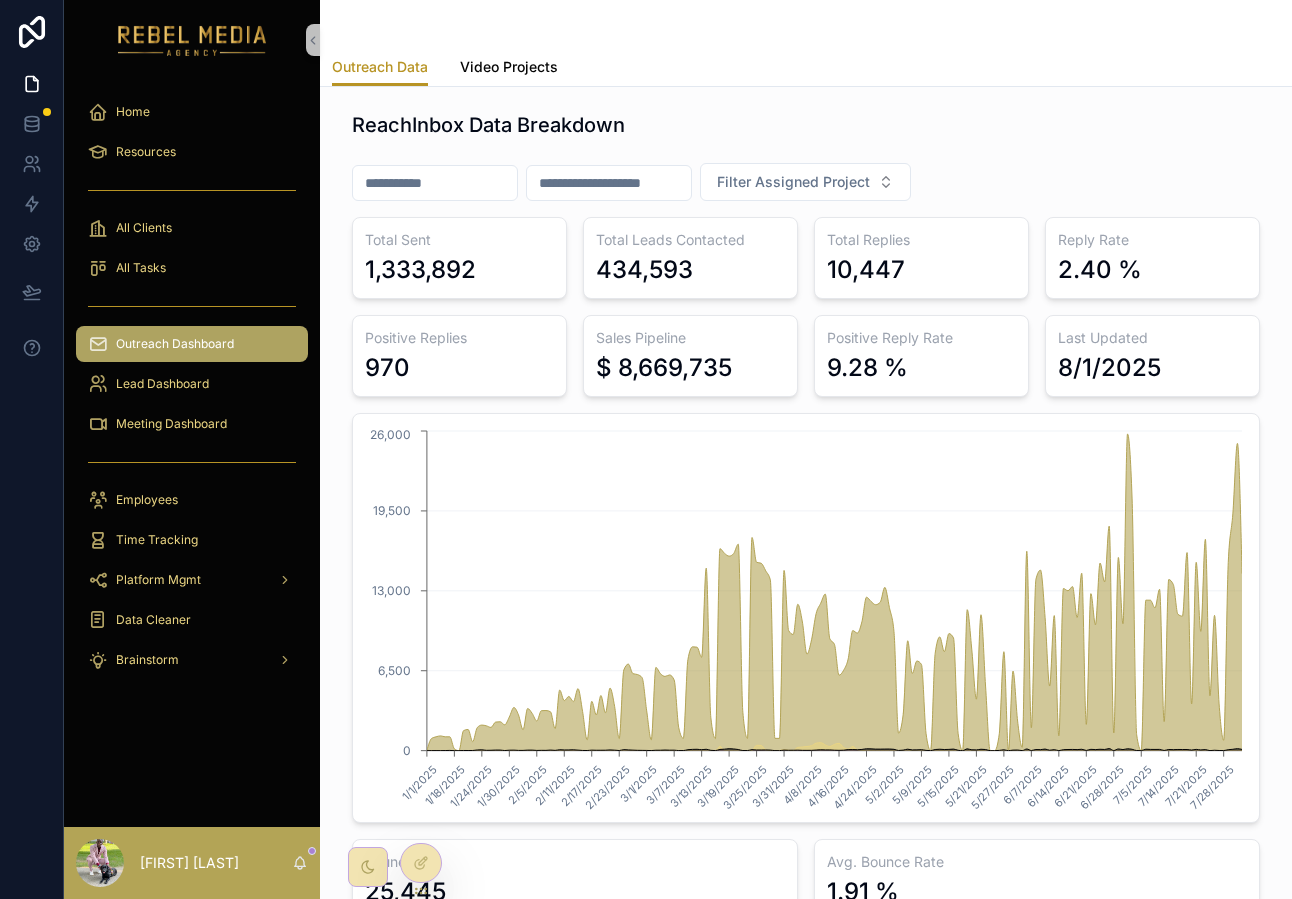 click on "Video Projects" at bounding box center [509, 67] 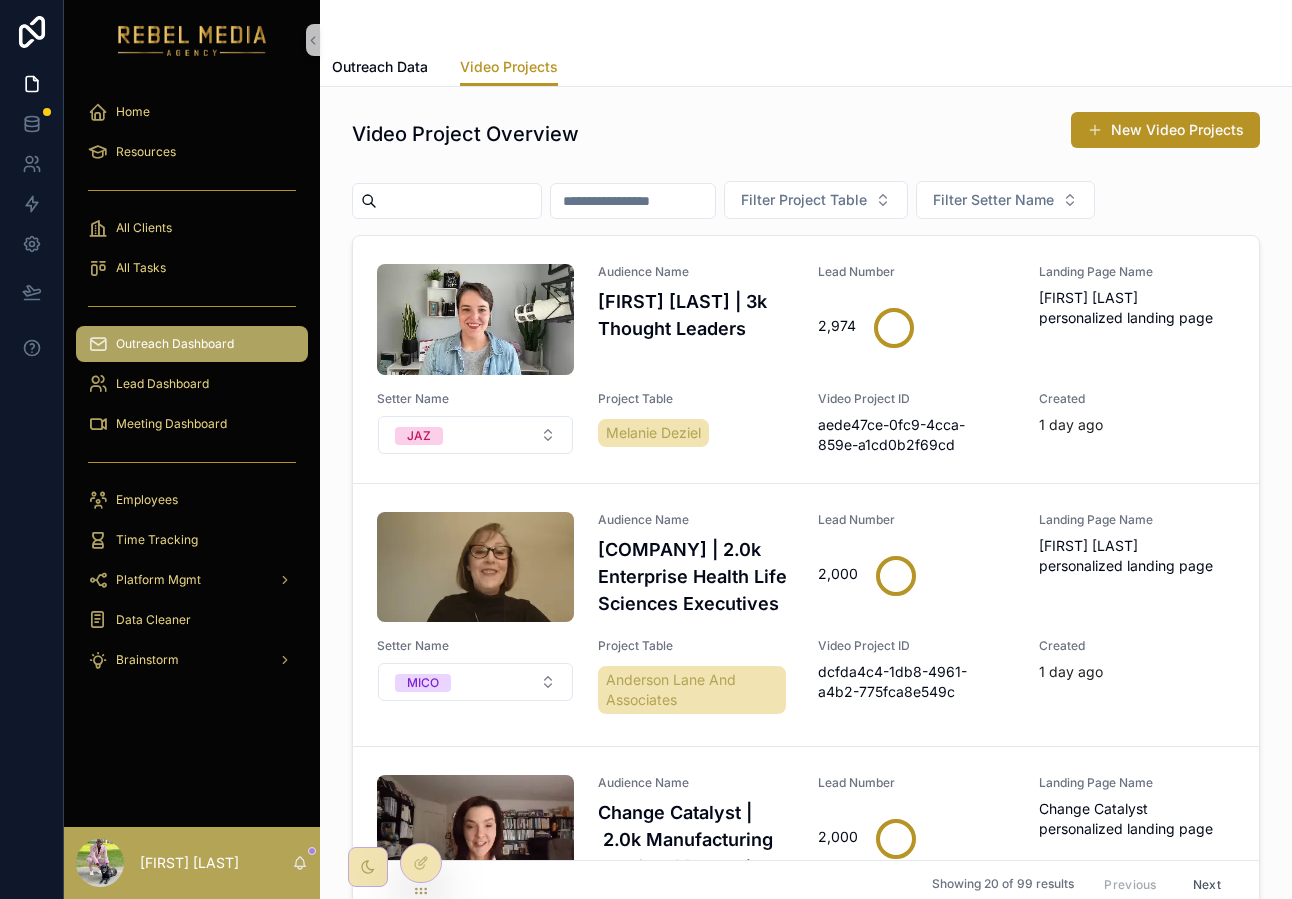 click on "Video Project Overview New Video Projects Filter Project Table Filter Setter Name Audience Name Melanie Deziel | 3k Thought Leaders Lead Number 2,974 Landing Page Name Melanie Deziel personalized landing page Setter Name JAZ Project Table Melanie Deziel Video Project ID aede47ce-0fc9-4cca-859e-a1cd0b2f69cd Created 1 day ago Audience Name Anderson Lane and Associates | 2.0k Enterprise Health Life Sciences Executives Lead Number 2,000 Landing Page Name Anderson Lane And Associates personalized landing page Setter Name MICO Project Table Anderson Lane And Associates Video Project ID dcfda4c4-1db8-4961-a4b2-775fca8e549c Created 1 day ago Audience Name Change Catalyst | 2.0k Manufacturing and Steel Industries Lead Number 2,000 Landing Page Name Change Catalyst personalized landing page Setter Name MICO Project Table Change Catalysts LLC Video Project ID 7b7a911c-2dbd-44e3-a571-e099cb3bb65b Created 2 days ago Audience Name Marcel Schwantes | 3.0k  Healthcare C-Level Lead Number 3,001 Landing Page Name Setter Name" at bounding box center [806, 570] 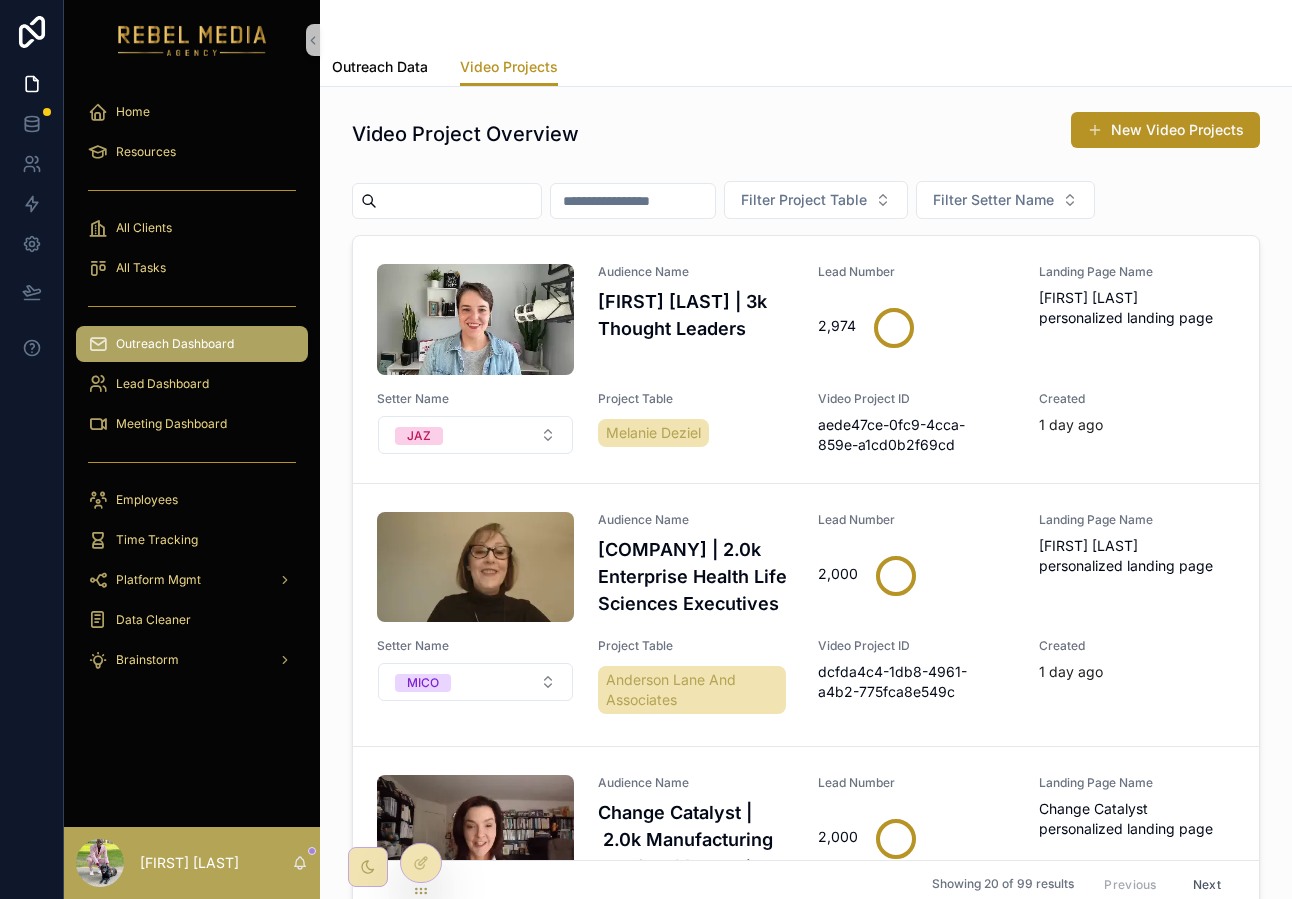 click on "Outreach Data" at bounding box center (380, 67) 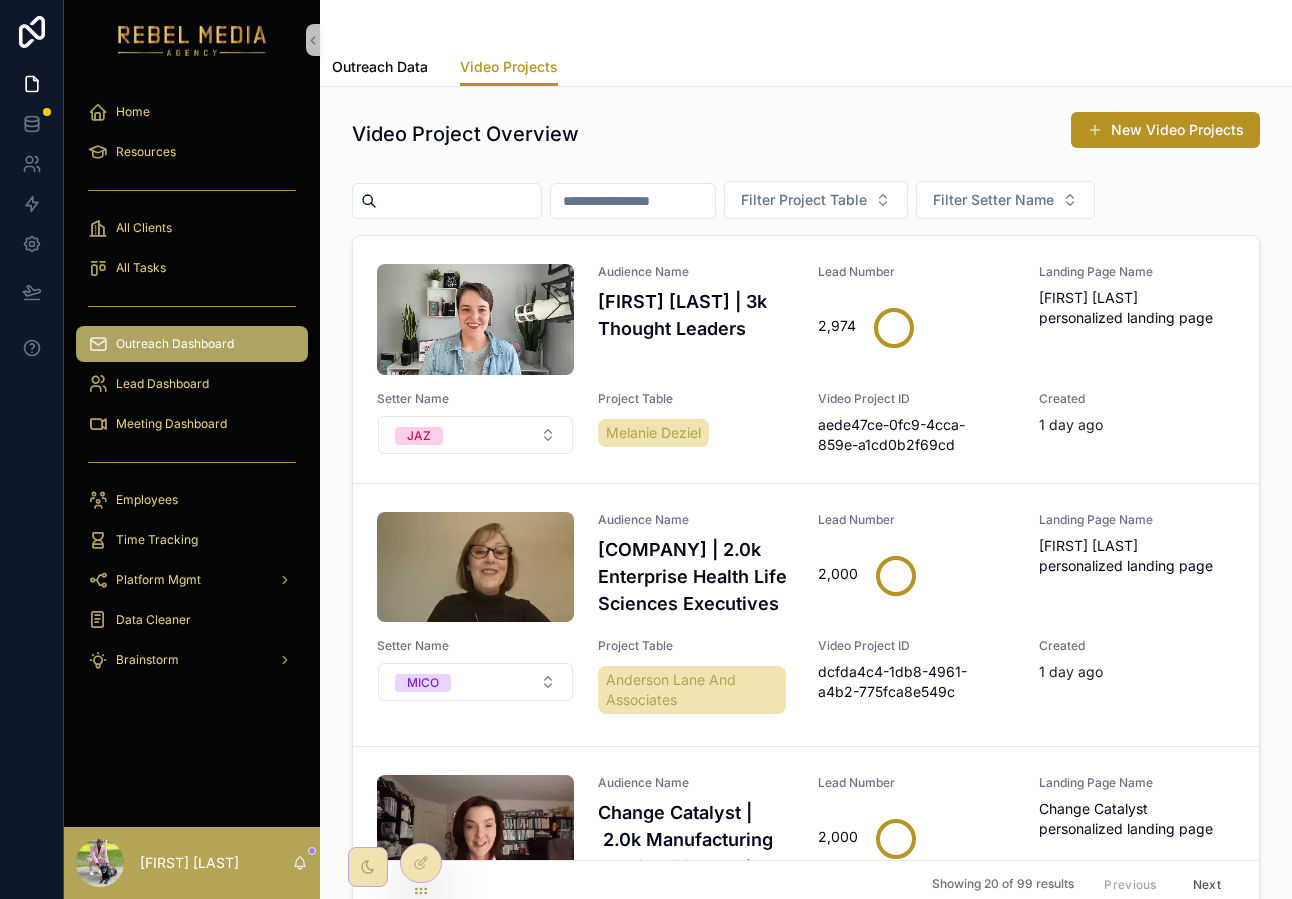 click on "Outreach Data" at bounding box center [380, 67] 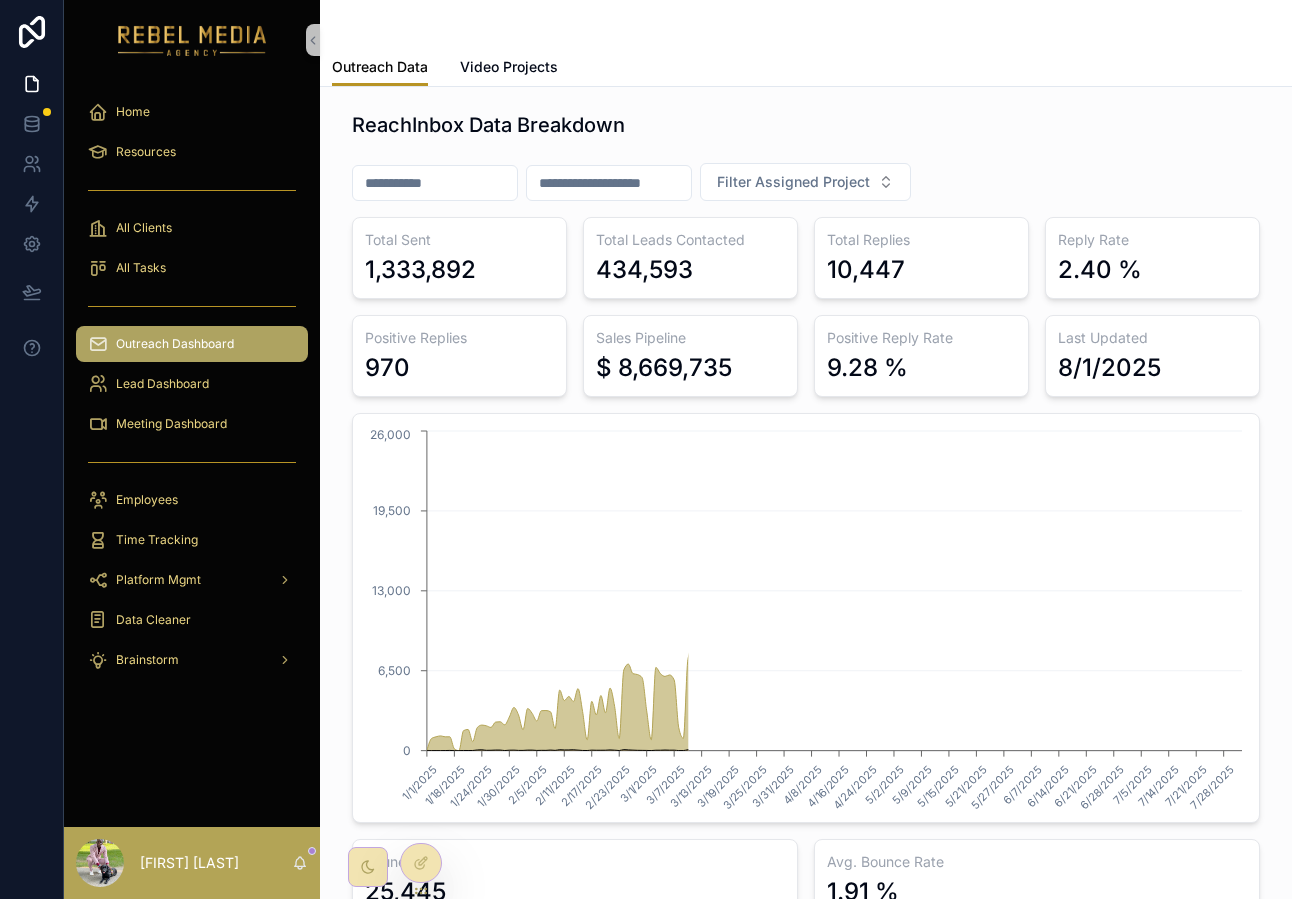 drag, startPoint x: 394, startPoint y: 70, endPoint x: 1116, endPoint y: 10, distance: 724.4888 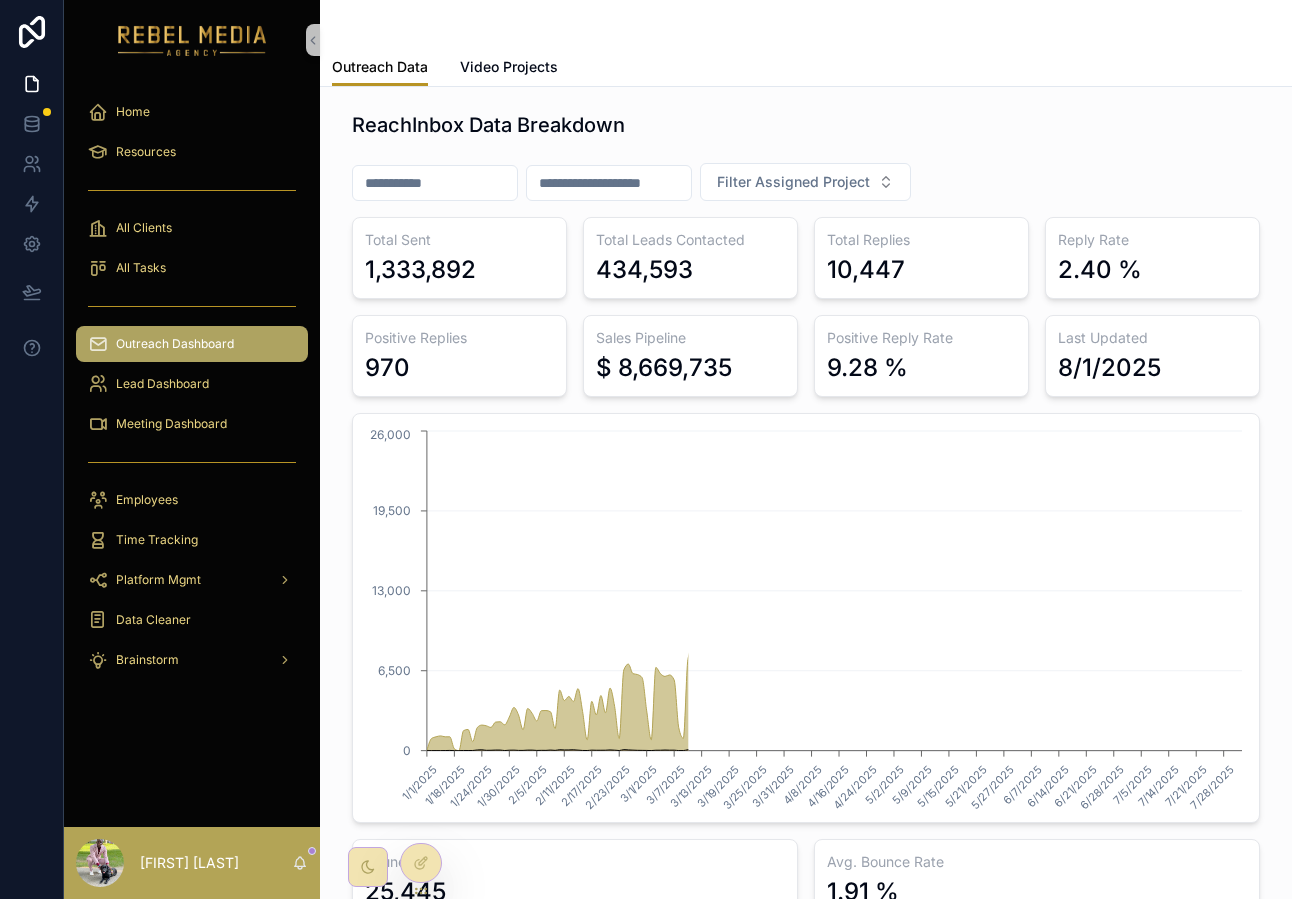 click on "Outreach Data" at bounding box center (380, 67) 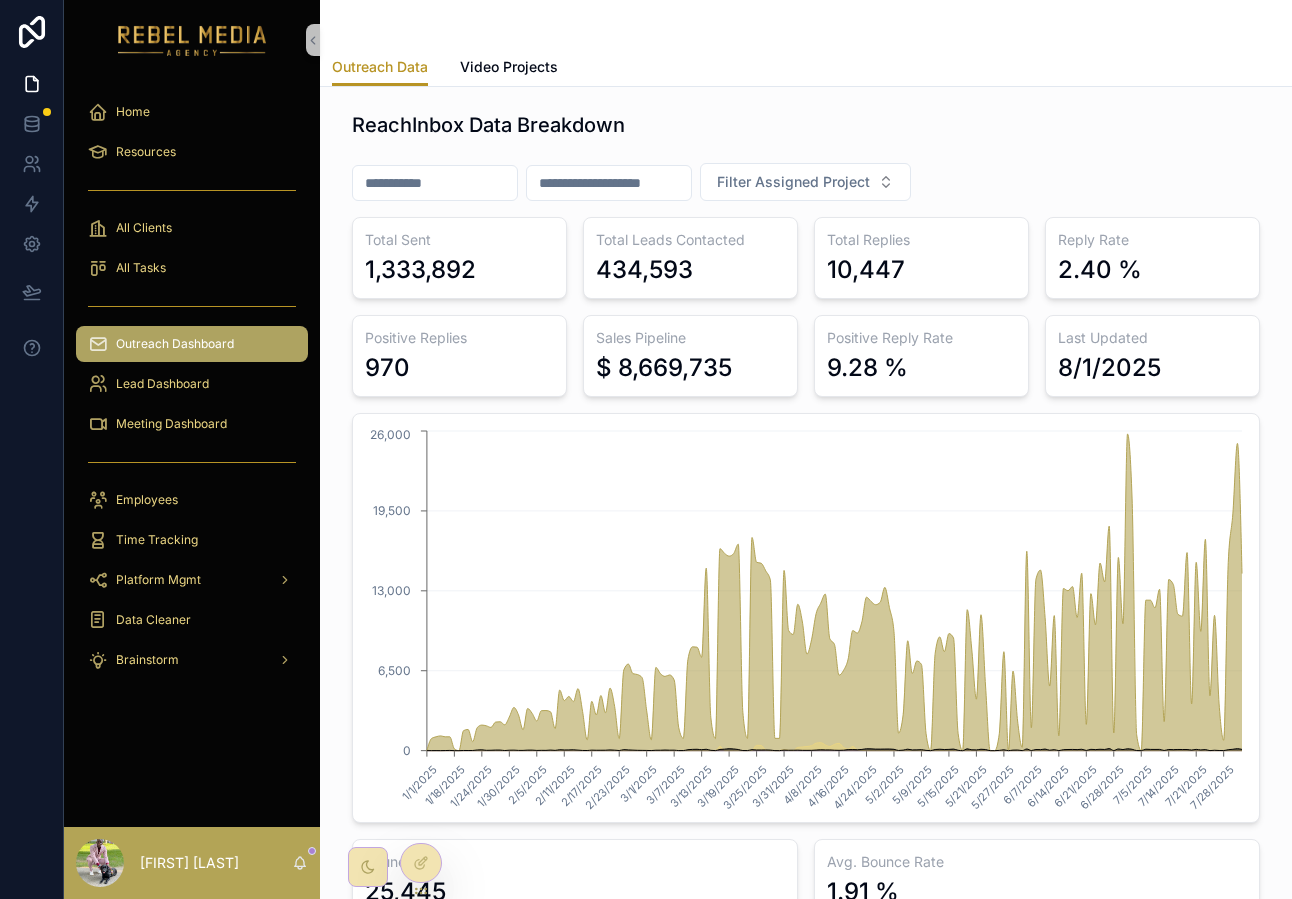 click on "8/1/2025" at bounding box center (1109, 368) 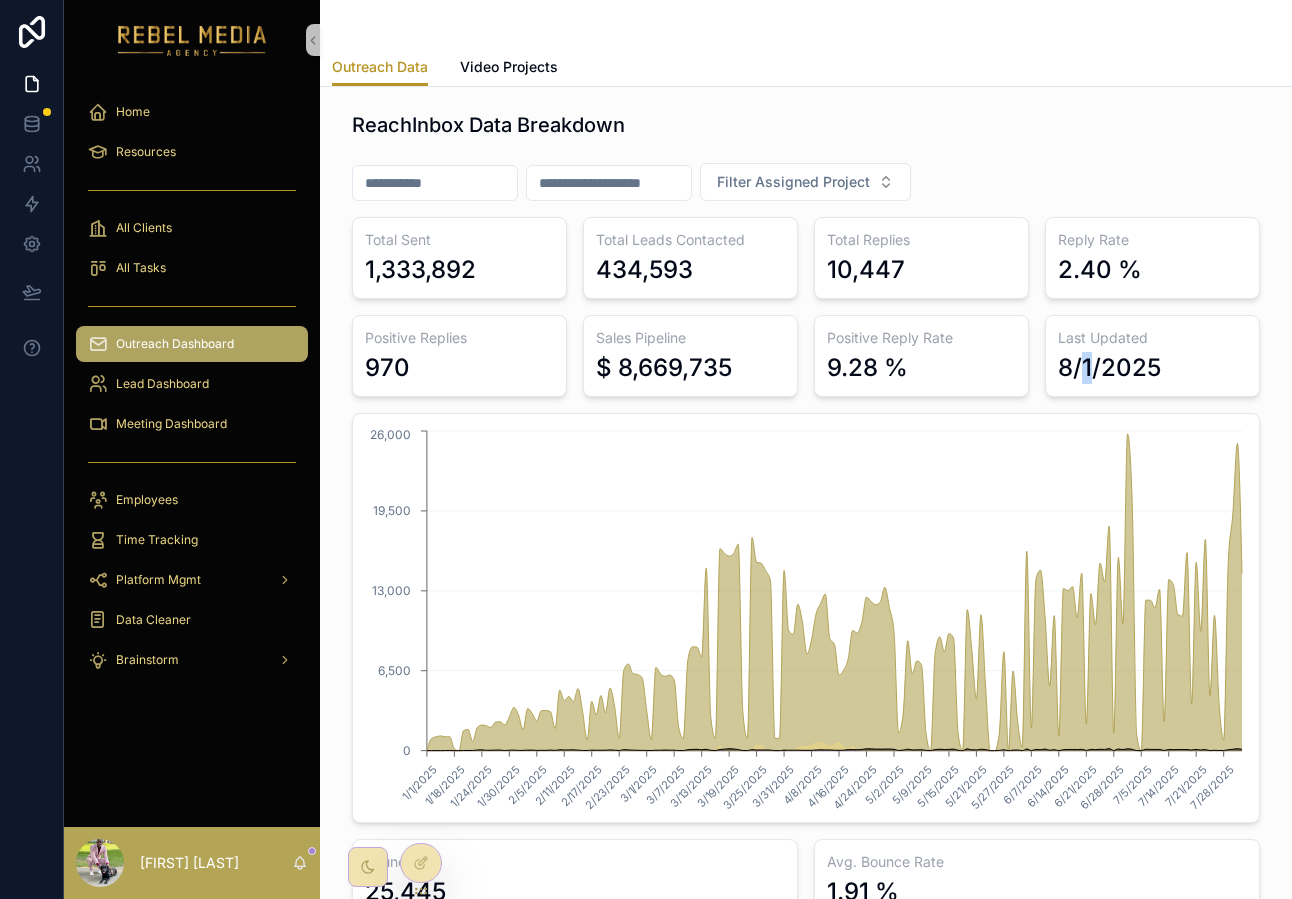 click on "8/1/2025" at bounding box center (1109, 368) 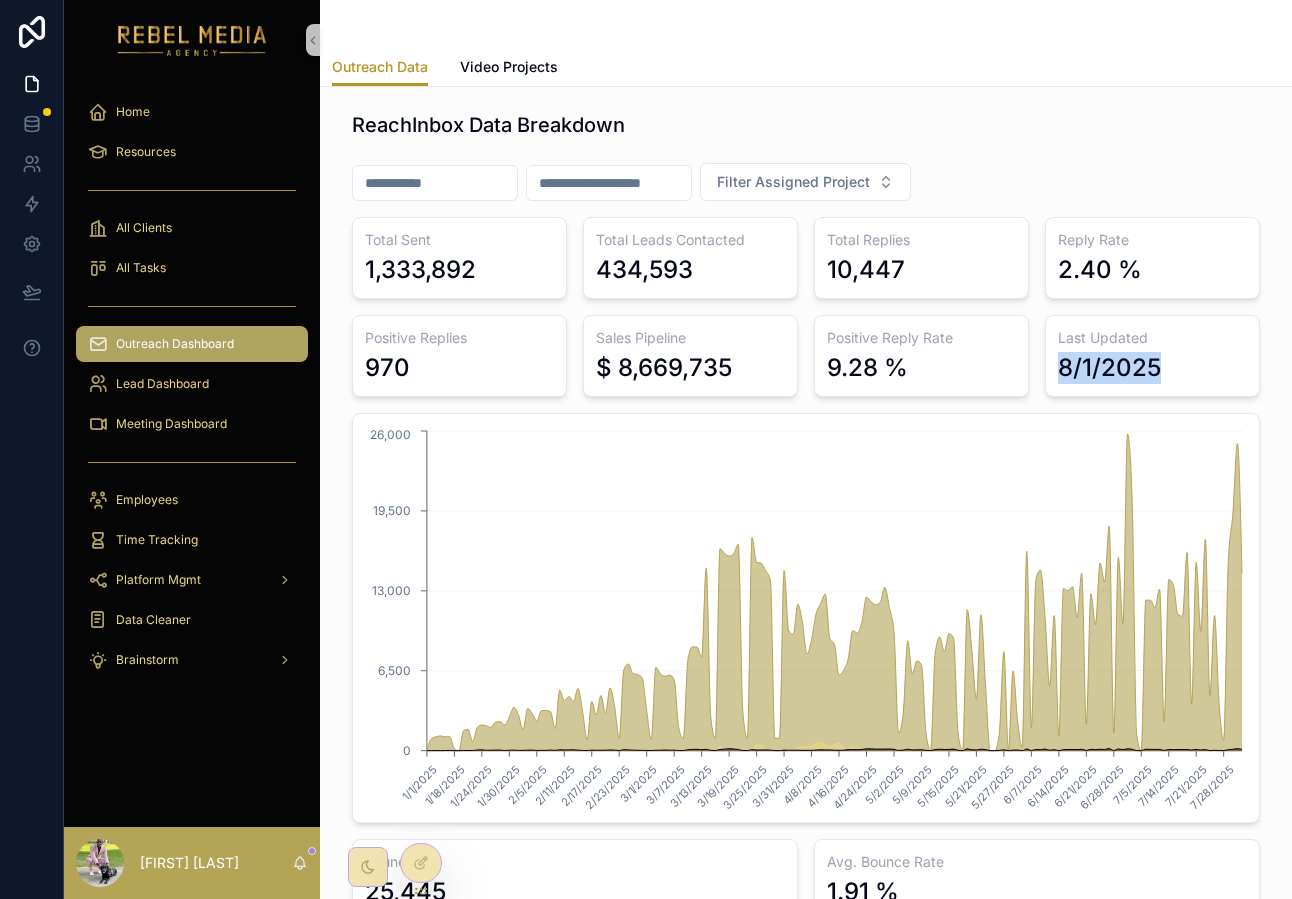 click on "8/1/2025" at bounding box center (1109, 368) 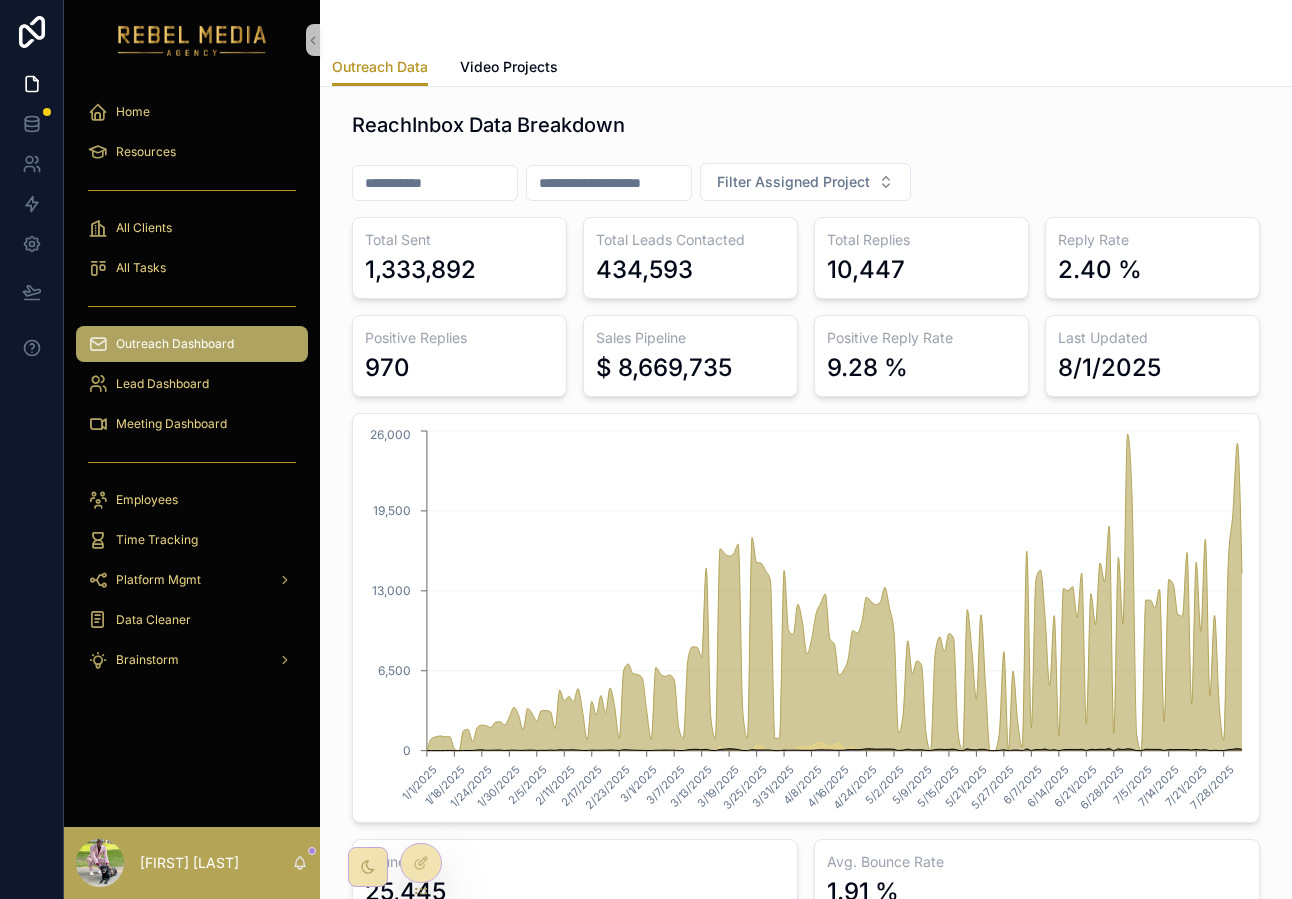 click on "Sales Pipeline $ 8,669,735" at bounding box center [690, 356] 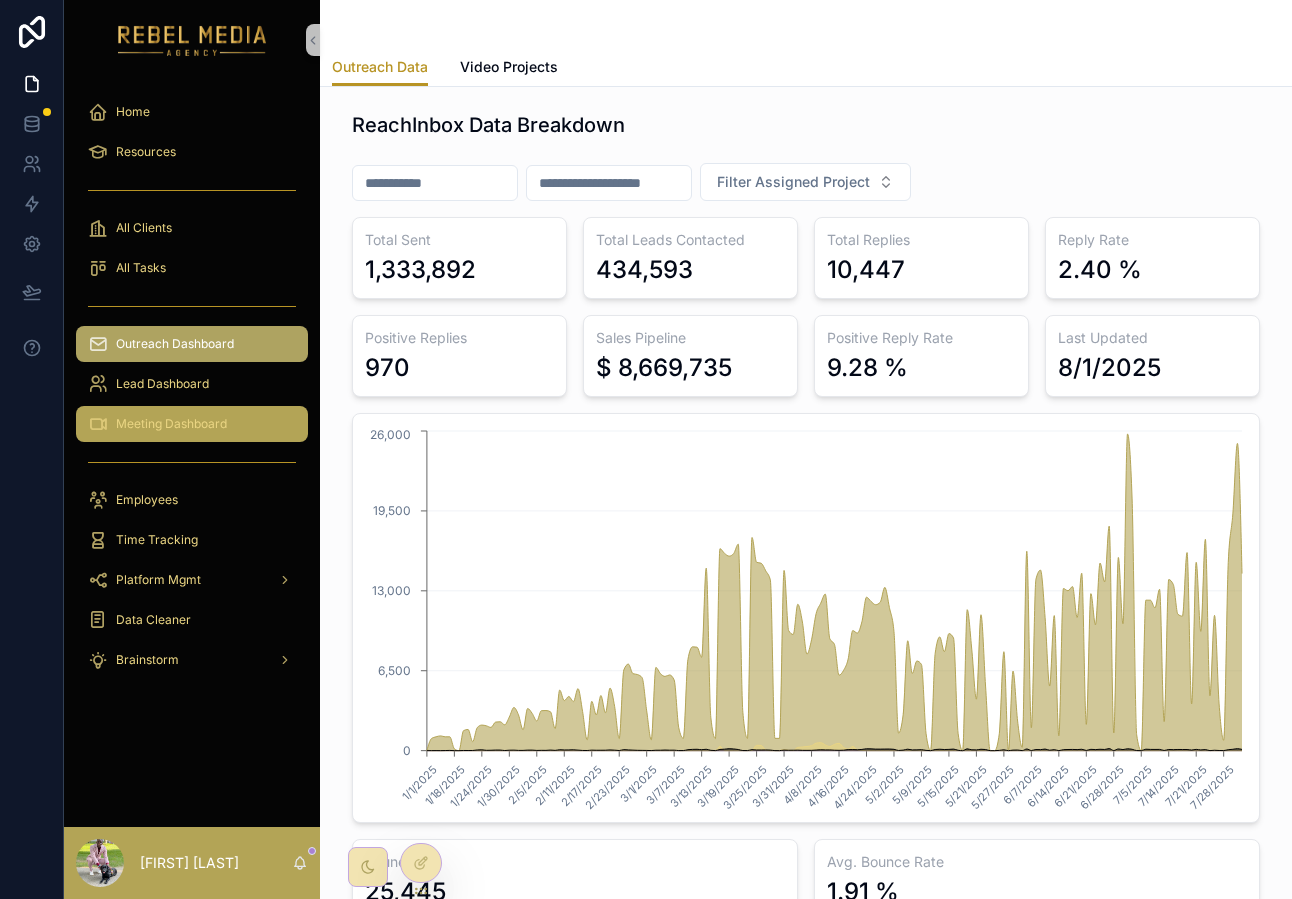 click on "Meeting Dashboard" at bounding box center (192, 424) 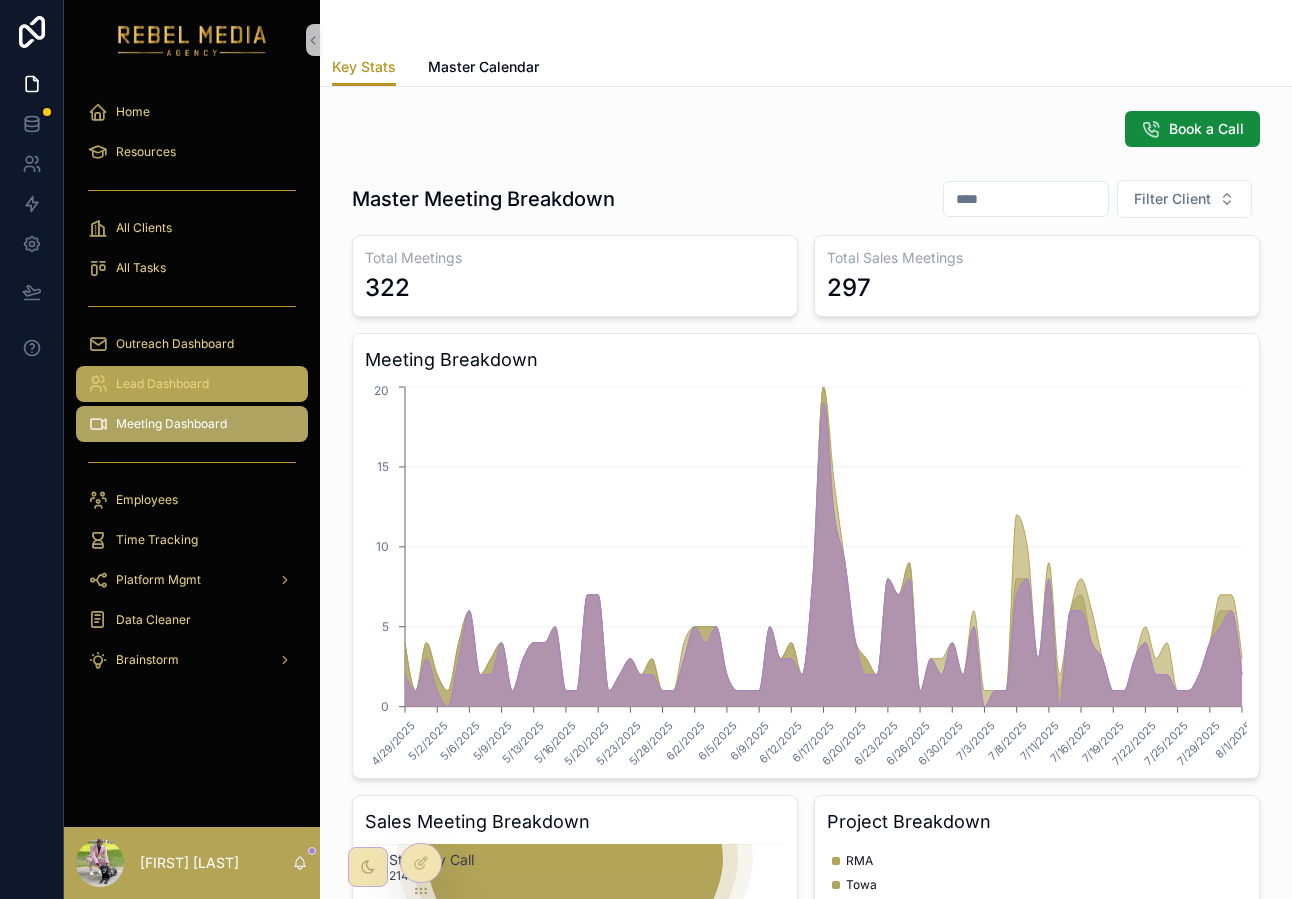 click on "Lead Dashboard" at bounding box center [192, 384] 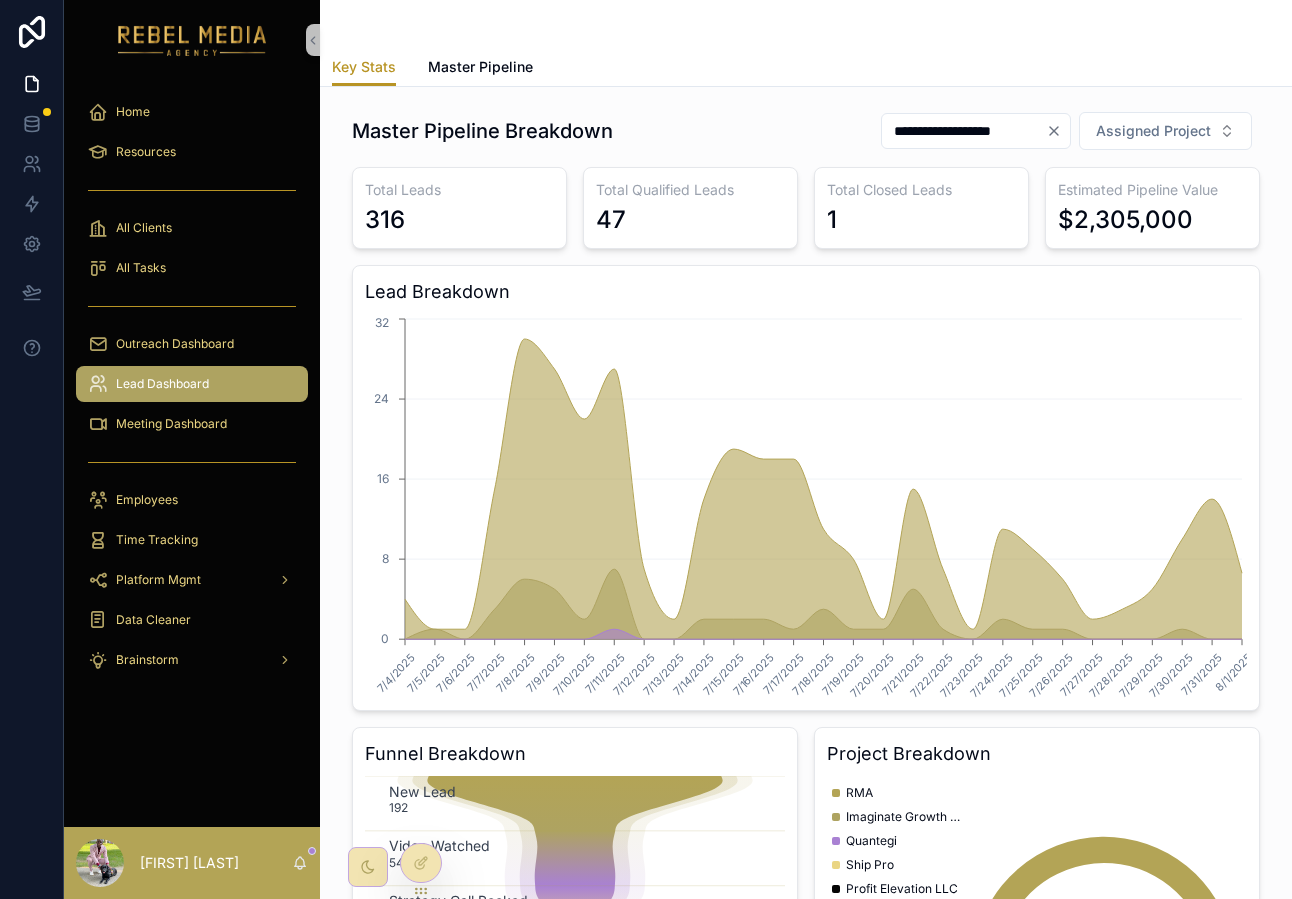 click at bounding box center (806, 24) 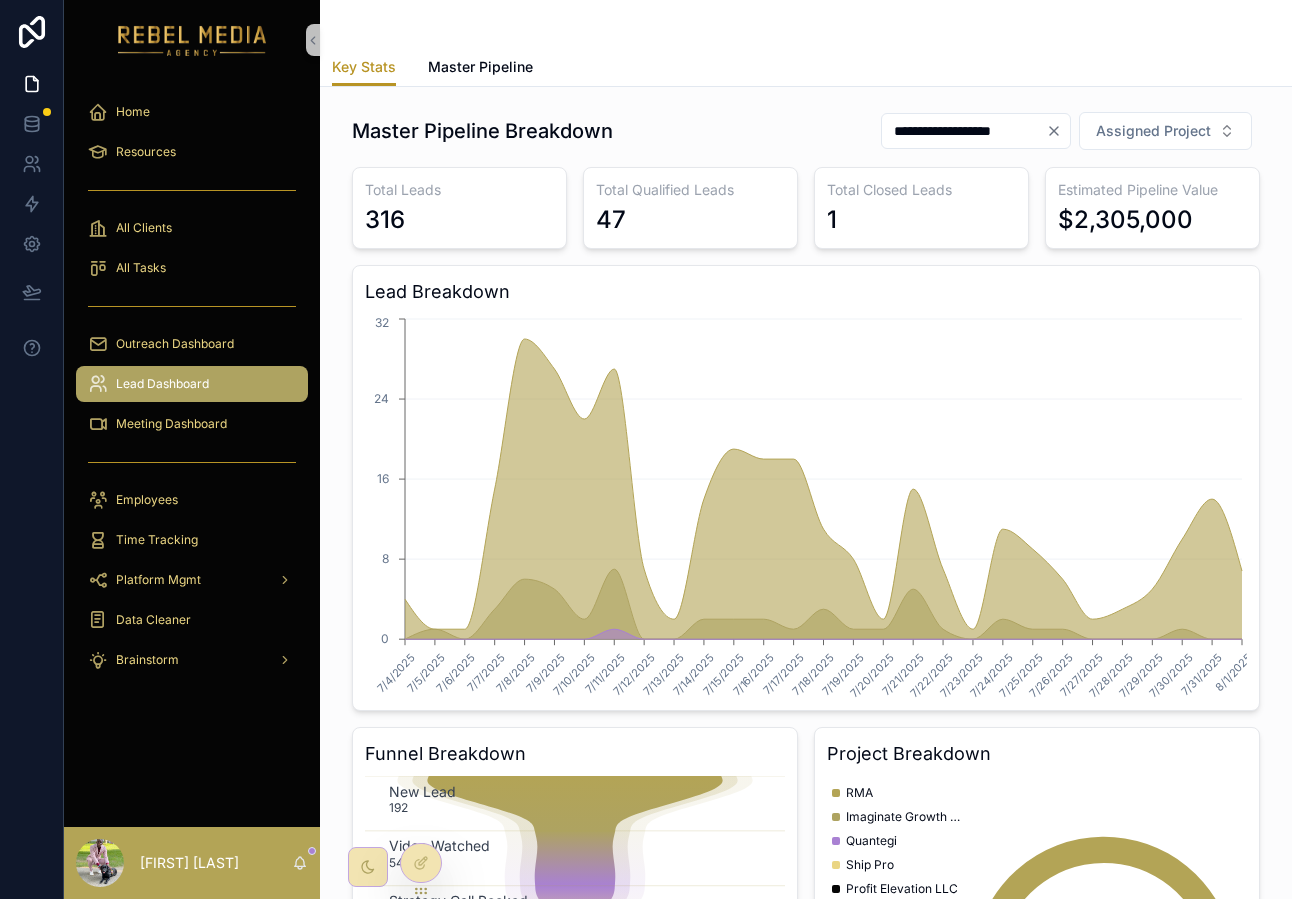 click on "**********" at bounding box center (806, 1099) 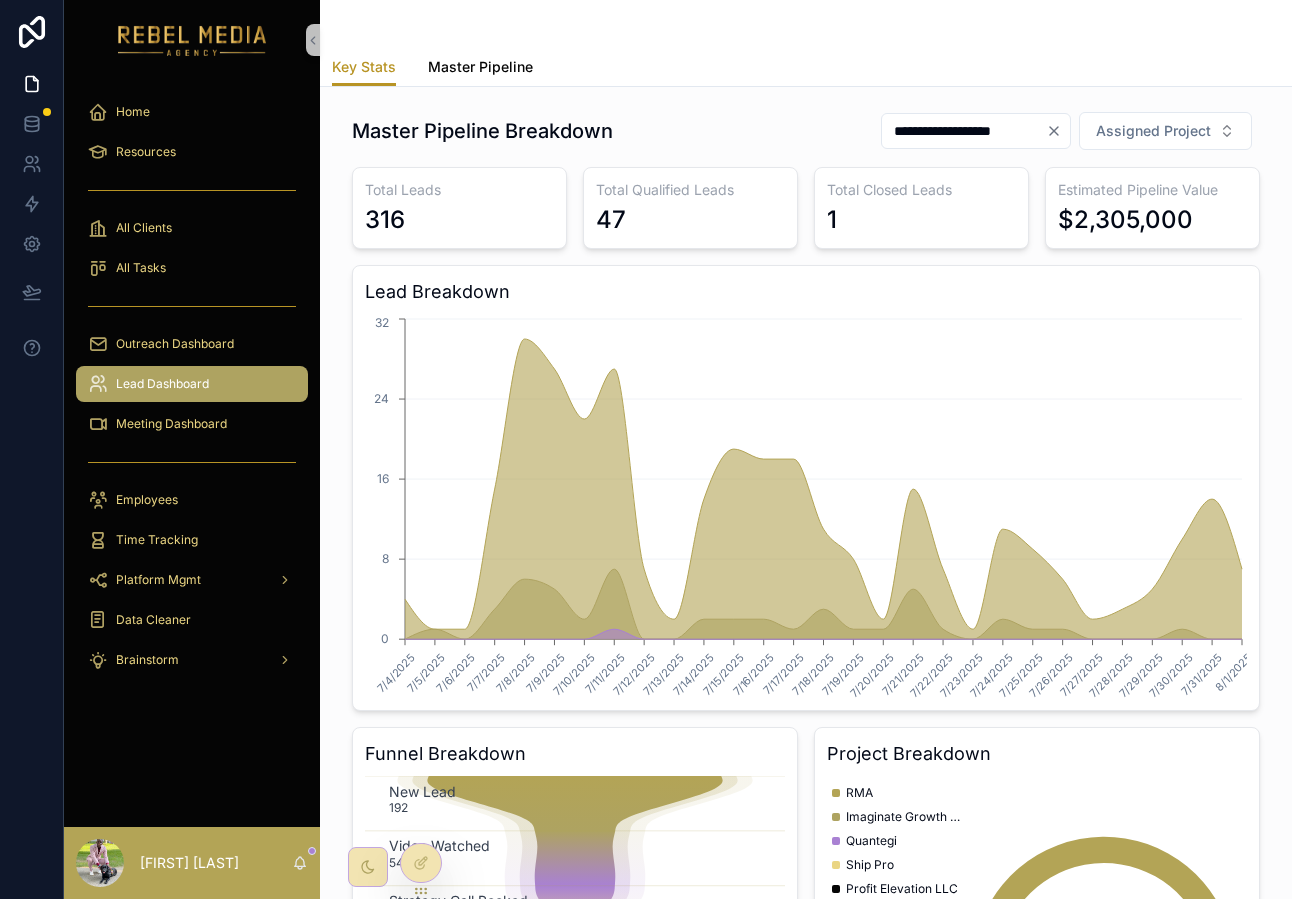 click on "Master Pipeline" at bounding box center [480, 67] 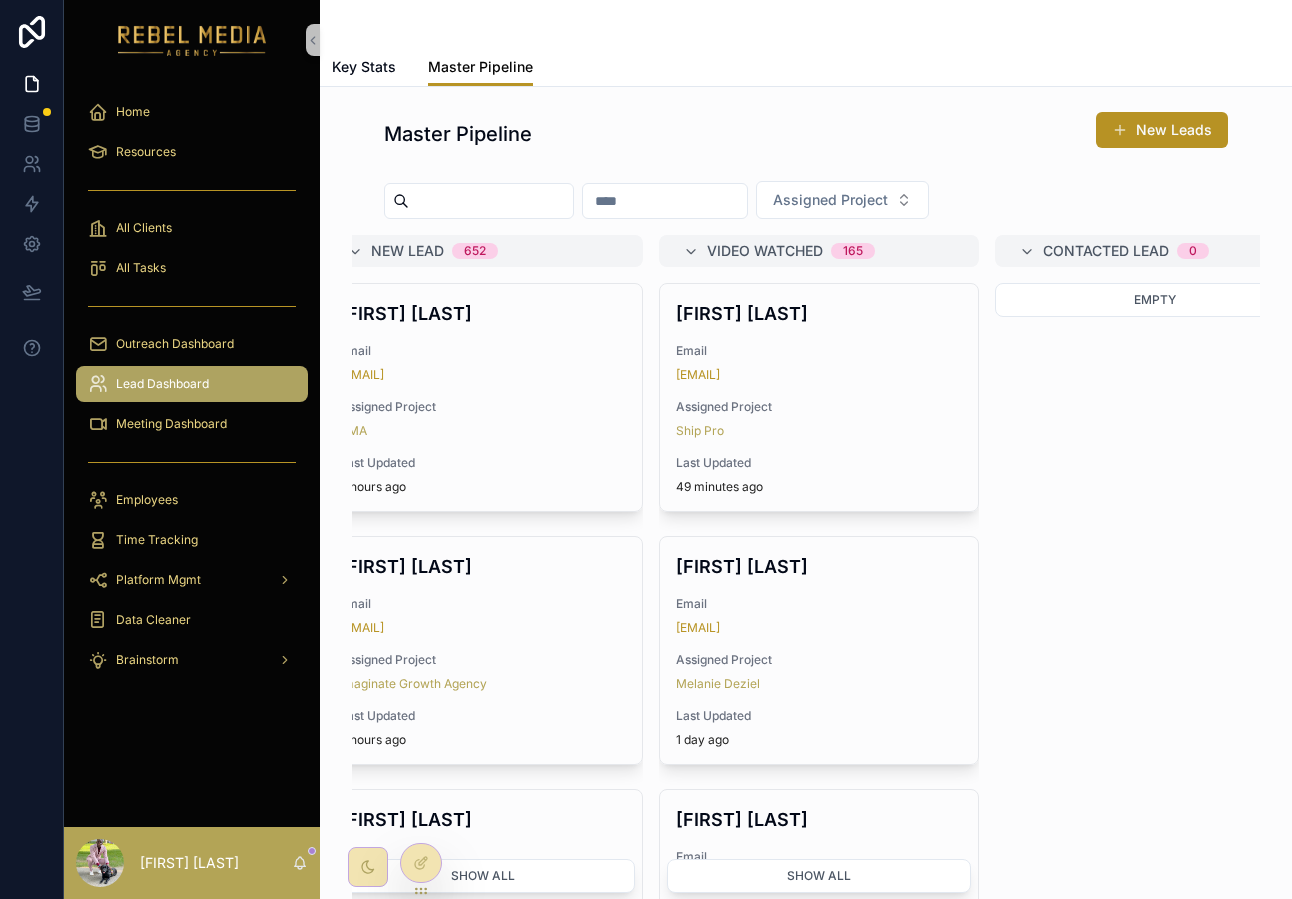 scroll, scrollTop: 0, scrollLeft: 0, axis: both 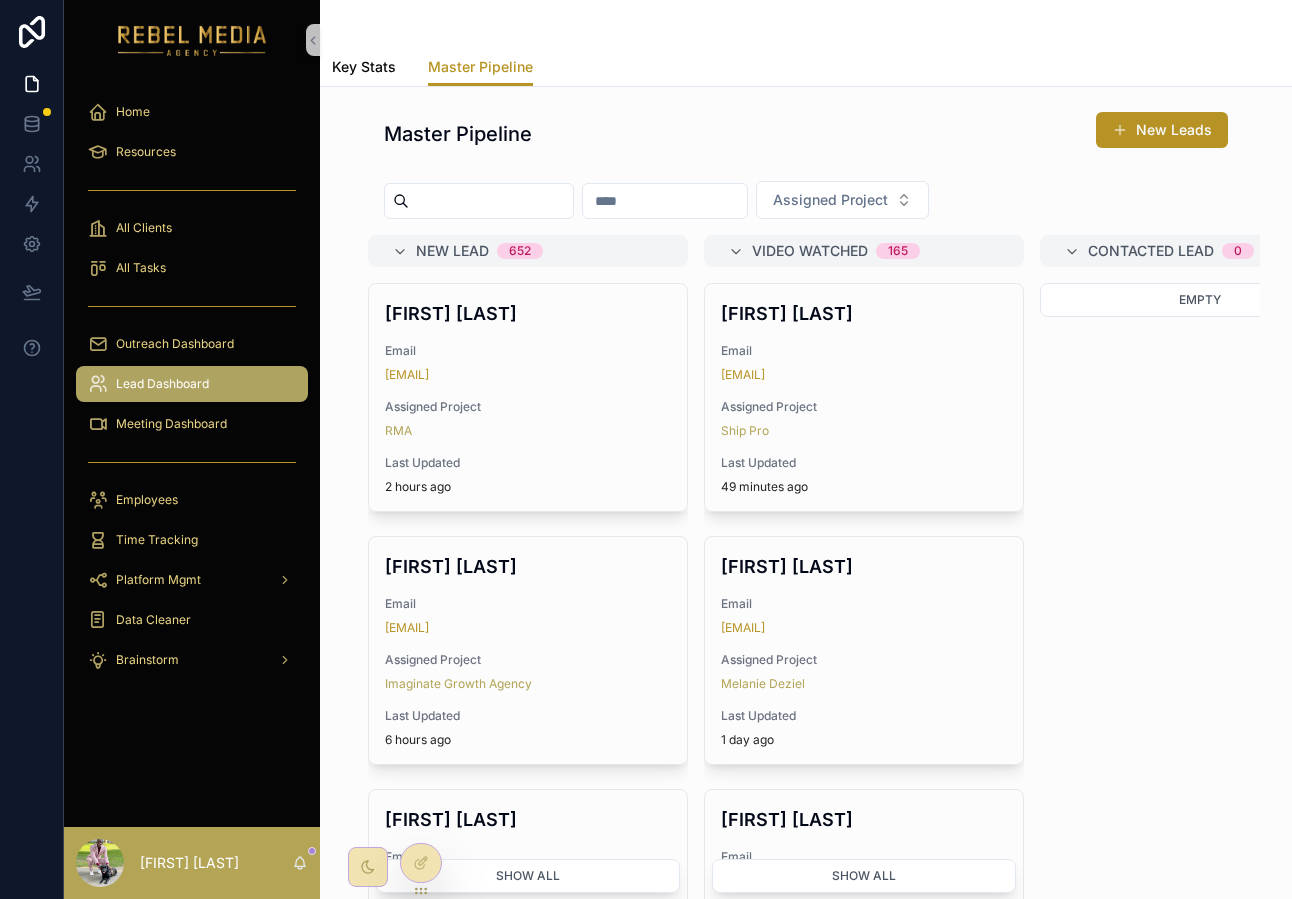 click on "Key Stats" at bounding box center (364, 67) 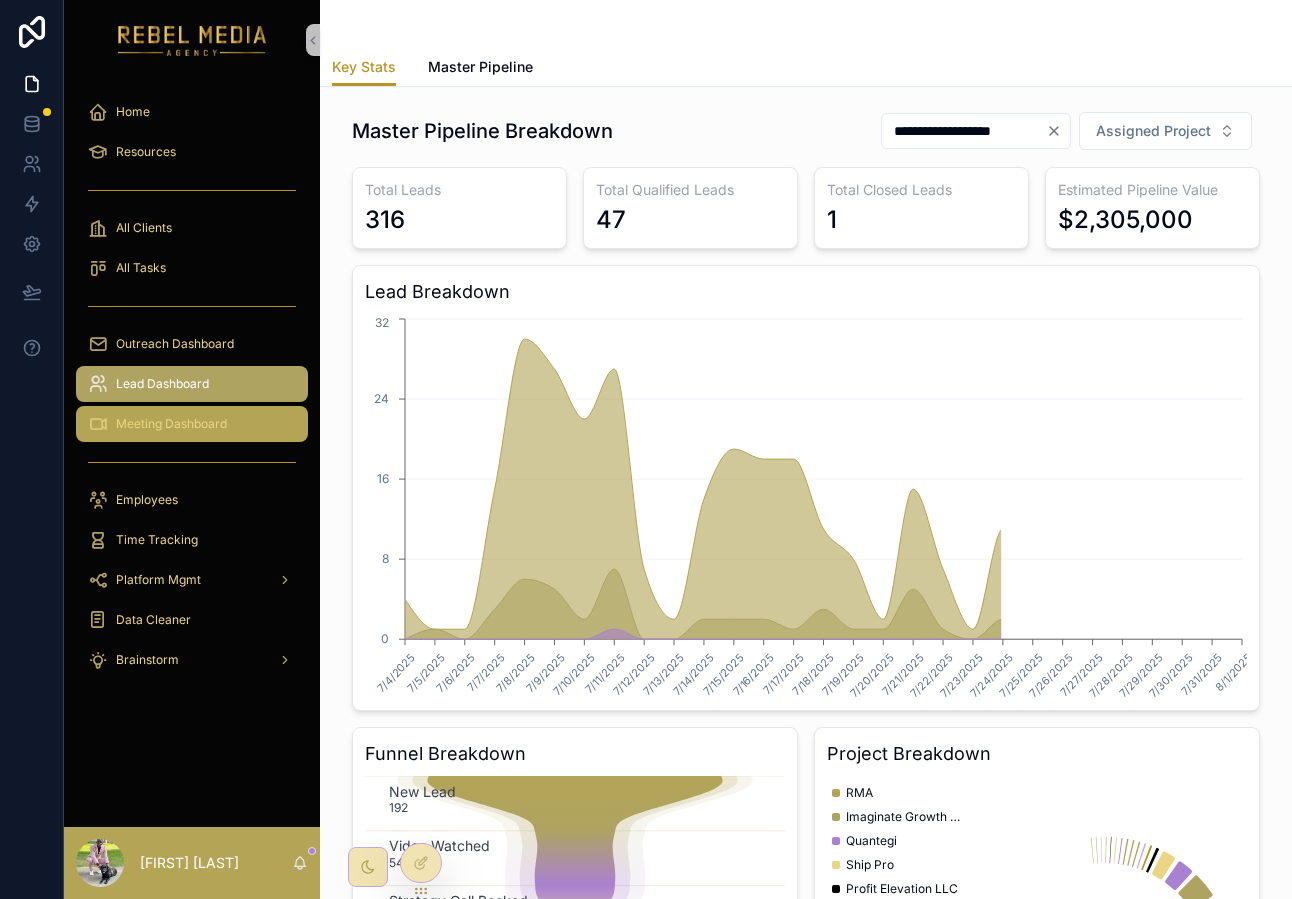 click on "Meeting Dashboard" at bounding box center (171, 424) 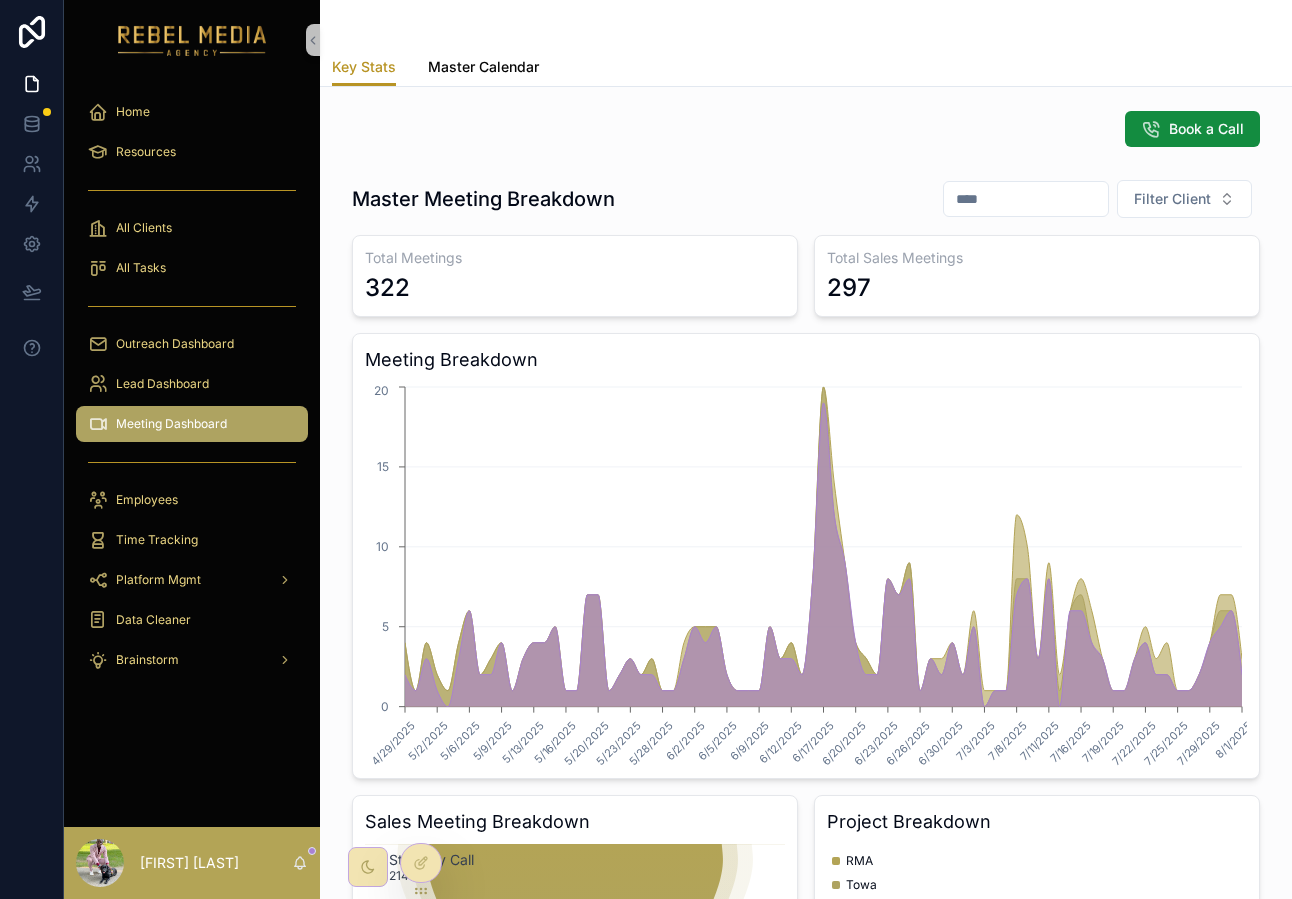 click on "Master Calendar" at bounding box center [483, 67] 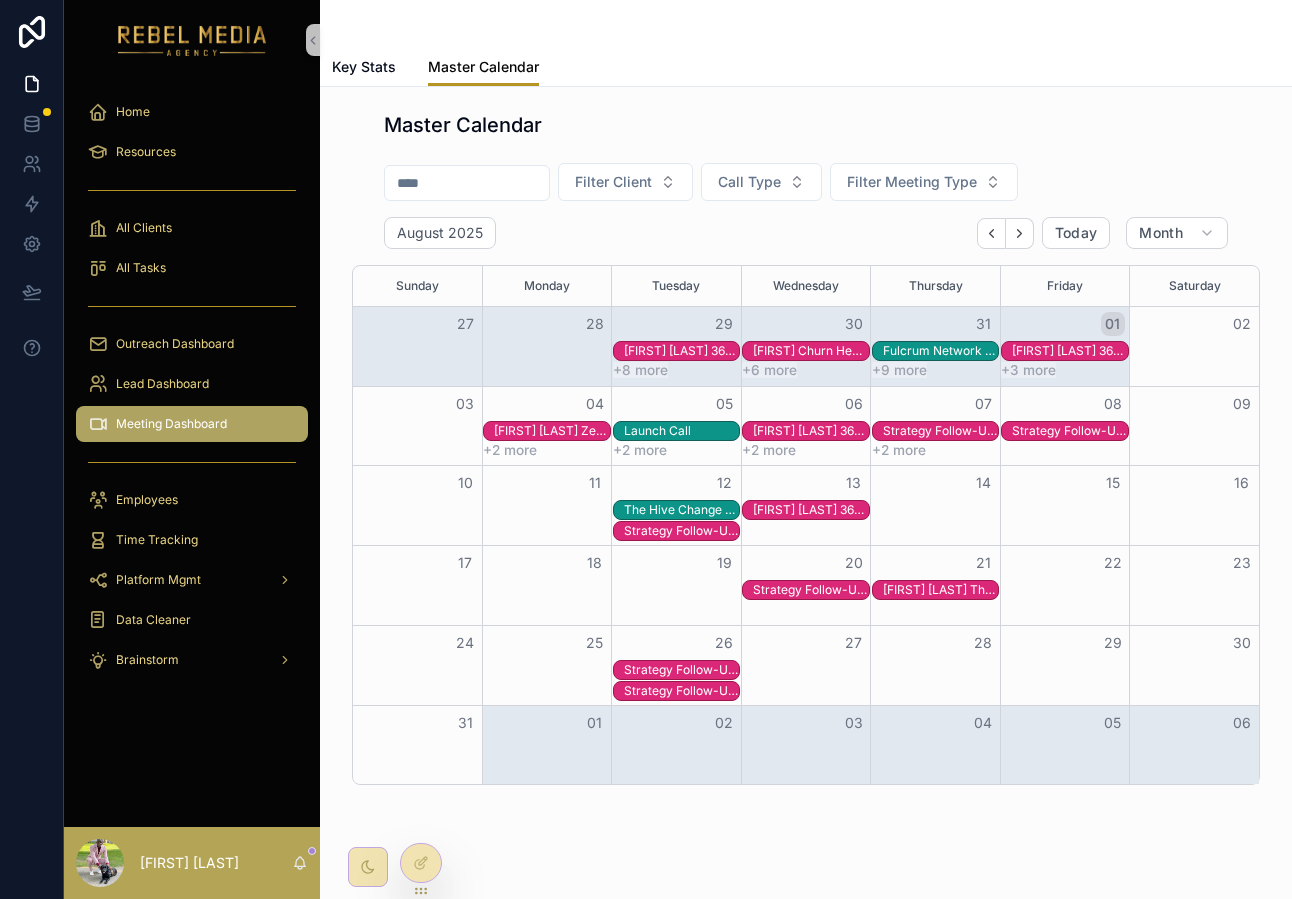 scroll, scrollTop: 54, scrollLeft: 0, axis: vertical 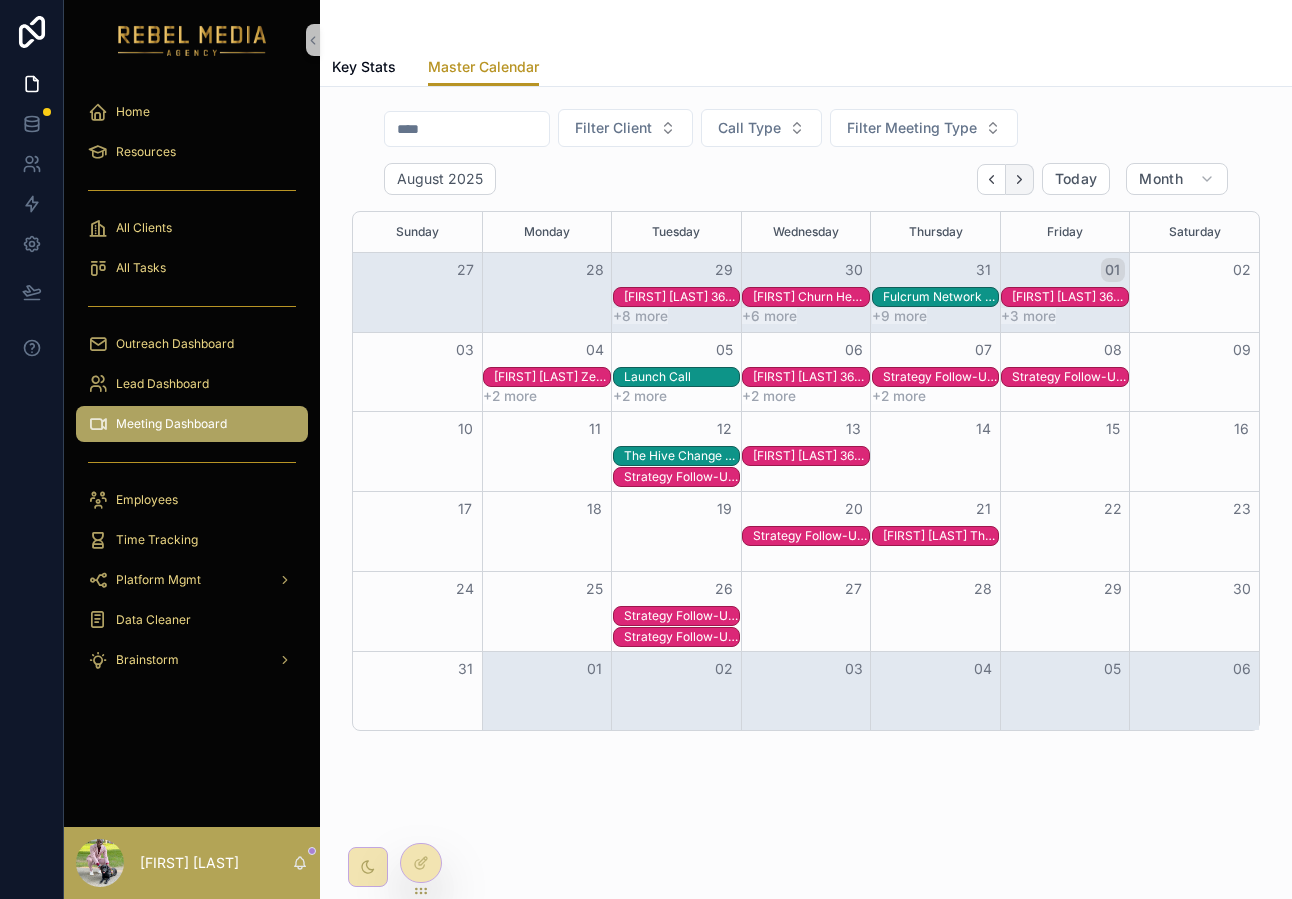 click at bounding box center (1020, 179) 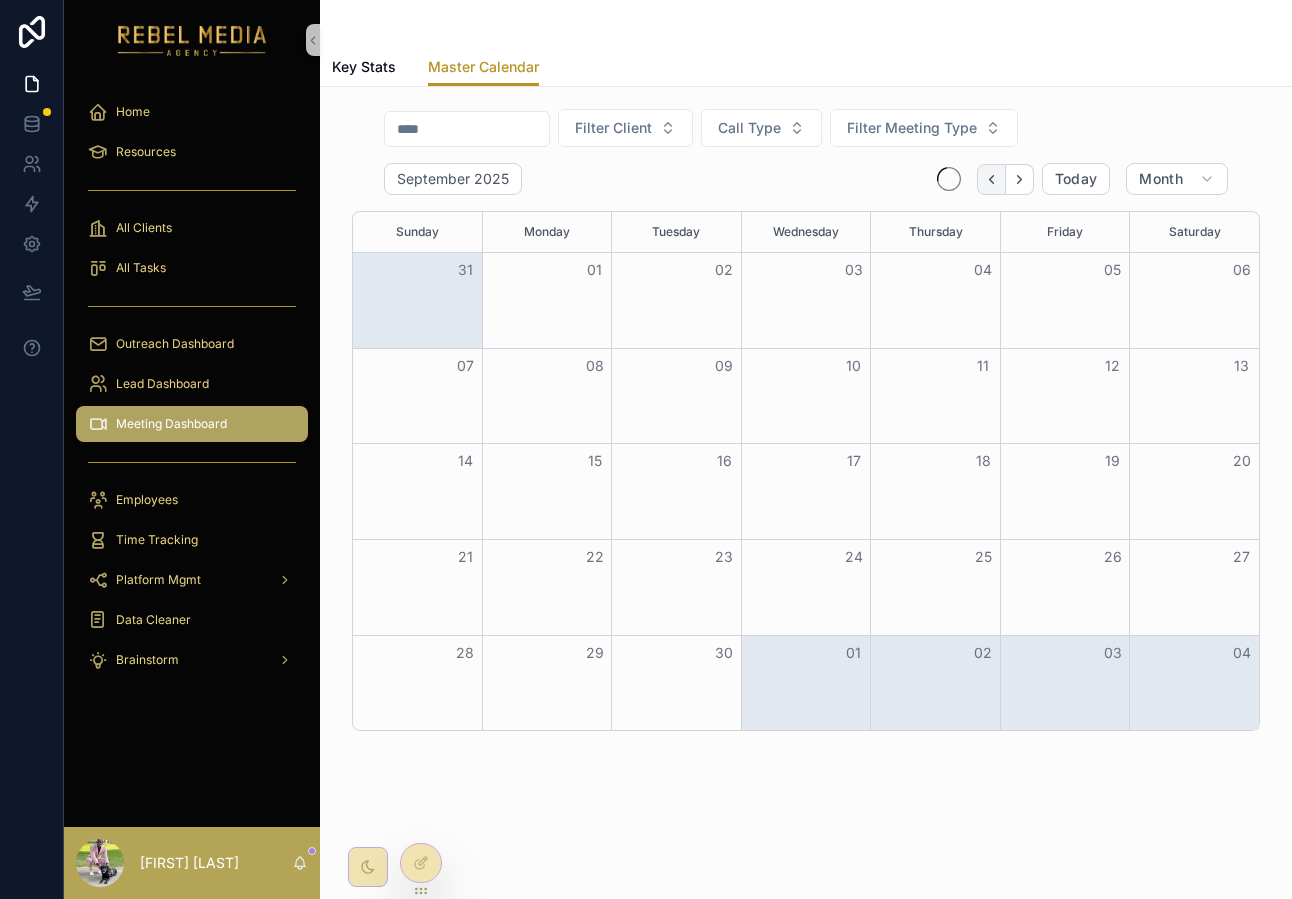 click 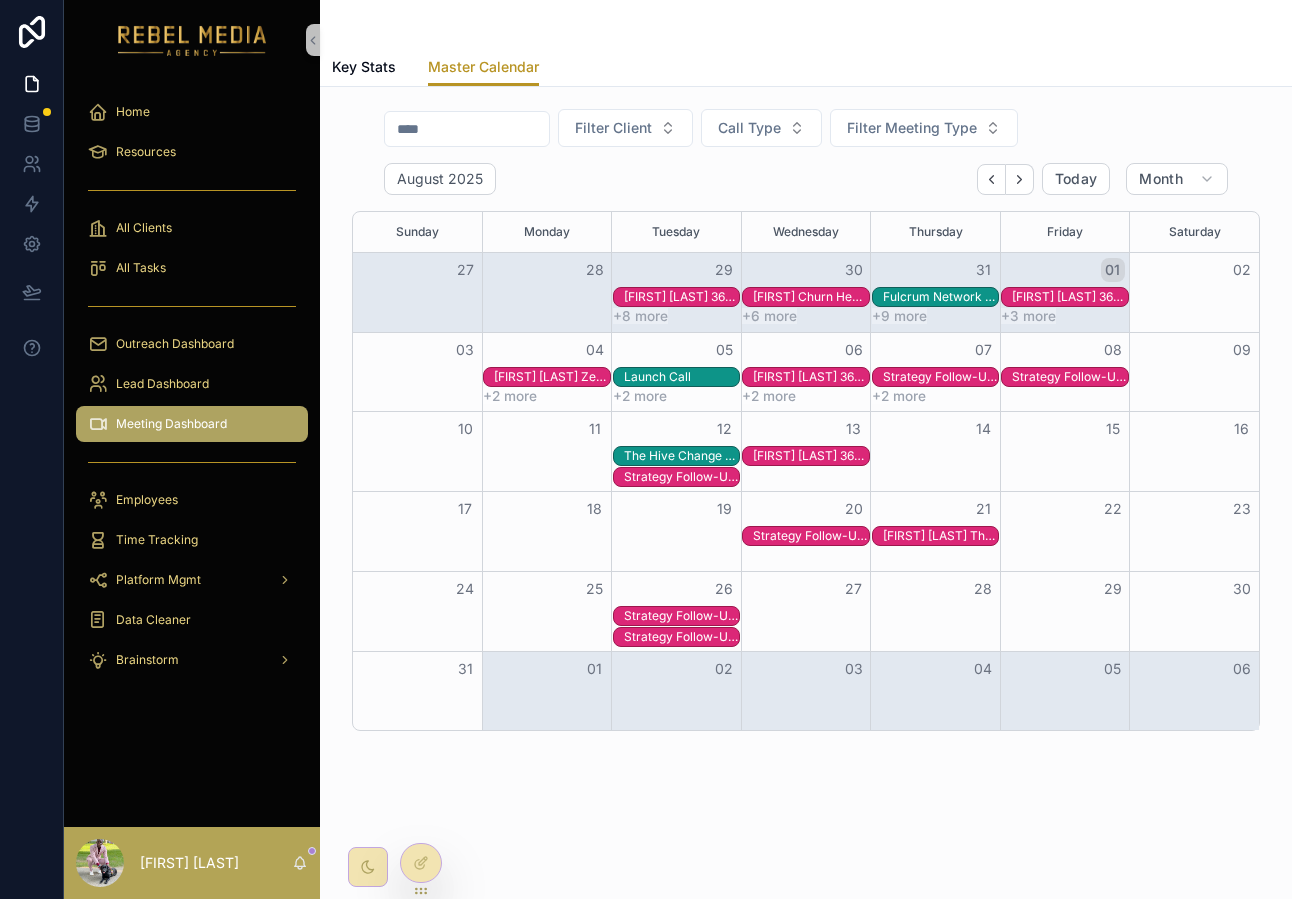 scroll, scrollTop: 0, scrollLeft: 0, axis: both 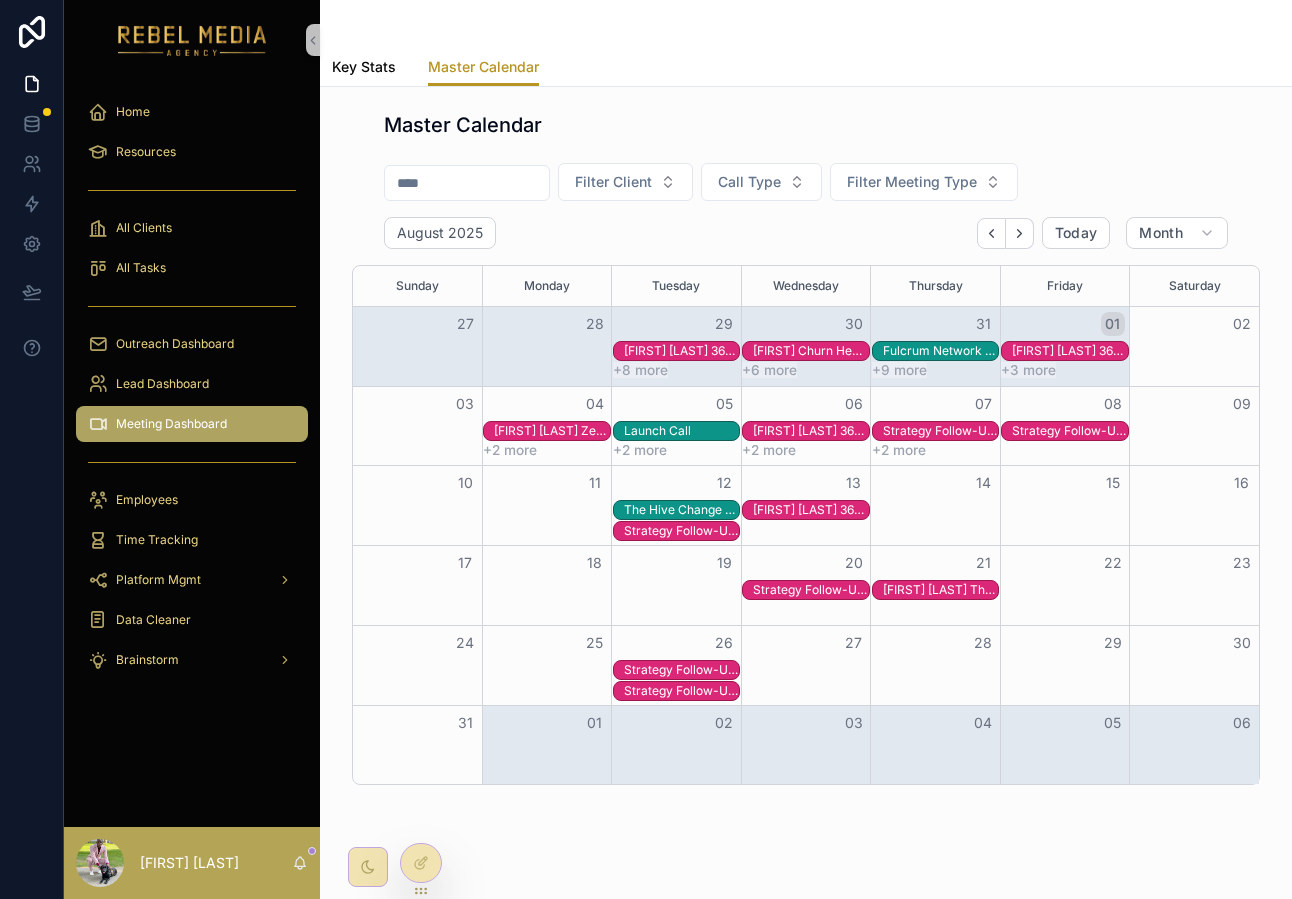 click on "Key Stats" at bounding box center [364, 67] 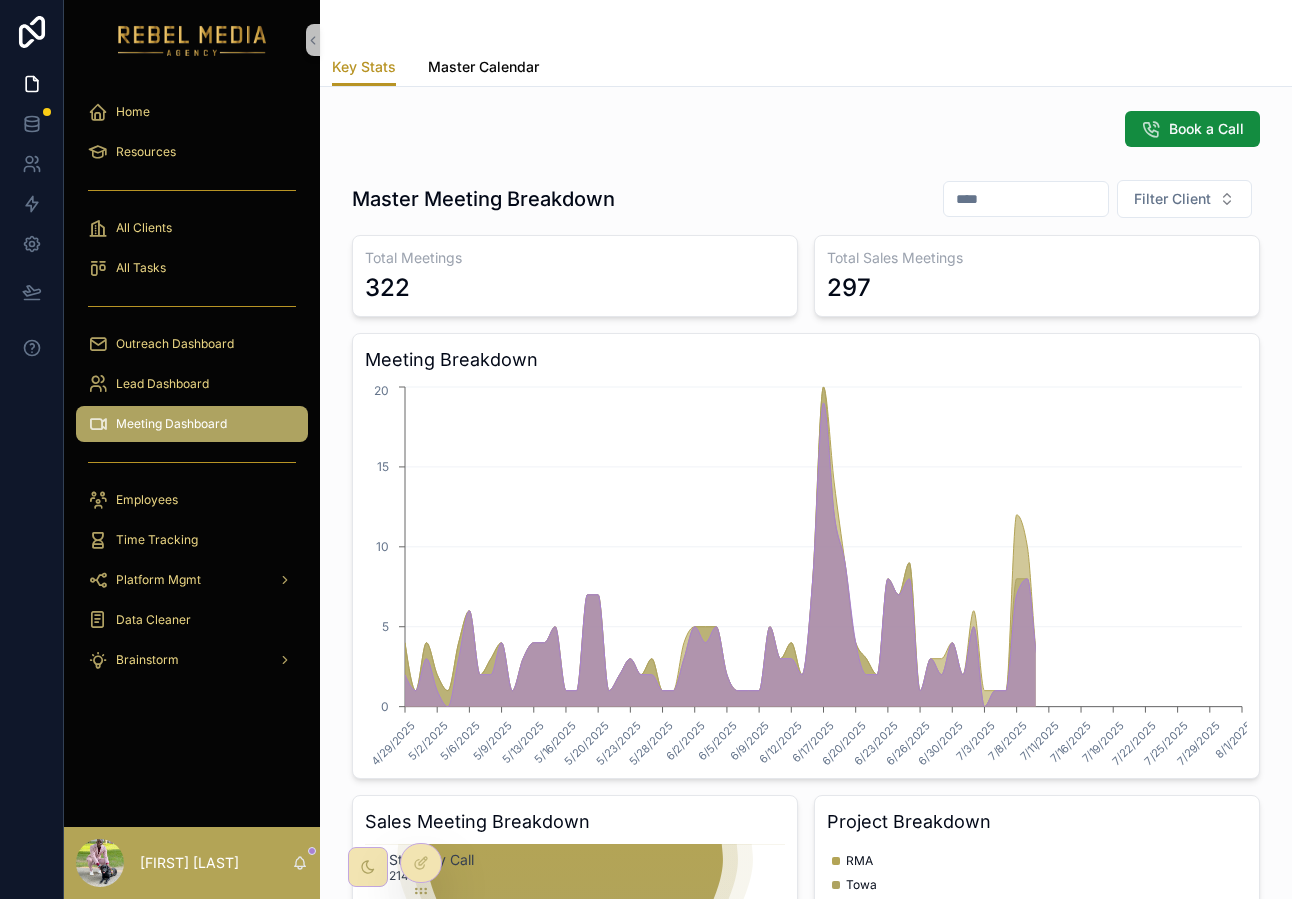 click on "Master Calendar" at bounding box center [483, 67] 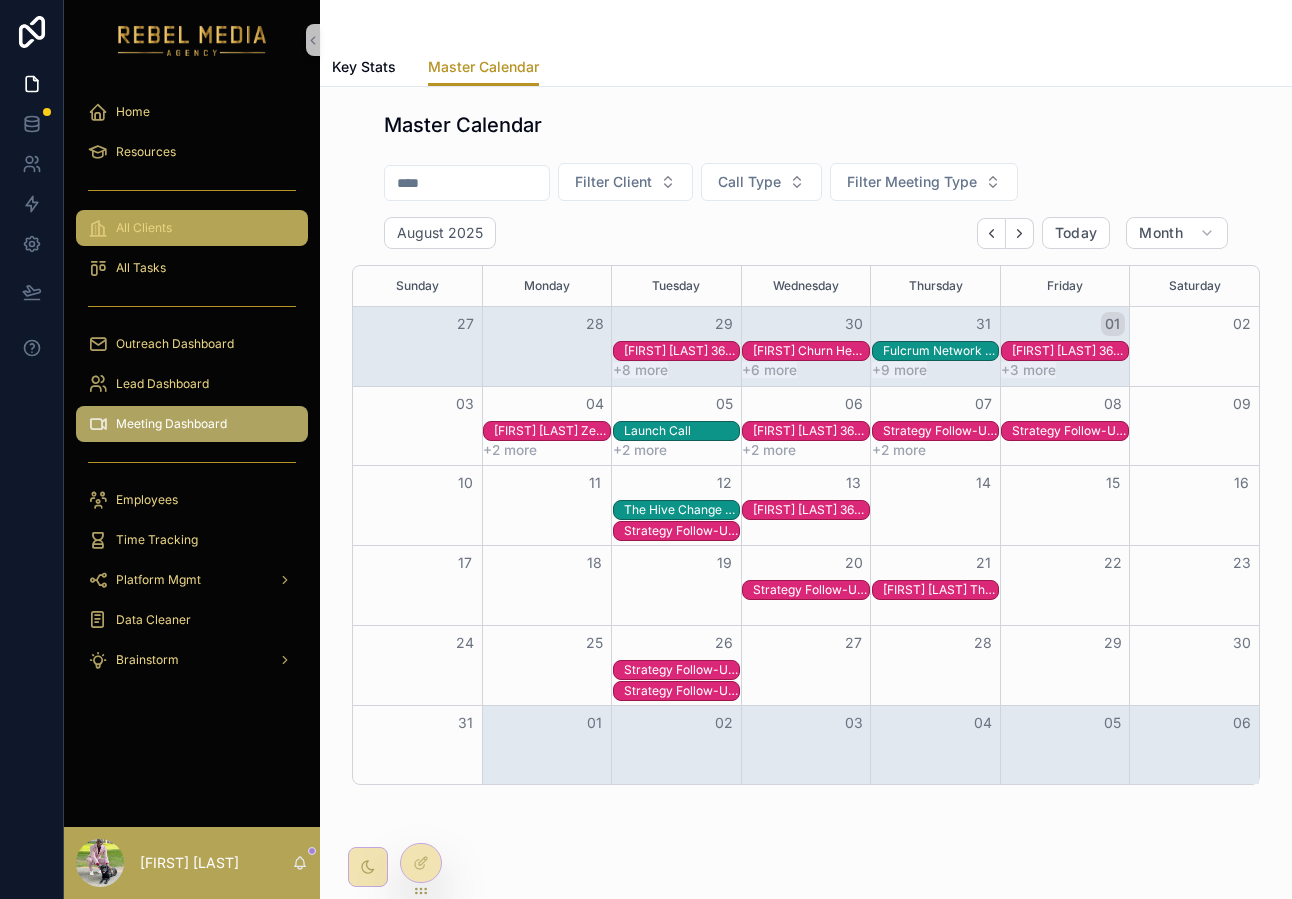 click on "All Clients" at bounding box center [192, 228] 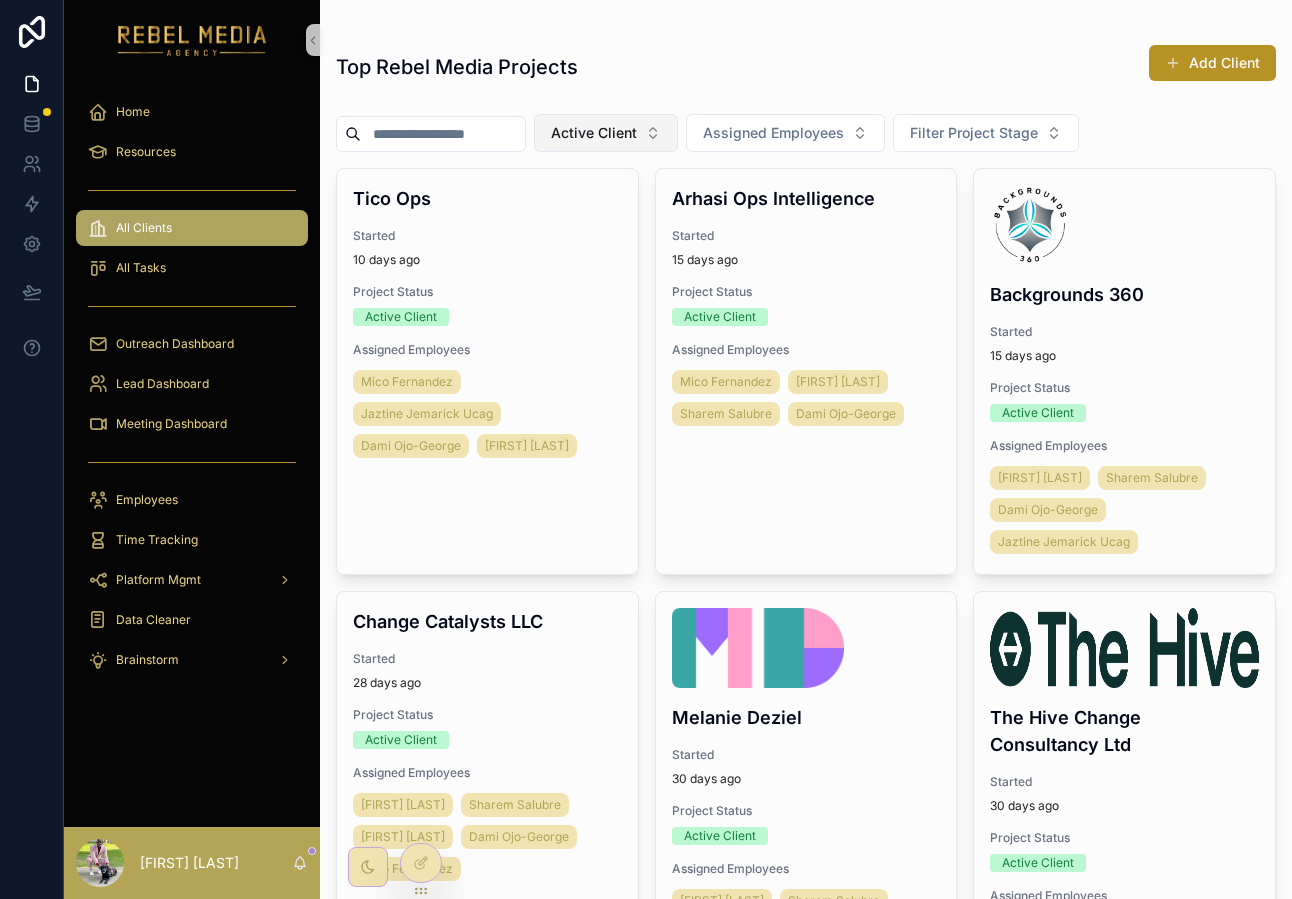 click on "Active Client" at bounding box center [606, 133] 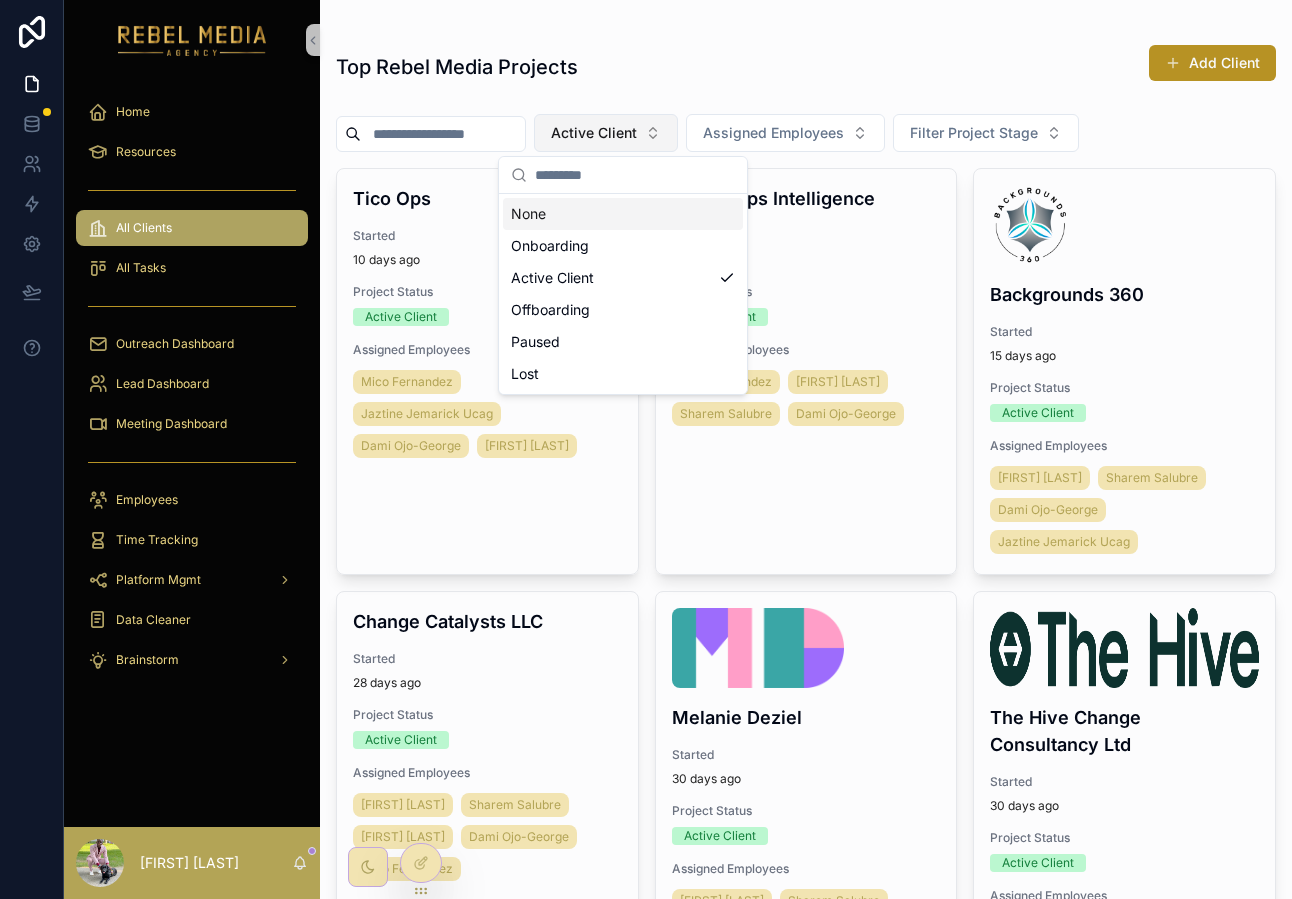 click on "Active Client" at bounding box center [606, 133] 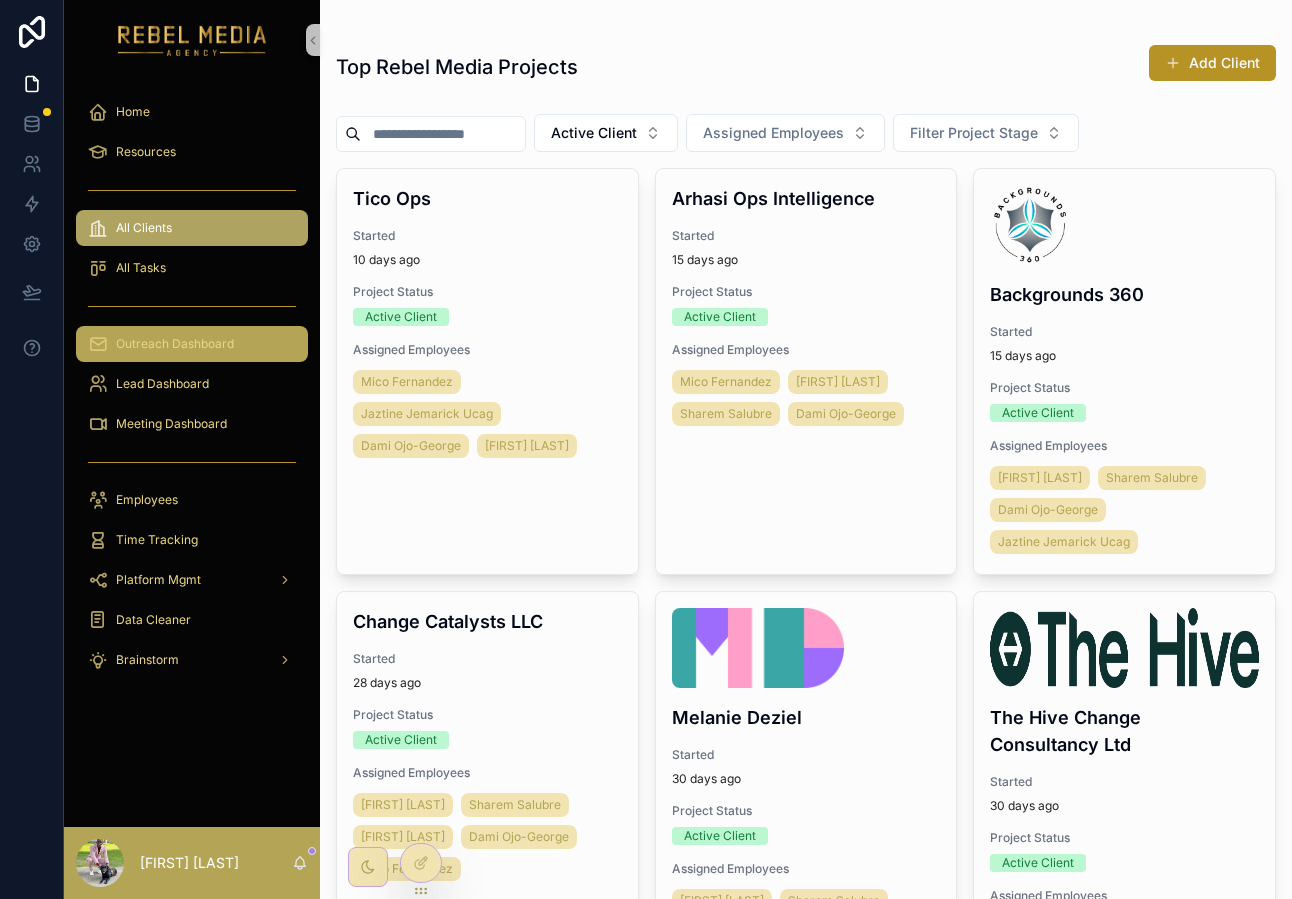 click on "Outreach Dashboard" at bounding box center [175, 344] 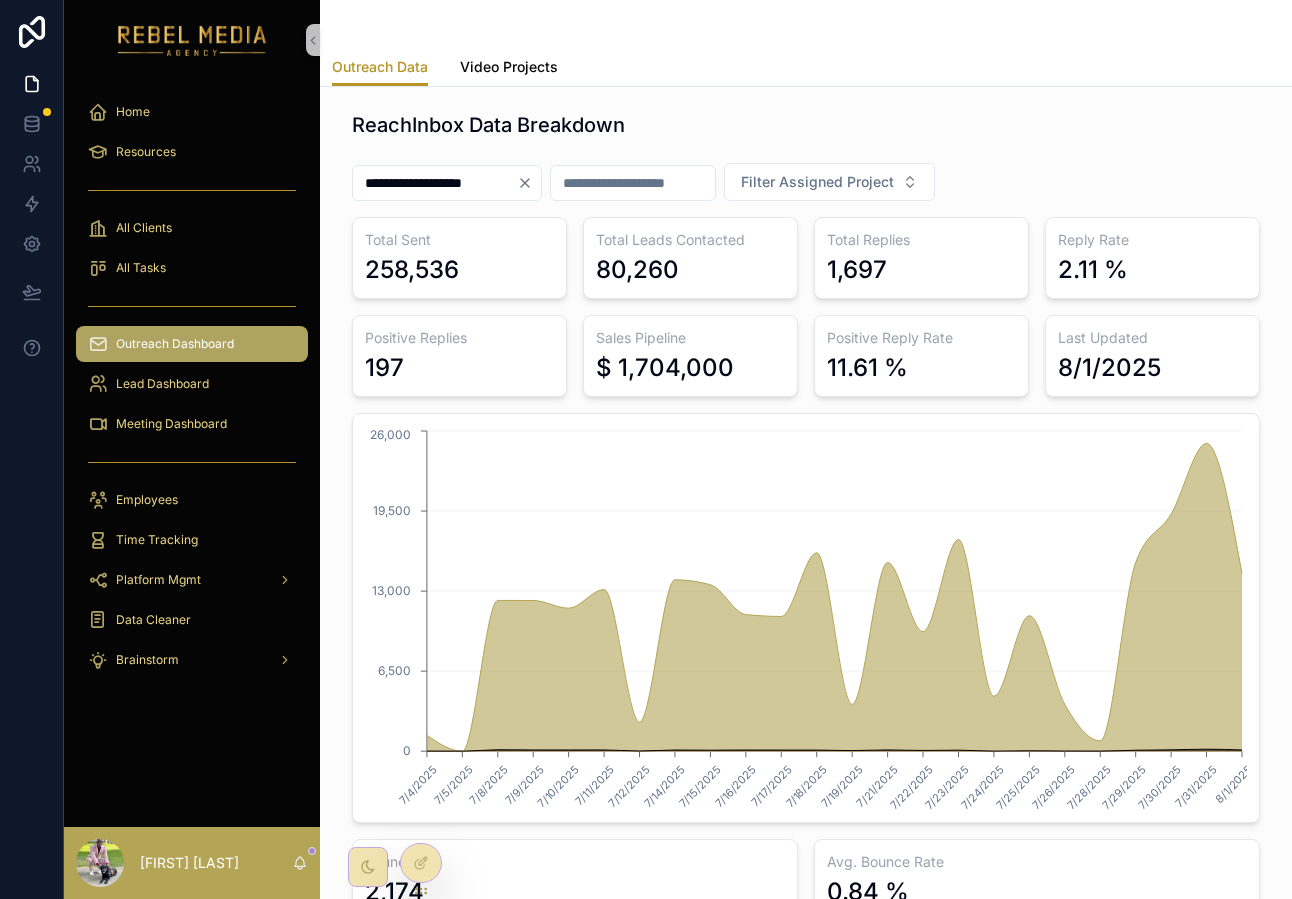 click on "Video Projects" at bounding box center (509, 69) 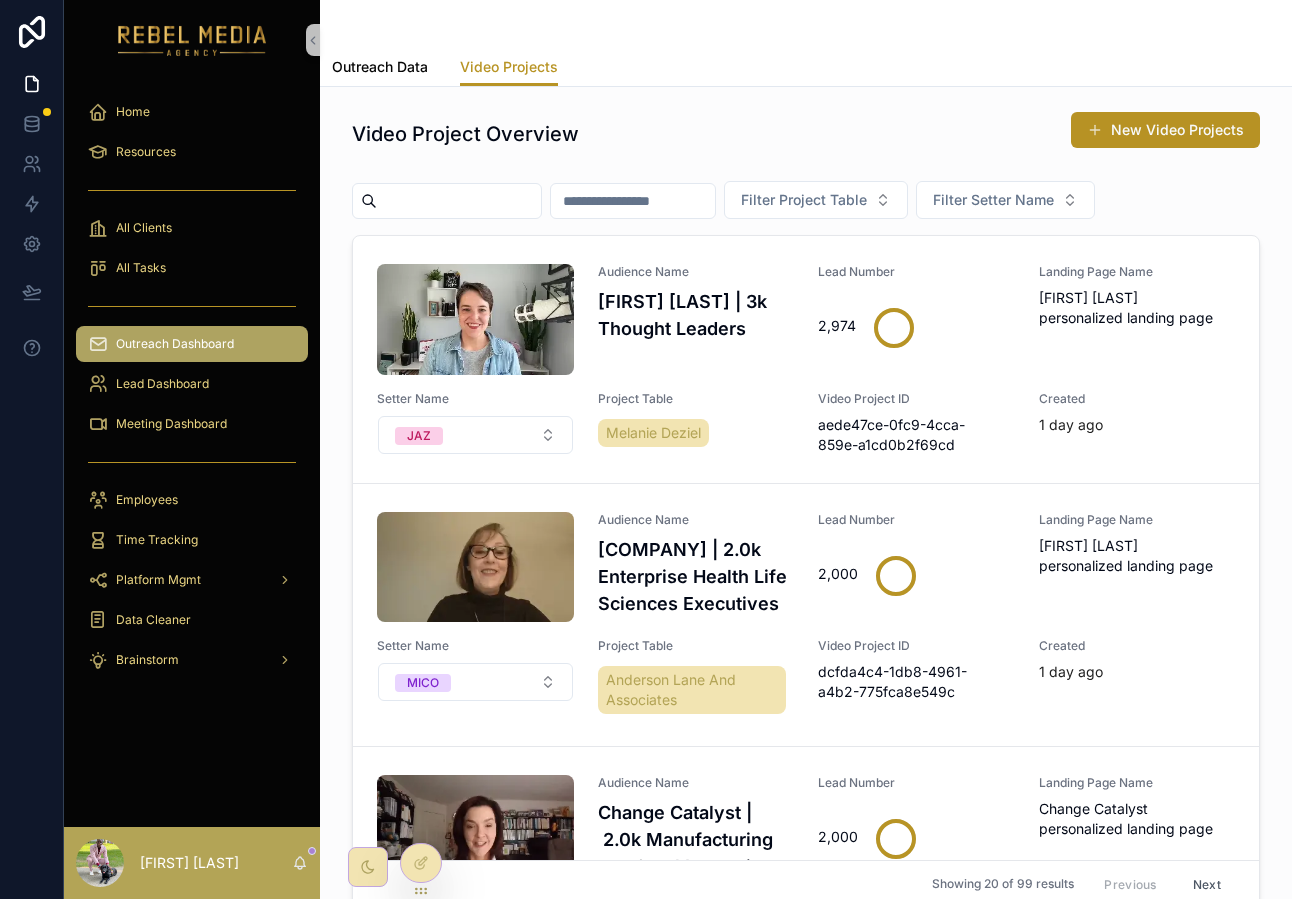 click on "Outreach Data" at bounding box center (380, 69) 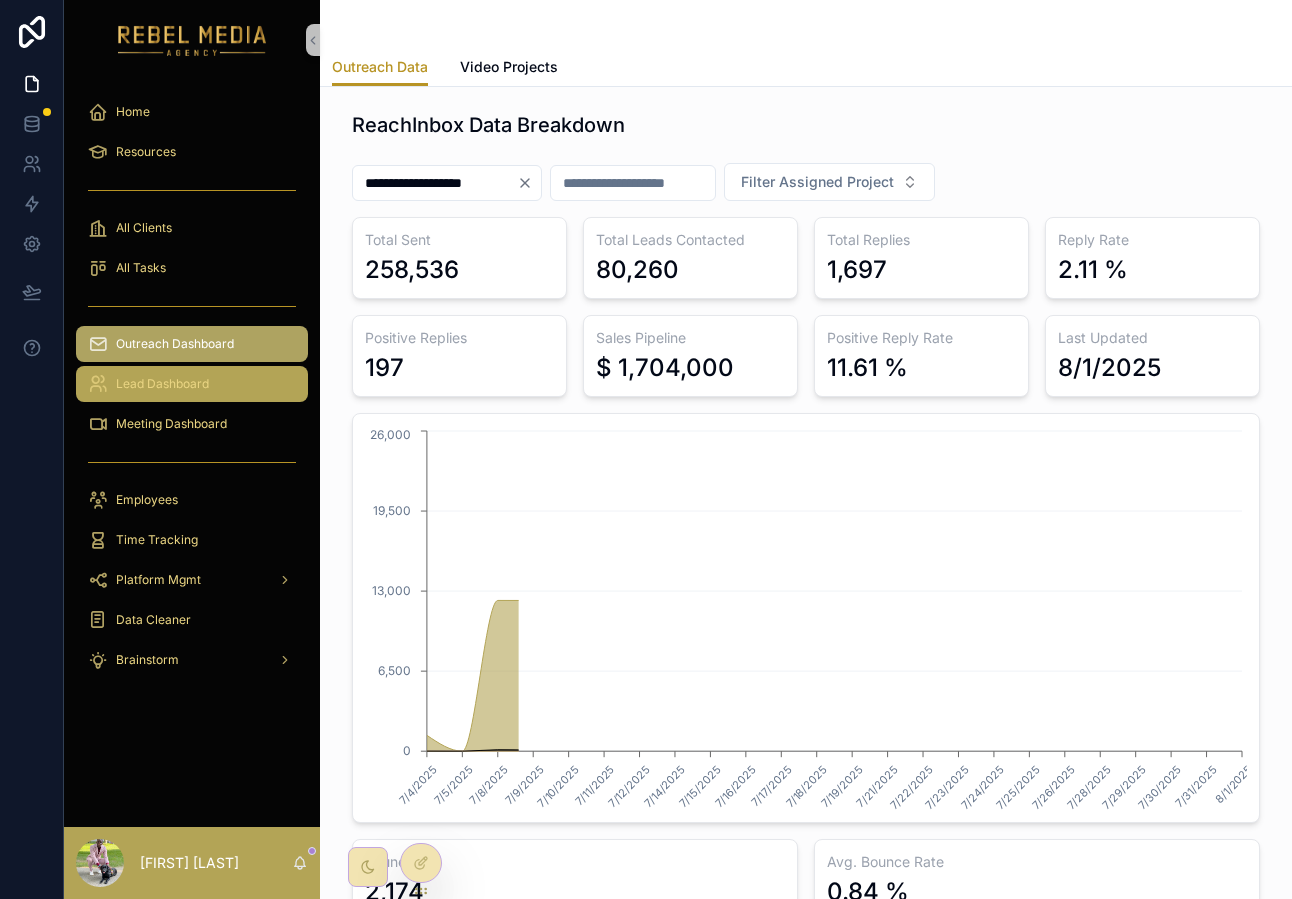 click on "Lead Dashboard" at bounding box center (162, 384) 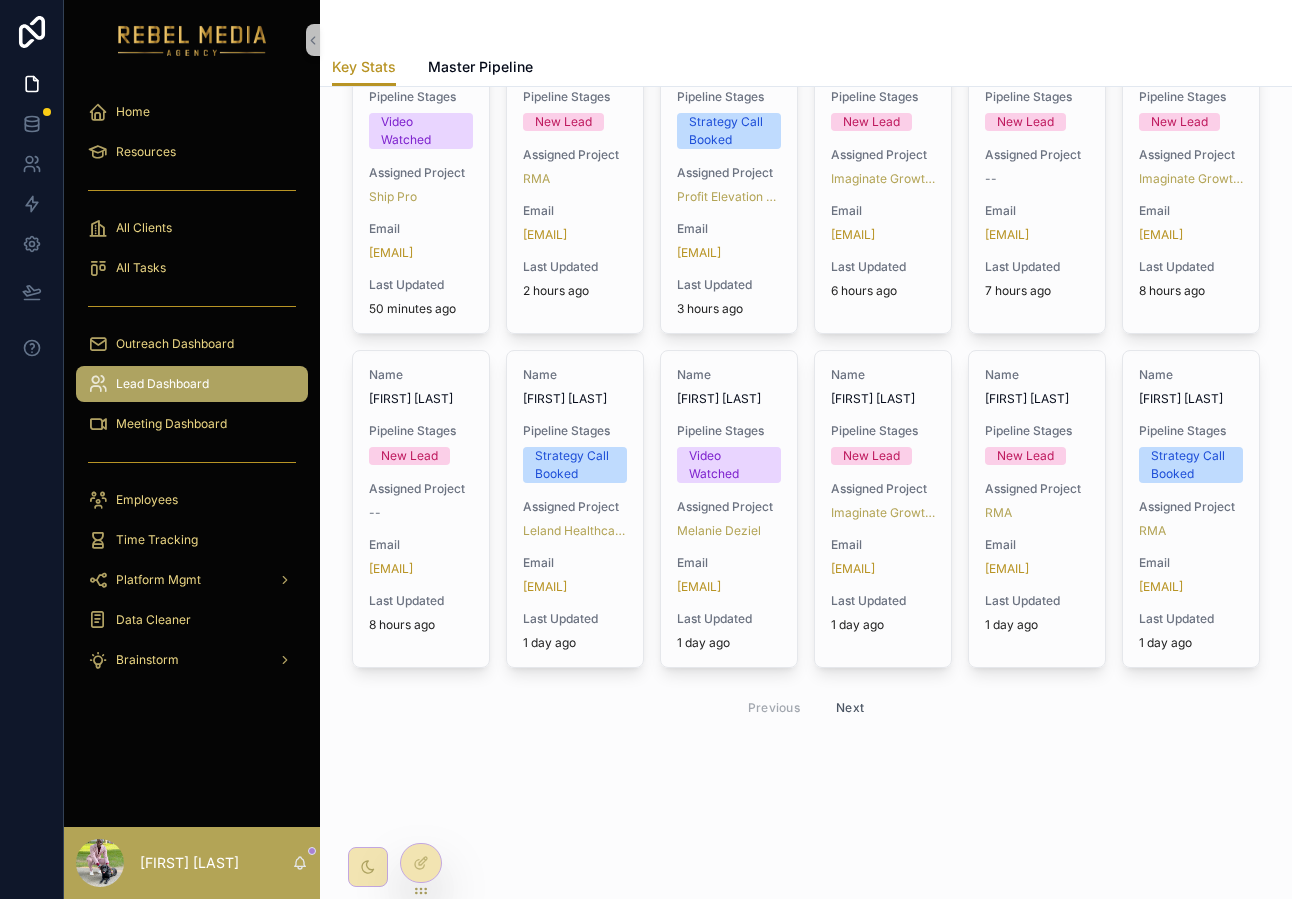 scroll, scrollTop: 0, scrollLeft: 0, axis: both 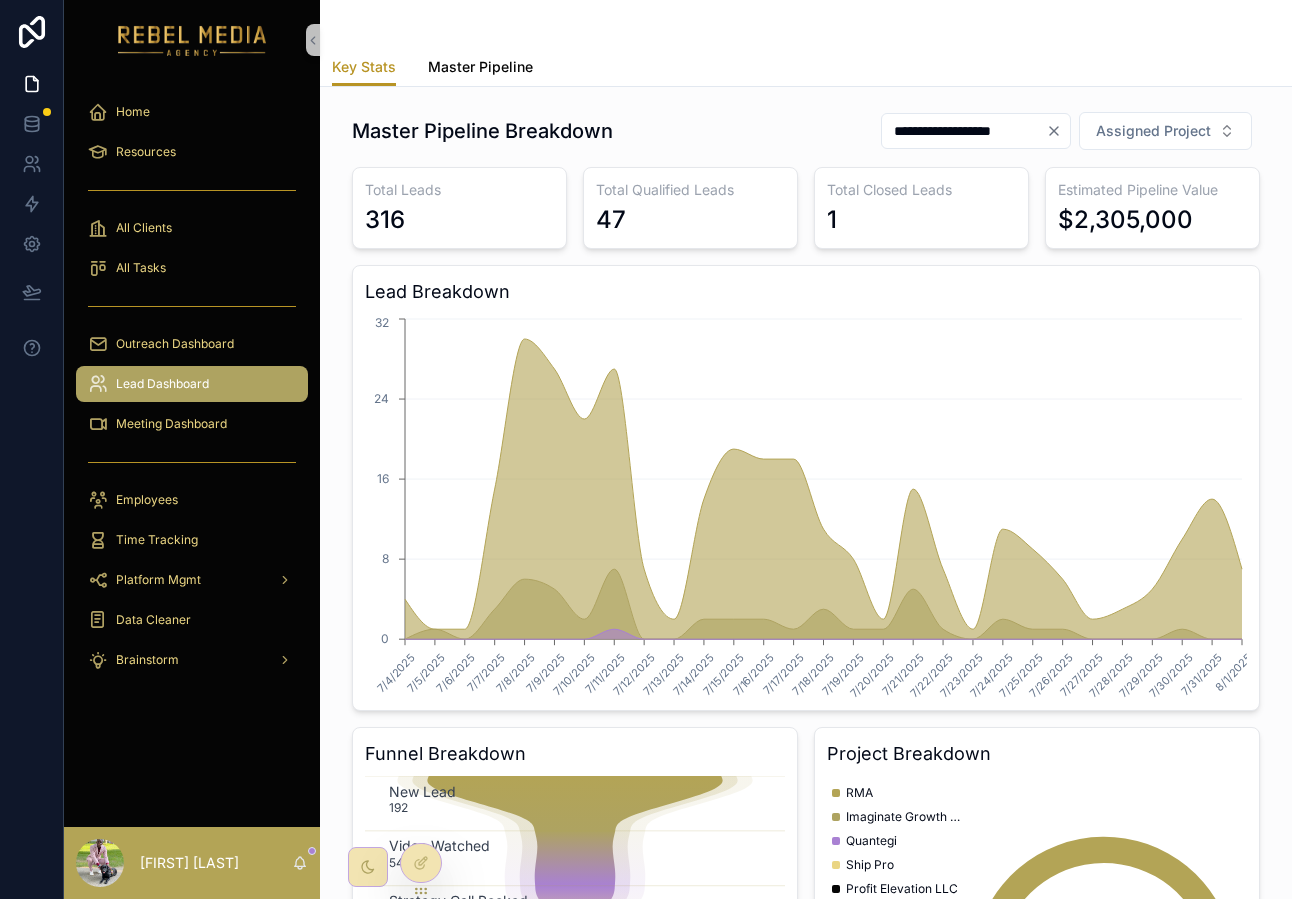 click on "Master Pipeline" at bounding box center [480, 67] 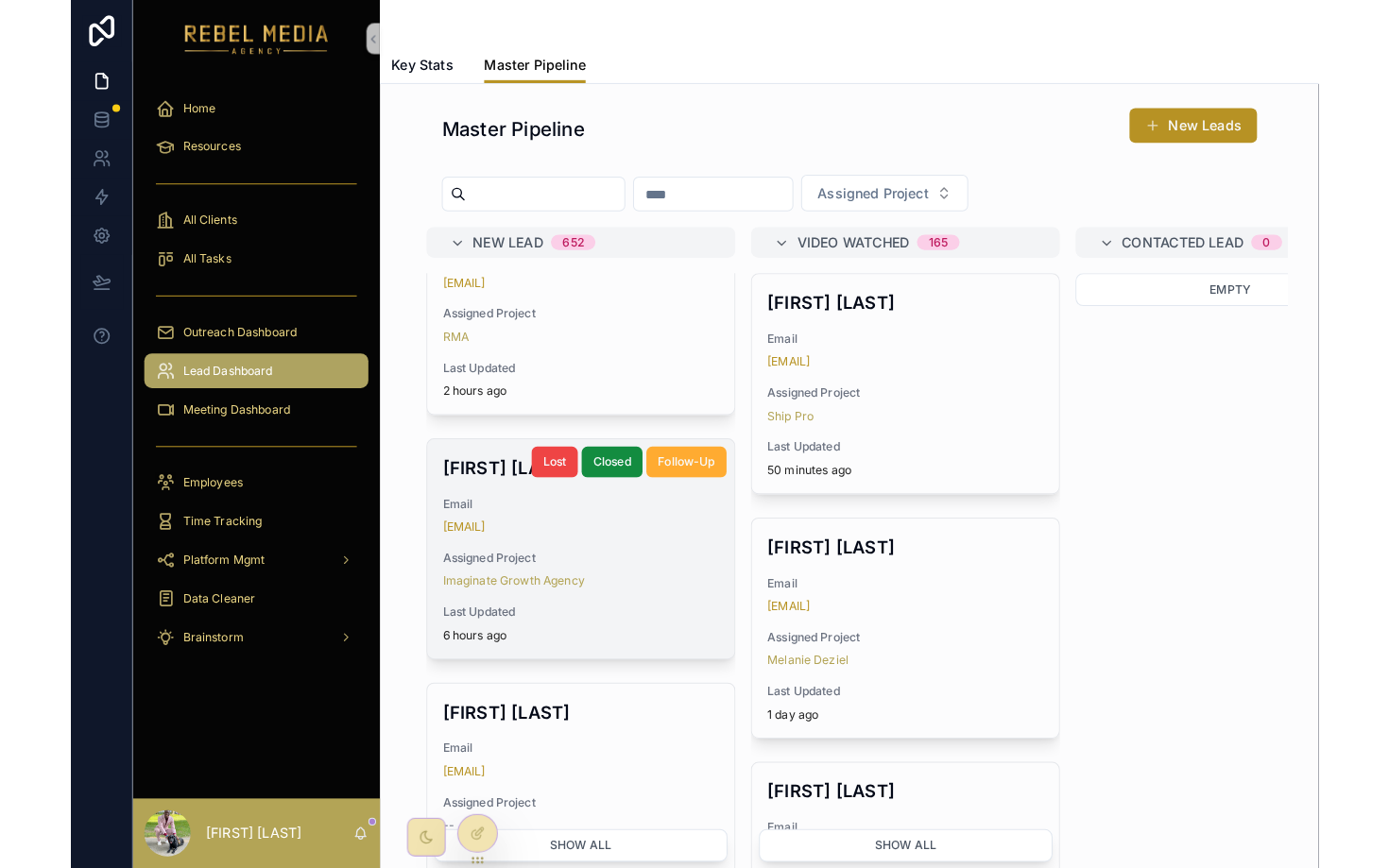 scroll, scrollTop: 0, scrollLeft: 0, axis: both 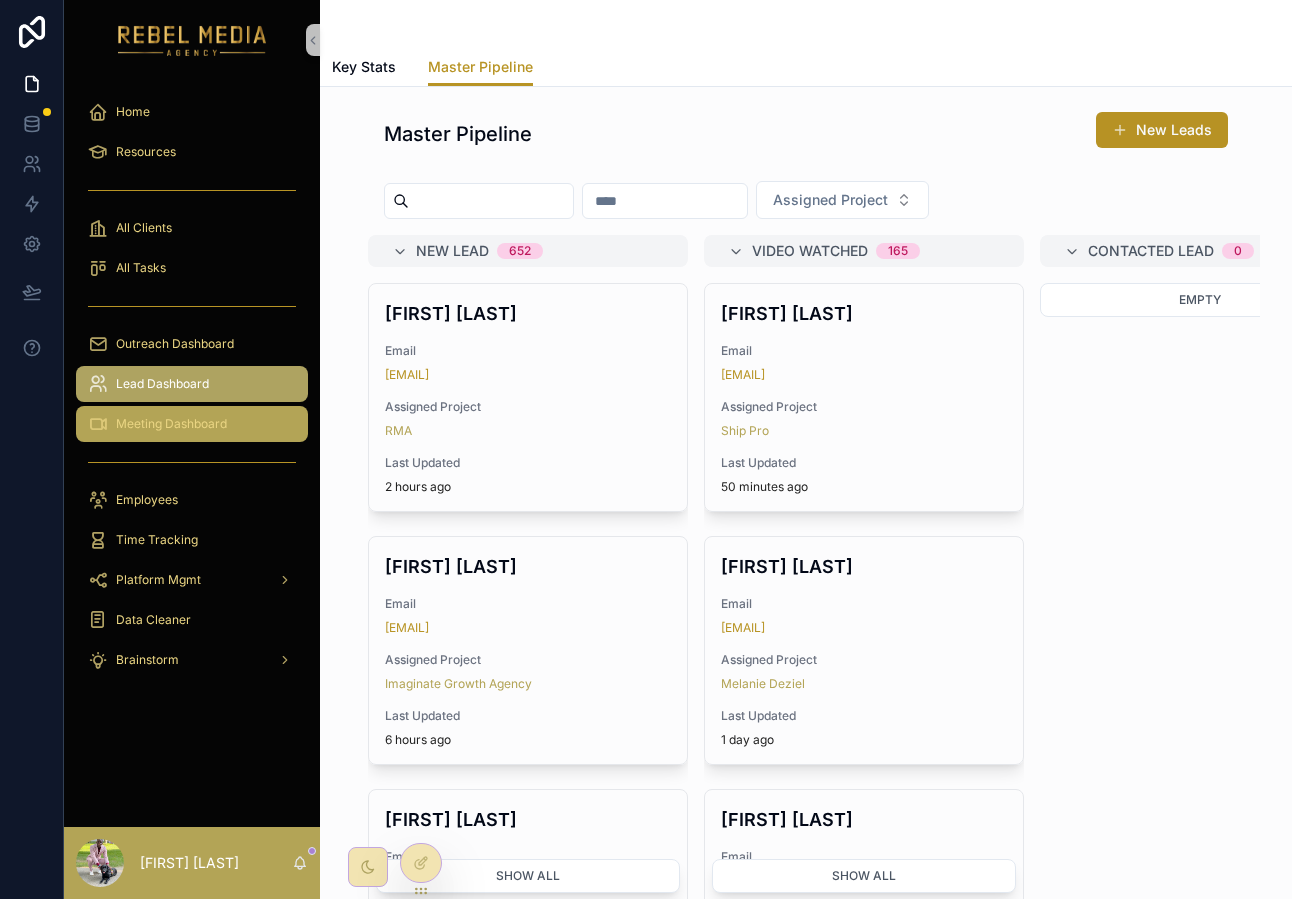 click on "Meeting Dashboard" at bounding box center [171, 424] 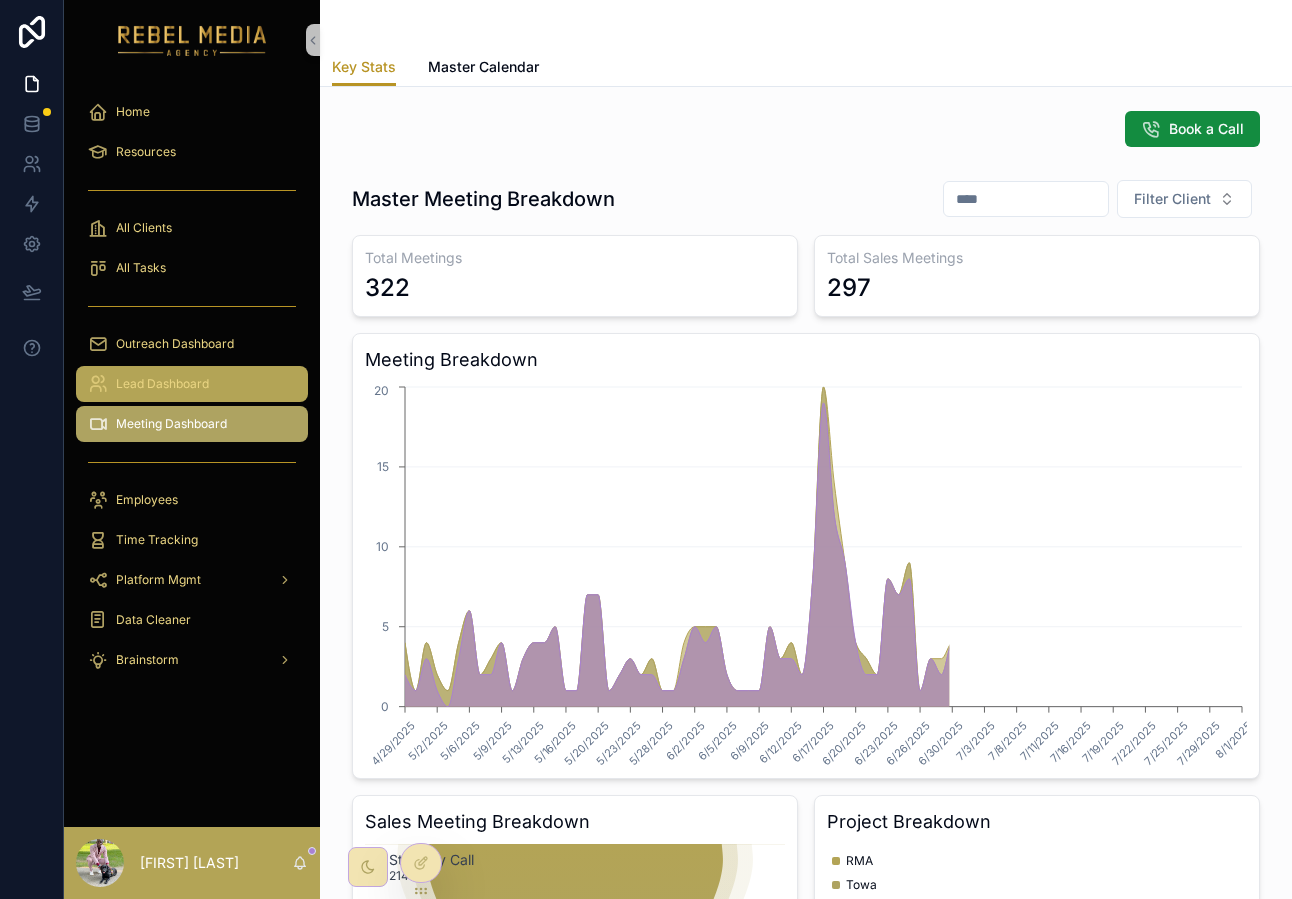 click on "Lead Dashboard" at bounding box center (192, 384) 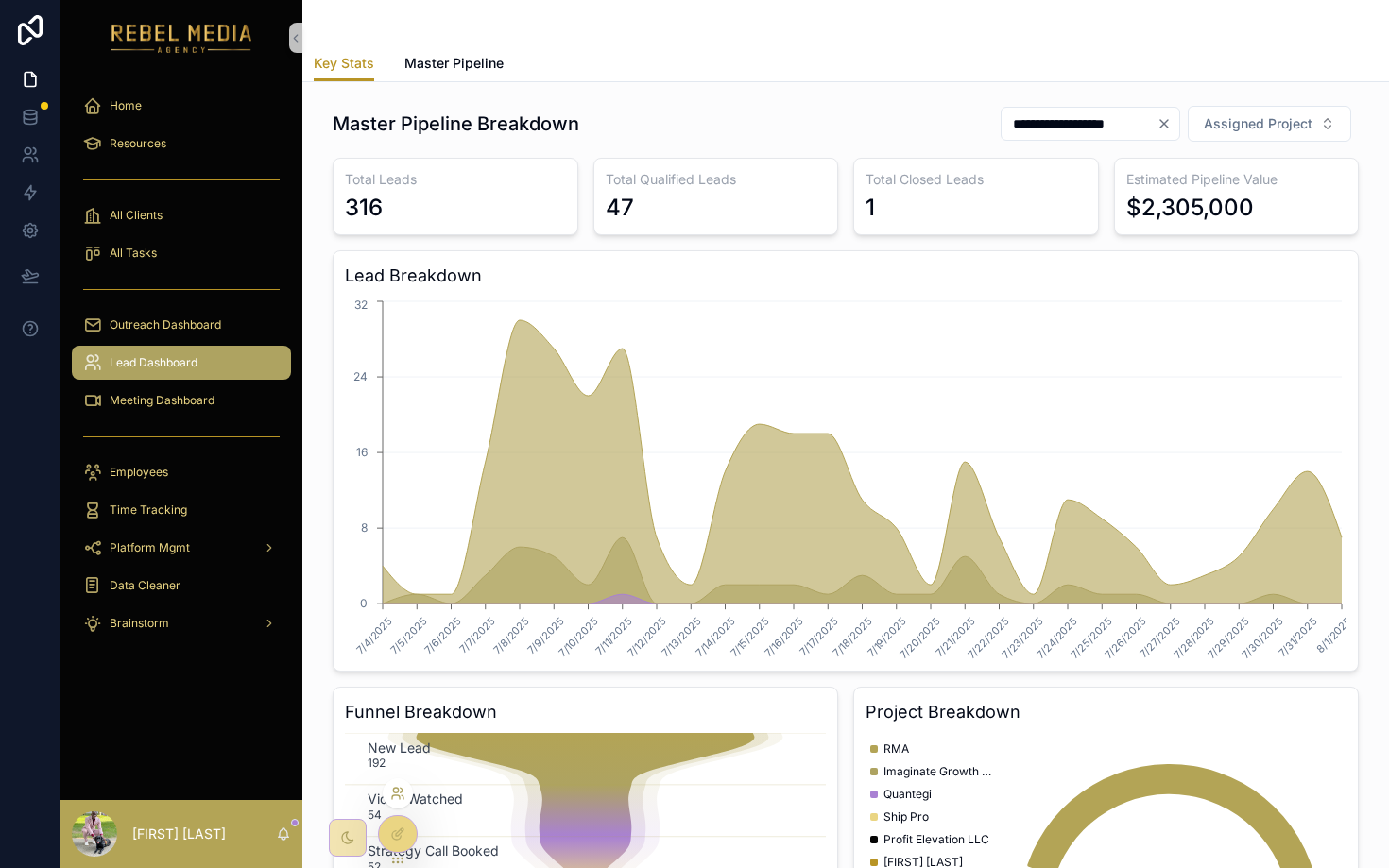 click 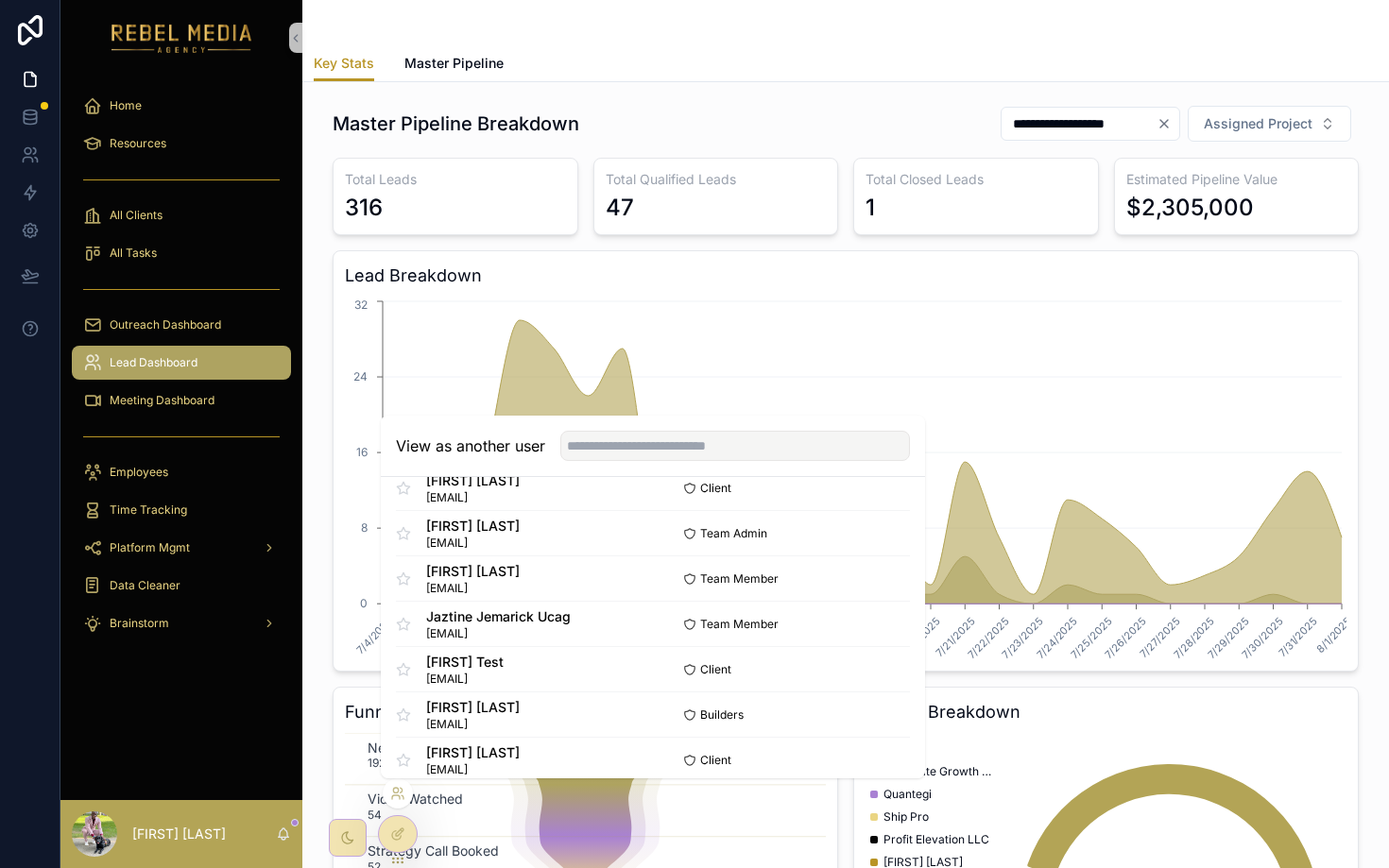 scroll, scrollTop: 1435, scrollLeft: 0, axis: vertical 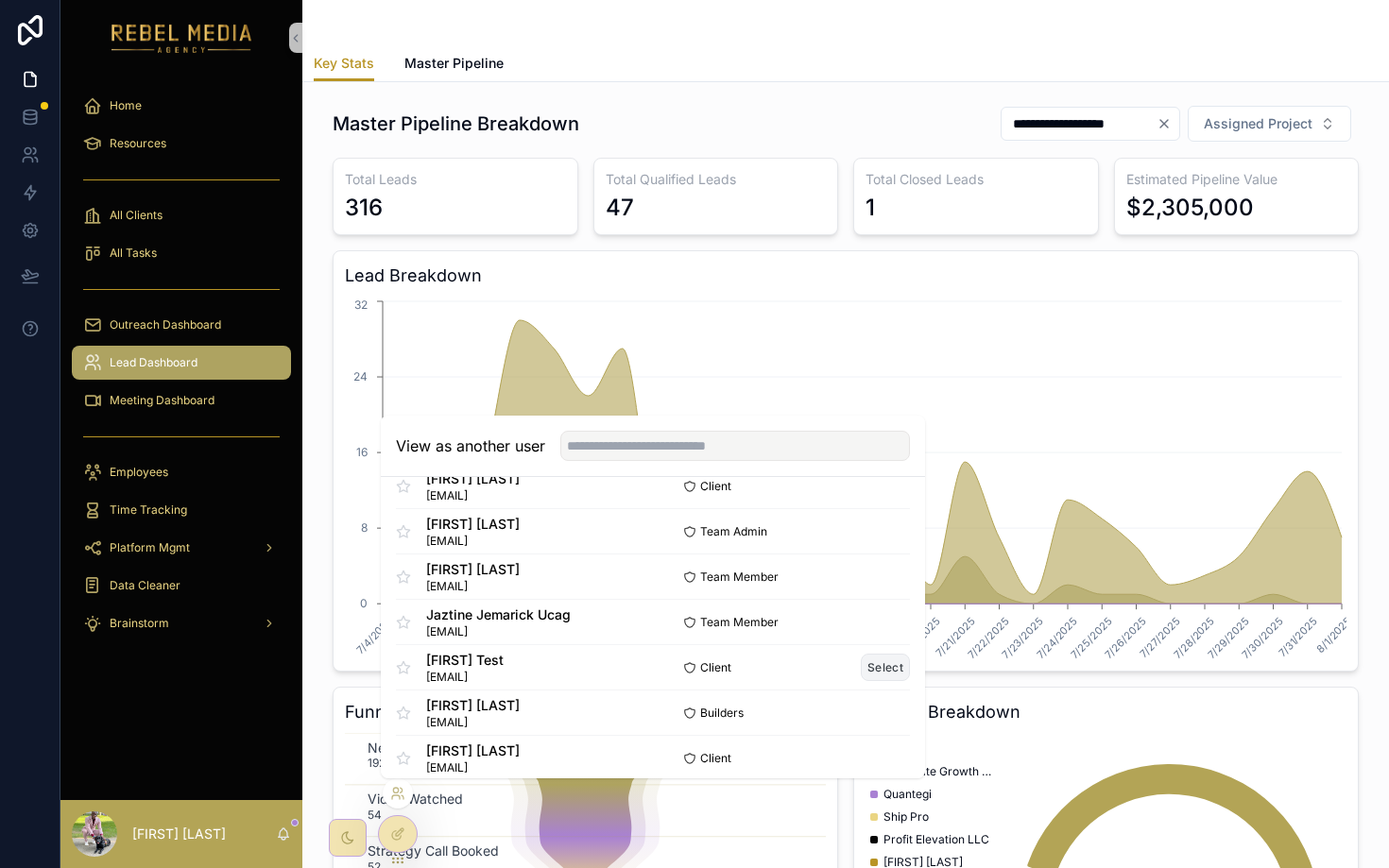 click on "Select" at bounding box center [885, 667] 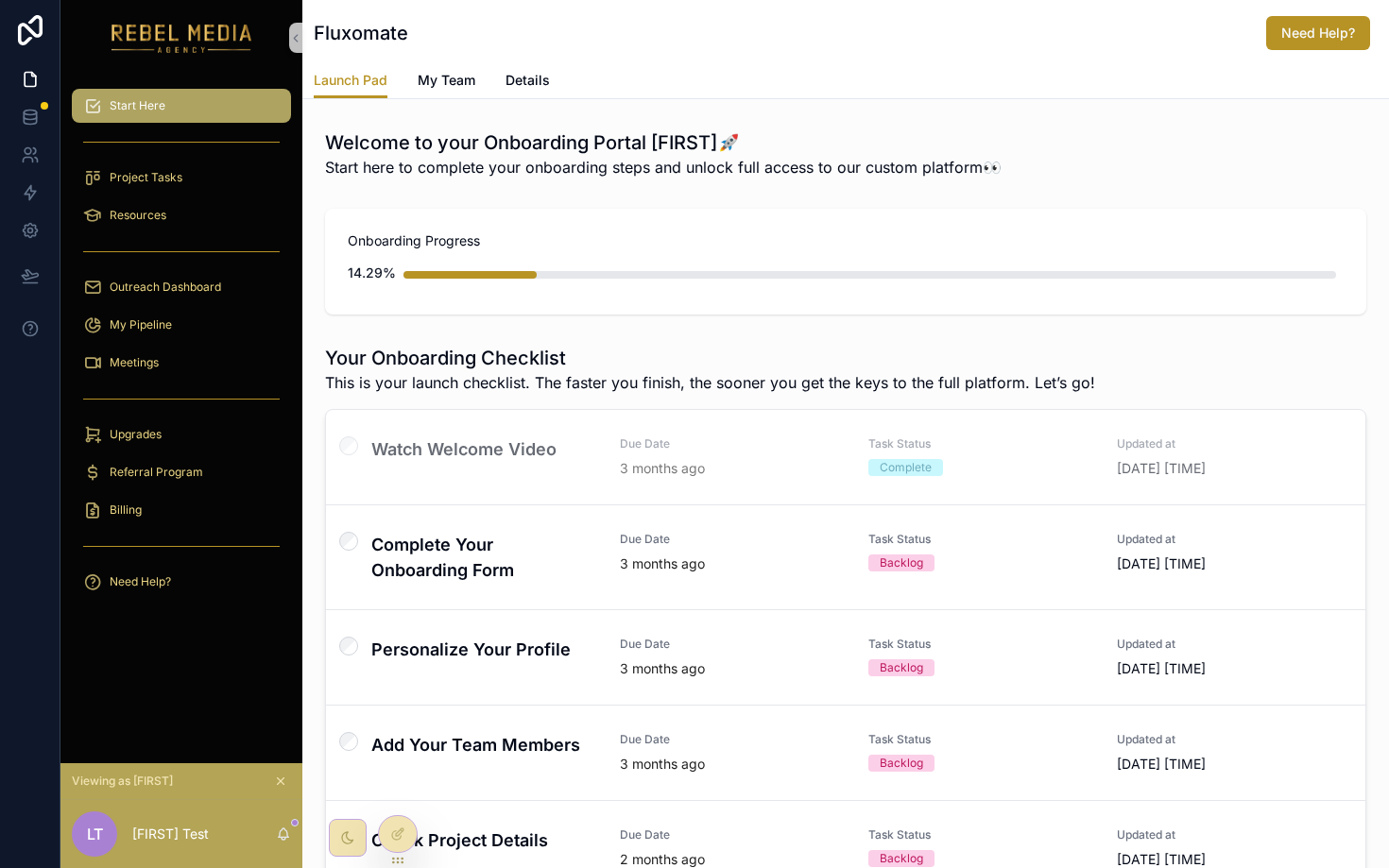 click on "Onboarding Progress" at bounding box center [846, 241] 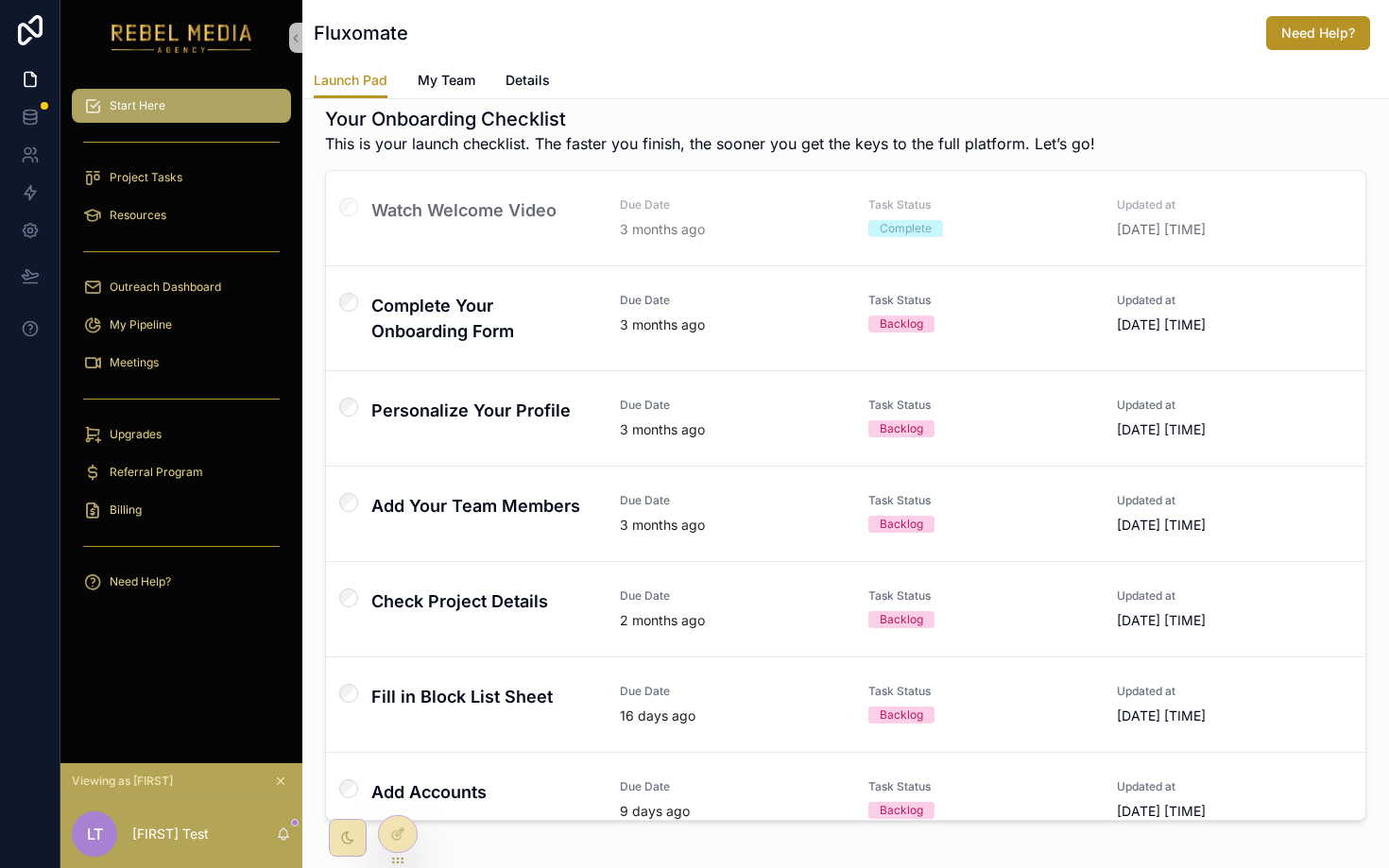 scroll, scrollTop: 328, scrollLeft: 0, axis: vertical 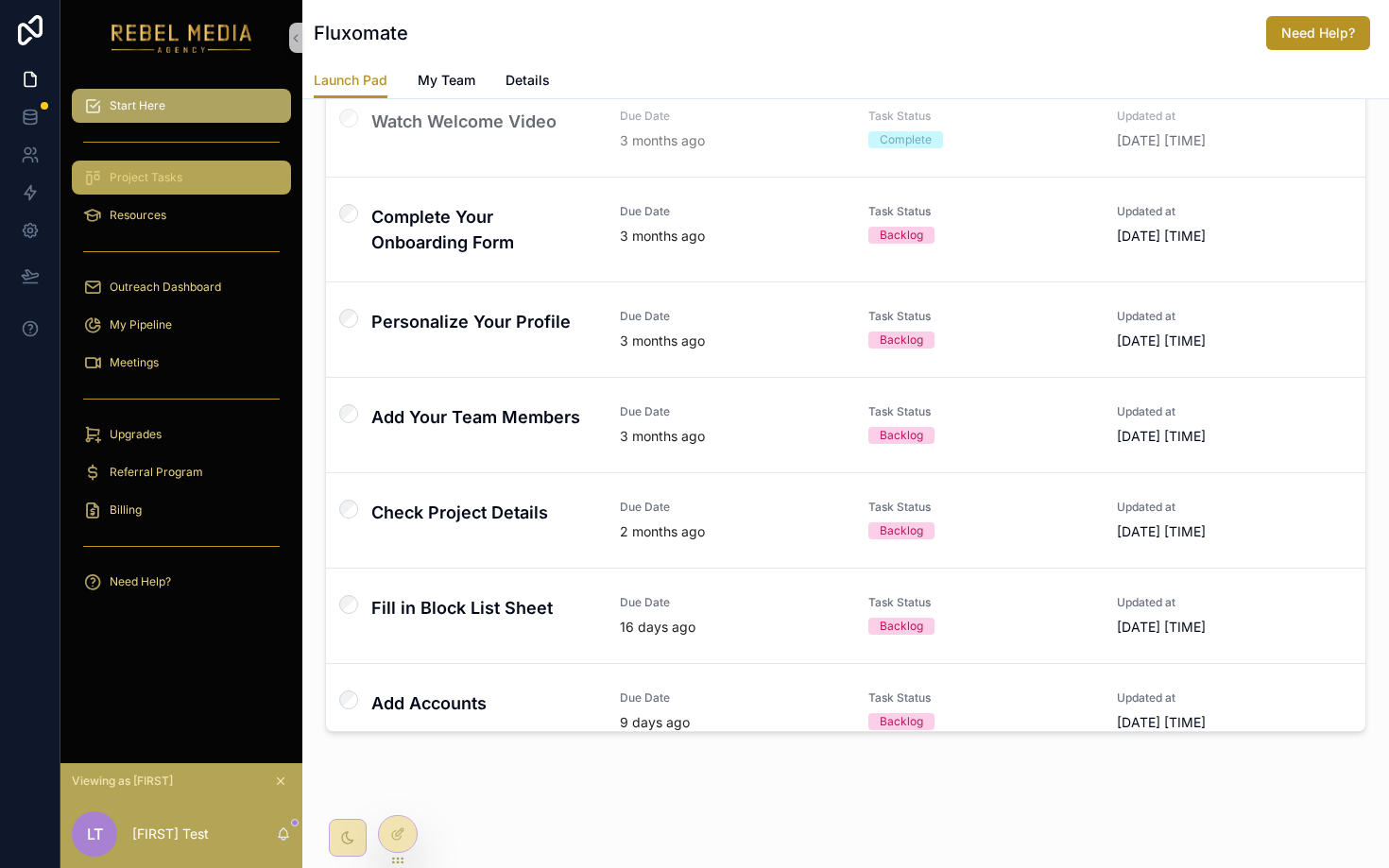 click on "Project Tasks" at bounding box center (181, 178) 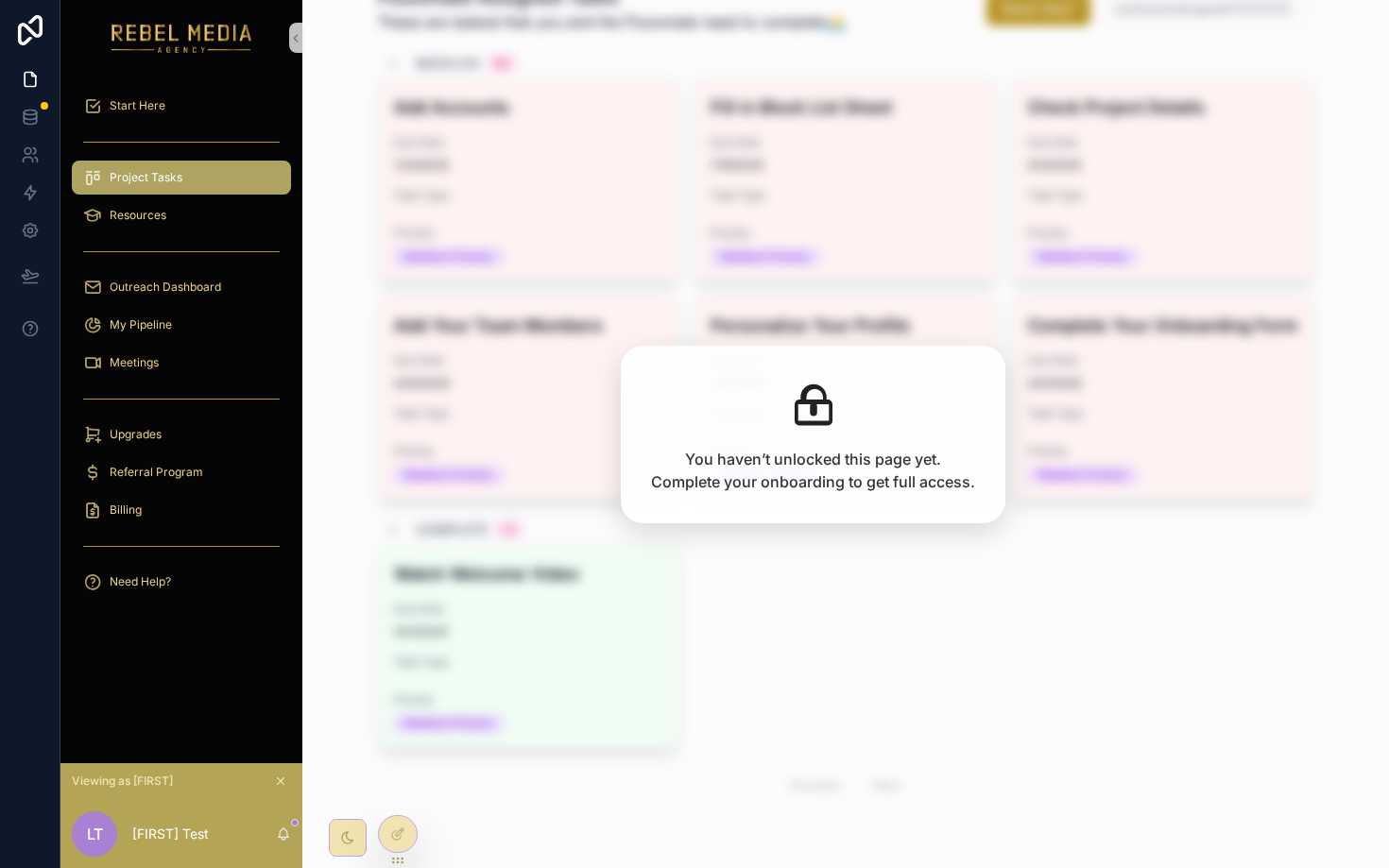 click on "Resources" at bounding box center [181, 215] 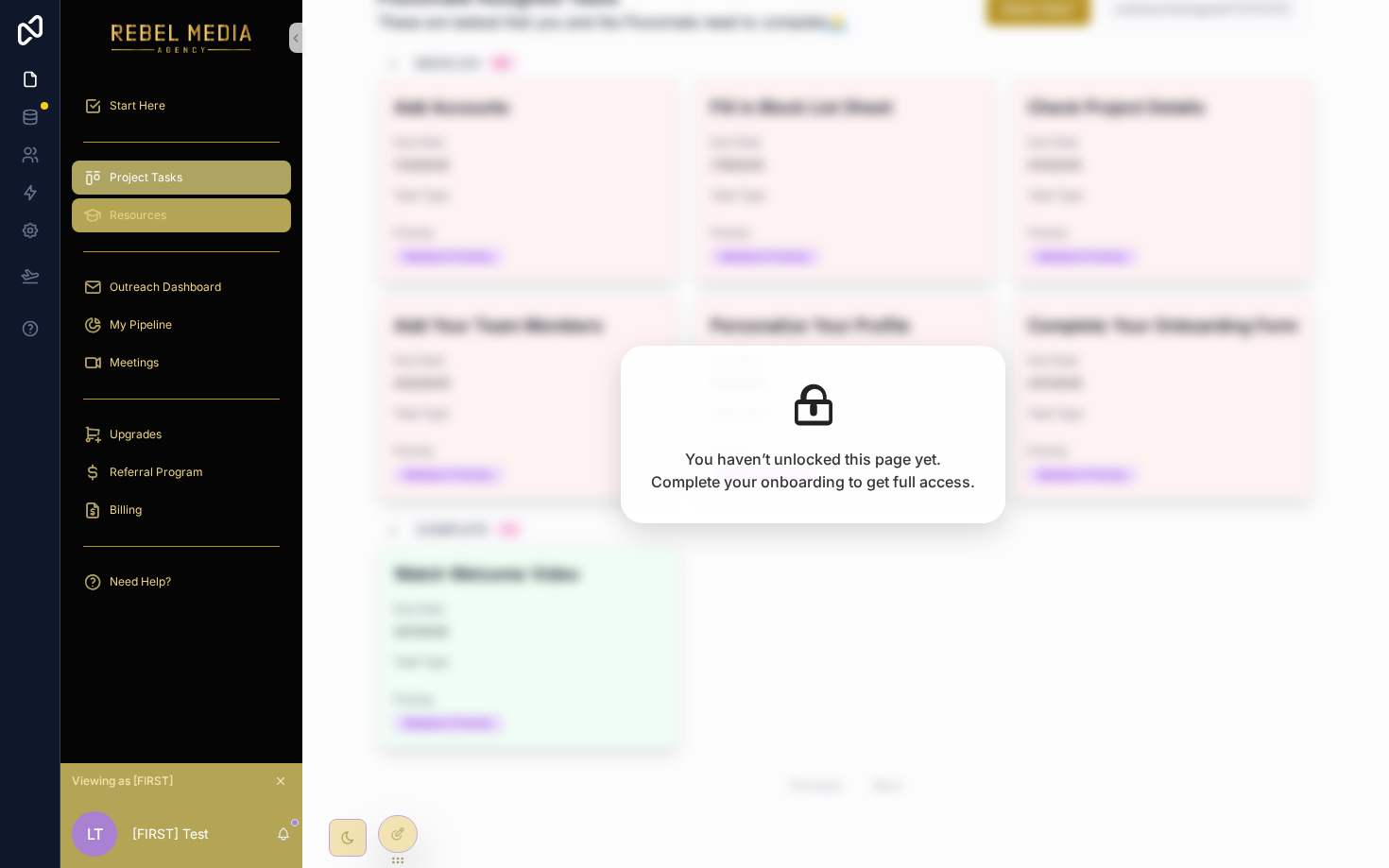 click on "Resources" at bounding box center (181, 215) 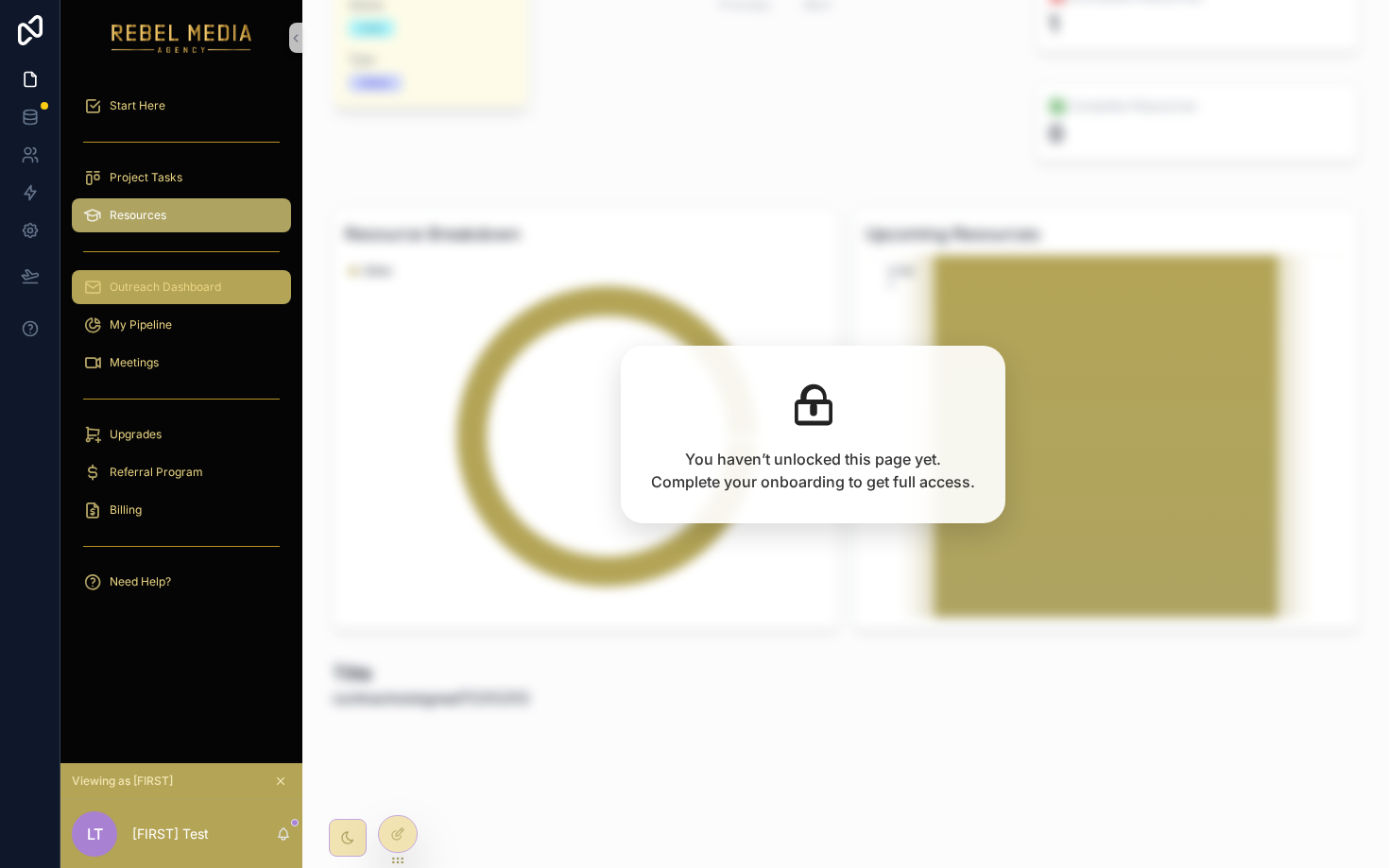 click on "Outreach Dashboard" at bounding box center [181, 287] 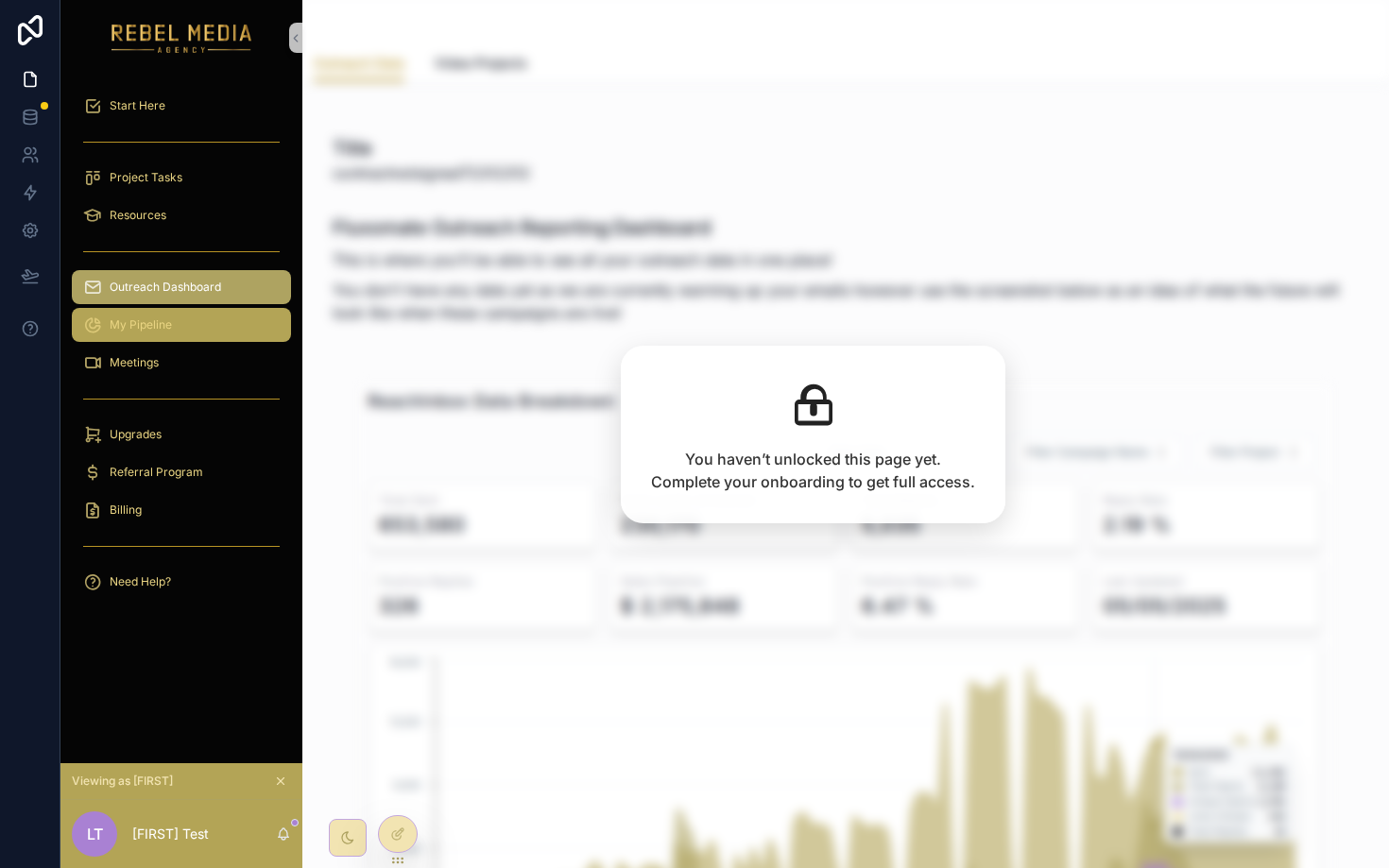 click on "My Pipeline" at bounding box center [181, 325] 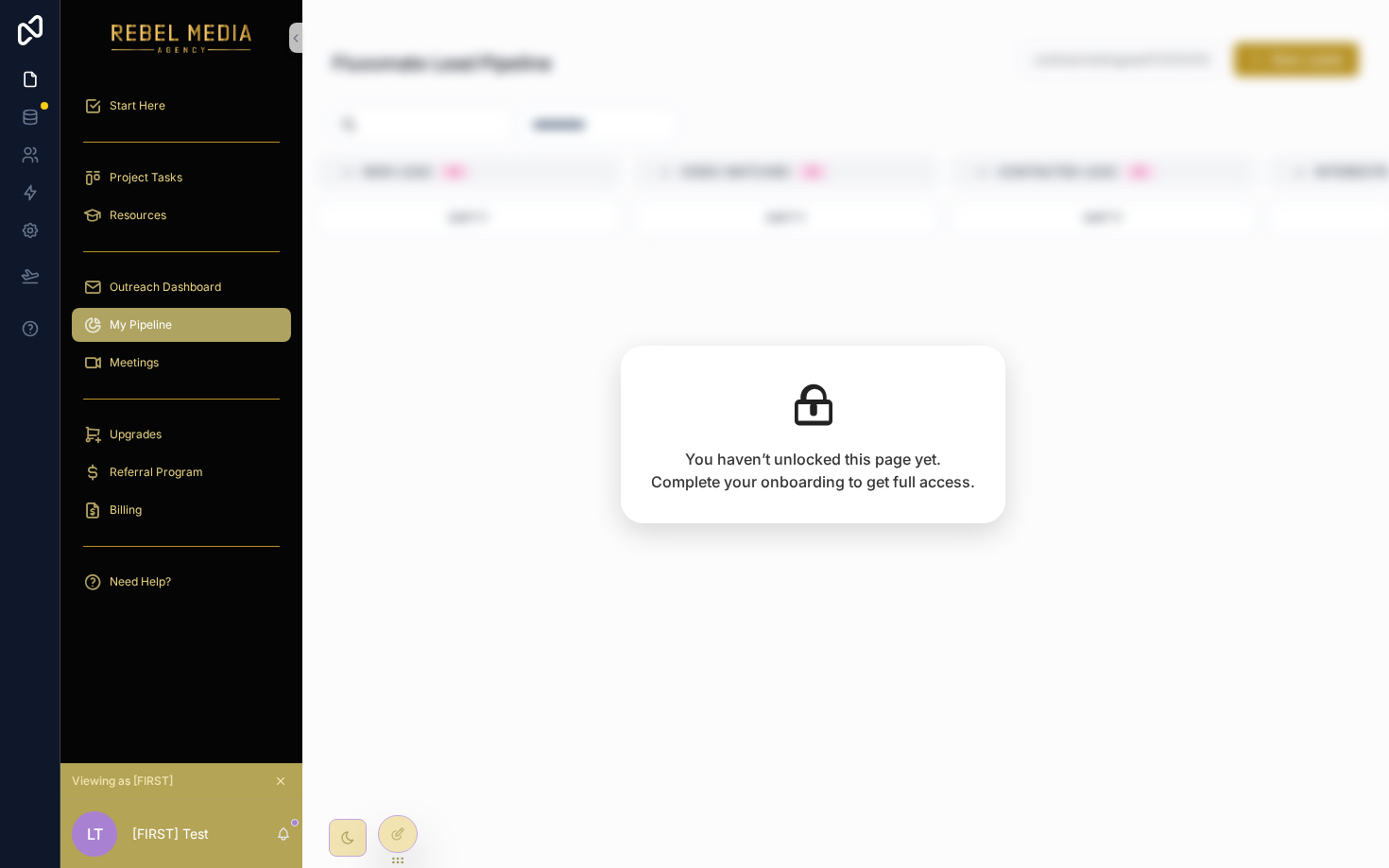 click on "Meetings" at bounding box center (181, 363) 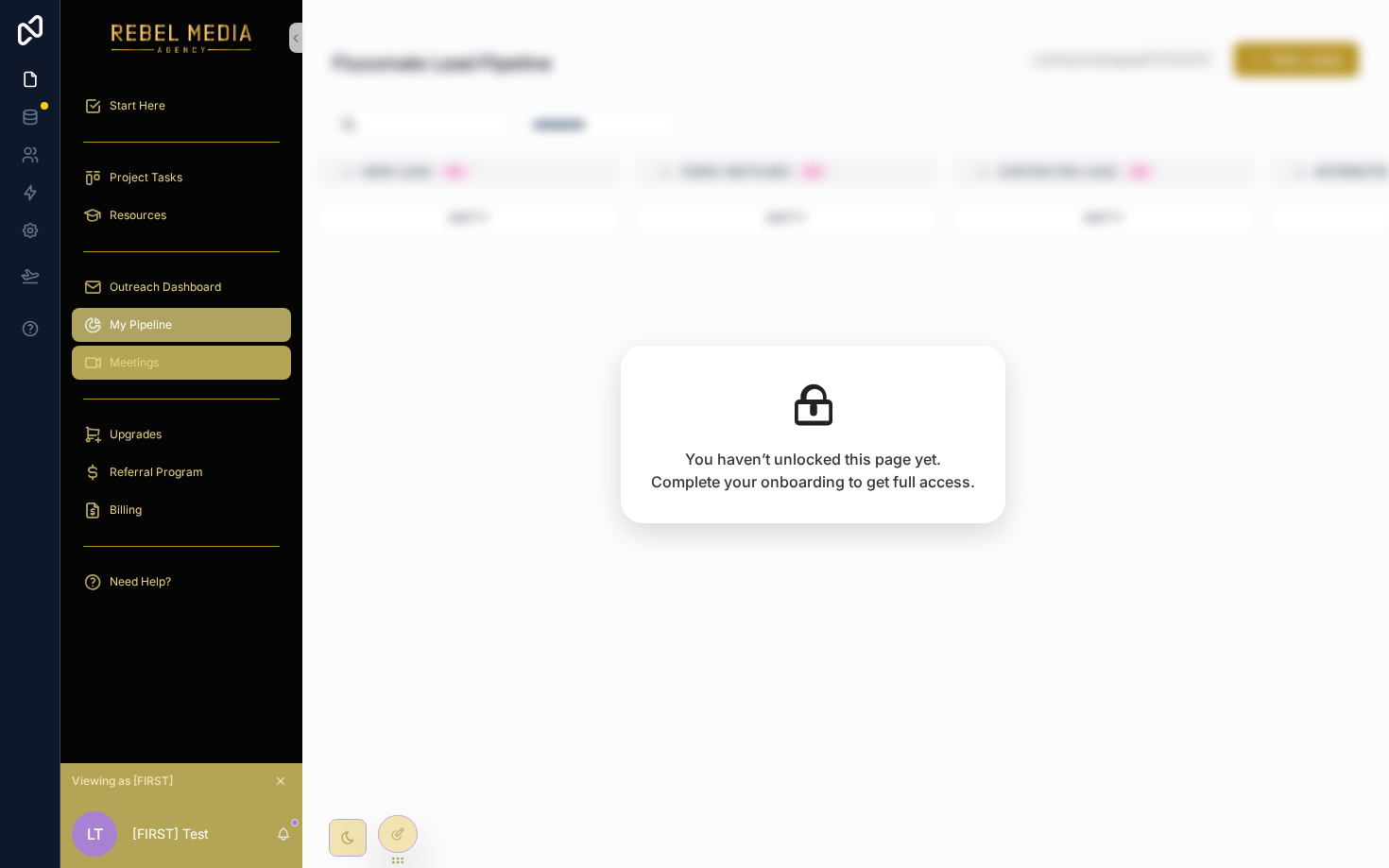 click on "Meetings" at bounding box center (181, 363) 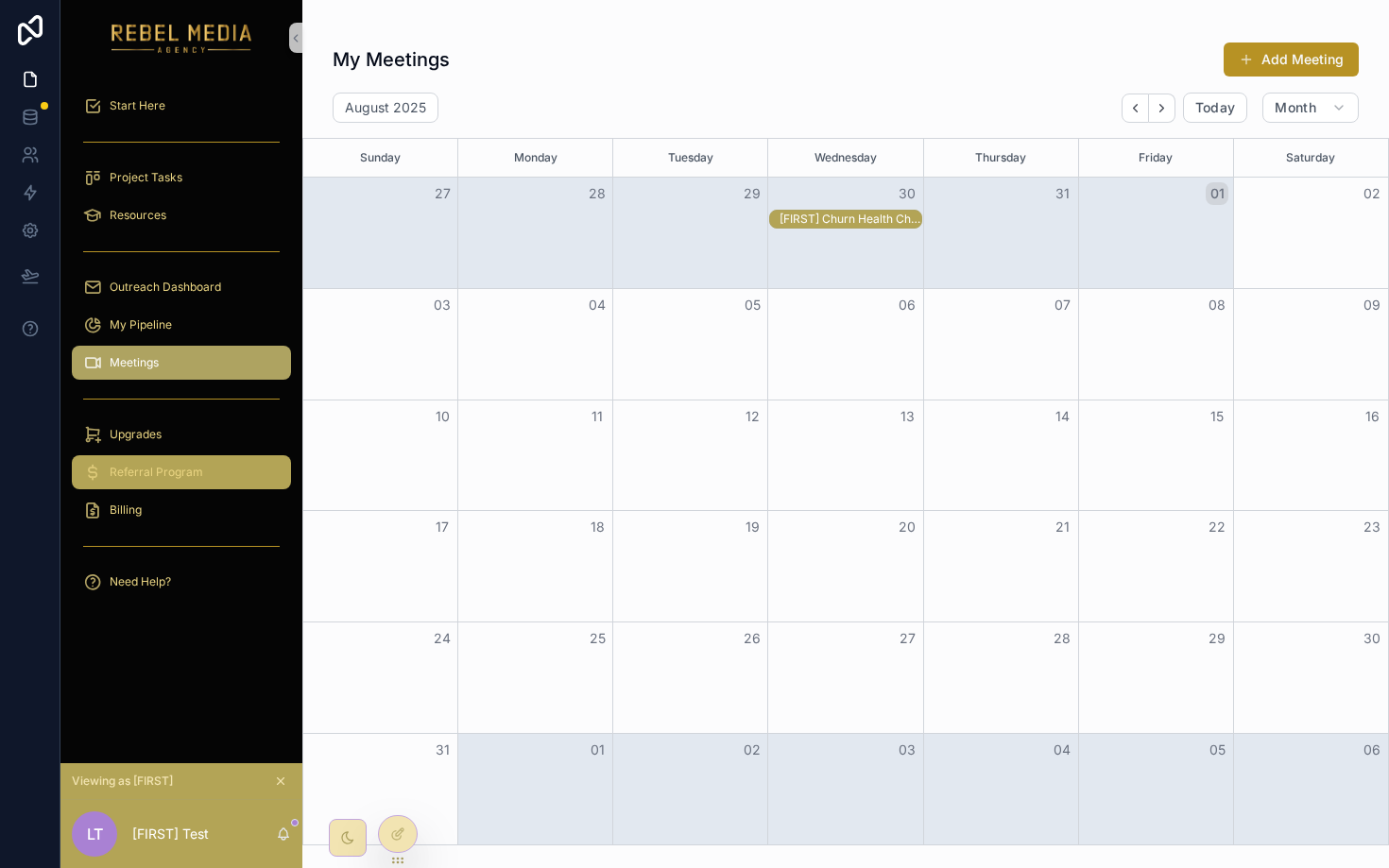 click on "Referral Program" at bounding box center (156, 472) 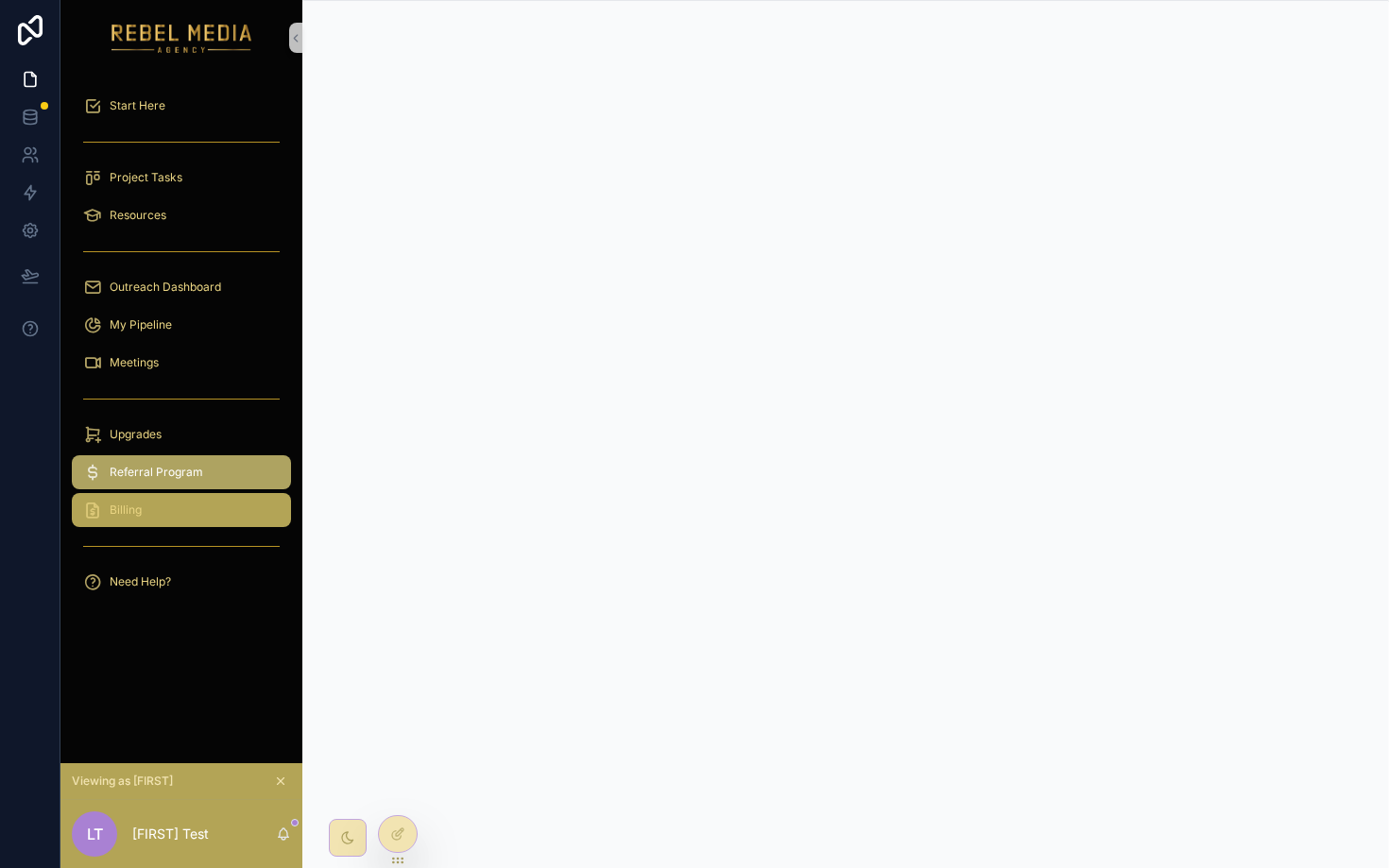 click on "Billing" at bounding box center (126, 510) 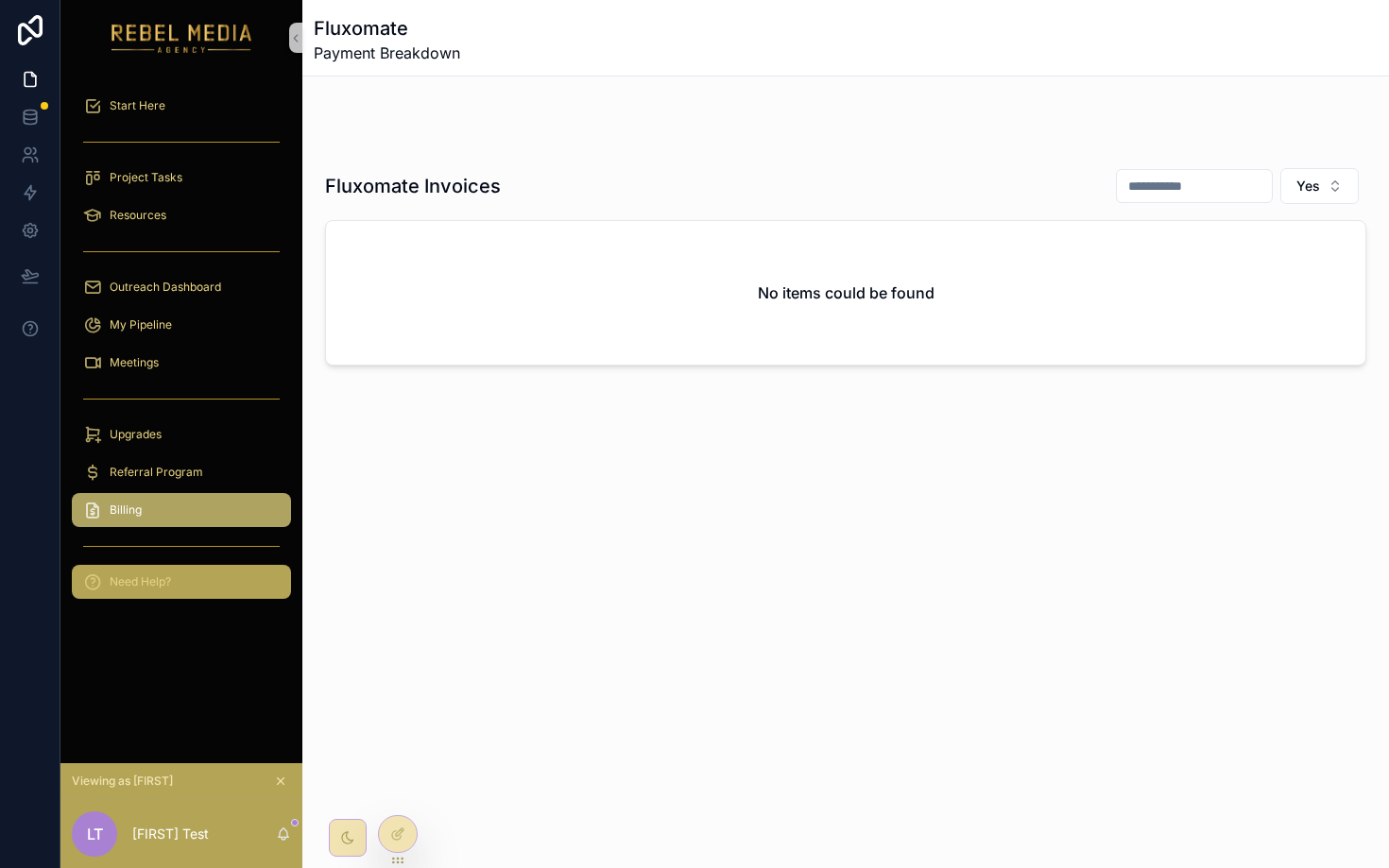 click on "Need Help?" at bounding box center [181, 582] 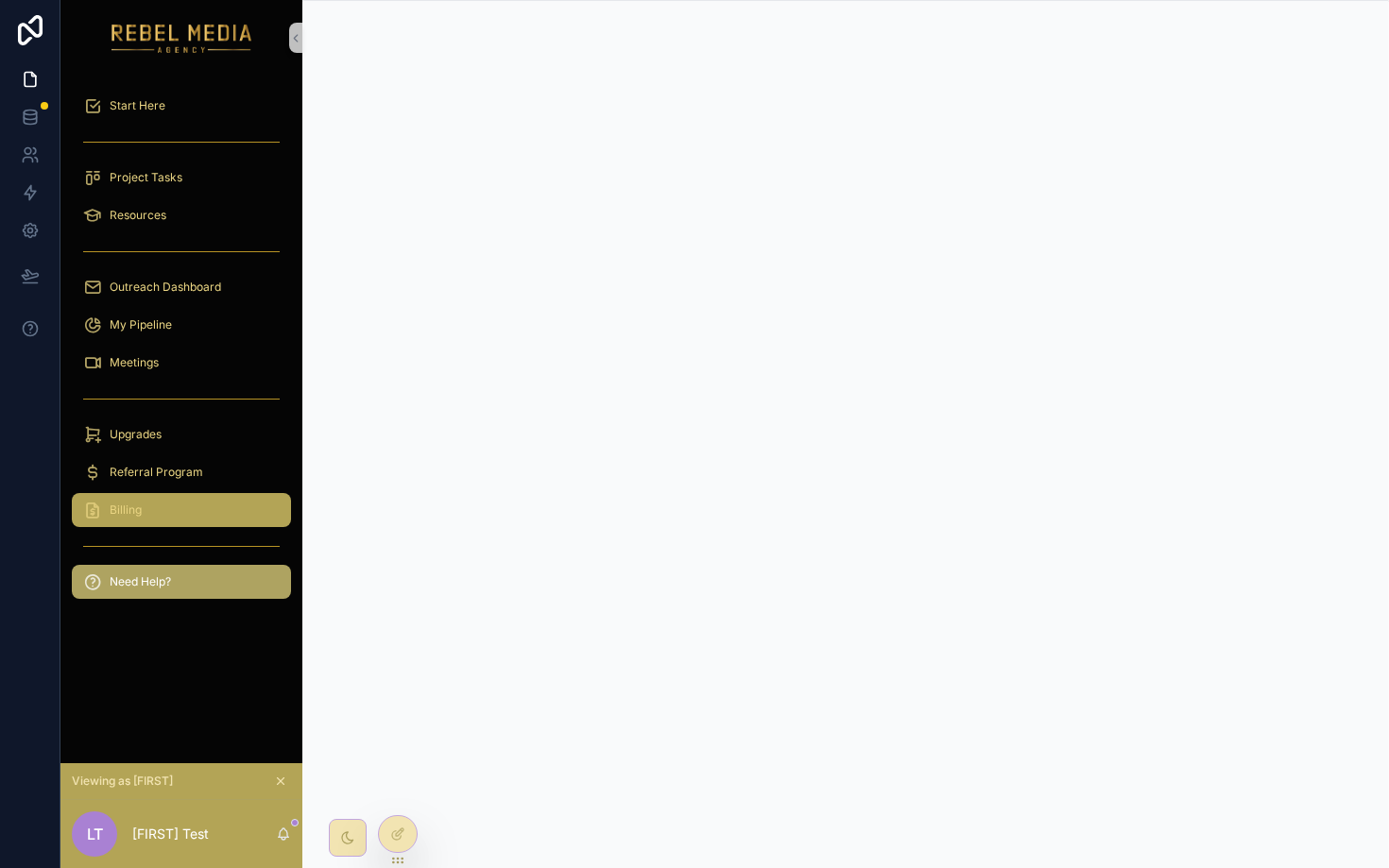 click on "Billing" at bounding box center (181, 510) 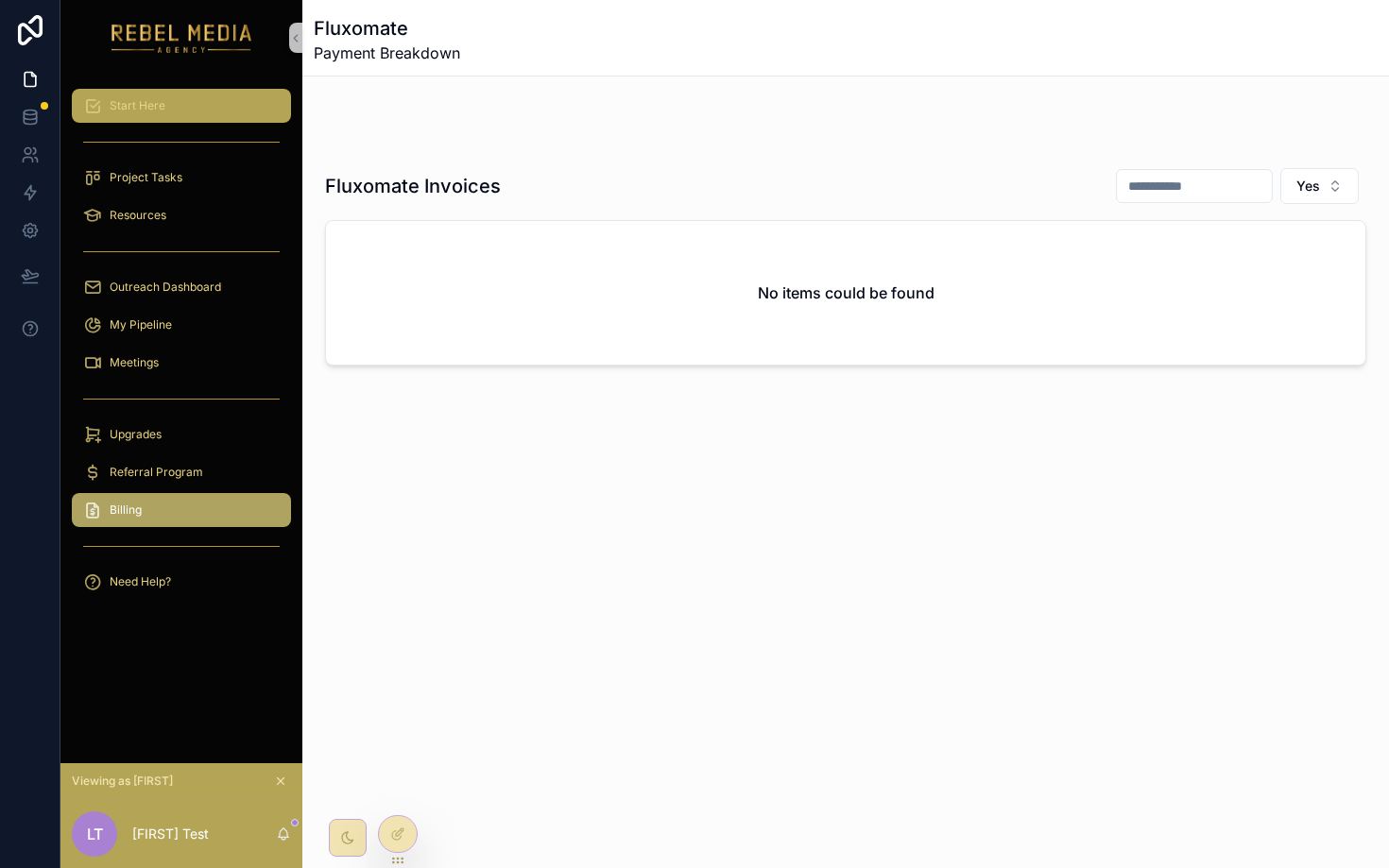 click on "Start Here" at bounding box center [181, 106] 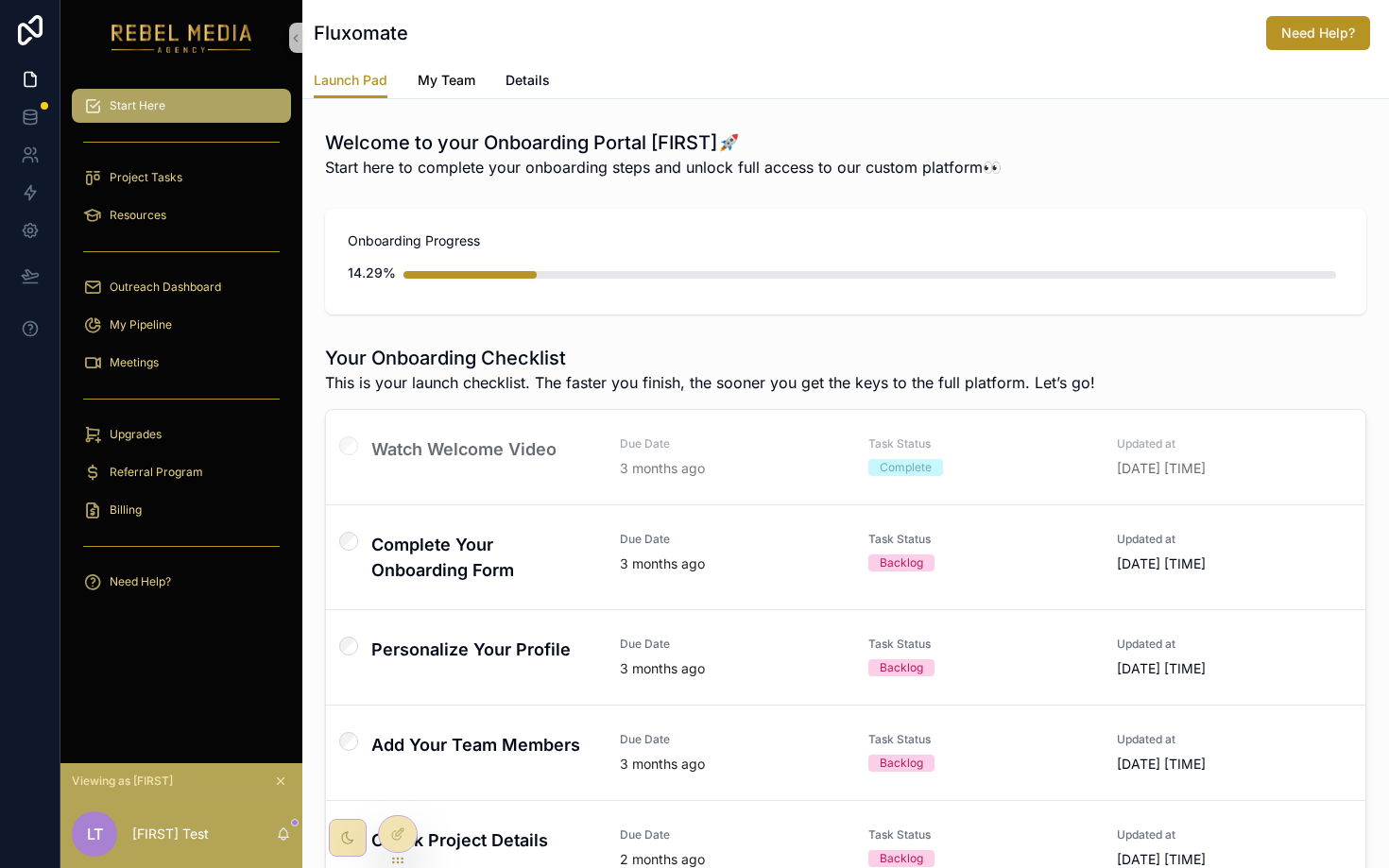 click on "My Team" at bounding box center (446, 82) 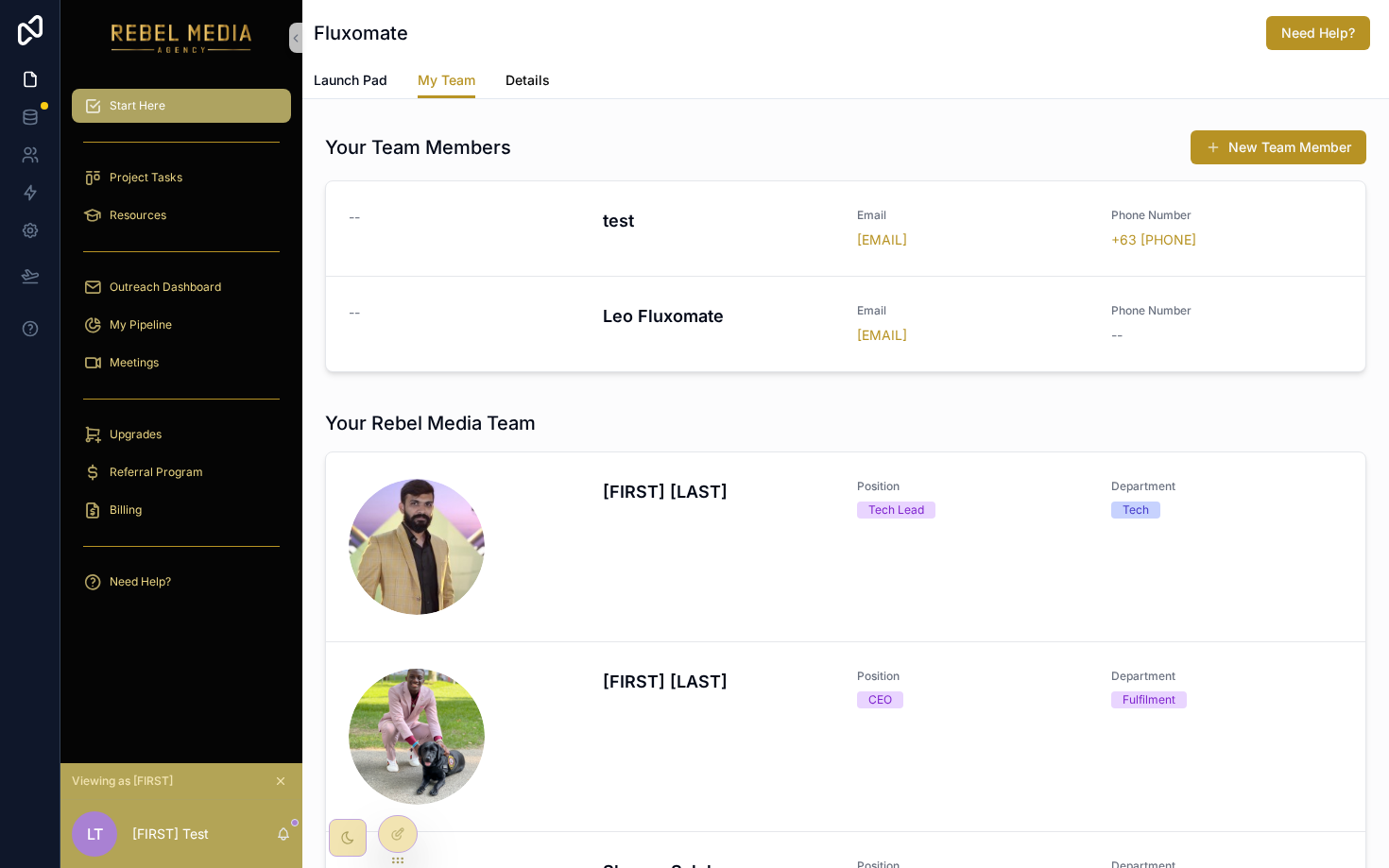 click on "Details" at bounding box center [527, 80] 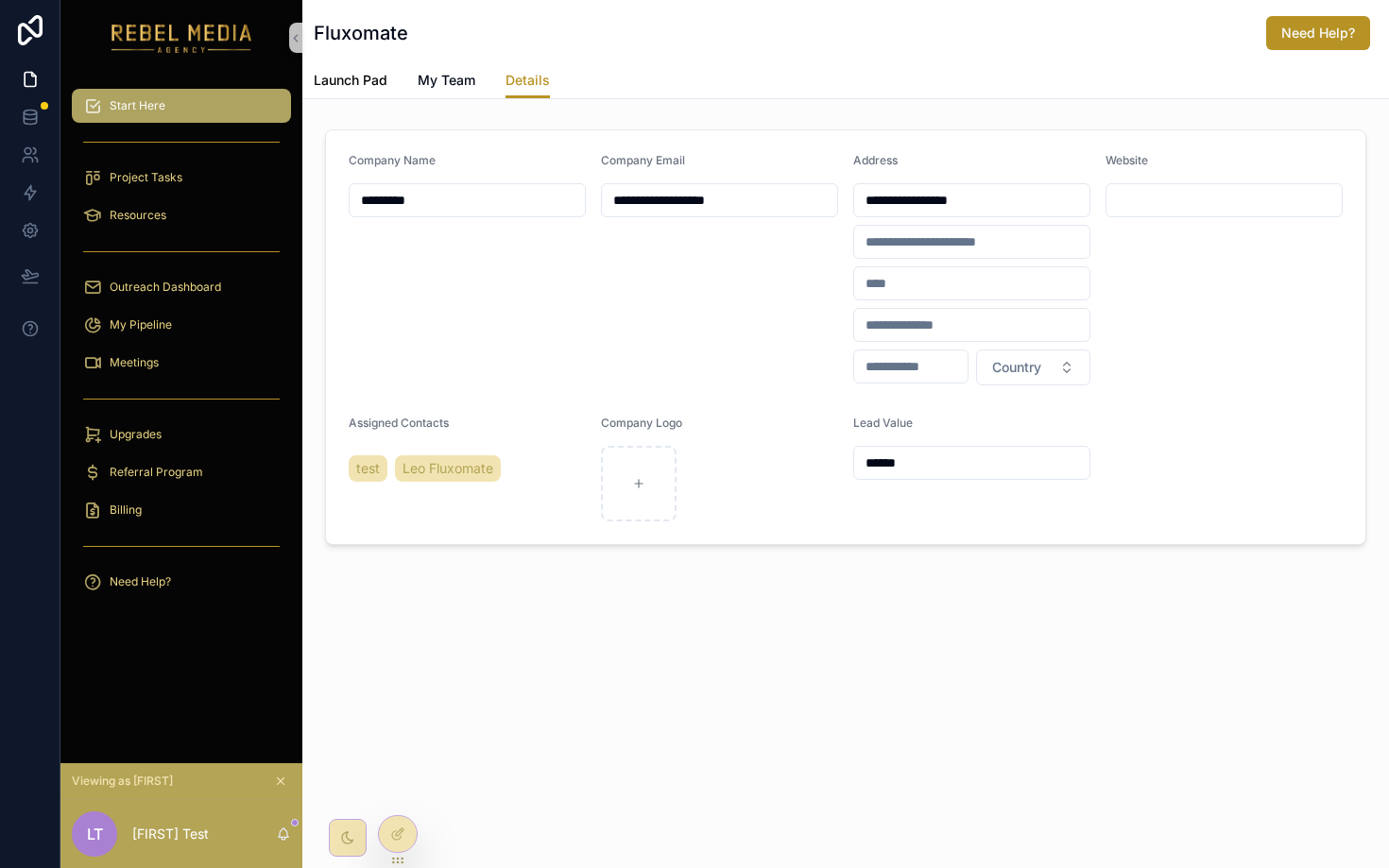 click on "Launch Pad" at bounding box center (351, 80) 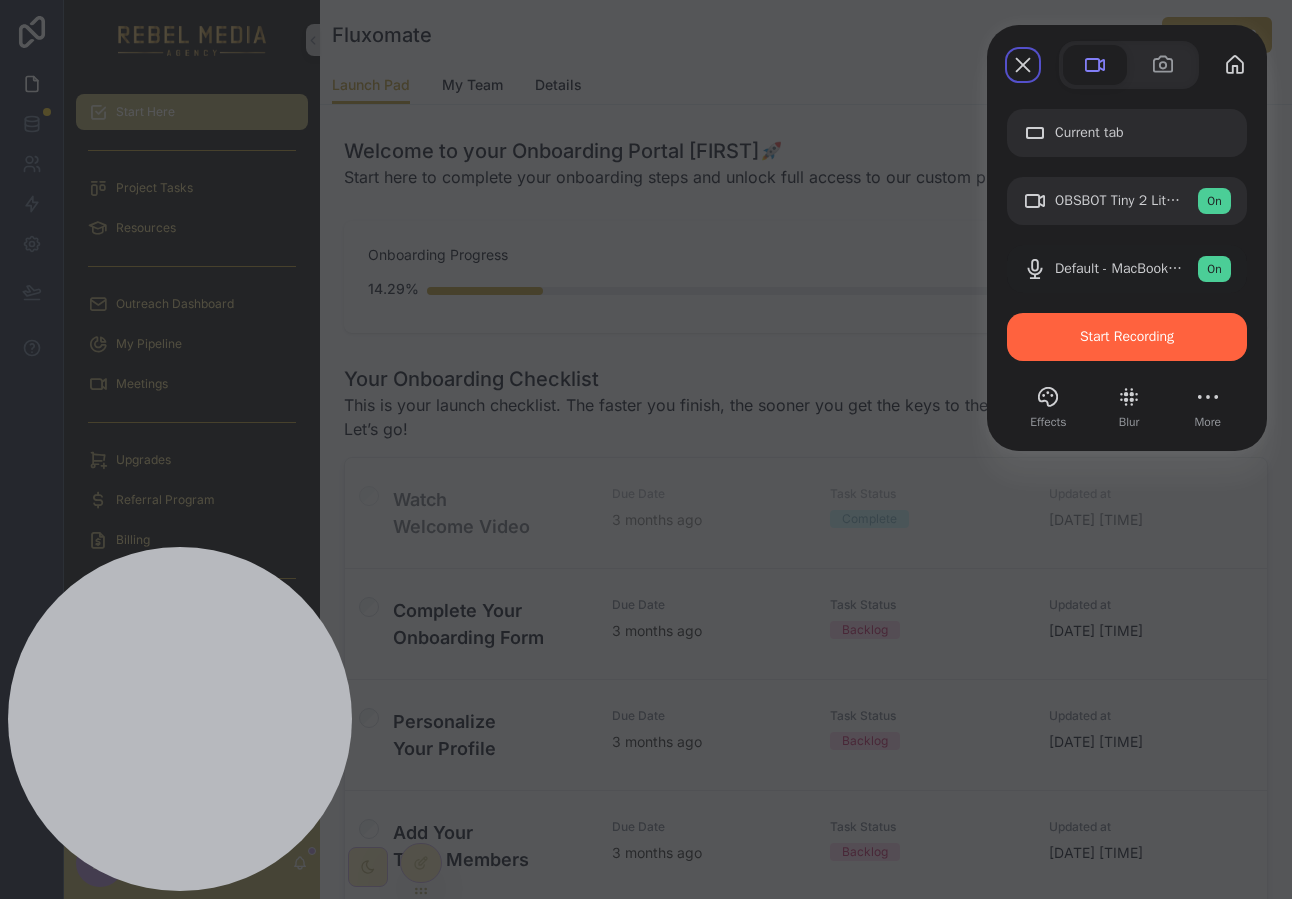 type 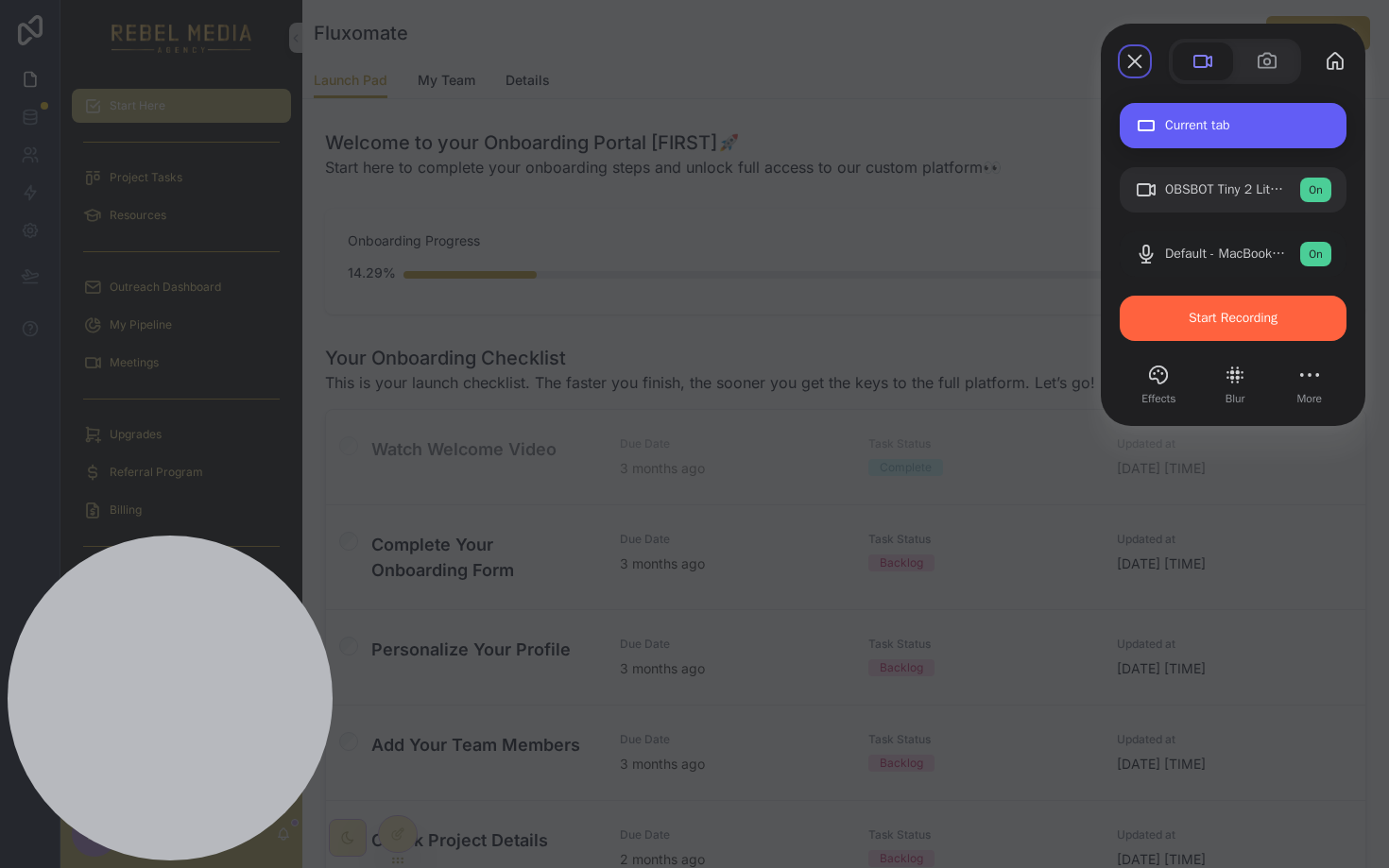 click on "Current tab" at bounding box center [1233, 126] 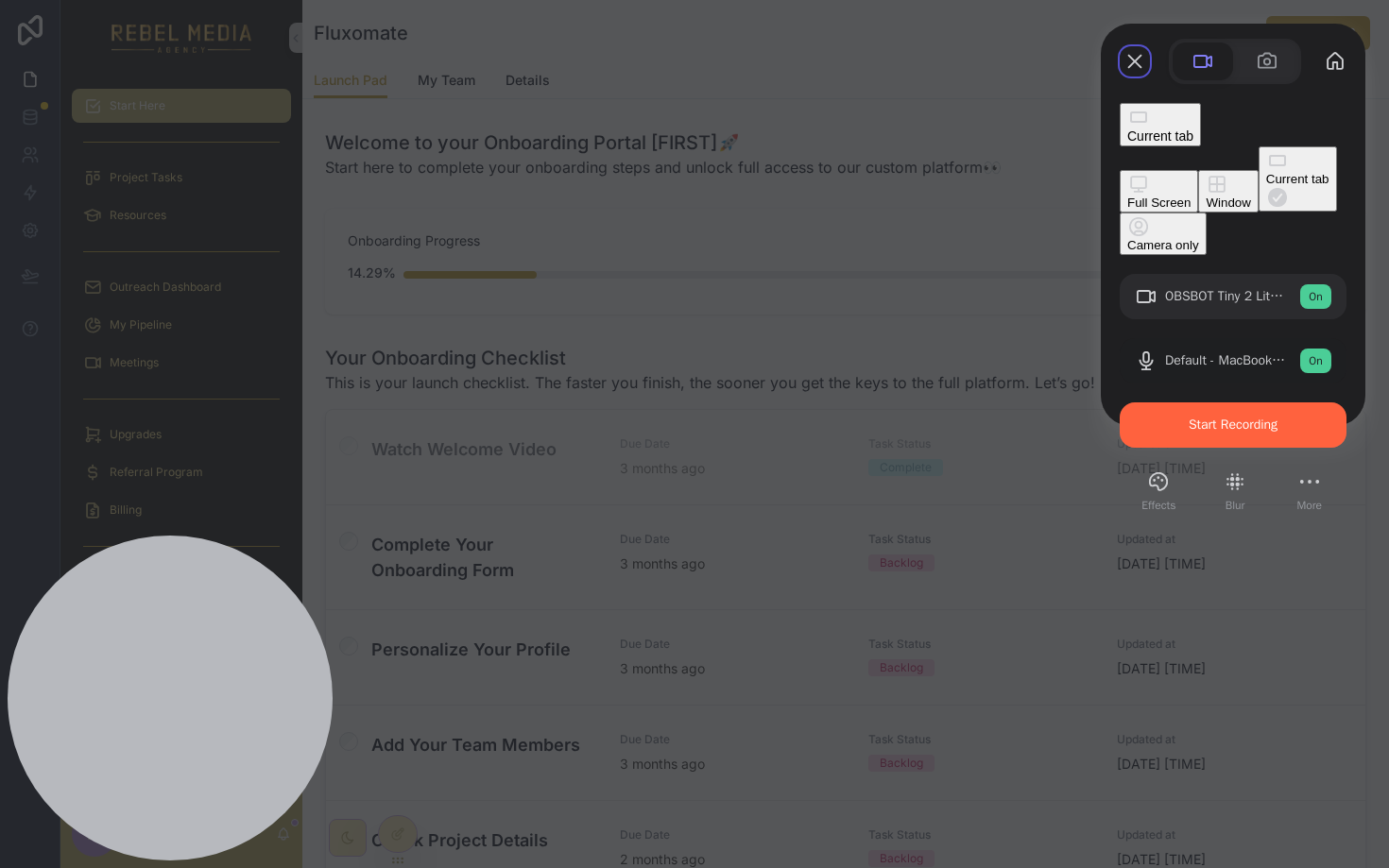 click on "Camera only" at bounding box center (1163, 245) 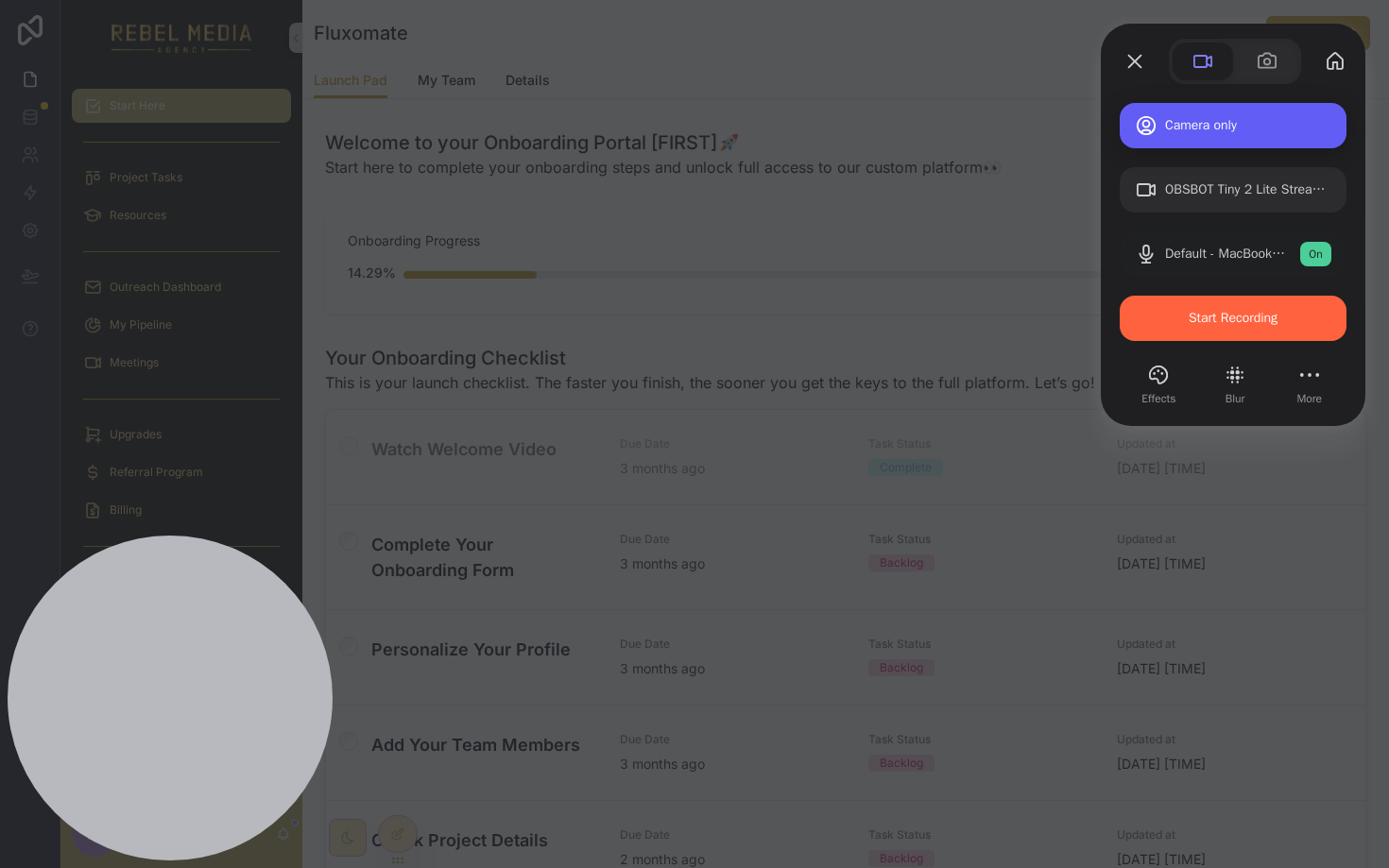 click on "Camera only" at bounding box center [1248, 126] 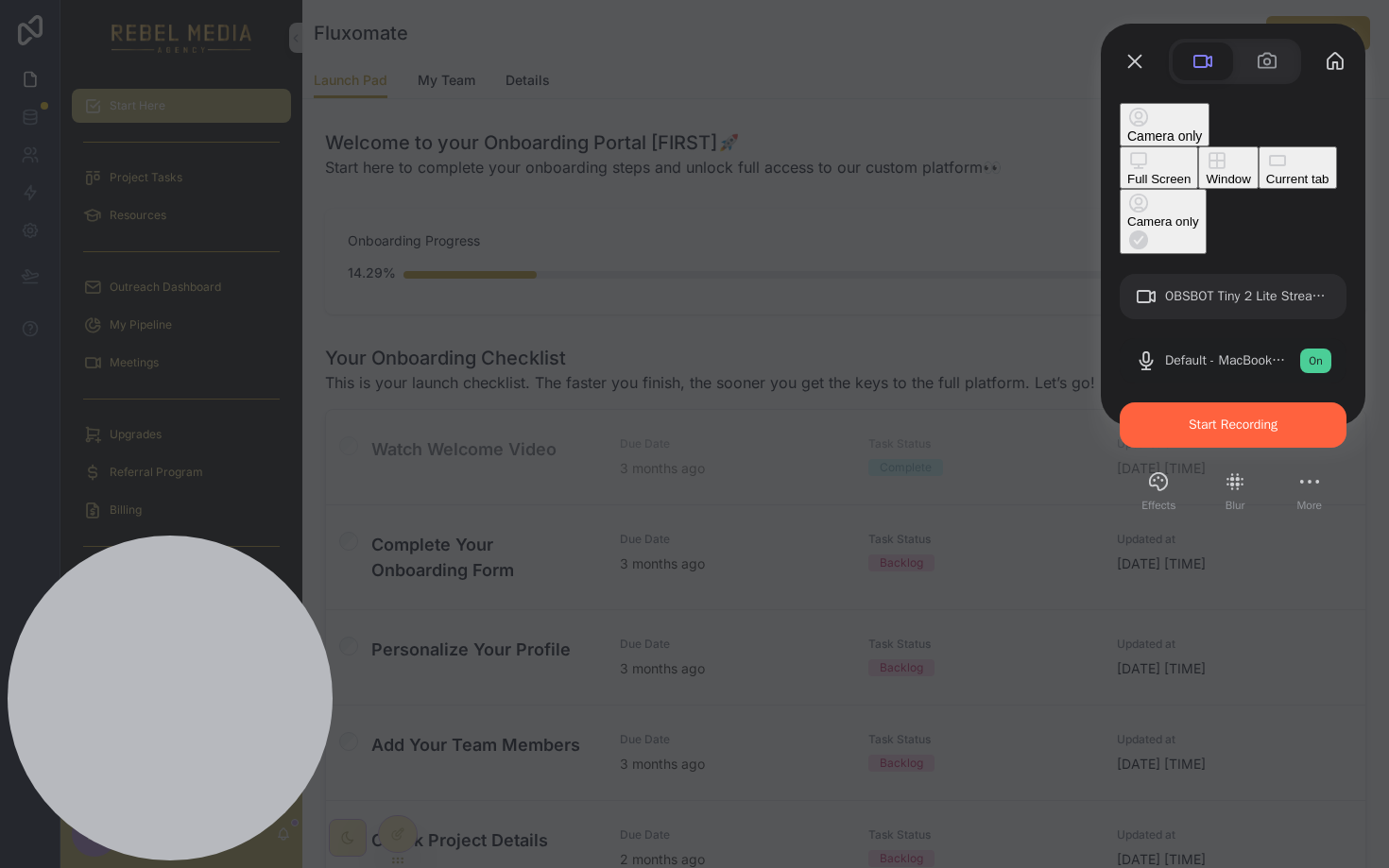 click on "Current tab" at bounding box center [1297, 179] 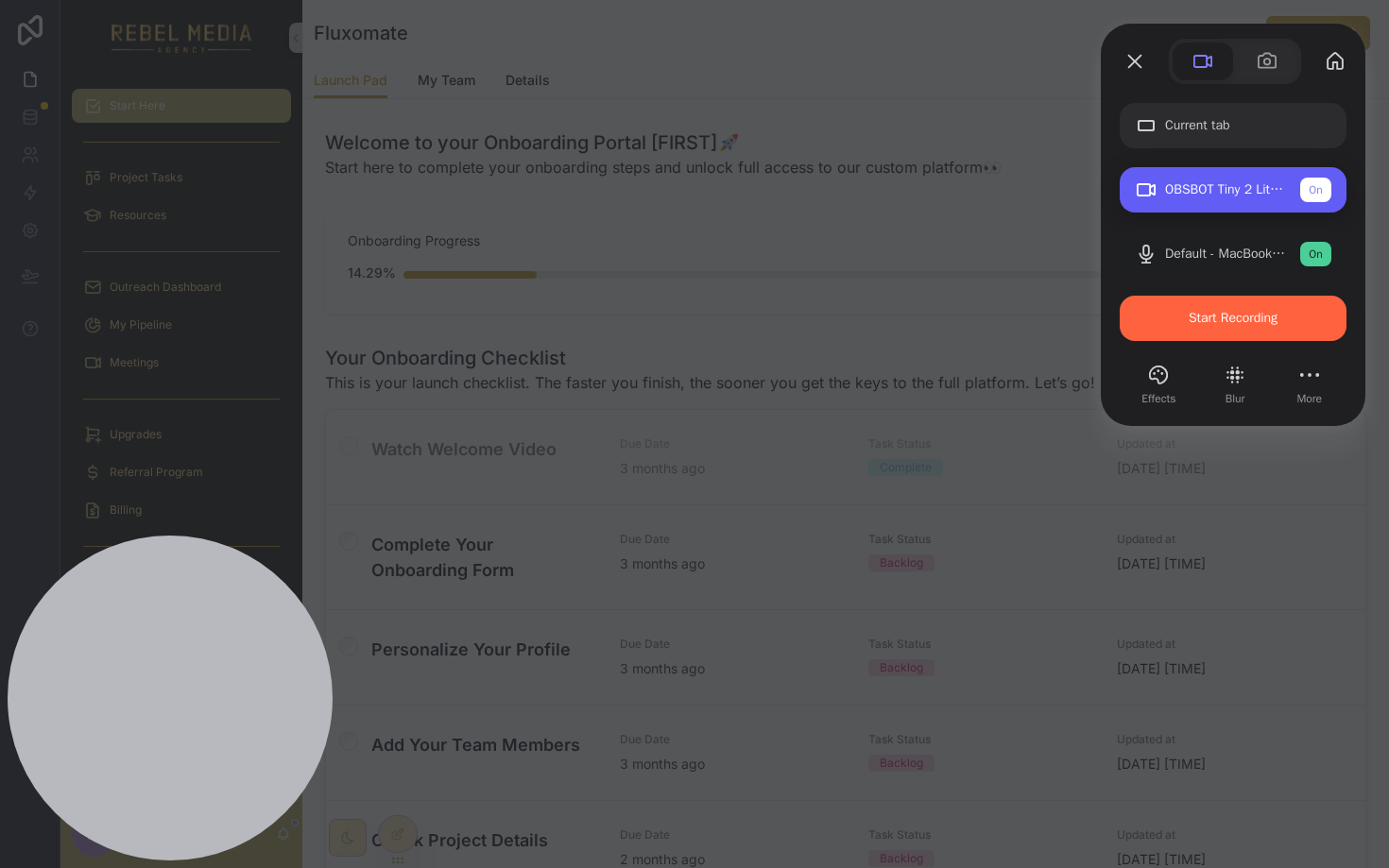 click on "OBSBOT Tiny 2 Lite StreamCamera (3564:fef9) On" at bounding box center (1233, 190) 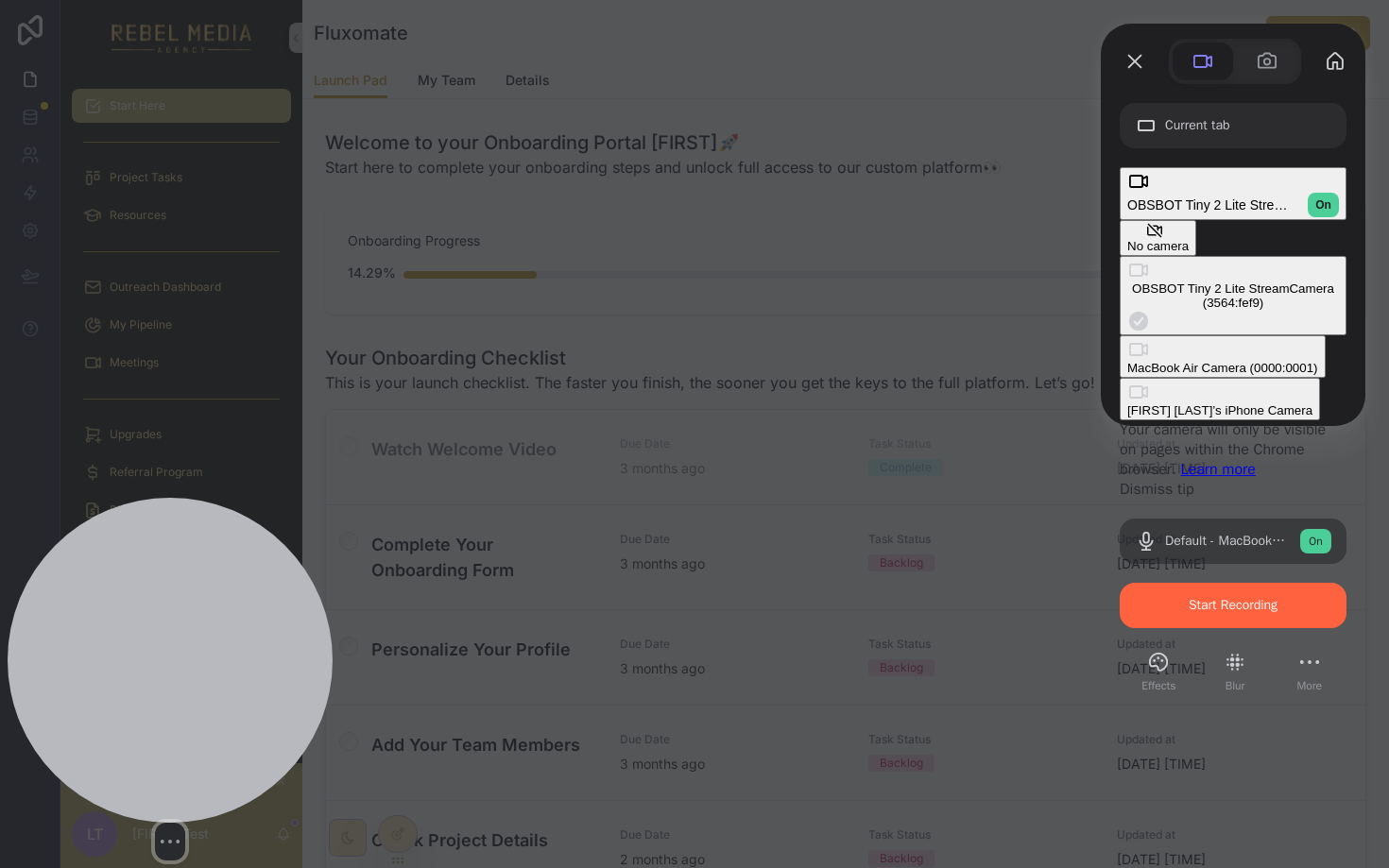 click at bounding box center [170, 660] 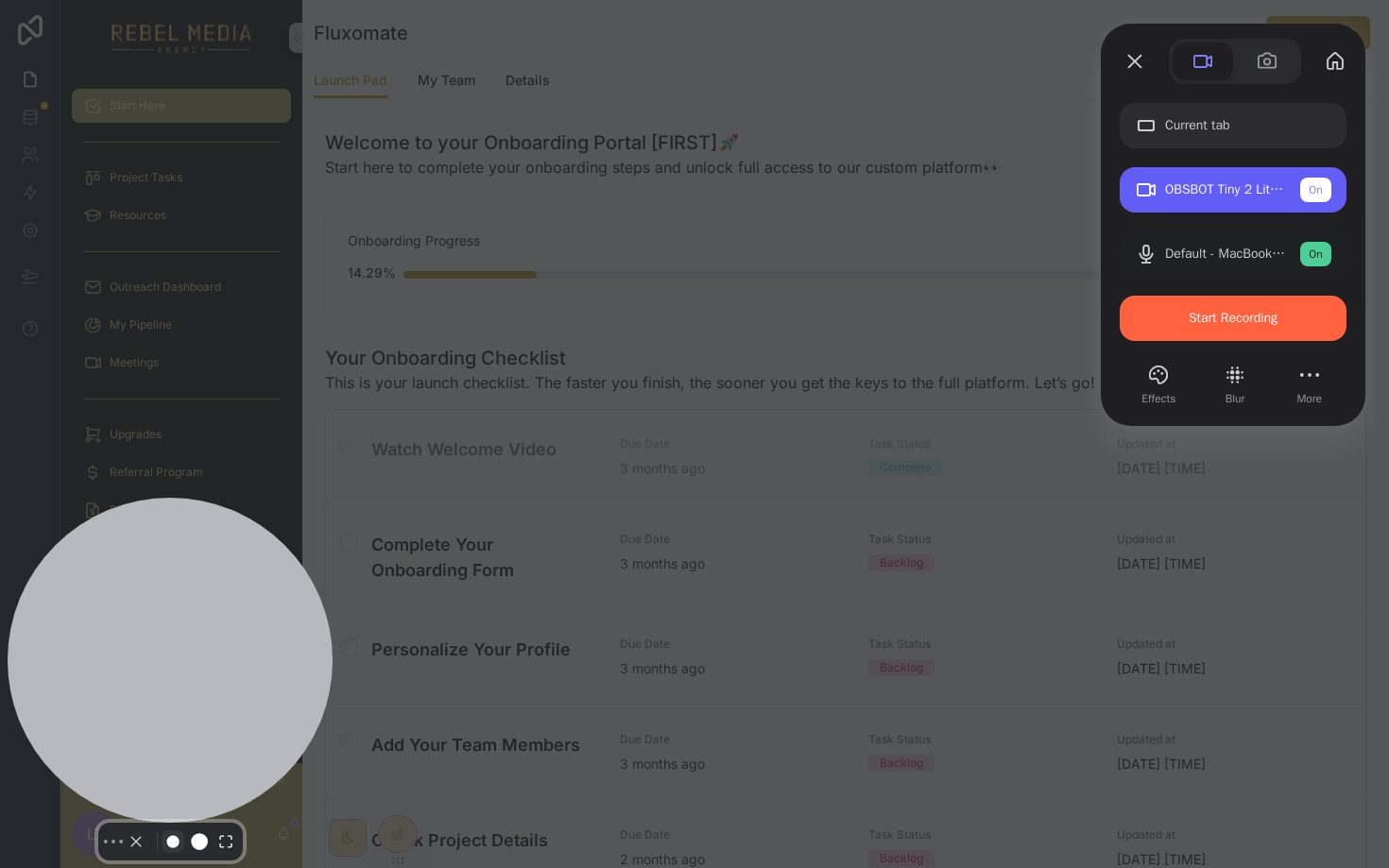 click at bounding box center [173, 842] 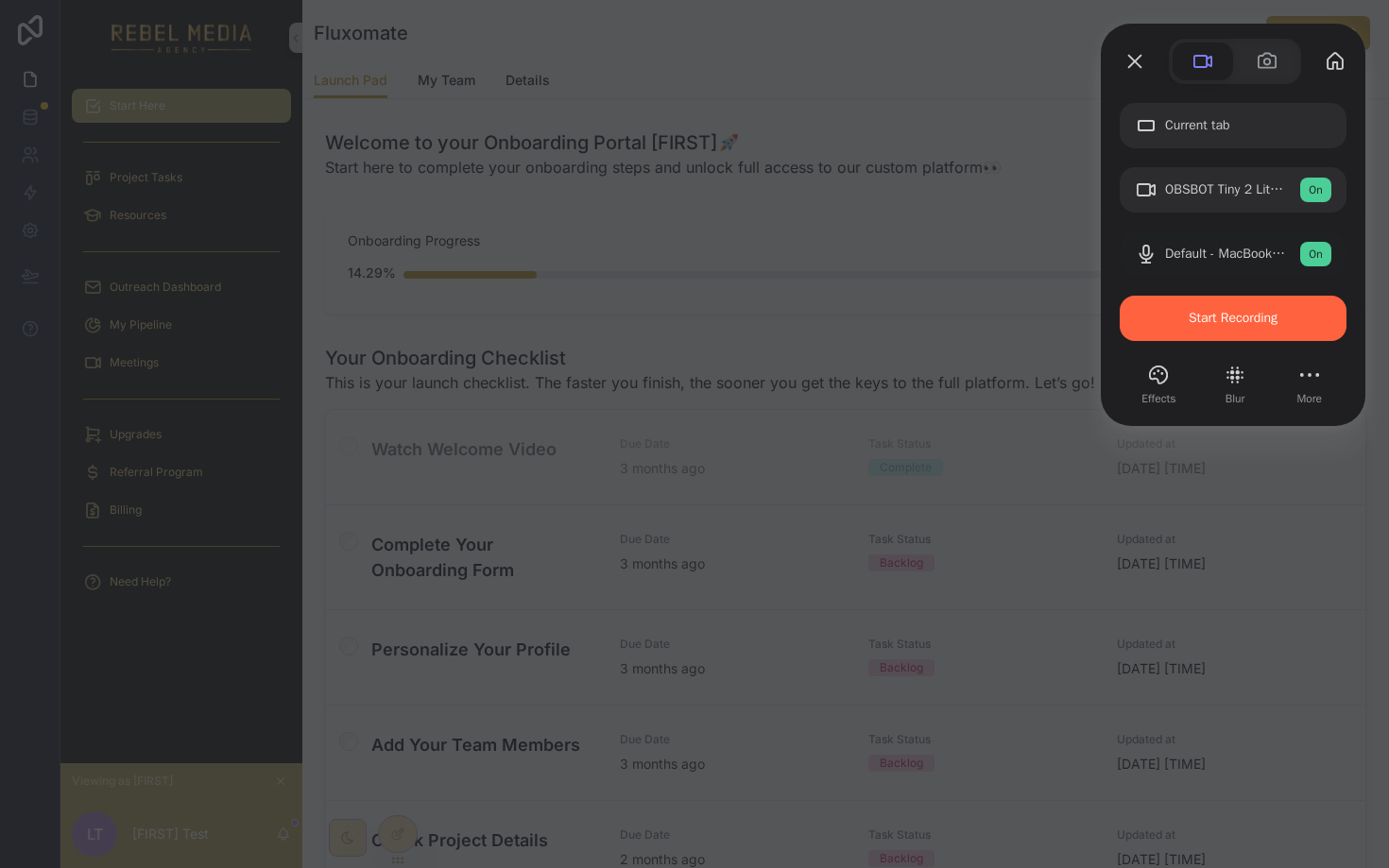 click at bounding box center (694, 434) 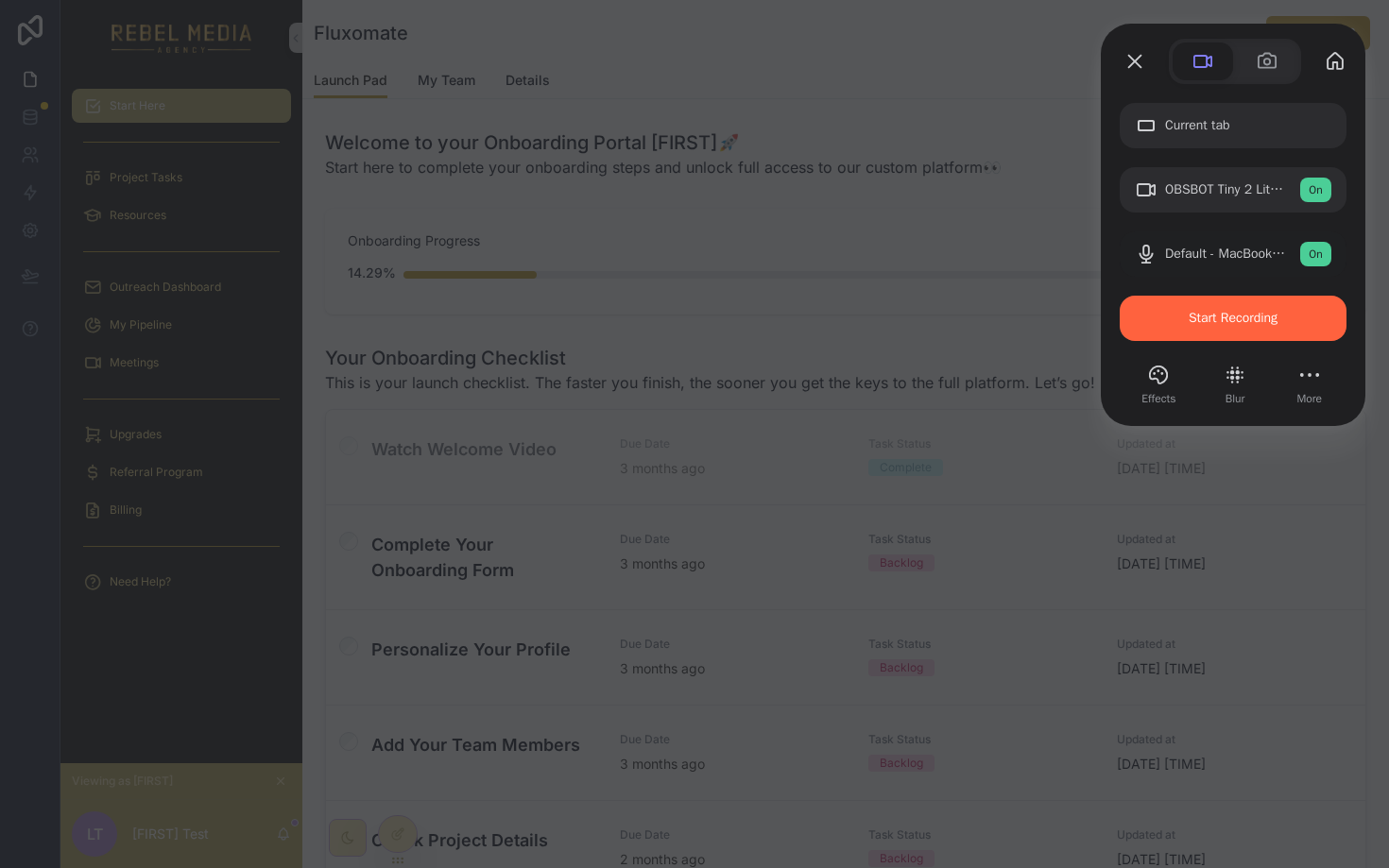 scroll, scrollTop: 1, scrollLeft: 0, axis: vertical 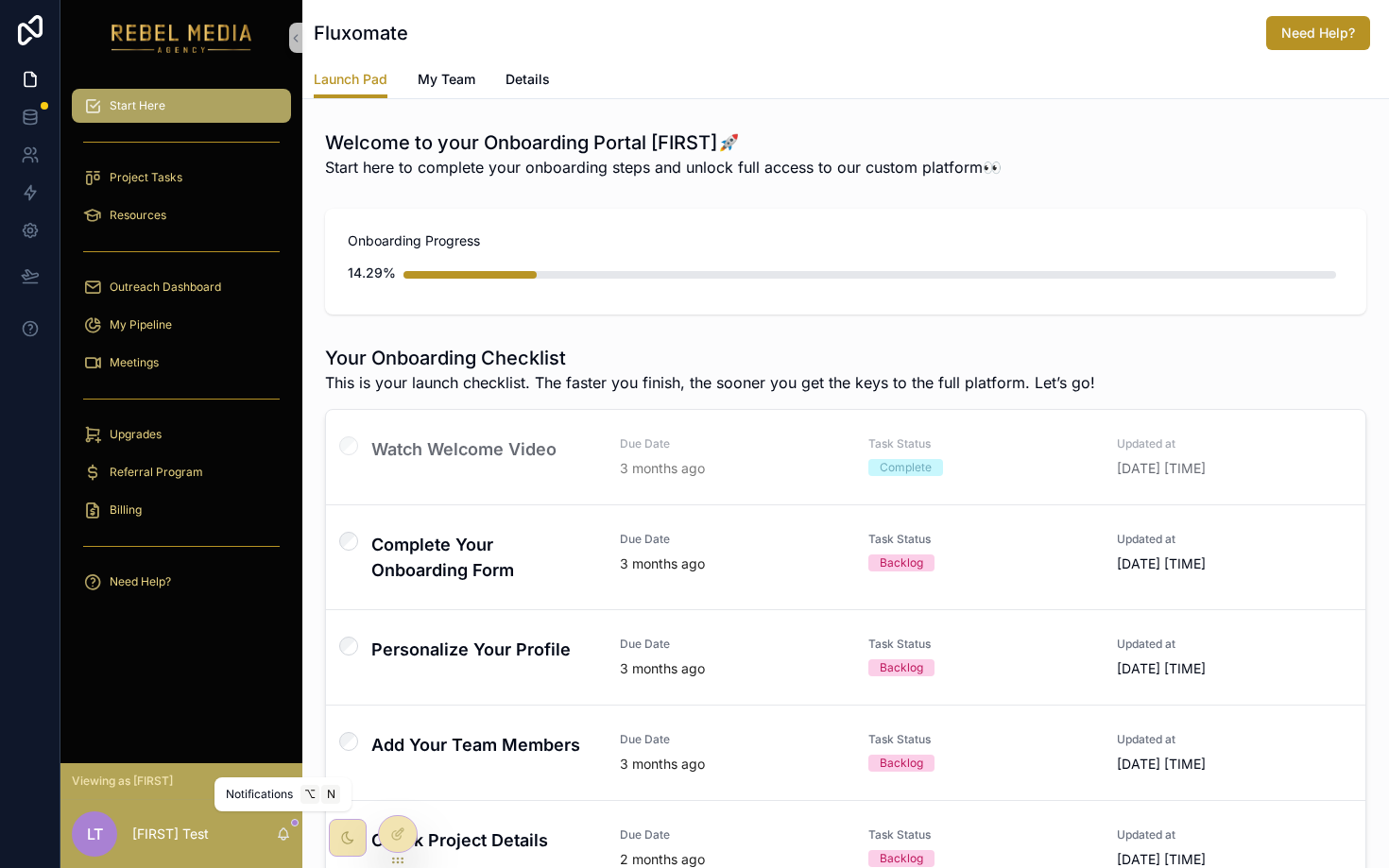 click 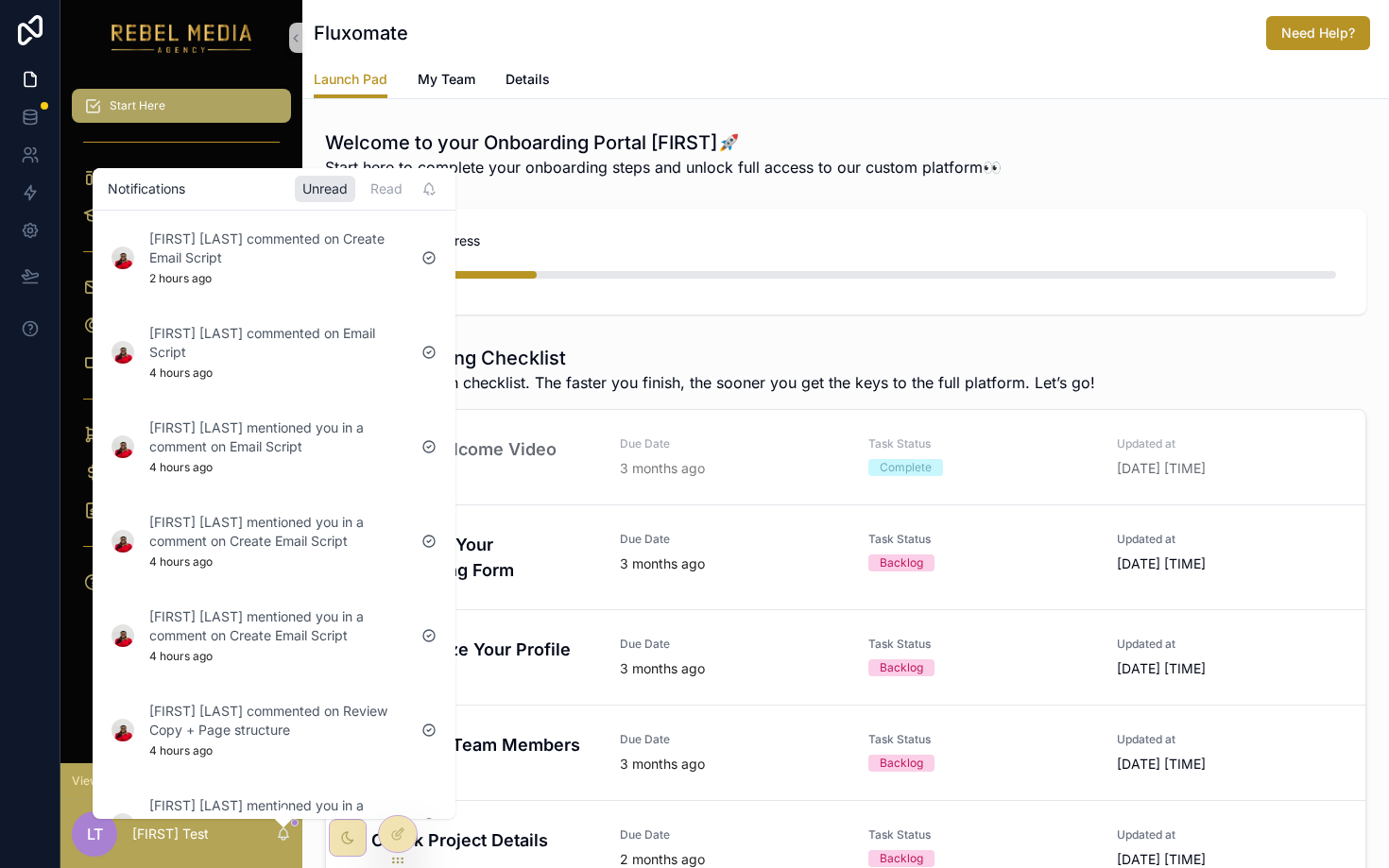 click on "LT Leo Test" at bounding box center [181, 834] 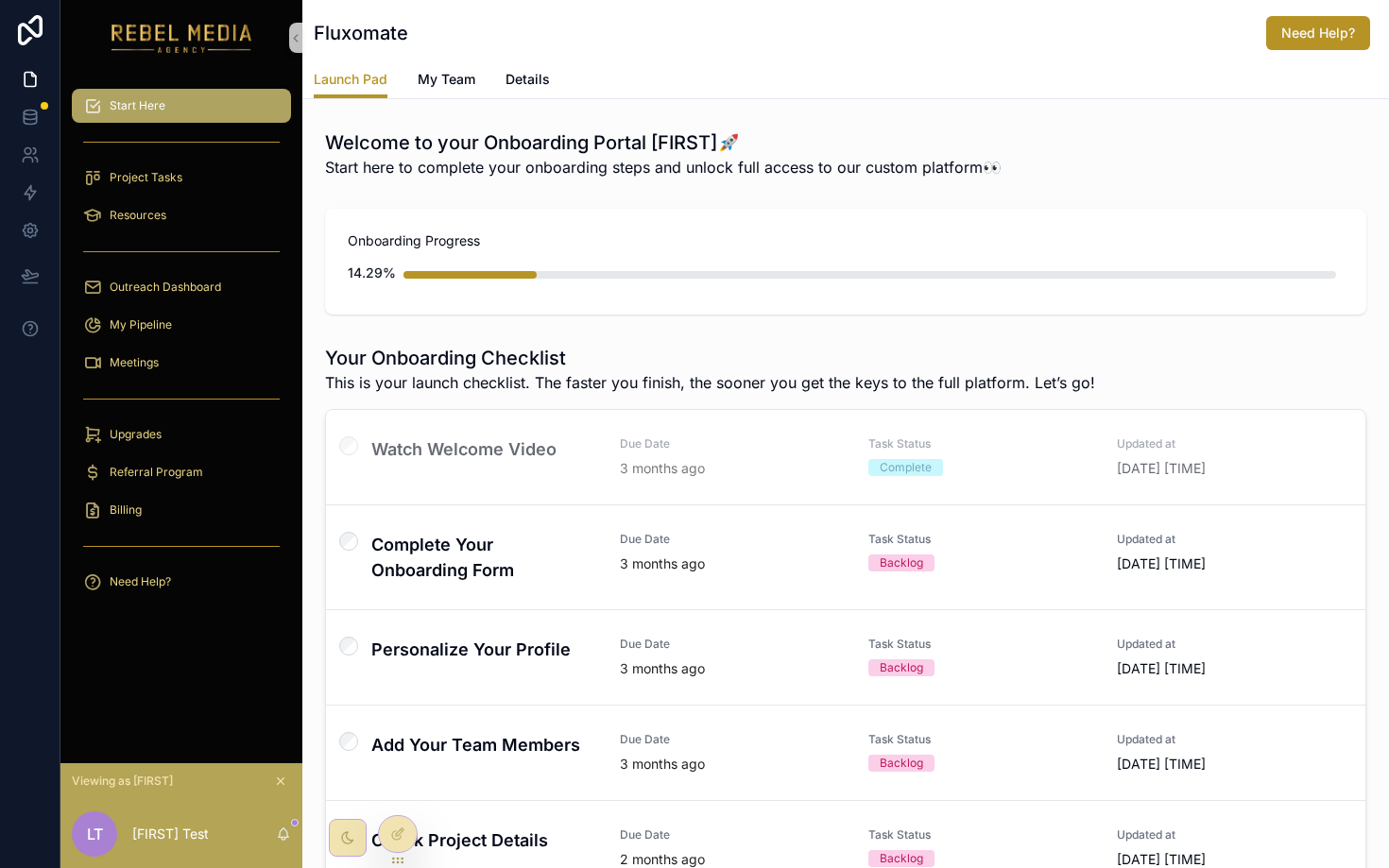 click 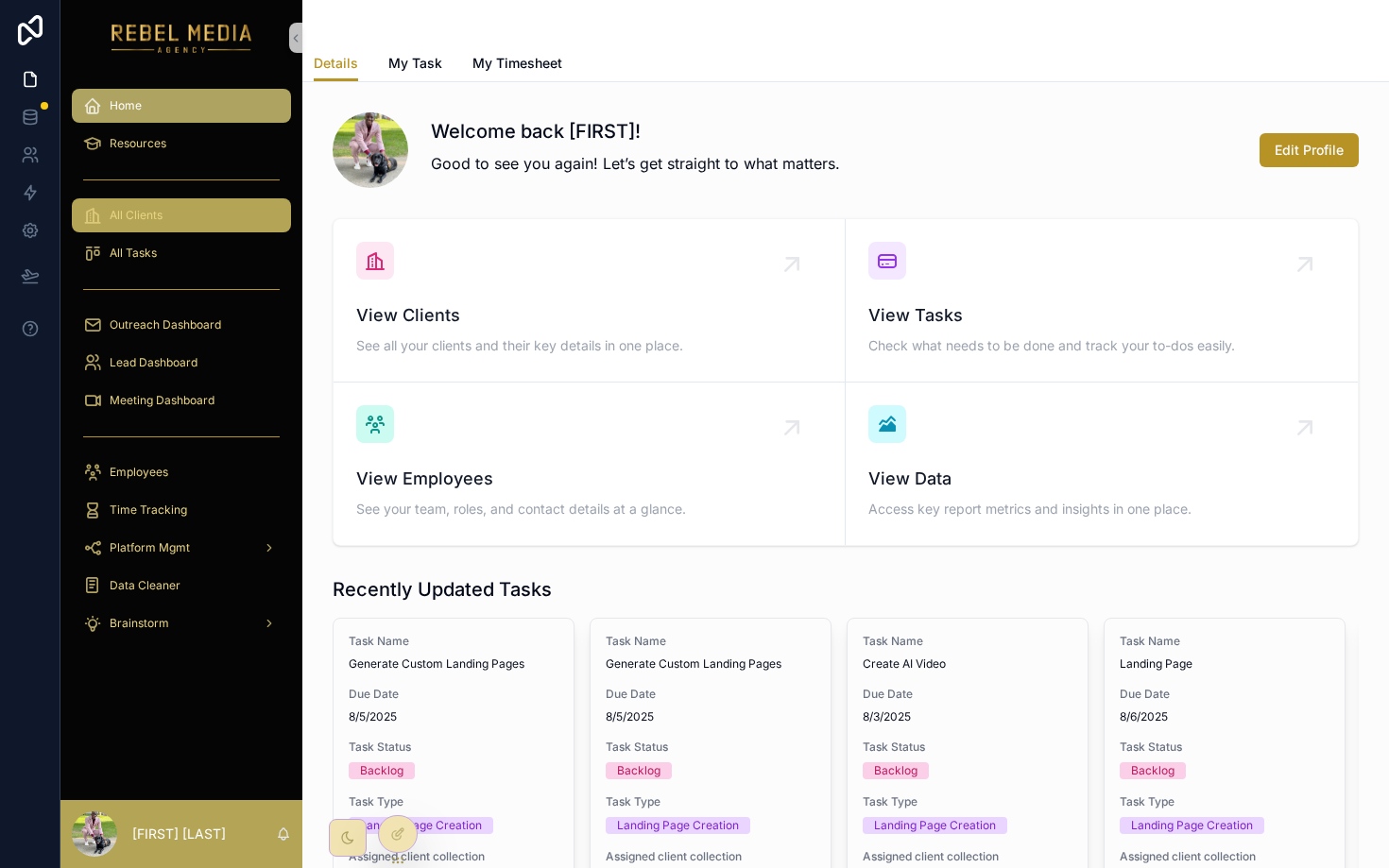 click on "All Clients" at bounding box center (181, 215) 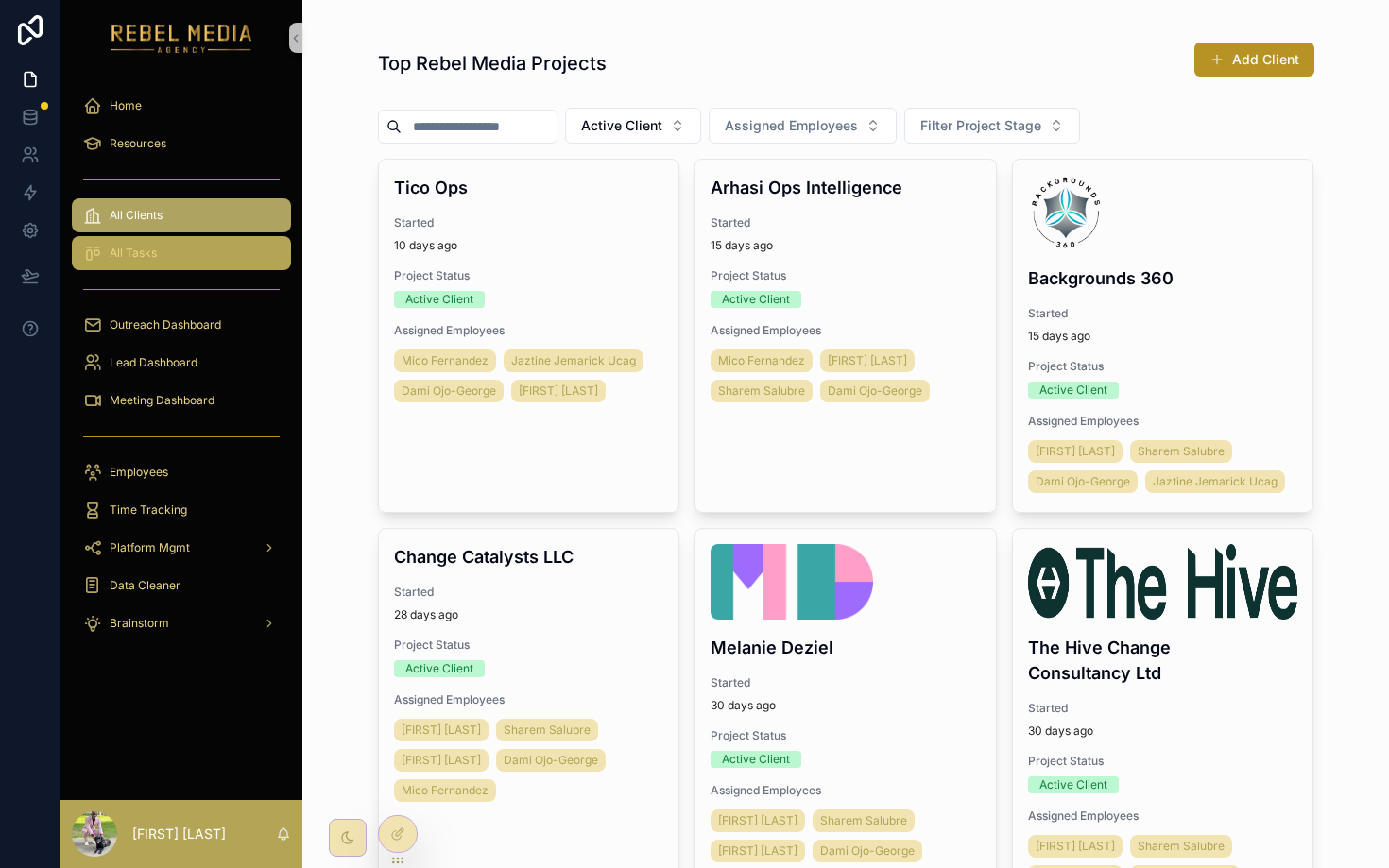 click on "All Tasks" at bounding box center (181, 253) 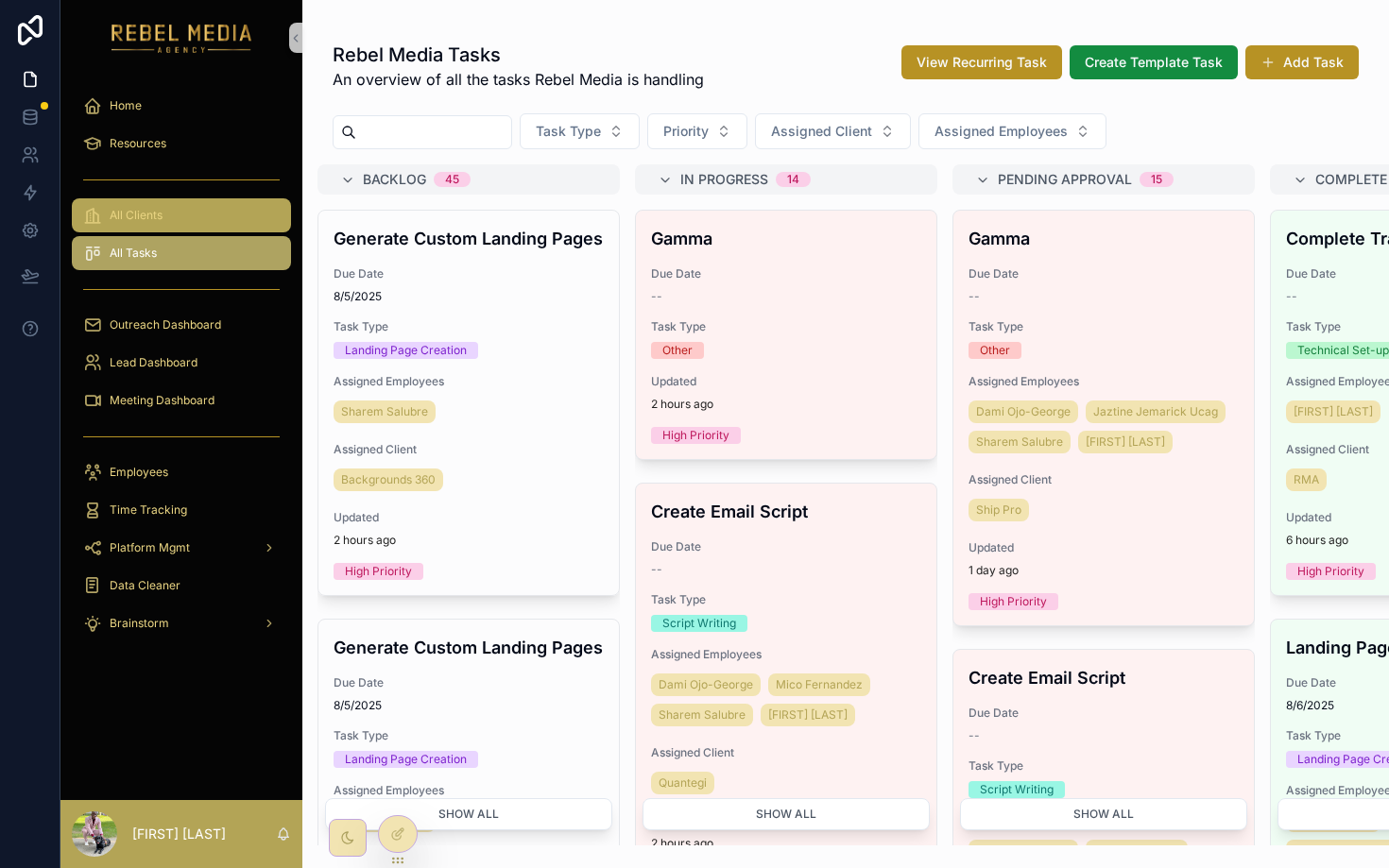 click on "All Clients" at bounding box center [181, 215] 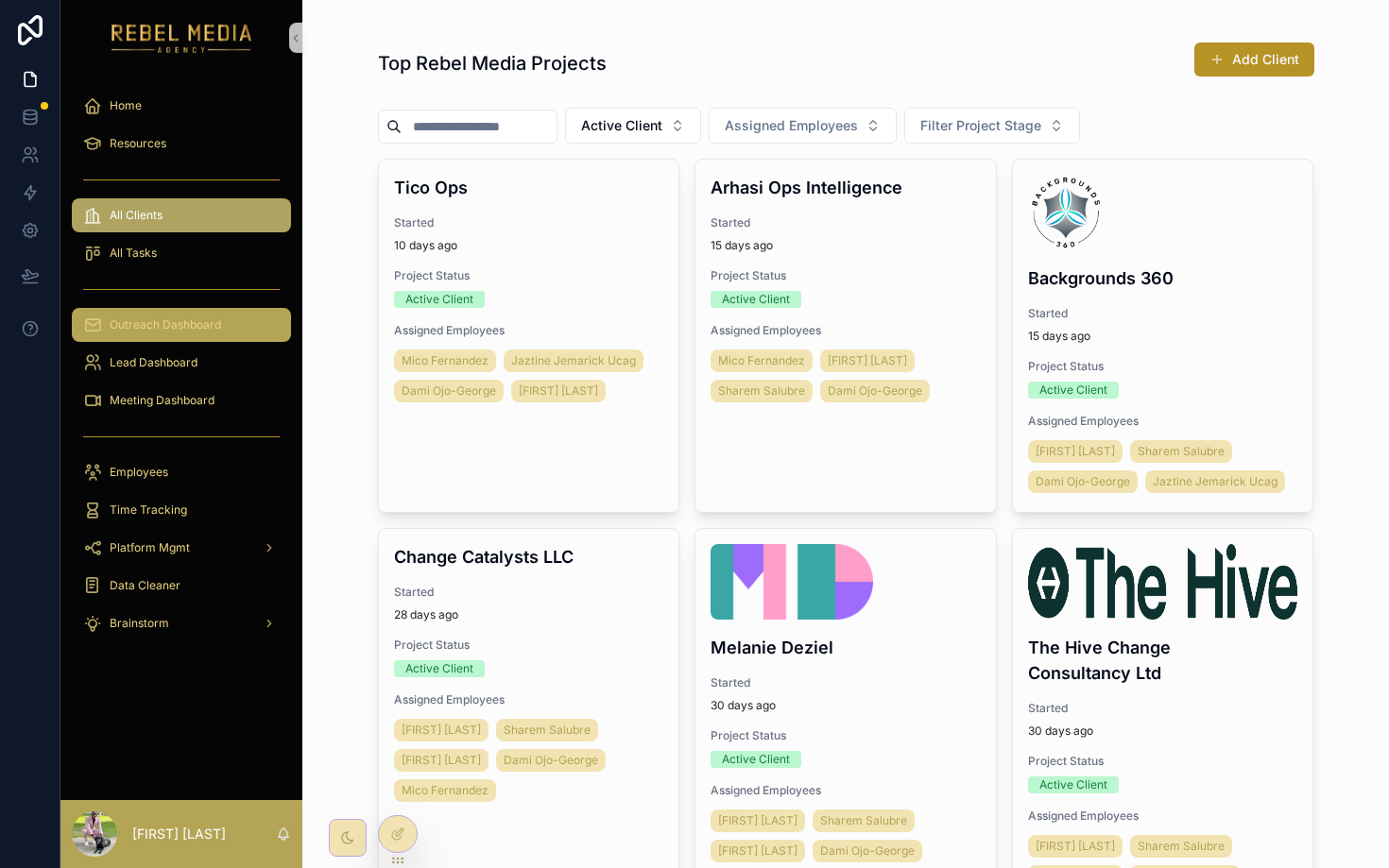 click on "Outreach Dashboard" at bounding box center (165, 325) 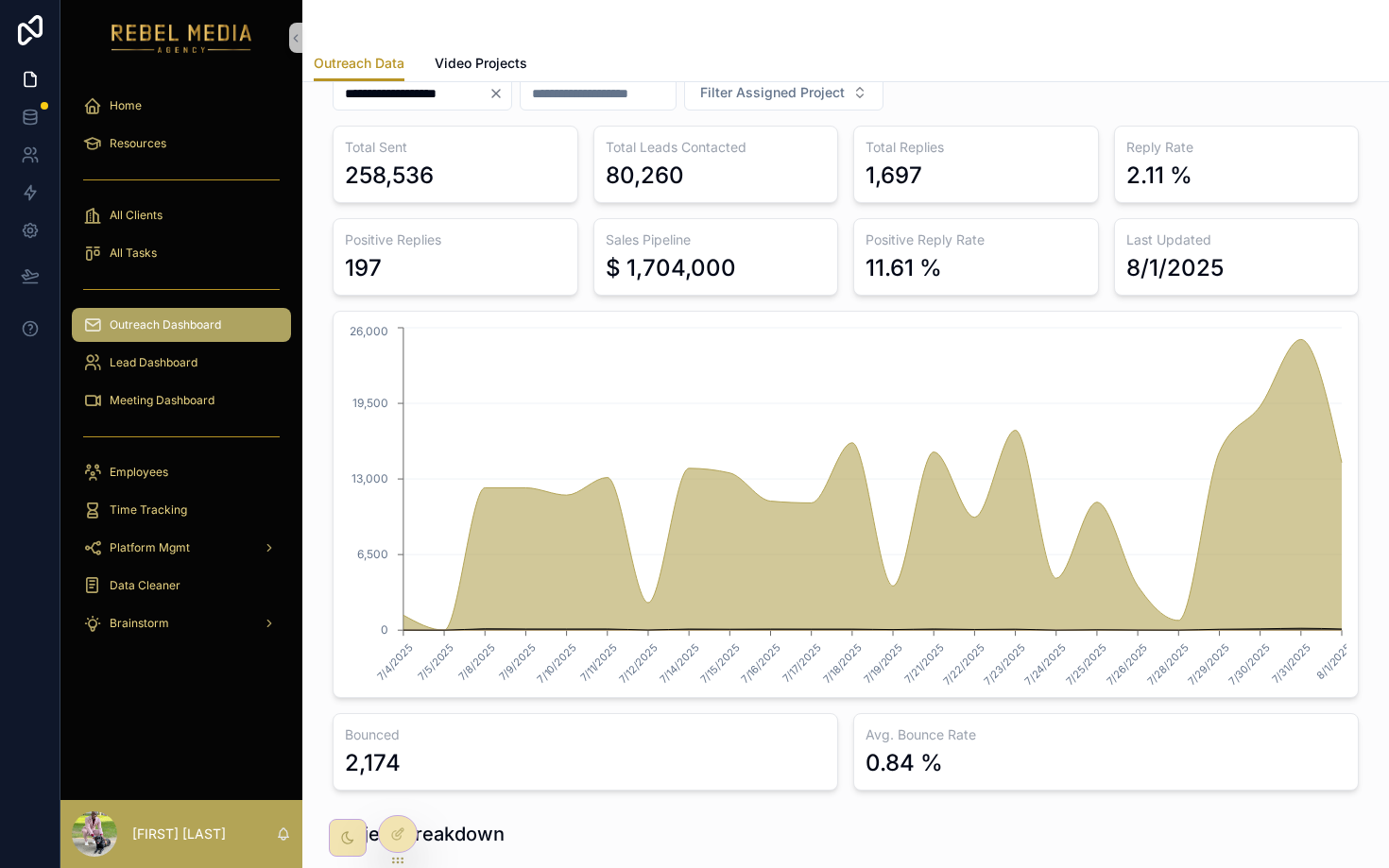 scroll, scrollTop: 0, scrollLeft: 0, axis: both 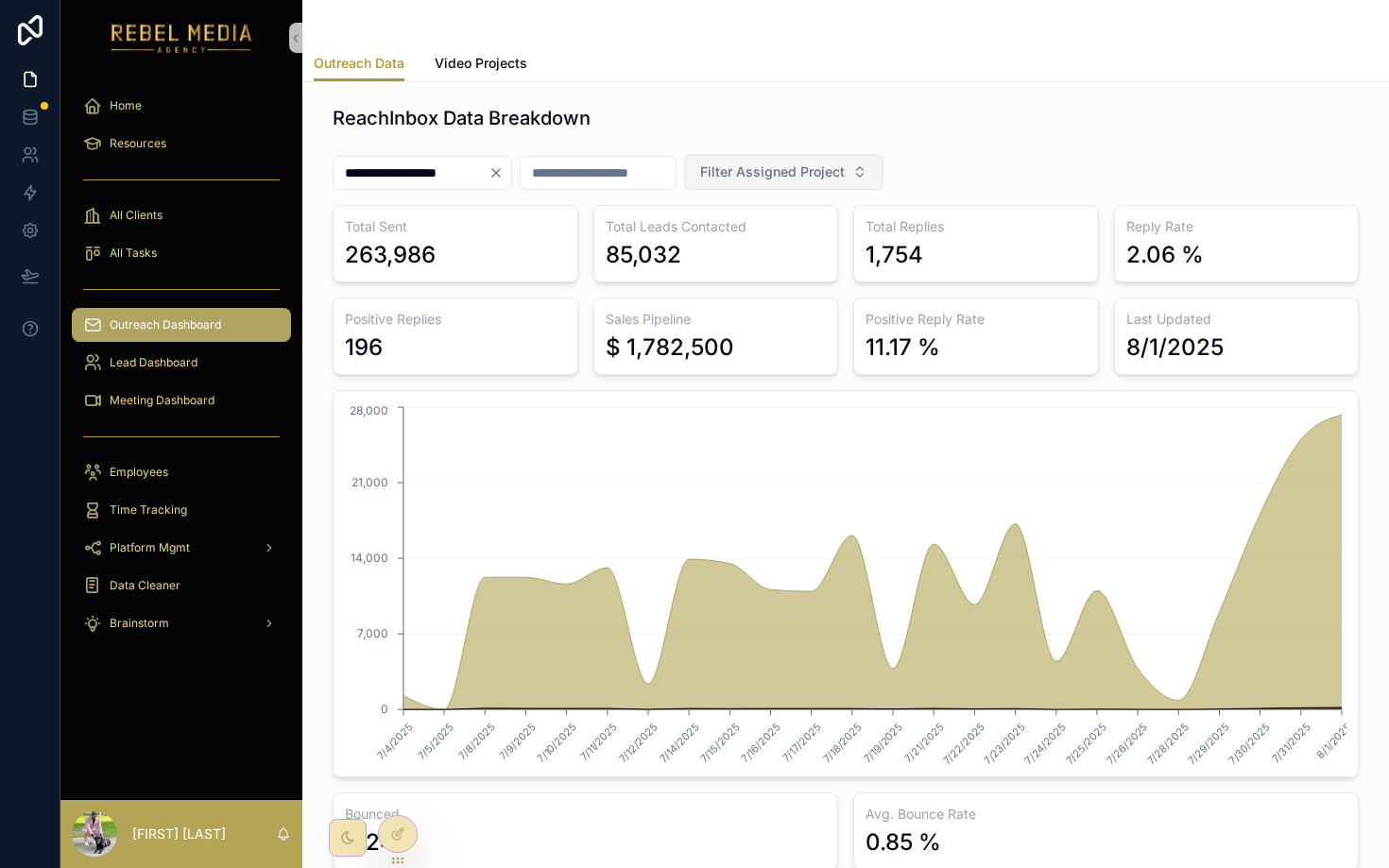click on "Filter Assigned Project" at bounding box center (783, 172) 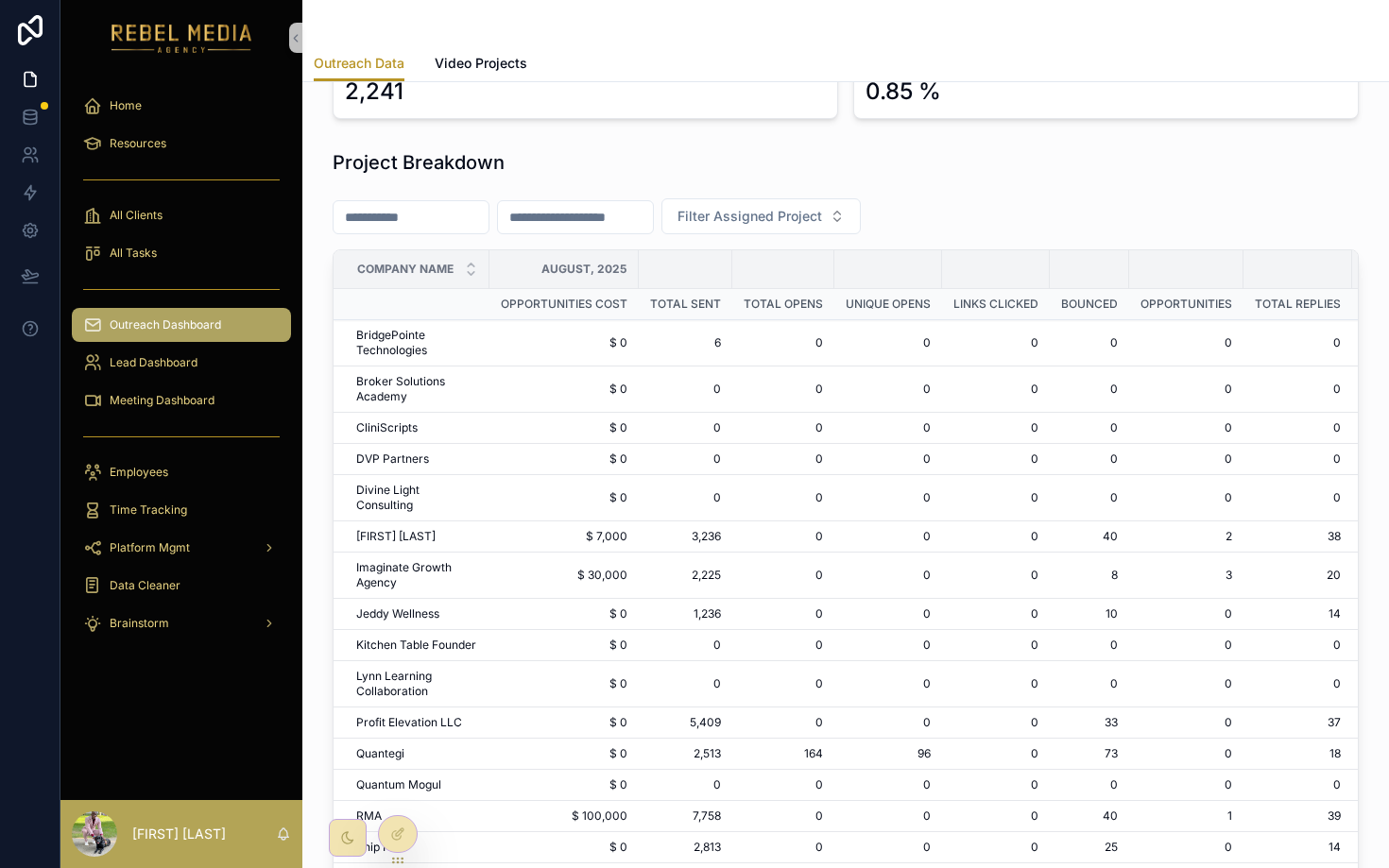 scroll, scrollTop: 0, scrollLeft: 0, axis: both 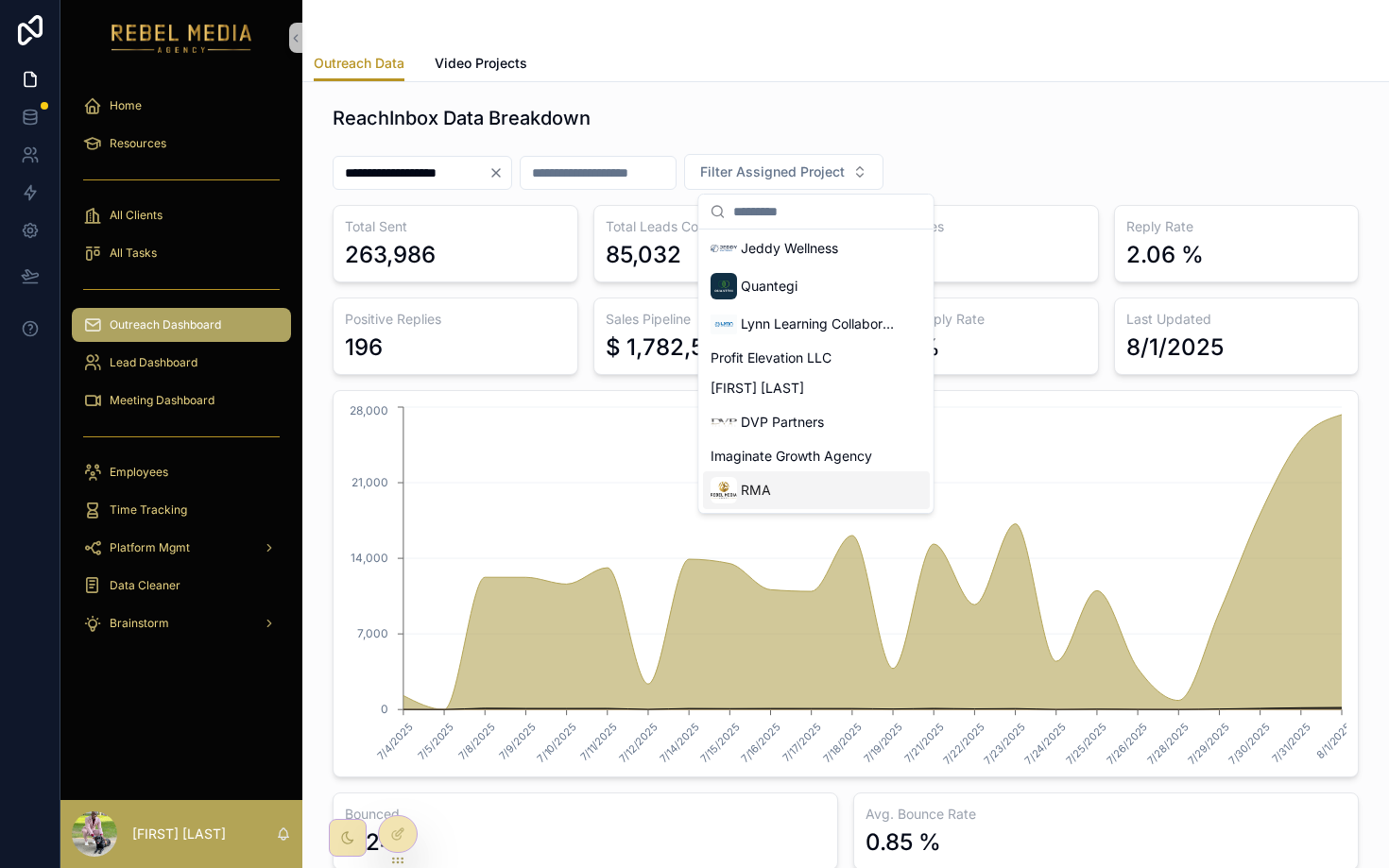 click on "RMA" at bounding box center [756, 490] 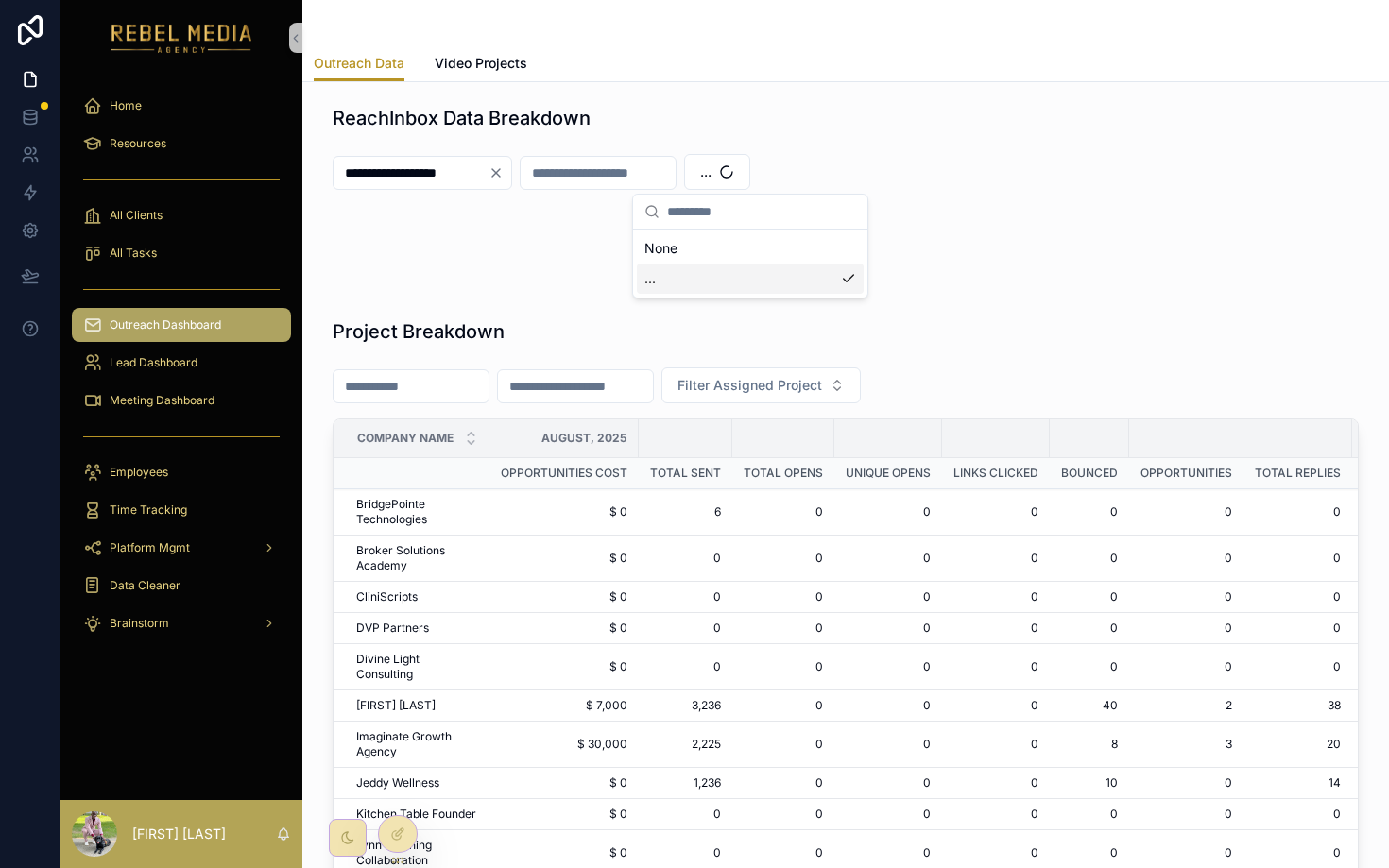 scroll, scrollTop: 0, scrollLeft: 0, axis: both 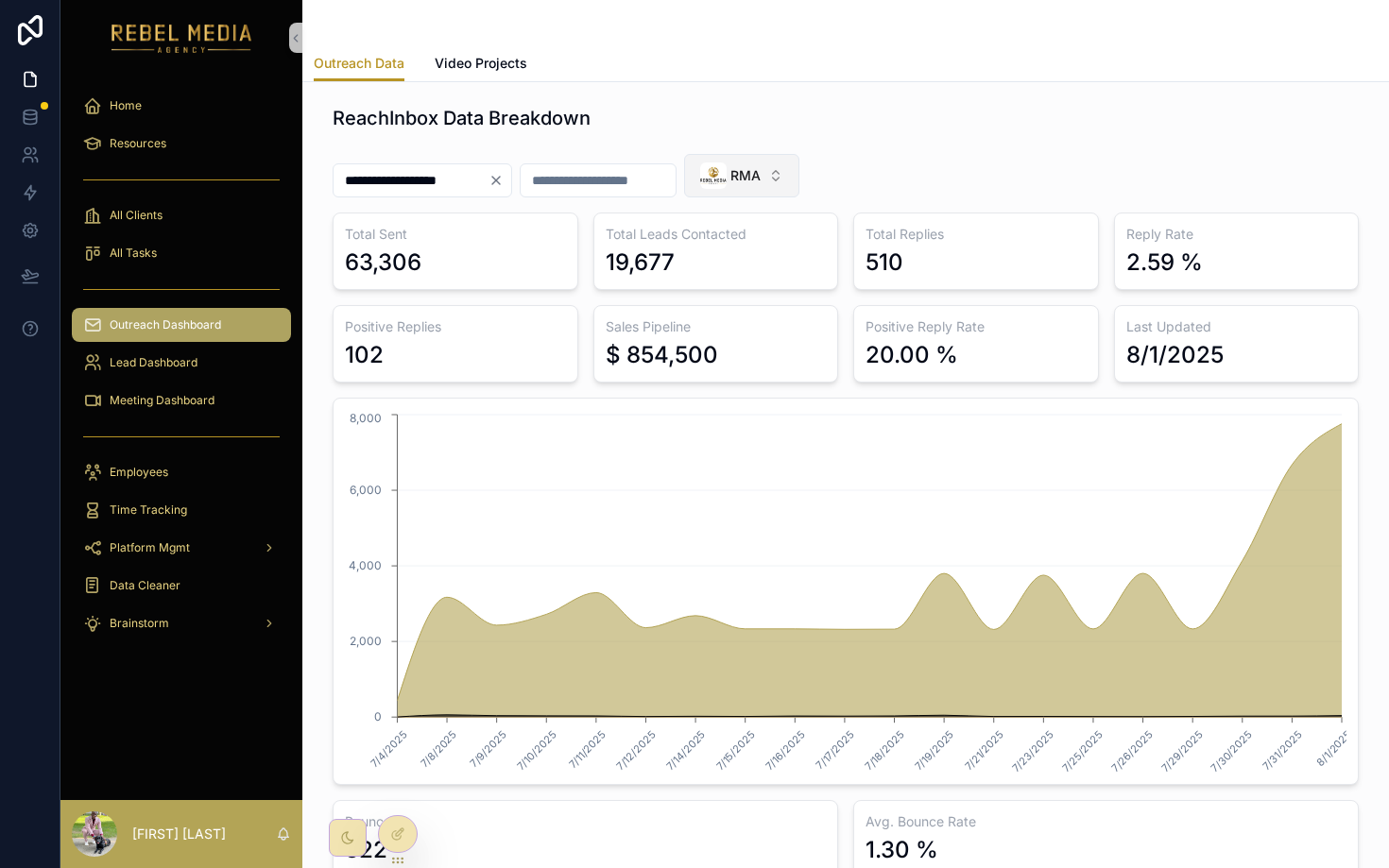 click on "RMA" at bounding box center (742, 176) 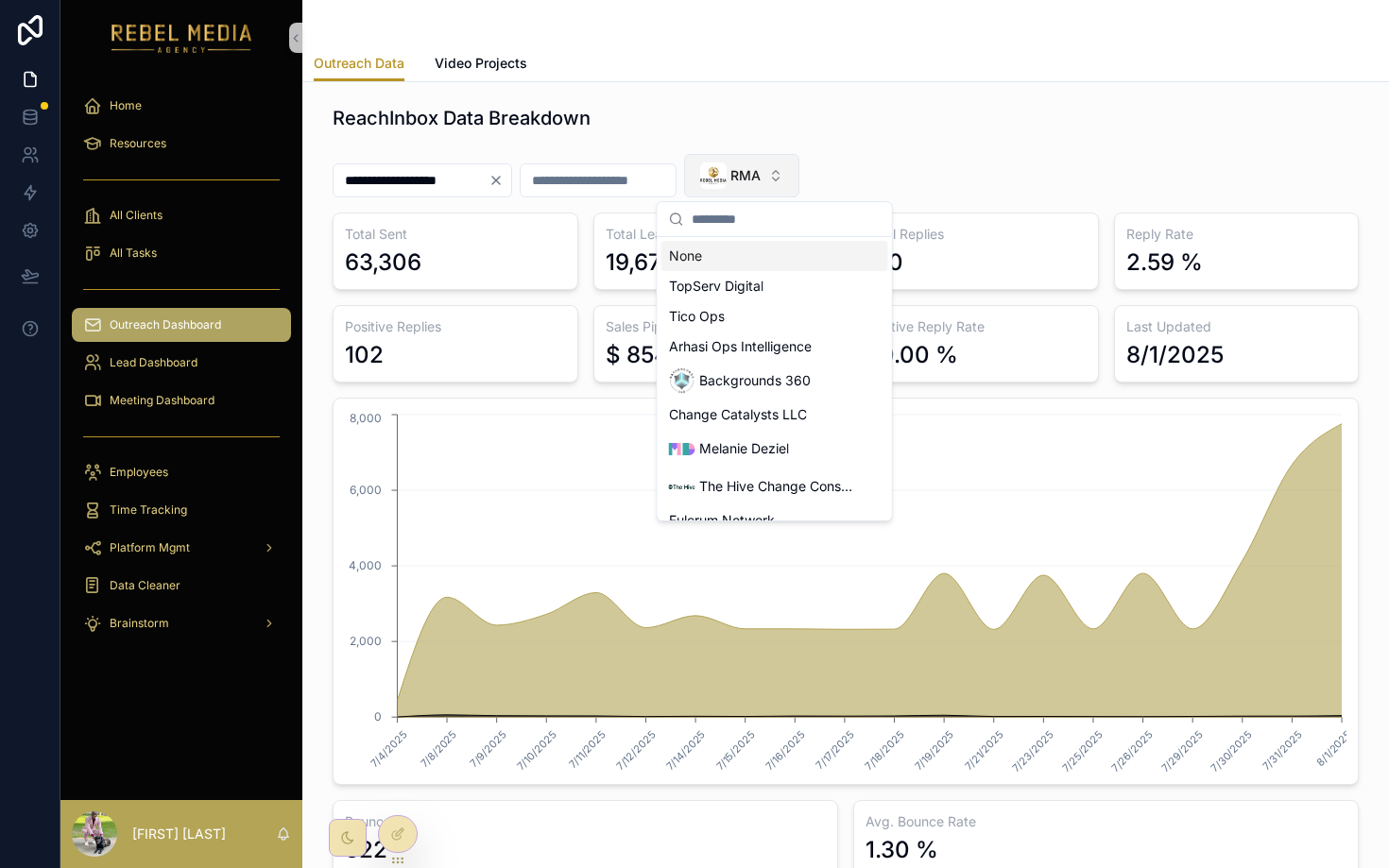 click on "RMA" at bounding box center [742, 176] 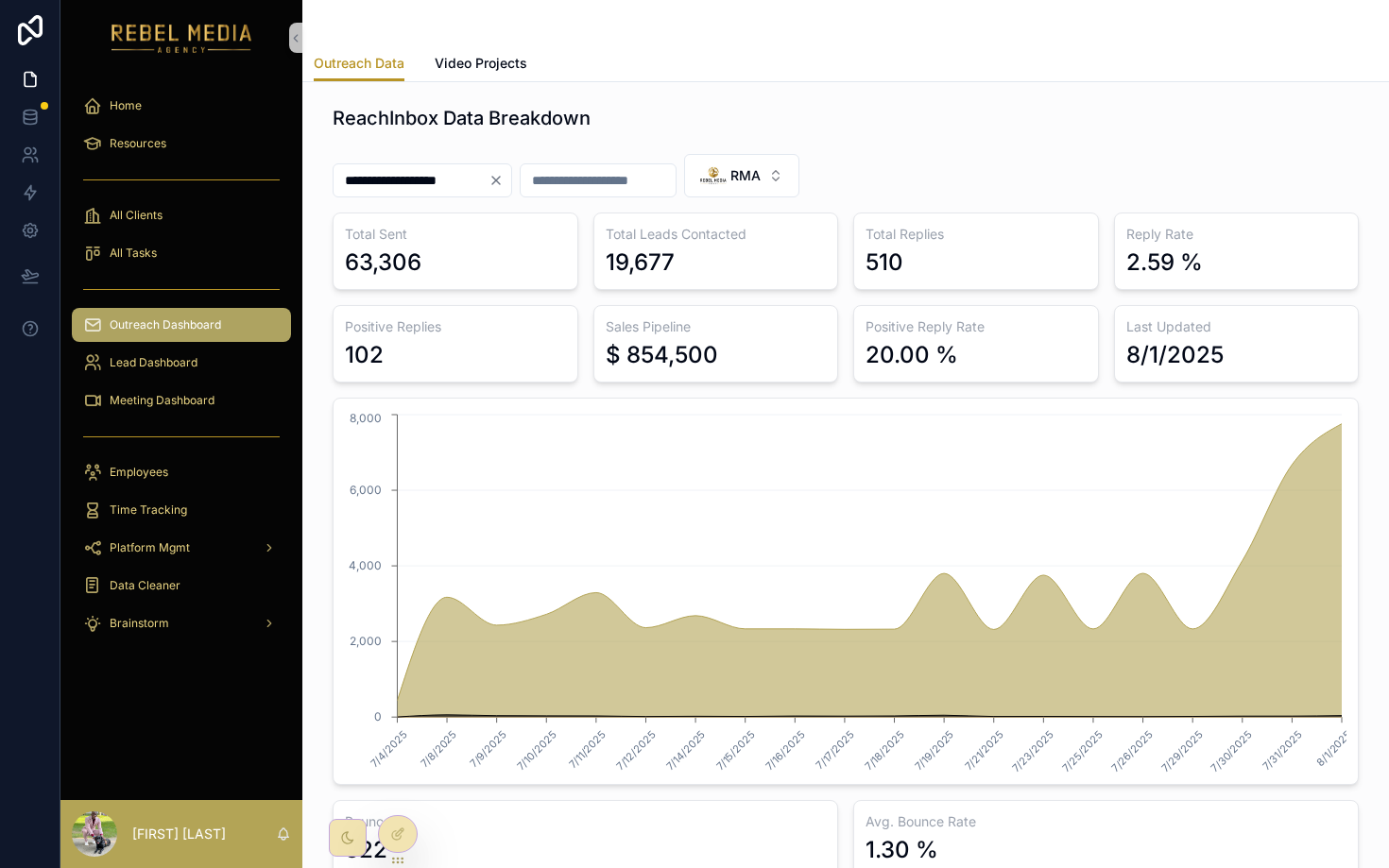 click on "**********" at bounding box center [411, 180] 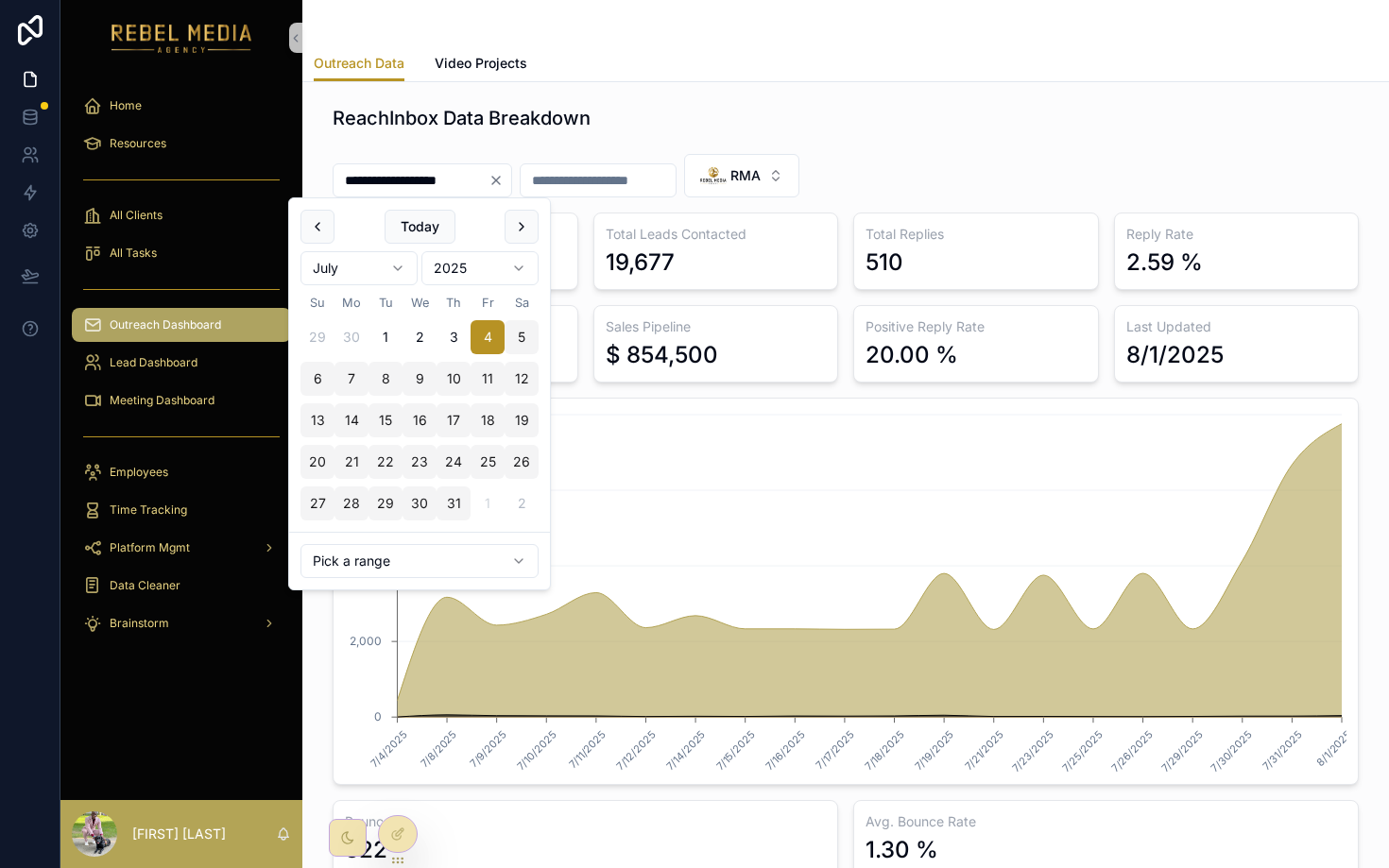 click 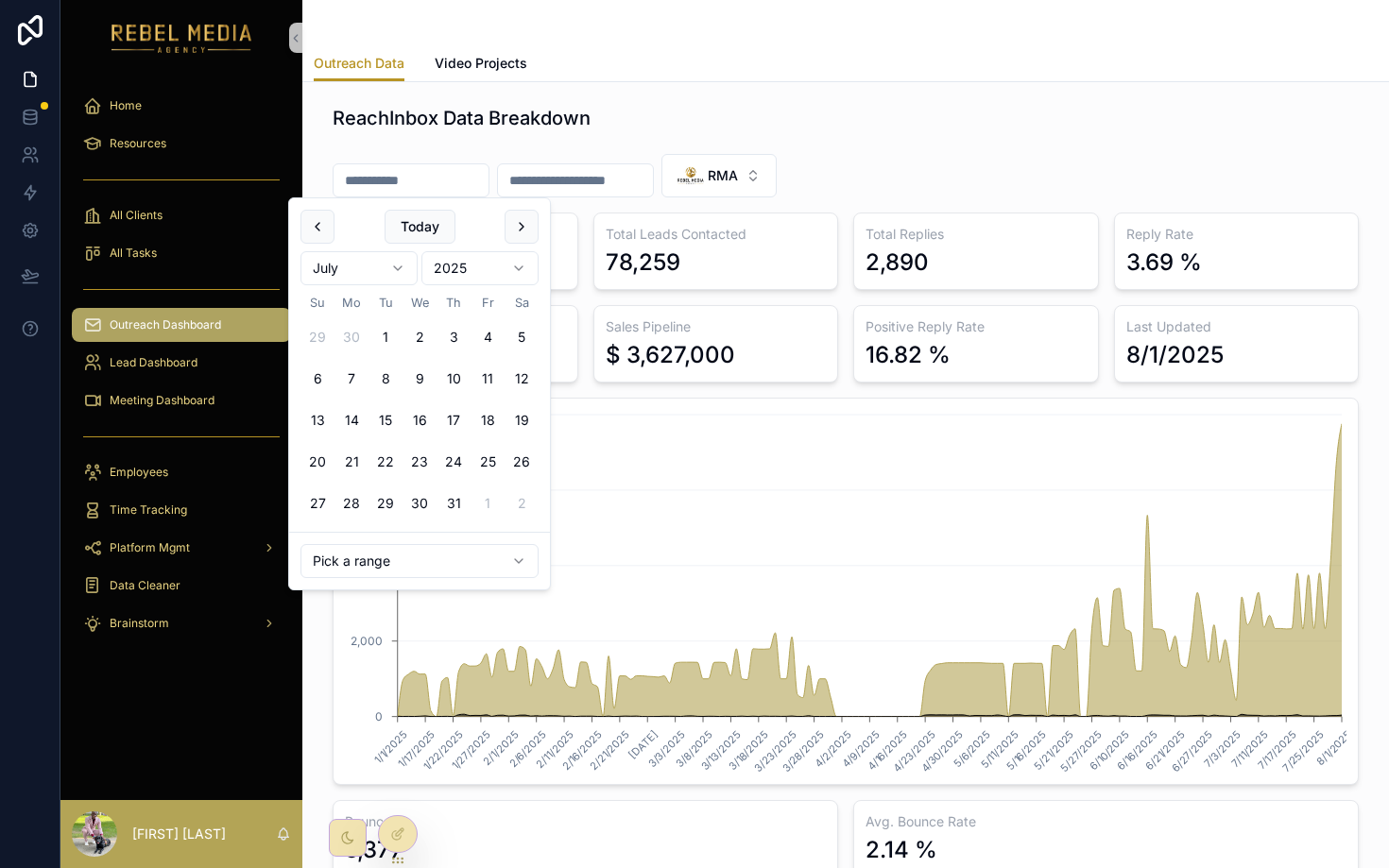 click at bounding box center (411, 180) 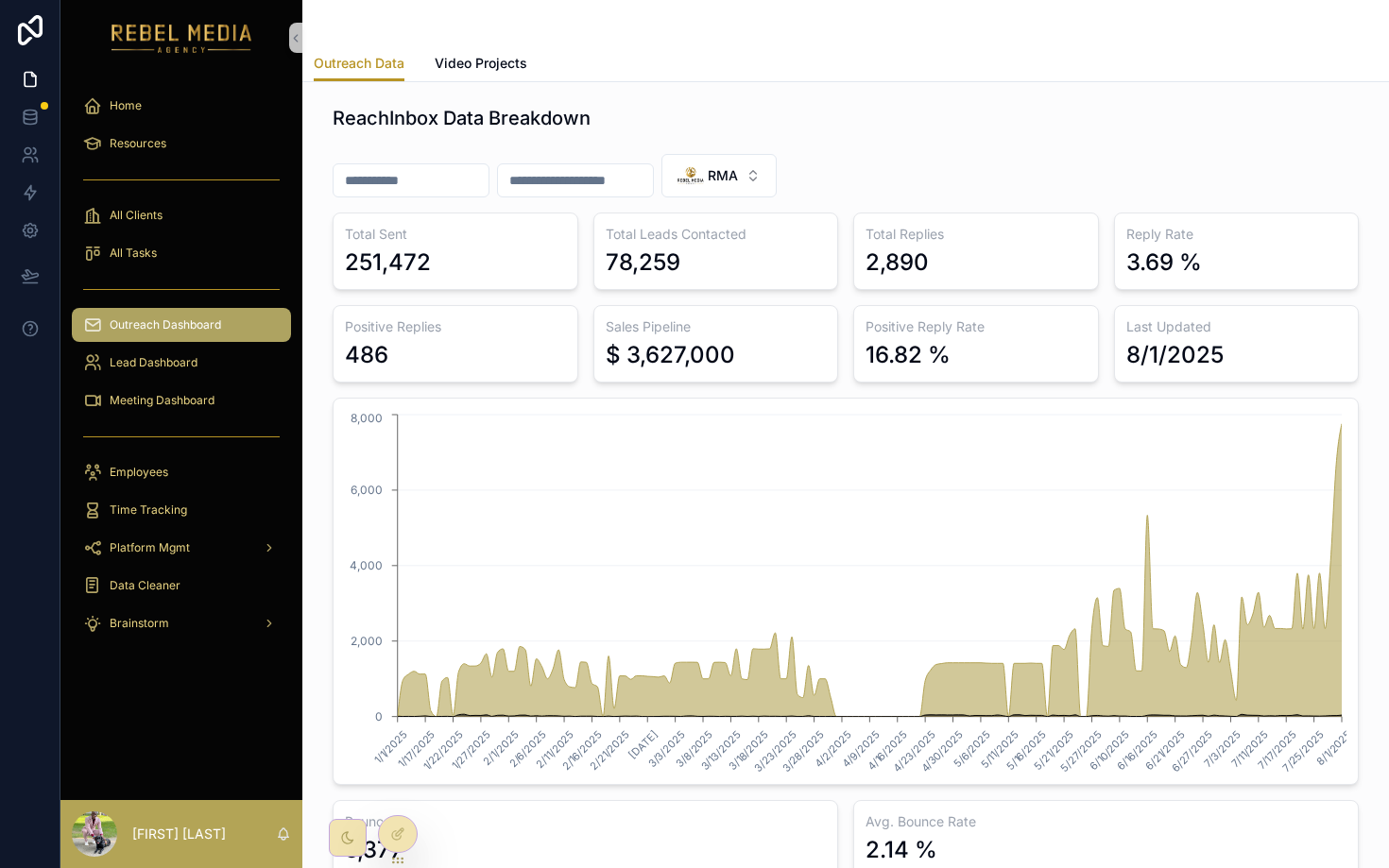 click on "RMA" at bounding box center [846, 179] 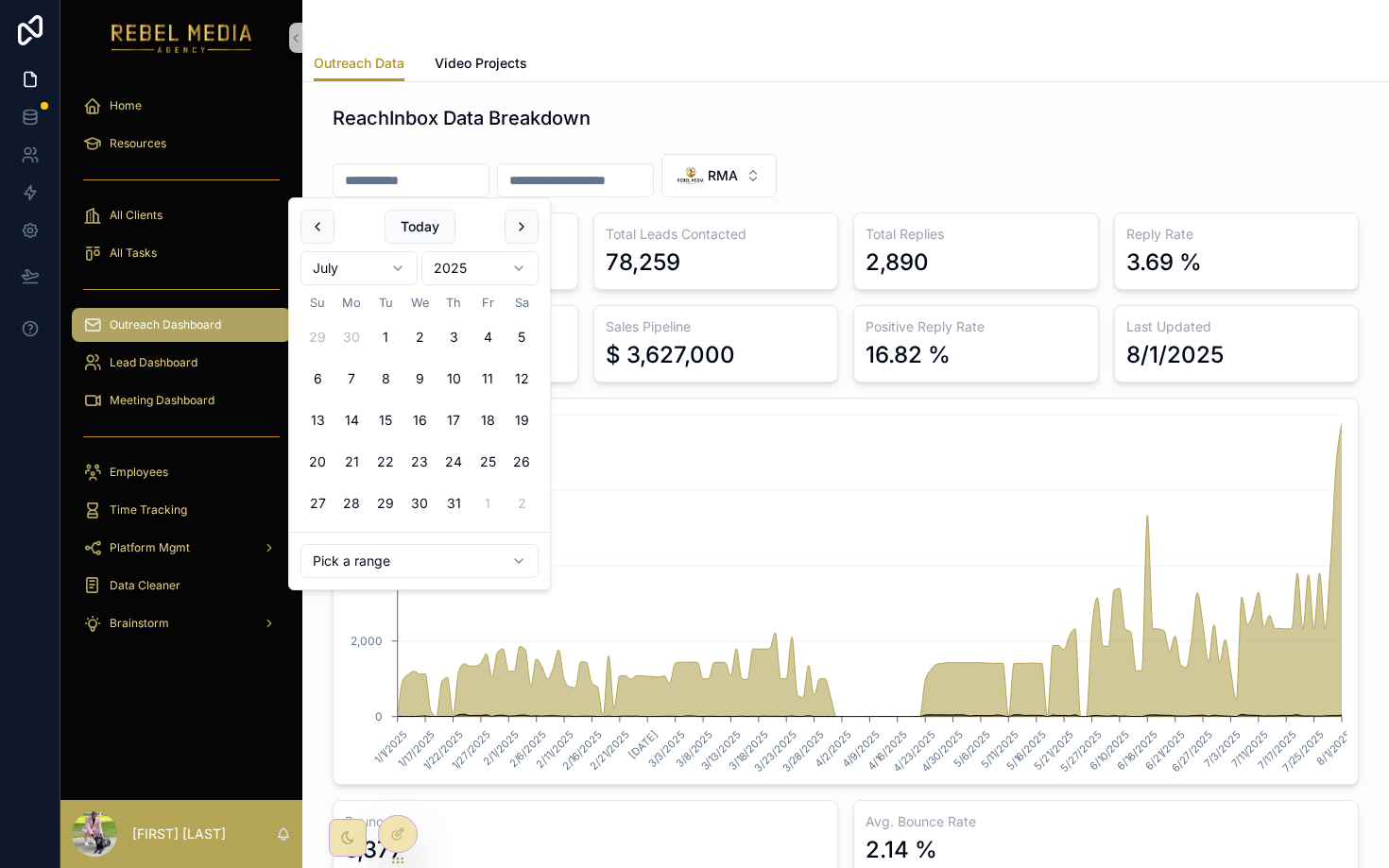 click on "ReachInbox Data Breakdown RMA Total Sent 251,472 Total Leads Contacted 78,259 Total Replies 2,890 Reply Rate 3.69 % Positive Replies 486 Sales Pipeline $ 3,627,000 Positive Reply Rate 16.82 % Last Updated 8/1/2025 1/1/2025 1/17/2025 1/22/2025 1/27/2025 2/1/2025 2/6/2025 2/11/2025 2/16/2025 2/21/2025 2/26/2025 3/3/2025 3/8/2025 3/13/2025 3/18/2025 3/23/2025 3/28/2025 4/2/2025 4/9/2025 4/16/2025 4/23/2025 4/30/2025 5/6/2025 5/11/2025 5/16/2025 5/21/2025 5/27/2025 6/10/2025 6/16/2025 6/21/2025 6/27/2025 7/3/2025 7/11/2025 7/17/2025 7/25/2025 8/1/2025 0 2,000 4,000 6,000 8,000 Bounced 5,377 Avg. Bounce Rate 2.14 %" at bounding box center (846, 491) 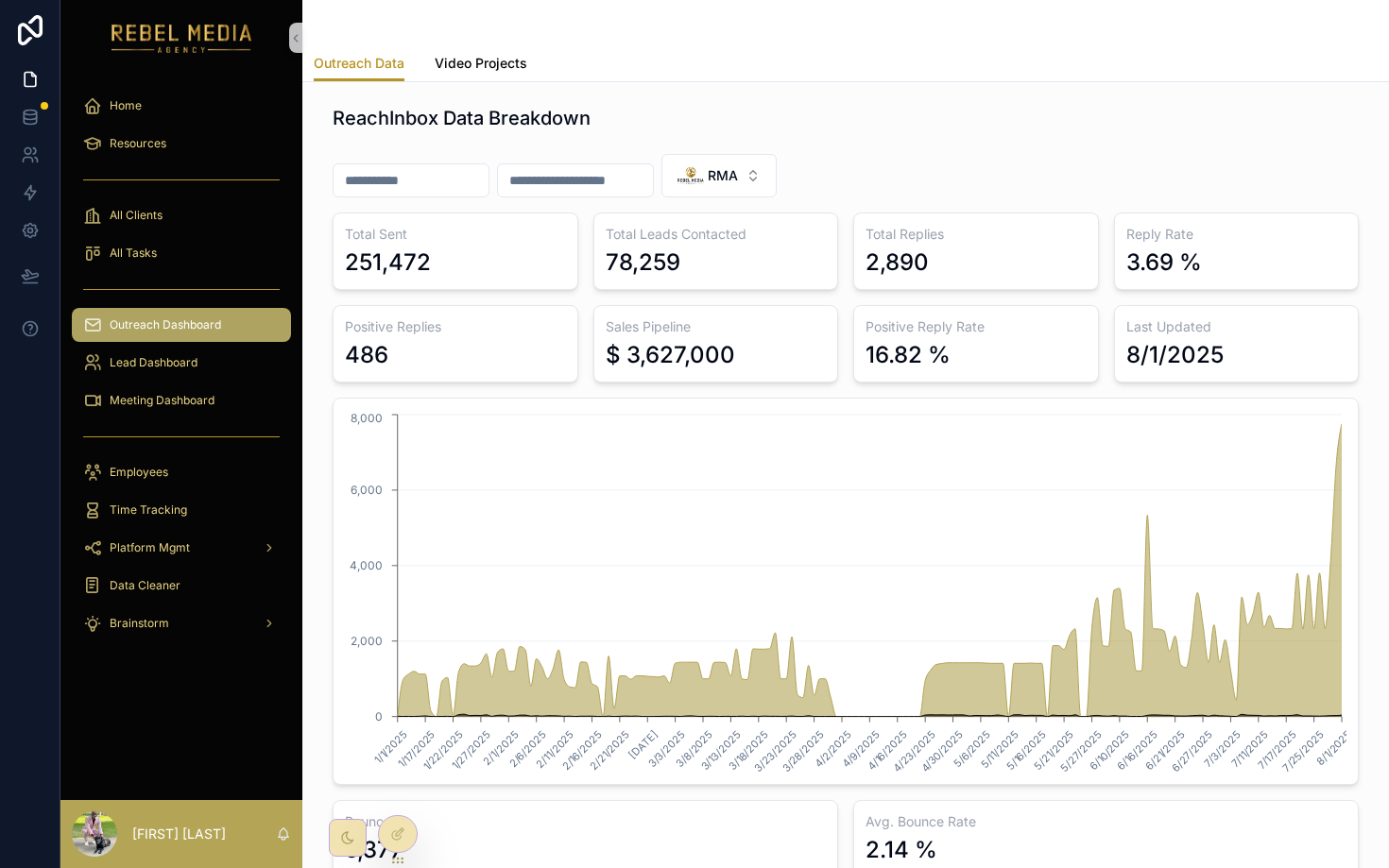 click on "Video Projects" at bounding box center [481, 63] 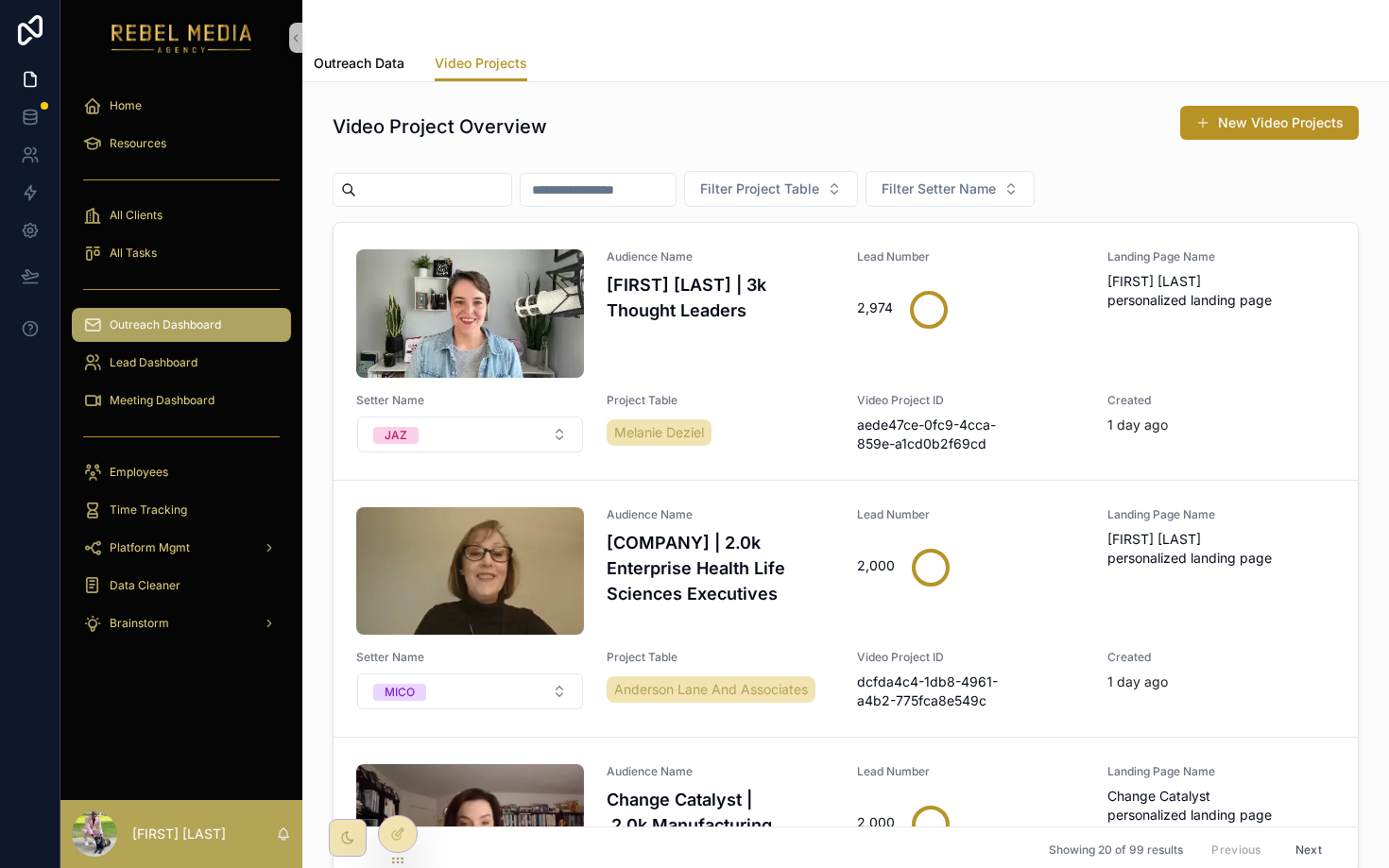 click on "Outreach Data" at bounding box center (359, 63) 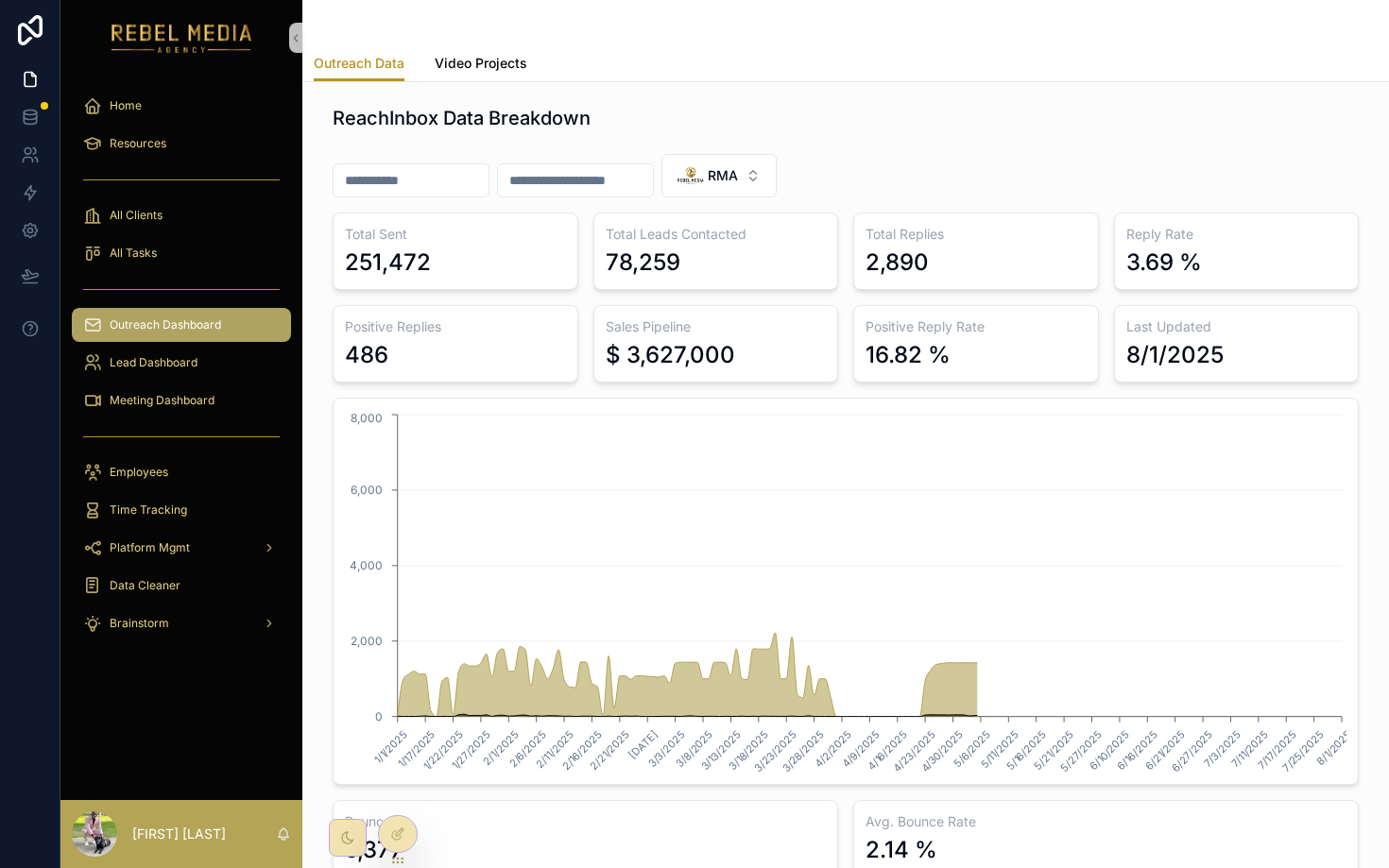 click on "Video Projects" at bounding box center (481, 63) 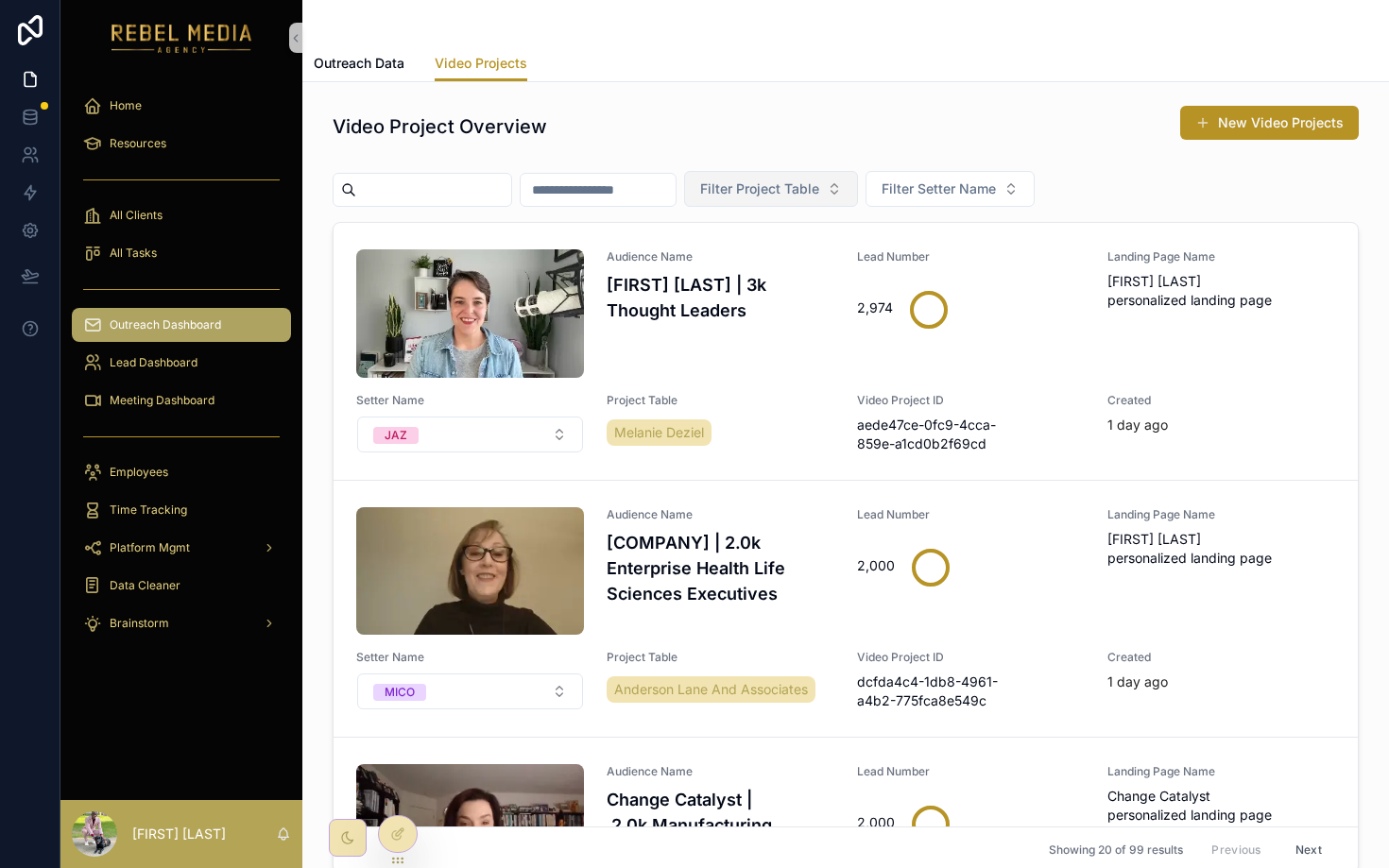 click on "Filter Project Table" at bounding box center (760, 189) 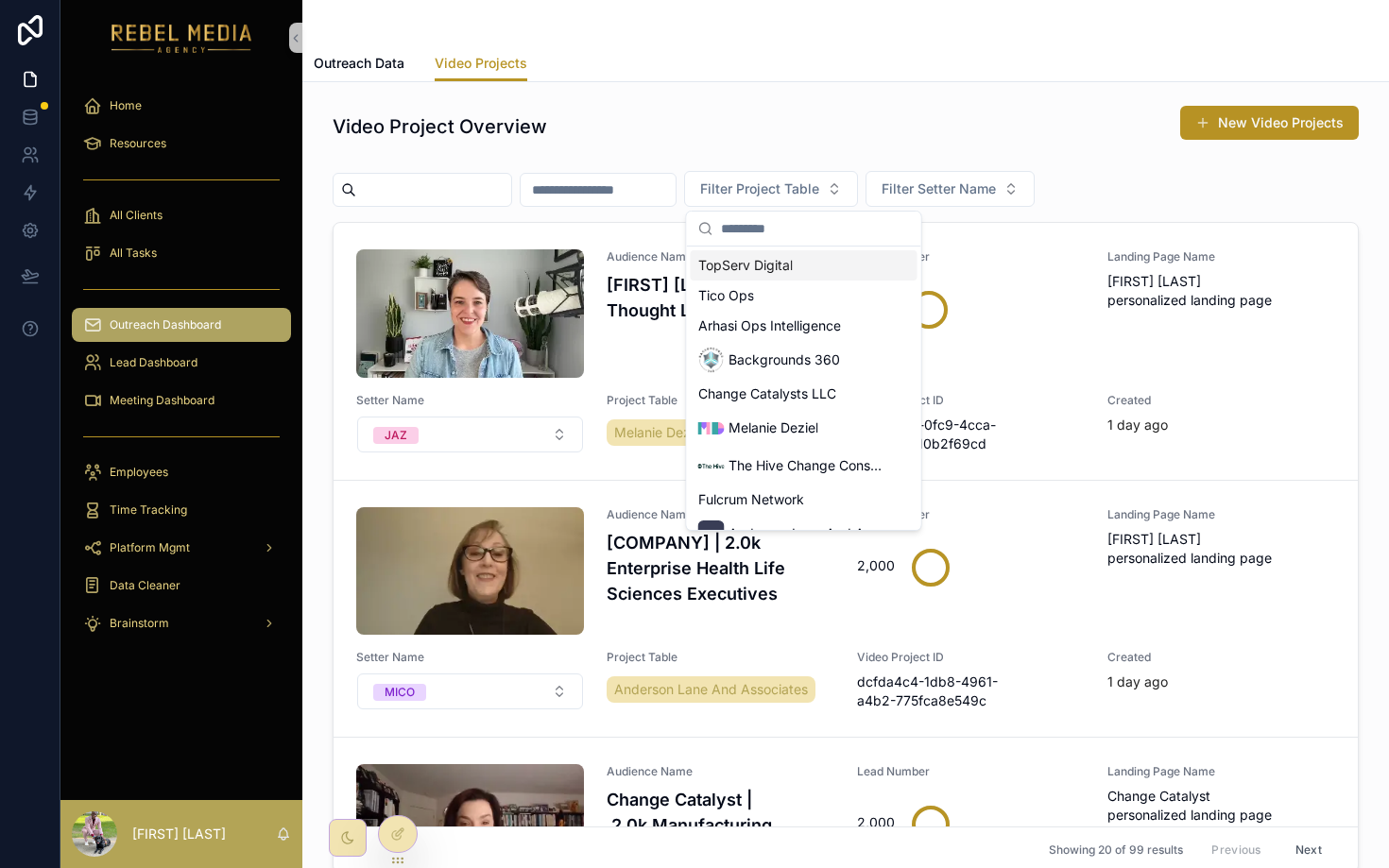 click at bounding box center (598, 190) 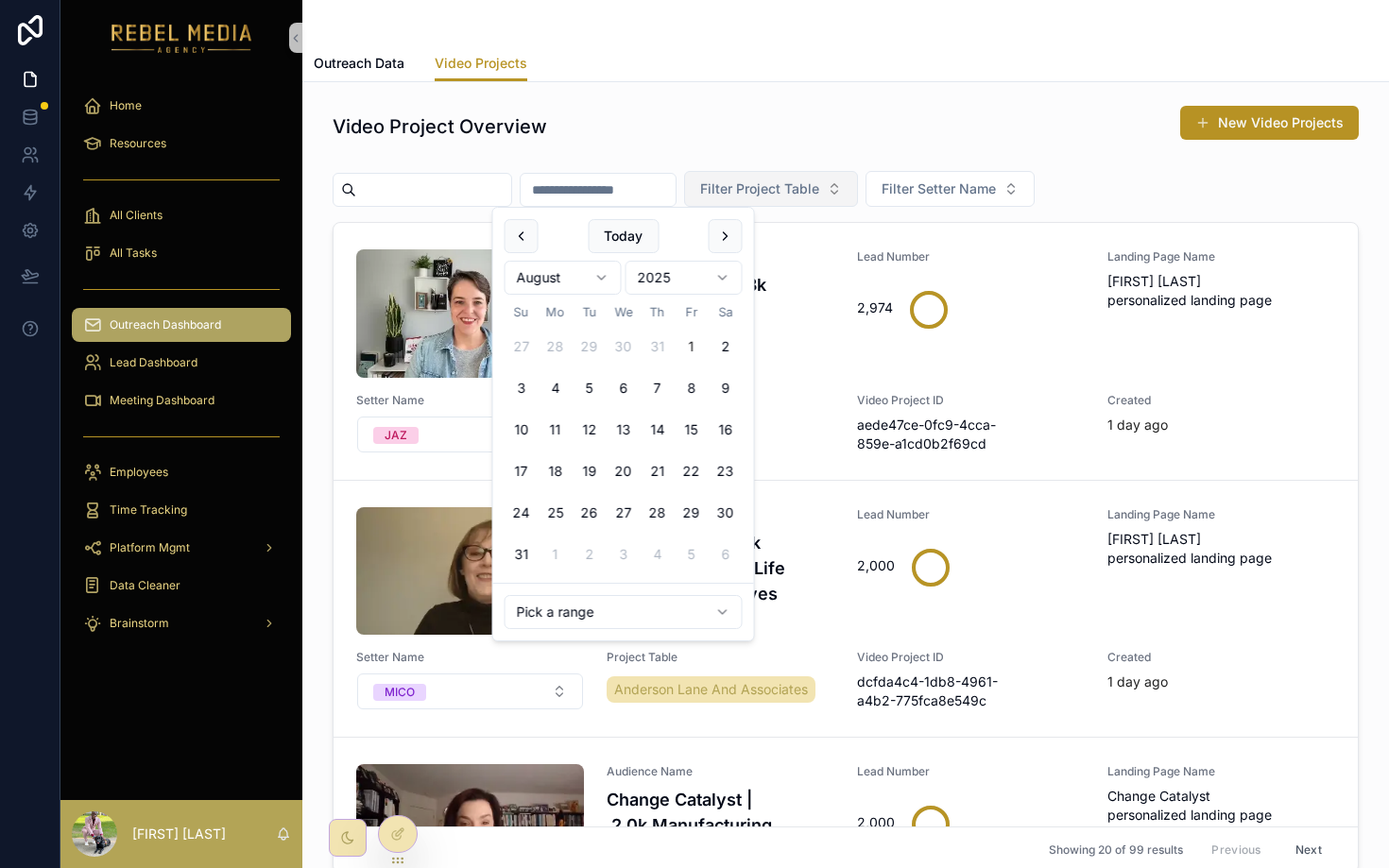 click on "Filter Project Table" at bounding box center (771, 189) 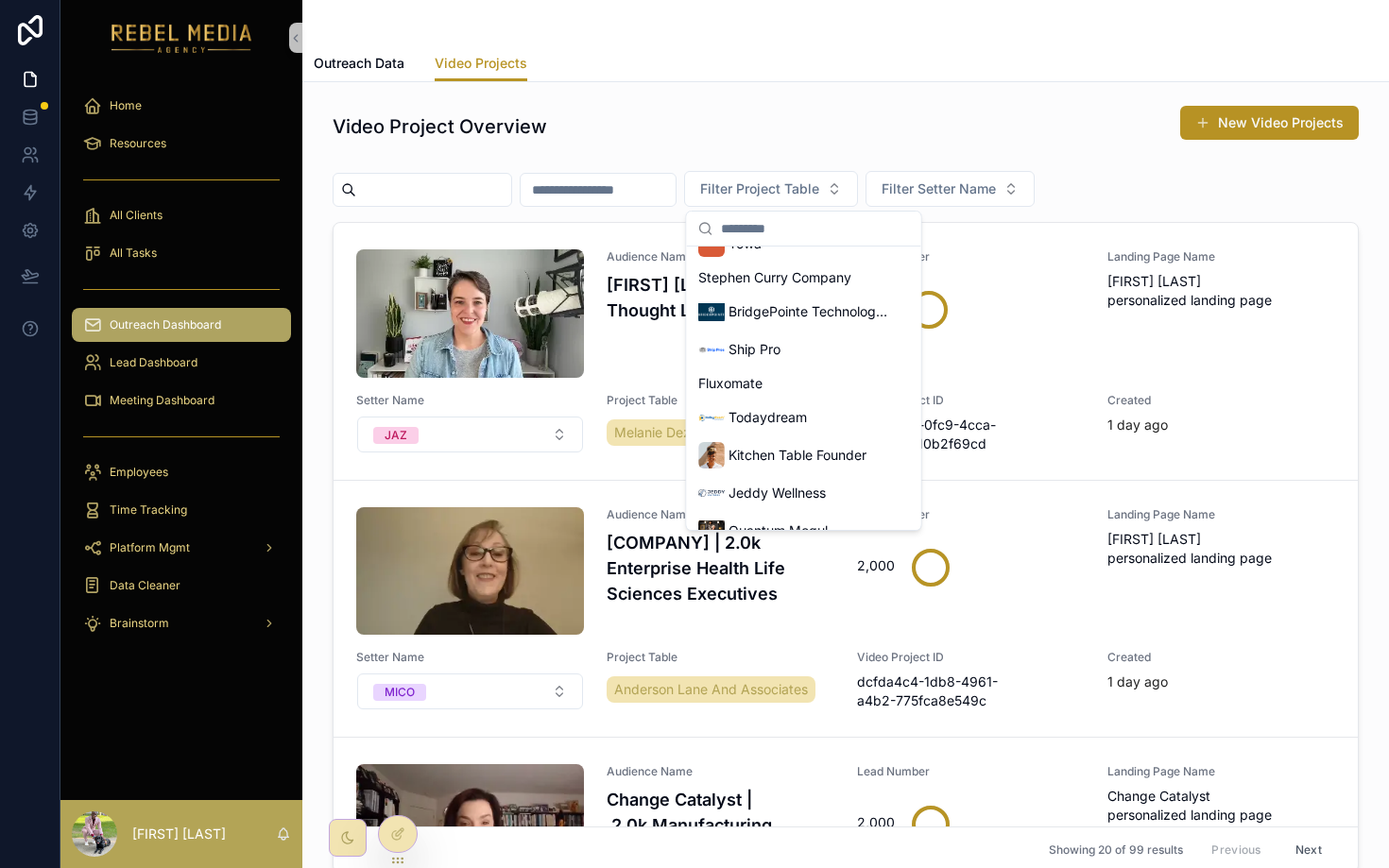 scroll, scrollTop: 827, scrollLeft: 0, axis: vertical 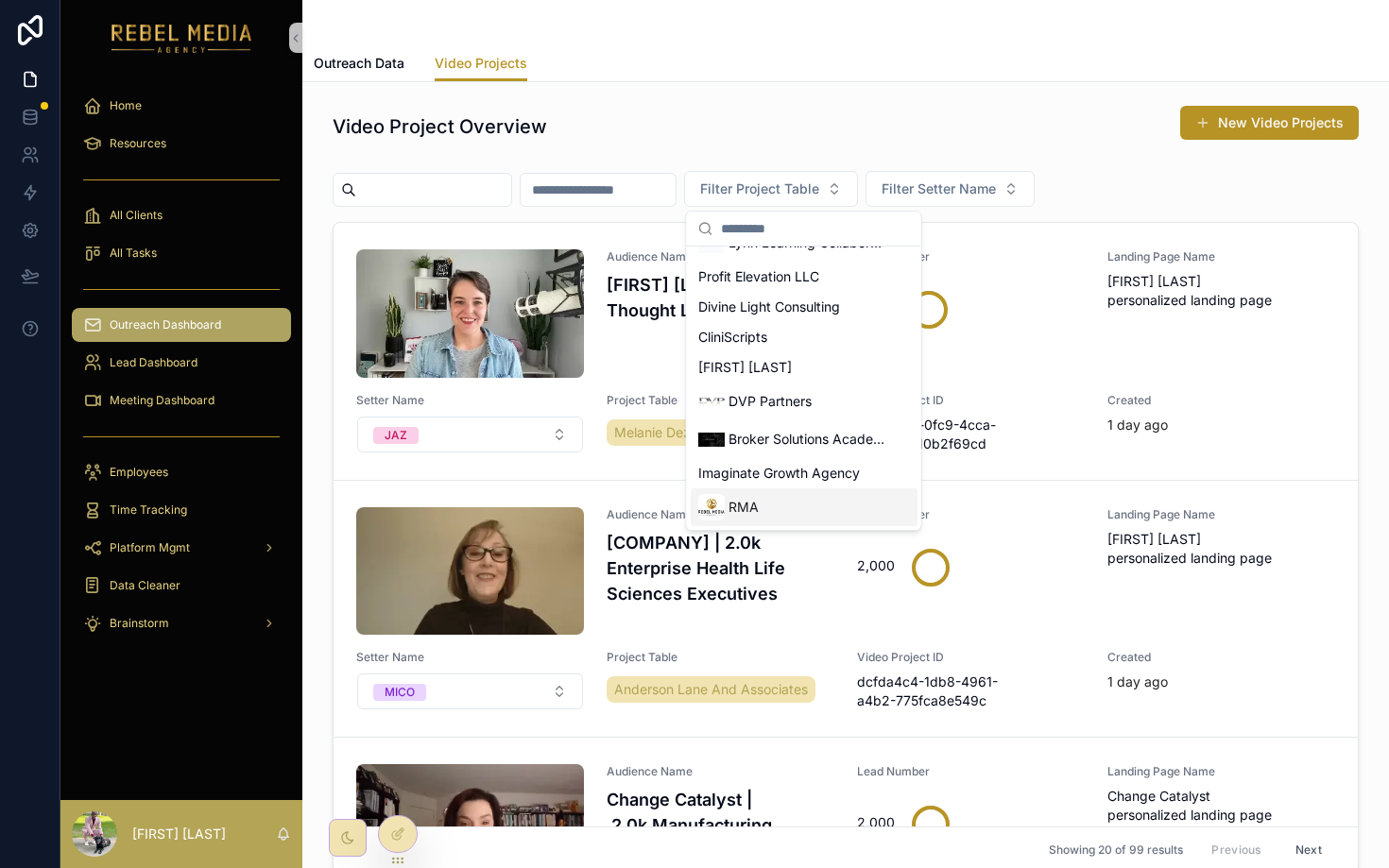 click on "RMA" at bounding box center (744, 507) 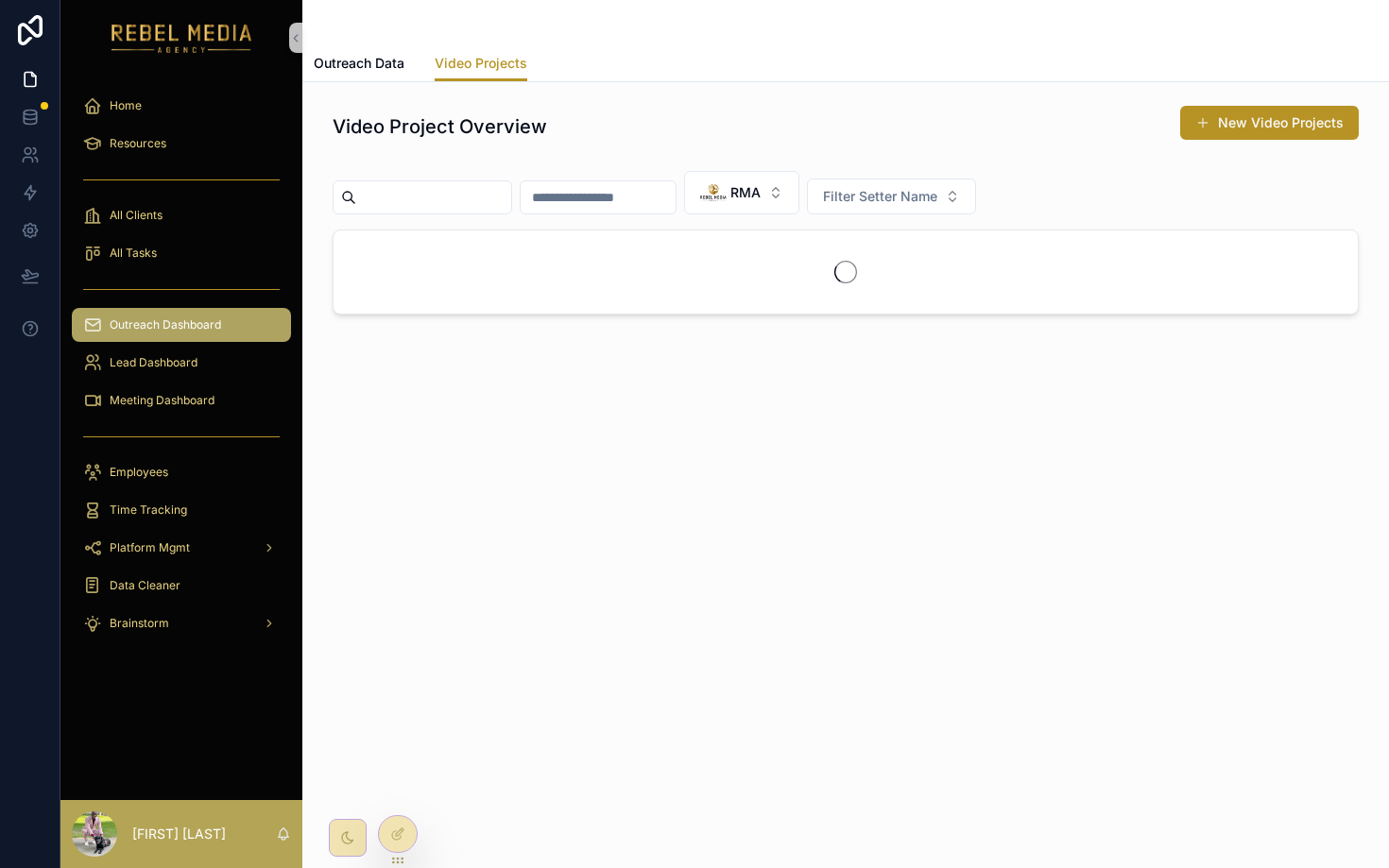 click on "Video Project Overview New Video Projects" at bounding box center (846, 127) 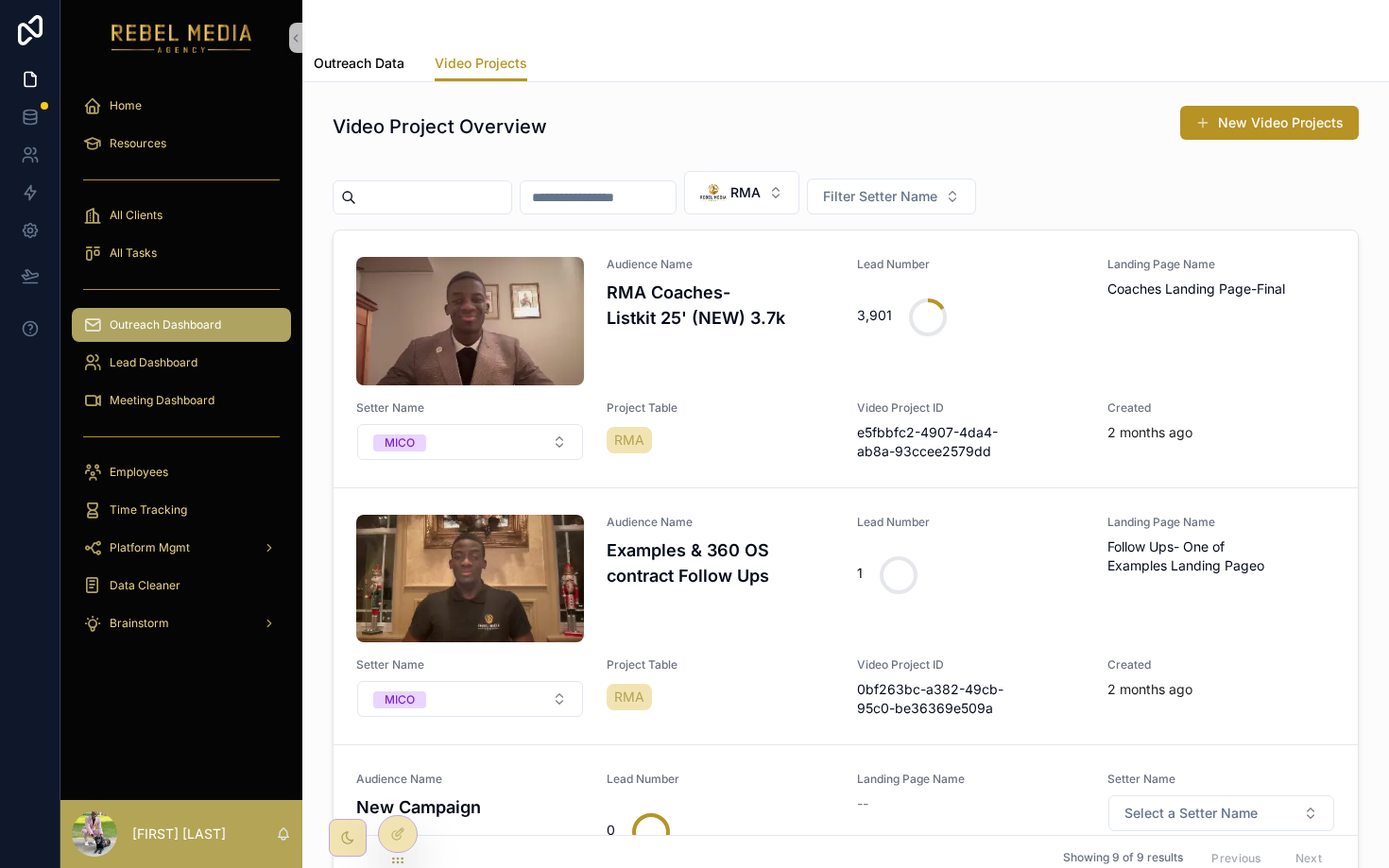 click on "Outreach Data" at bounding box center (359, 63) 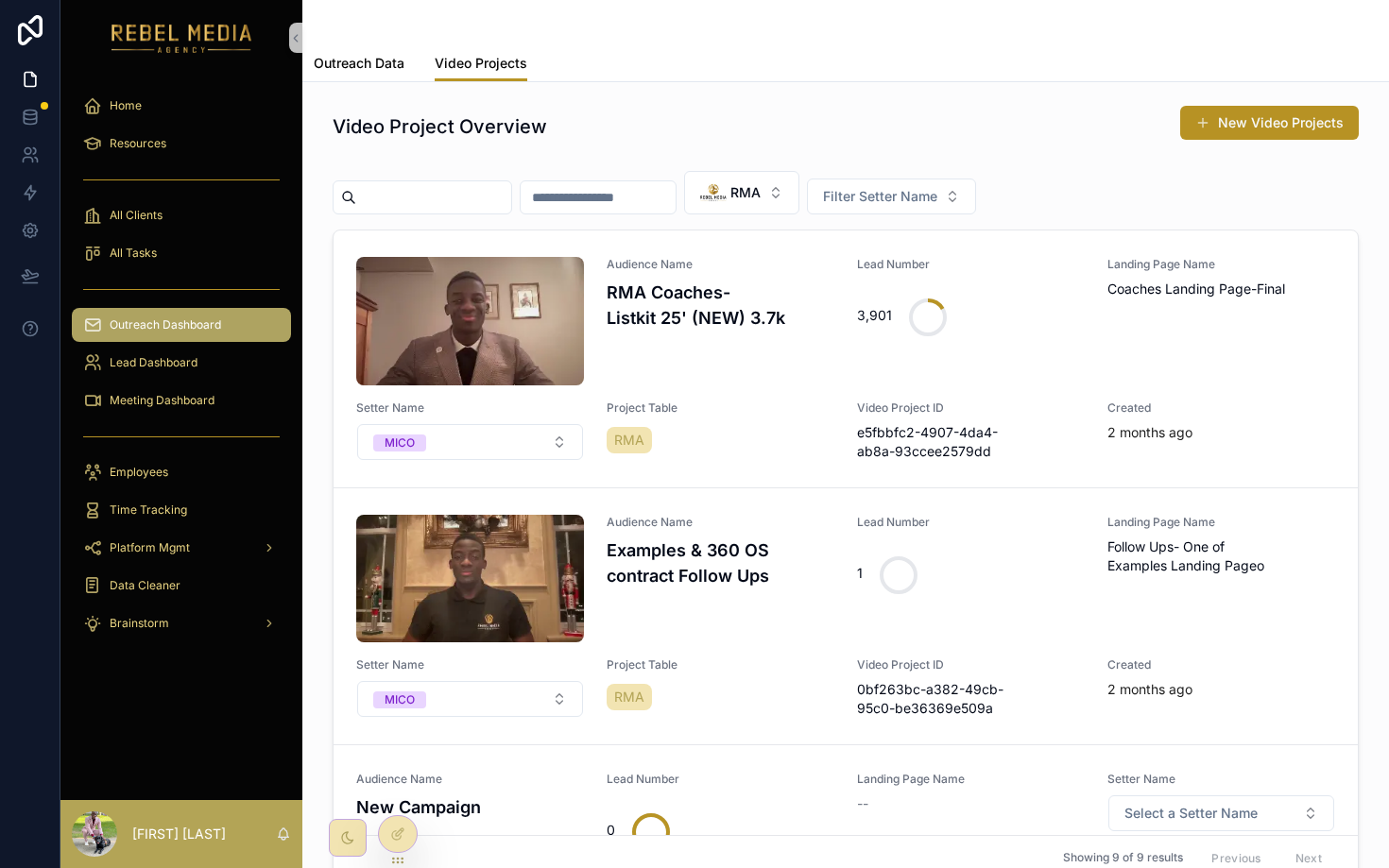 click on "Outreach Data" at bounding box center [359, 65] 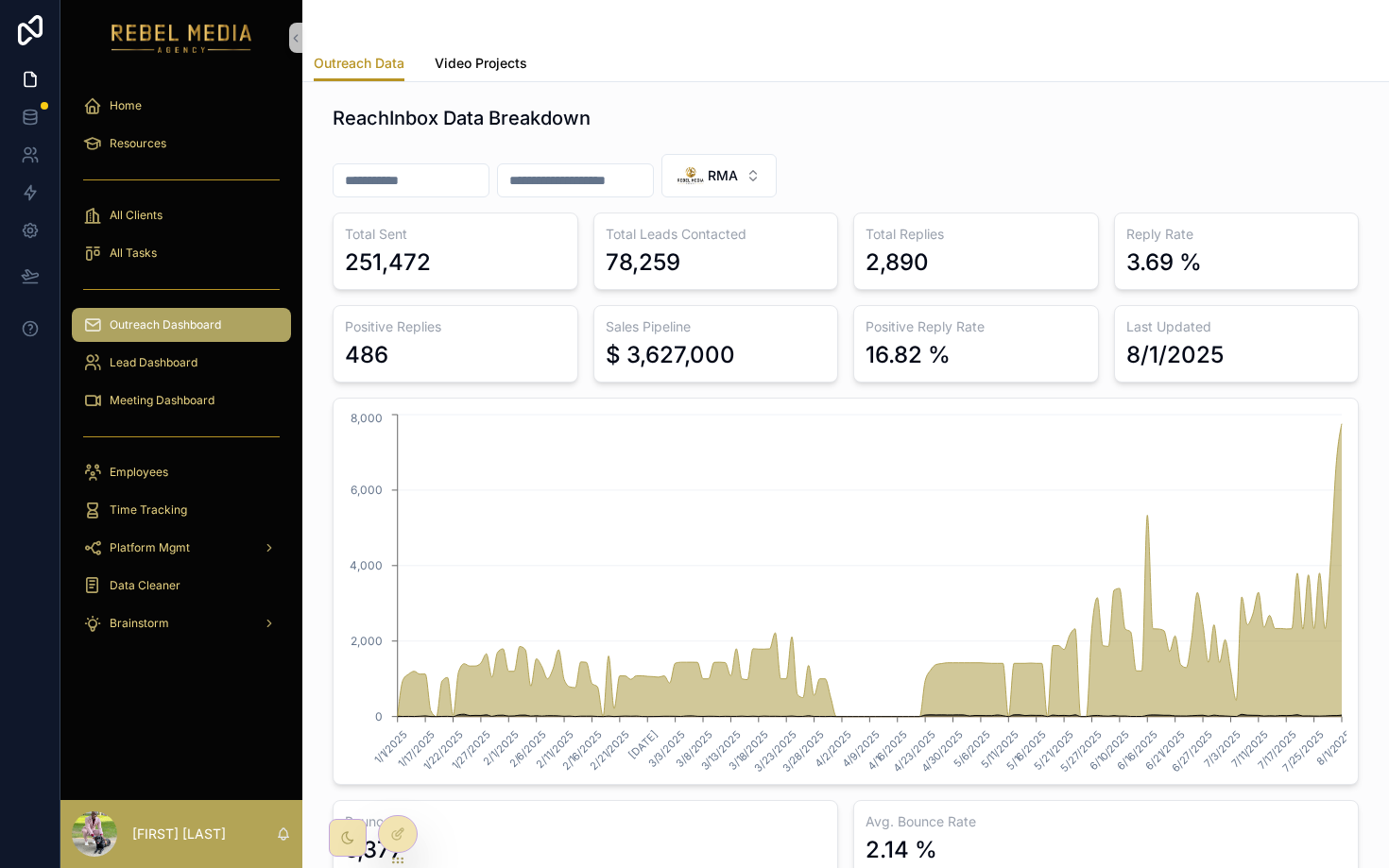click on "Video Projects" at bounding box center [481, 63] 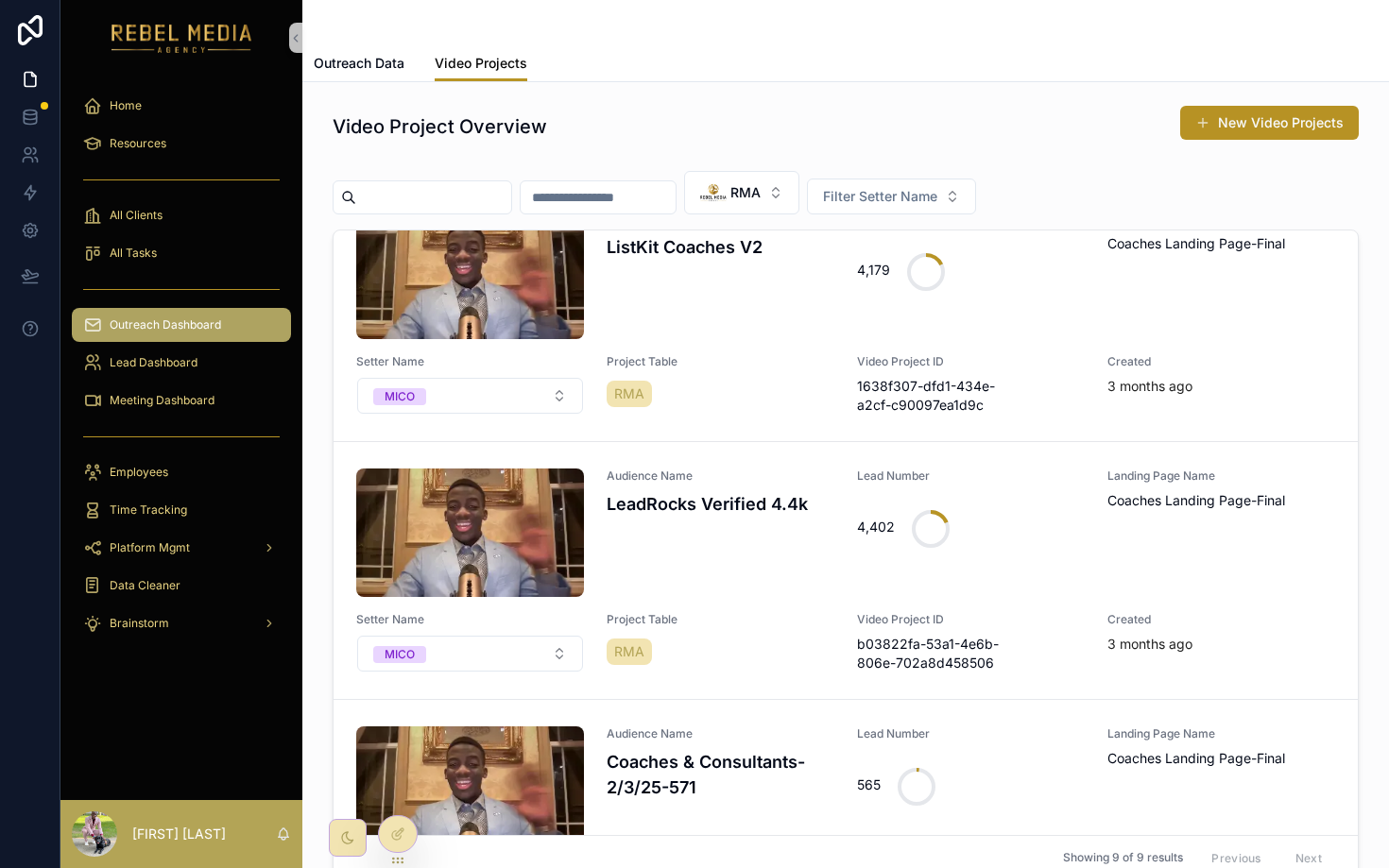 scroll, scrollTop: 1678, scrollLeft: 0, axis: vertical 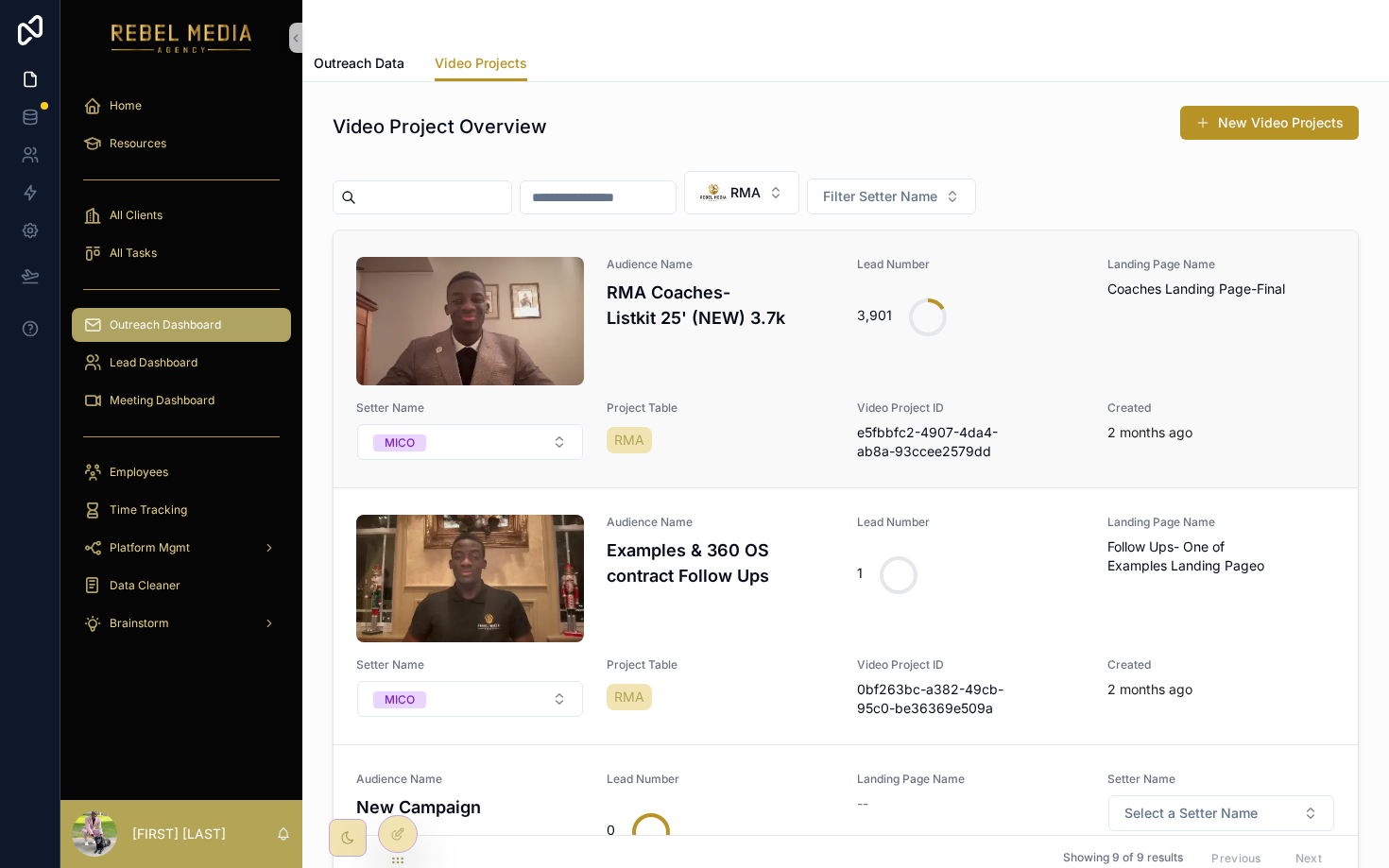 click on "Audience Name RMA Coaches-Listkit 25' (NEW) 3.7k" at bounding box center (720, 321) 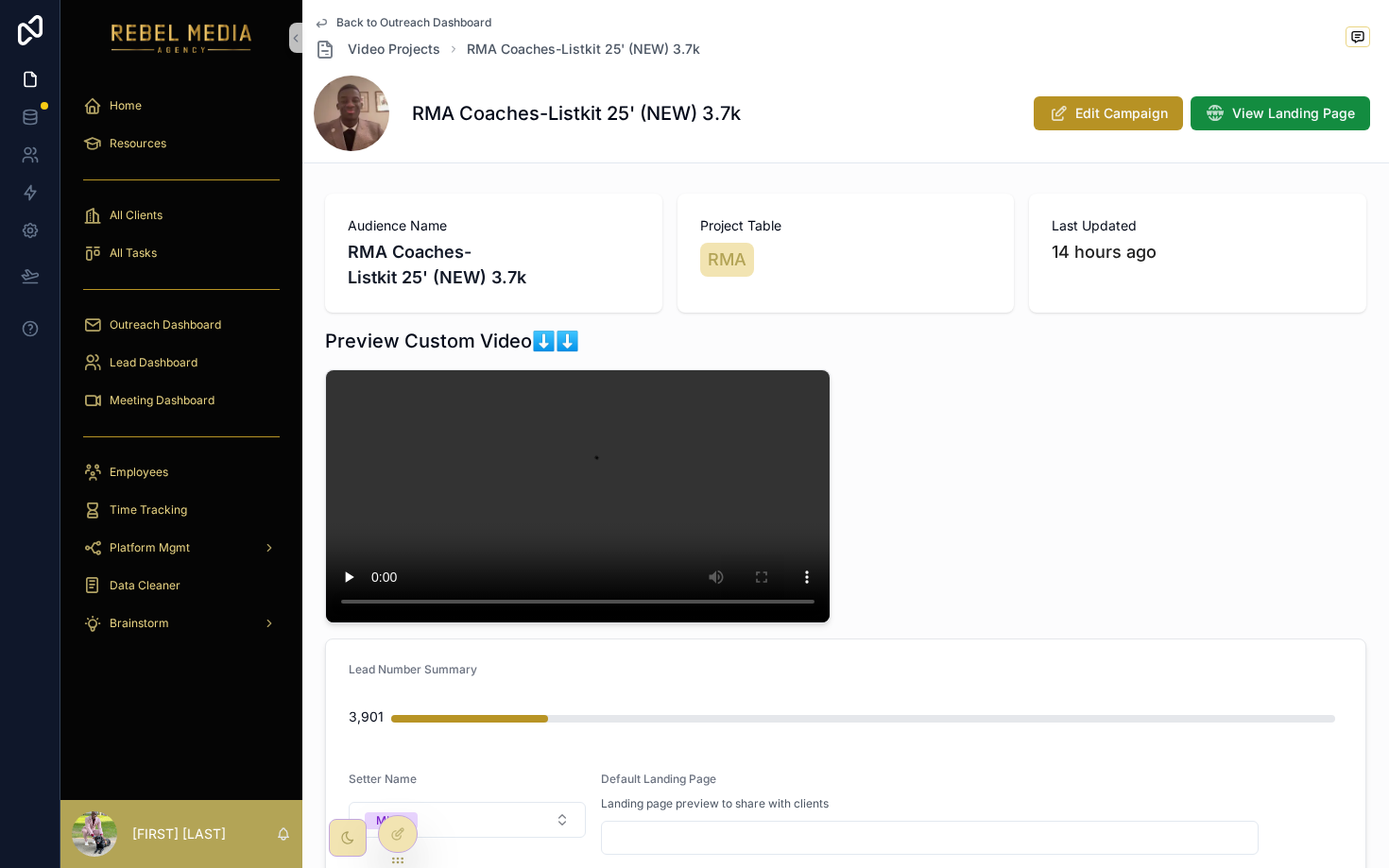 click on "RMA Coaches-Listkit 25' (NEW) 3.7k" at bounding box center (576, 113) 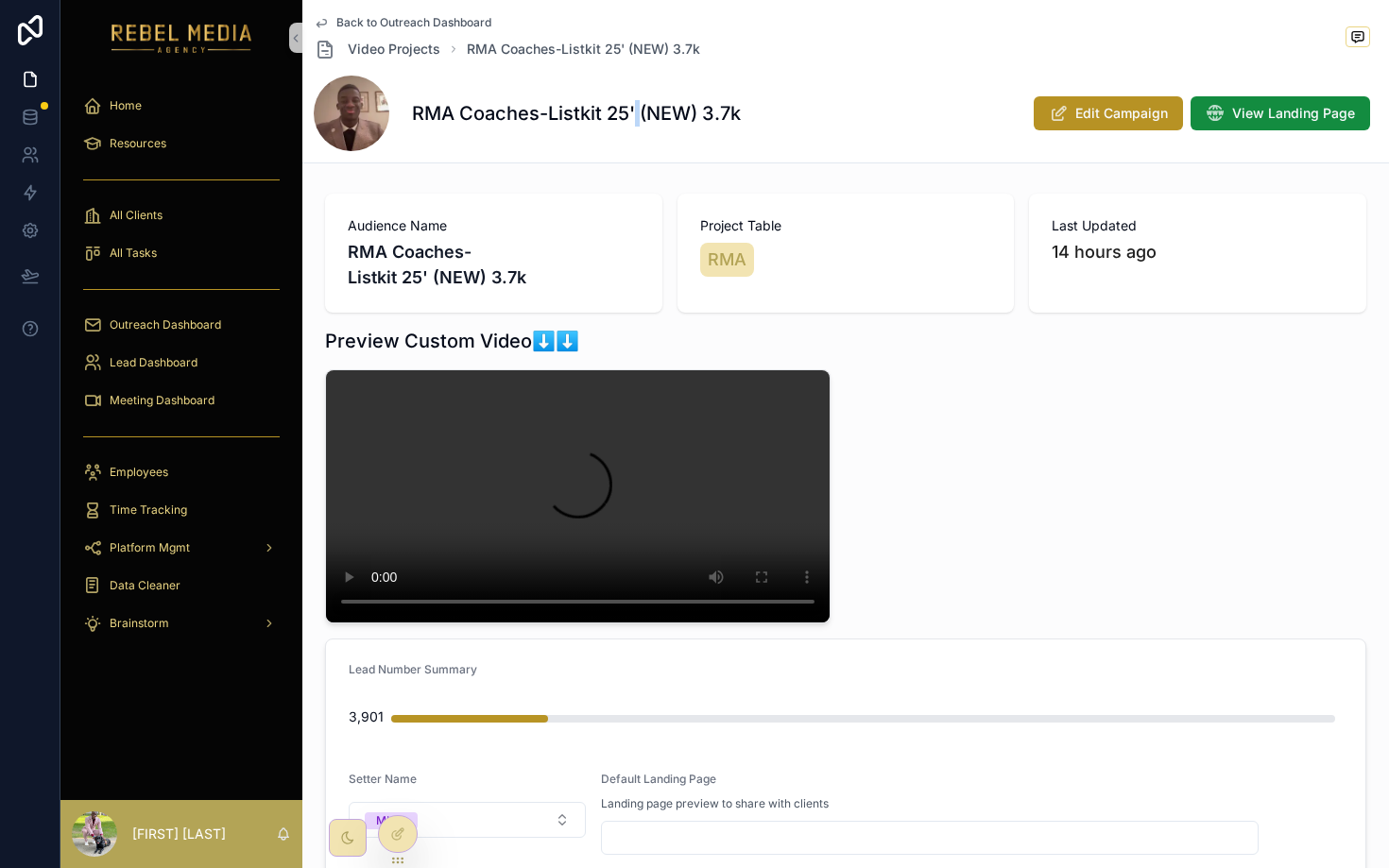click on "RMA Coaches-Listkit 25' (NEW) 3.7k" at bounding box center [576, 113] 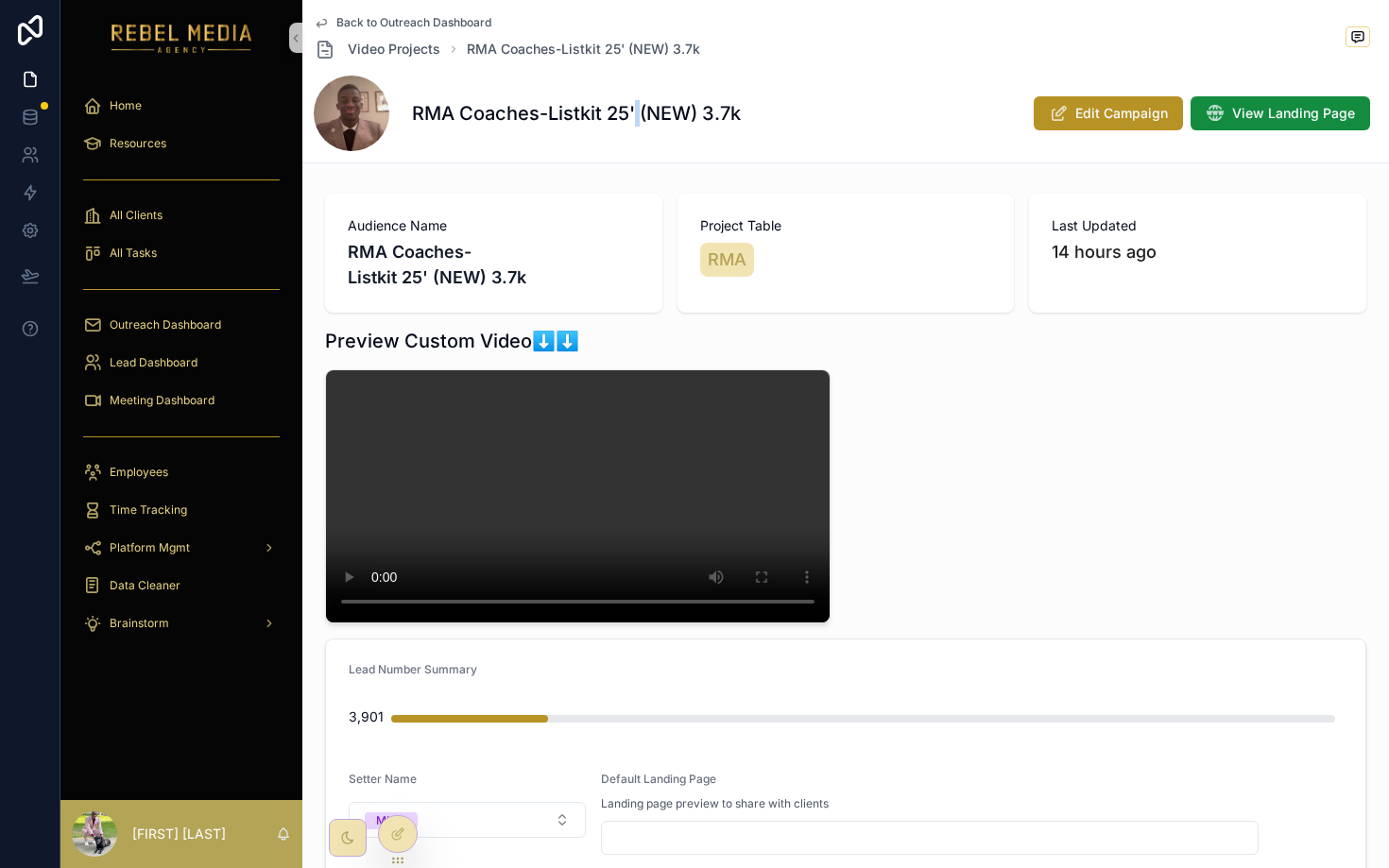 click on "RMA Coaches-Listkit 25' (NEW) 3.7k" at bounding box center [576, 113] 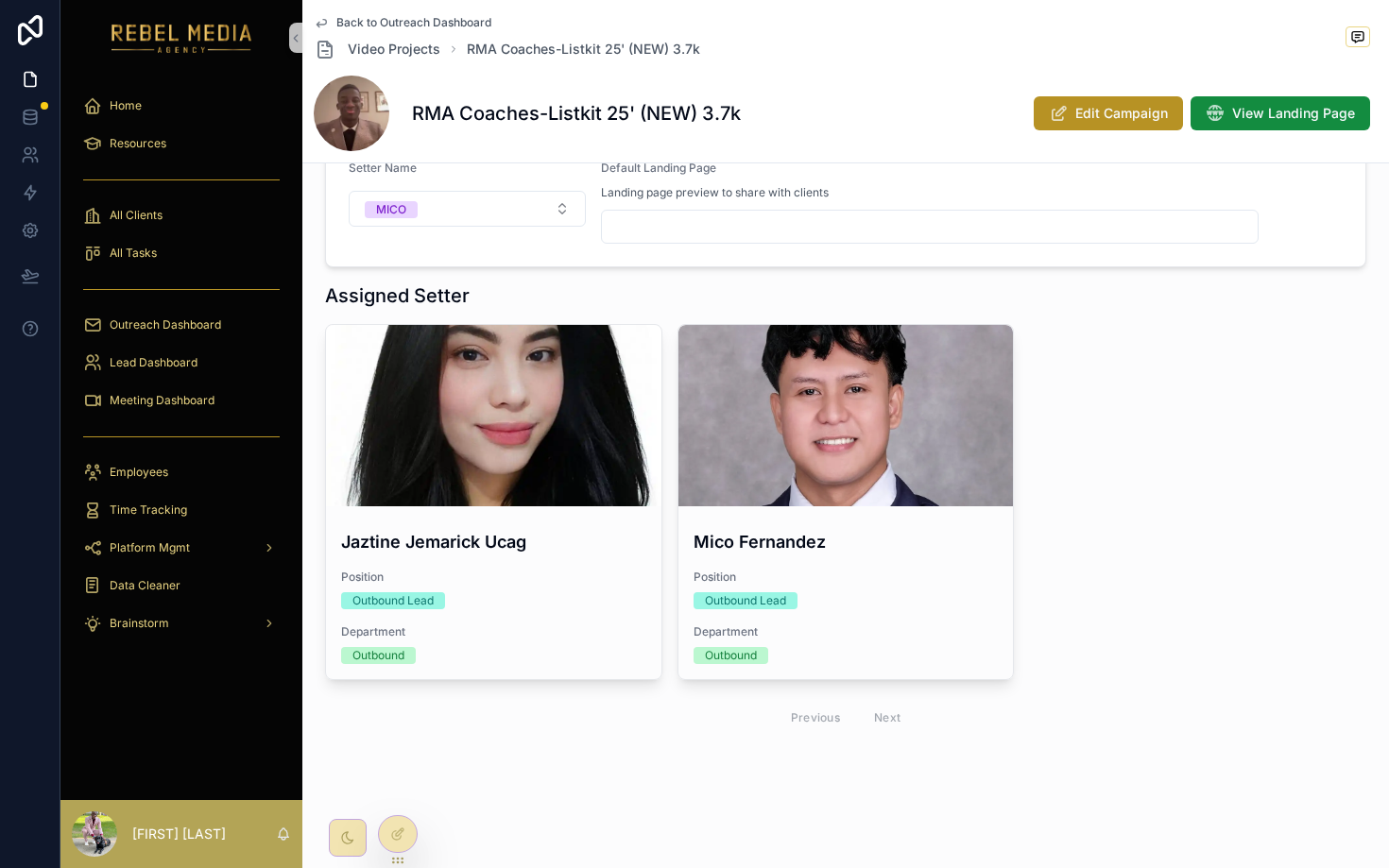 click on "Back to Outreach Dashboard" at bounding box center [414, 23] 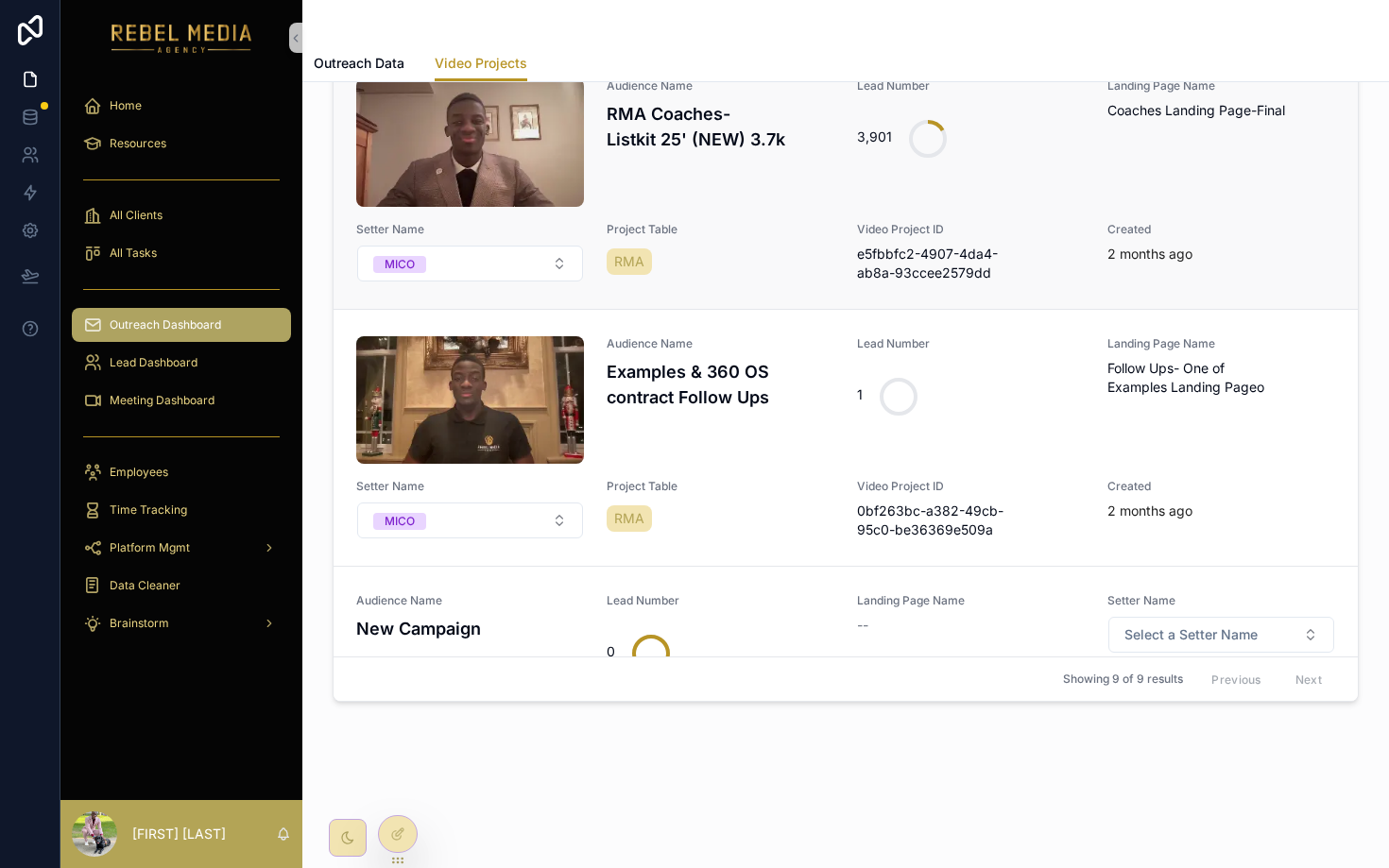 scroll, scrollTop: 0, scrollLeft: 0, axis: both 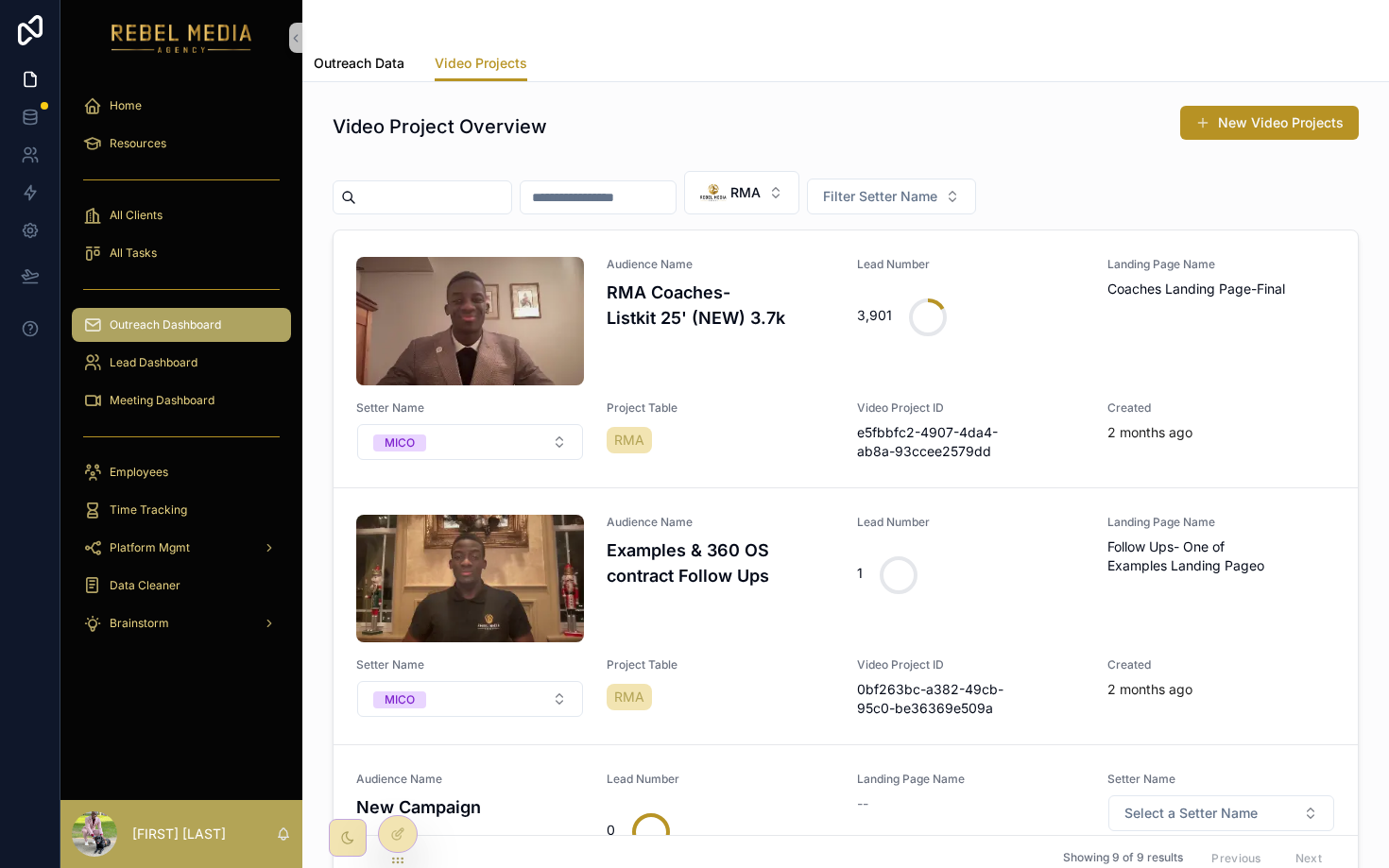 click on "Outreach Data" at bounding box center (359, 63) 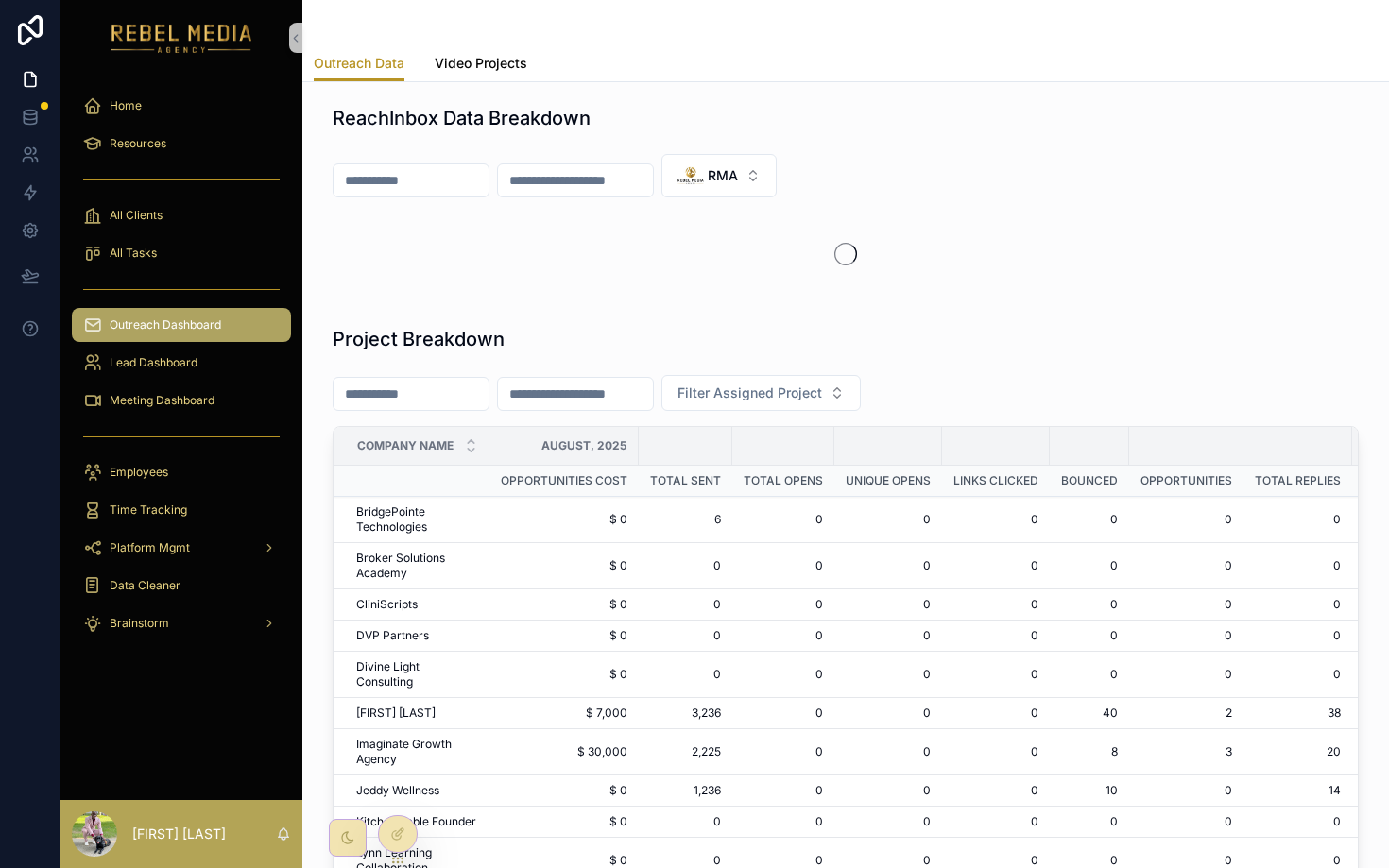 click on "Video Projects" at bounding box center (481, 63) 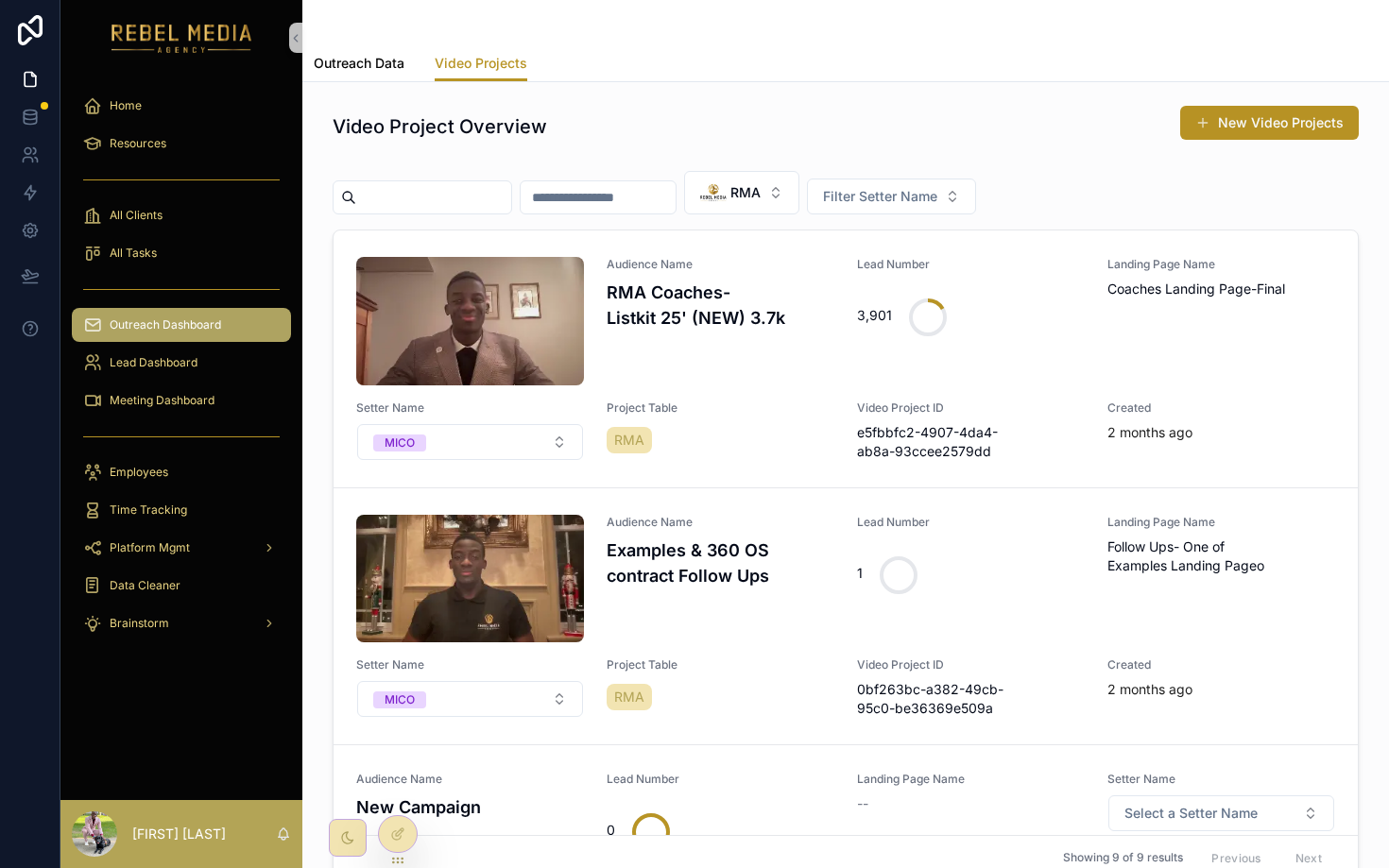 click on "Outreach Data" at bounding box center [359, 63] 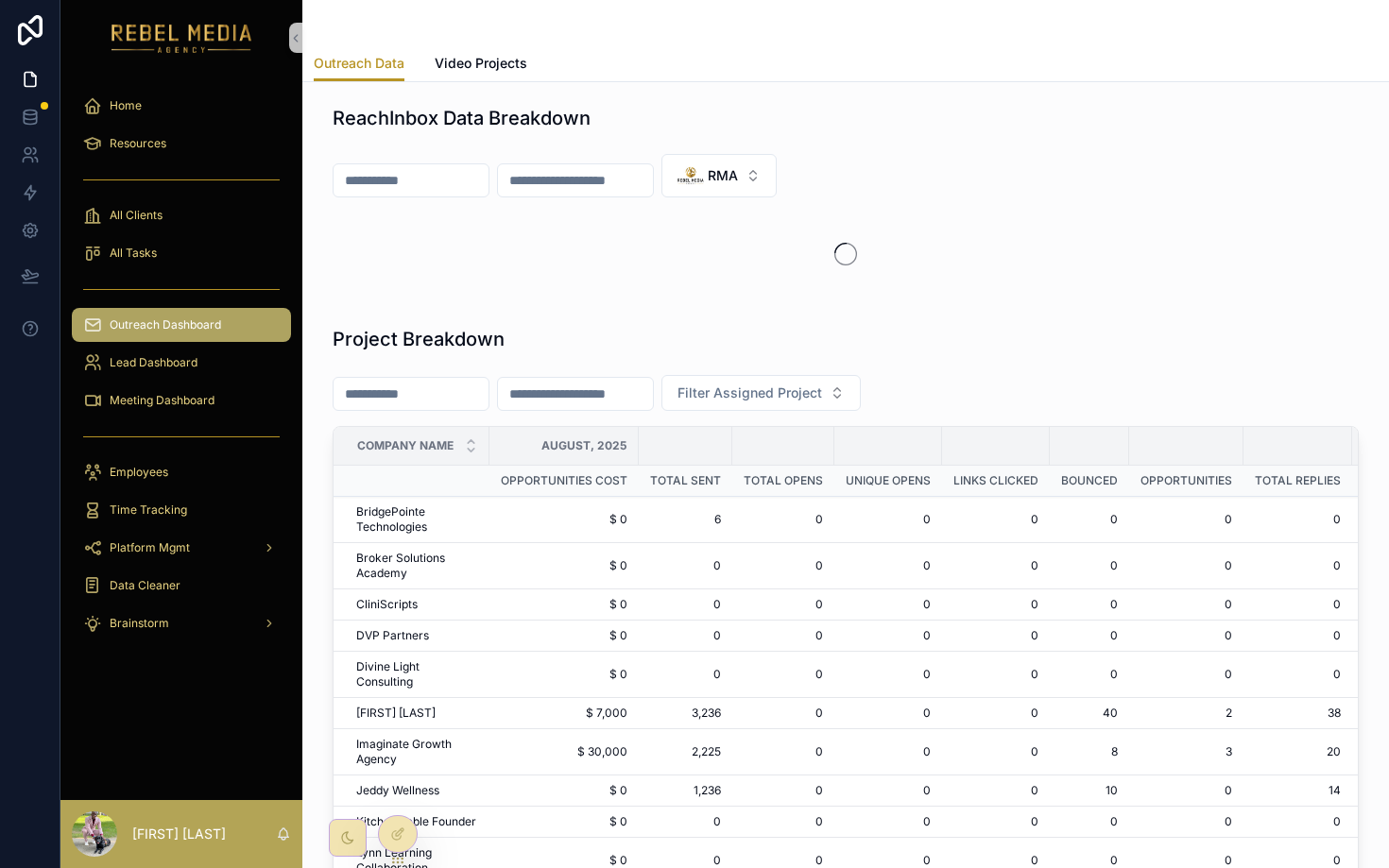 click at bounding box center (575, 180) 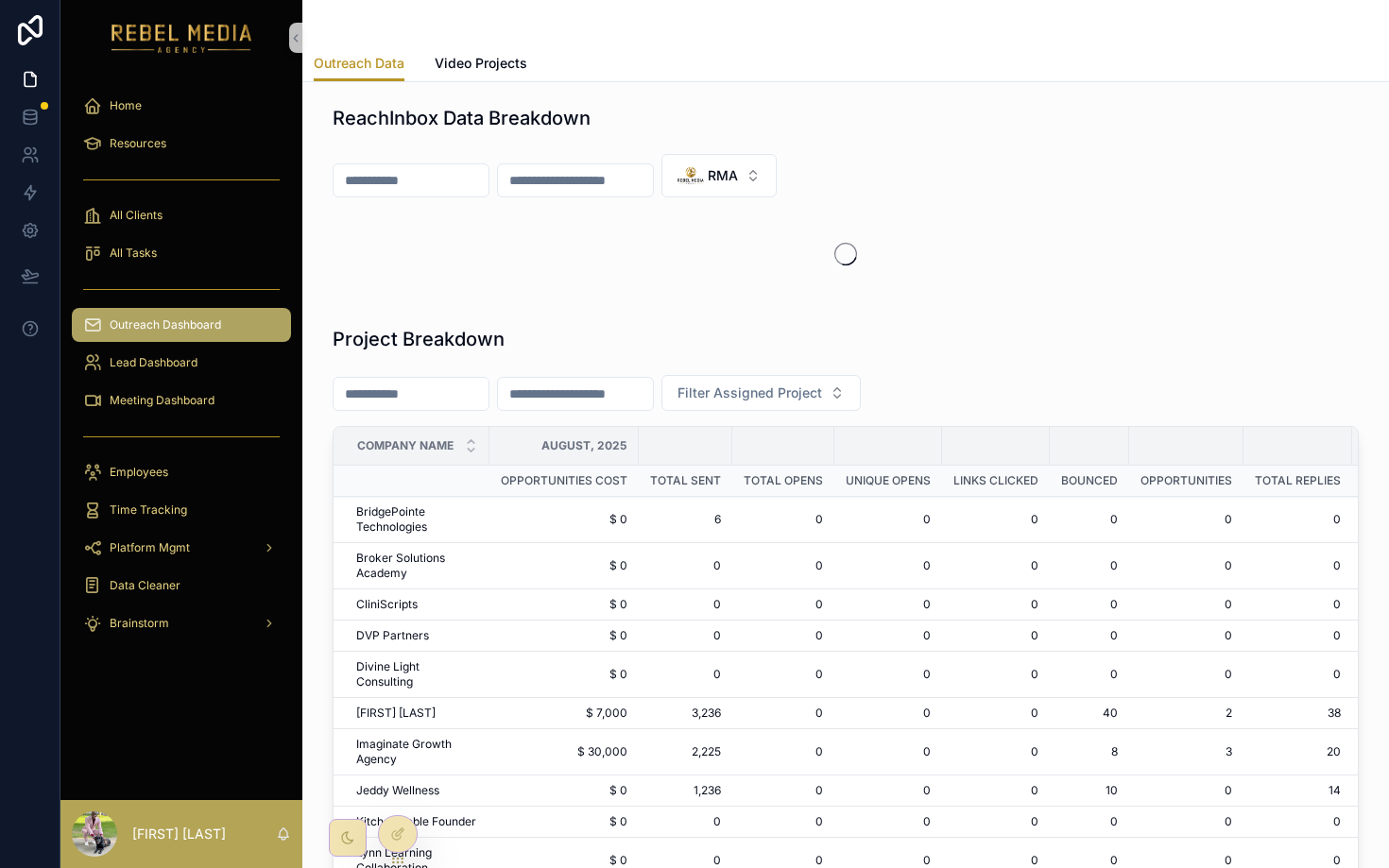click at bounding box center [575, 180] 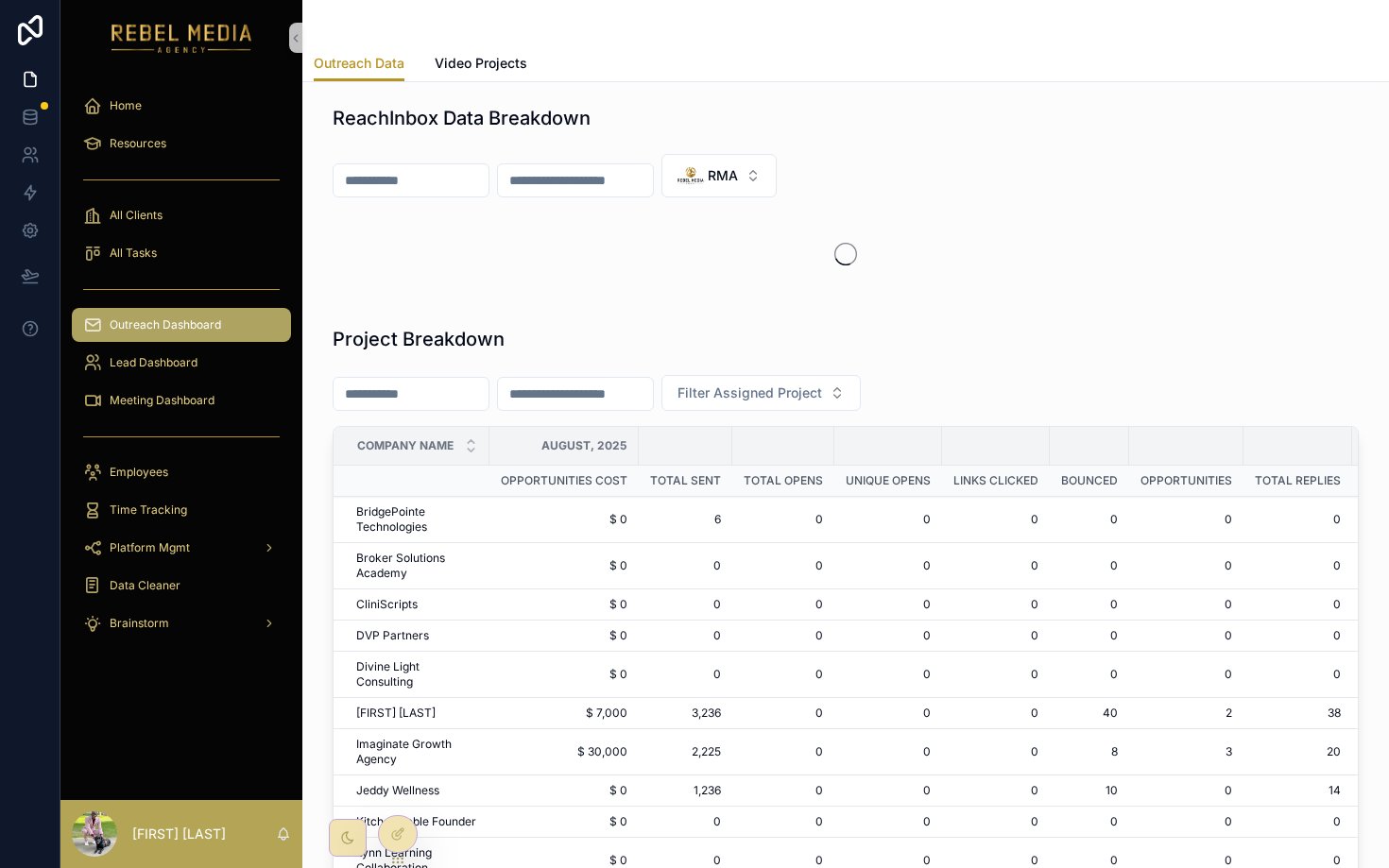 click at bounding box center [575, 180] 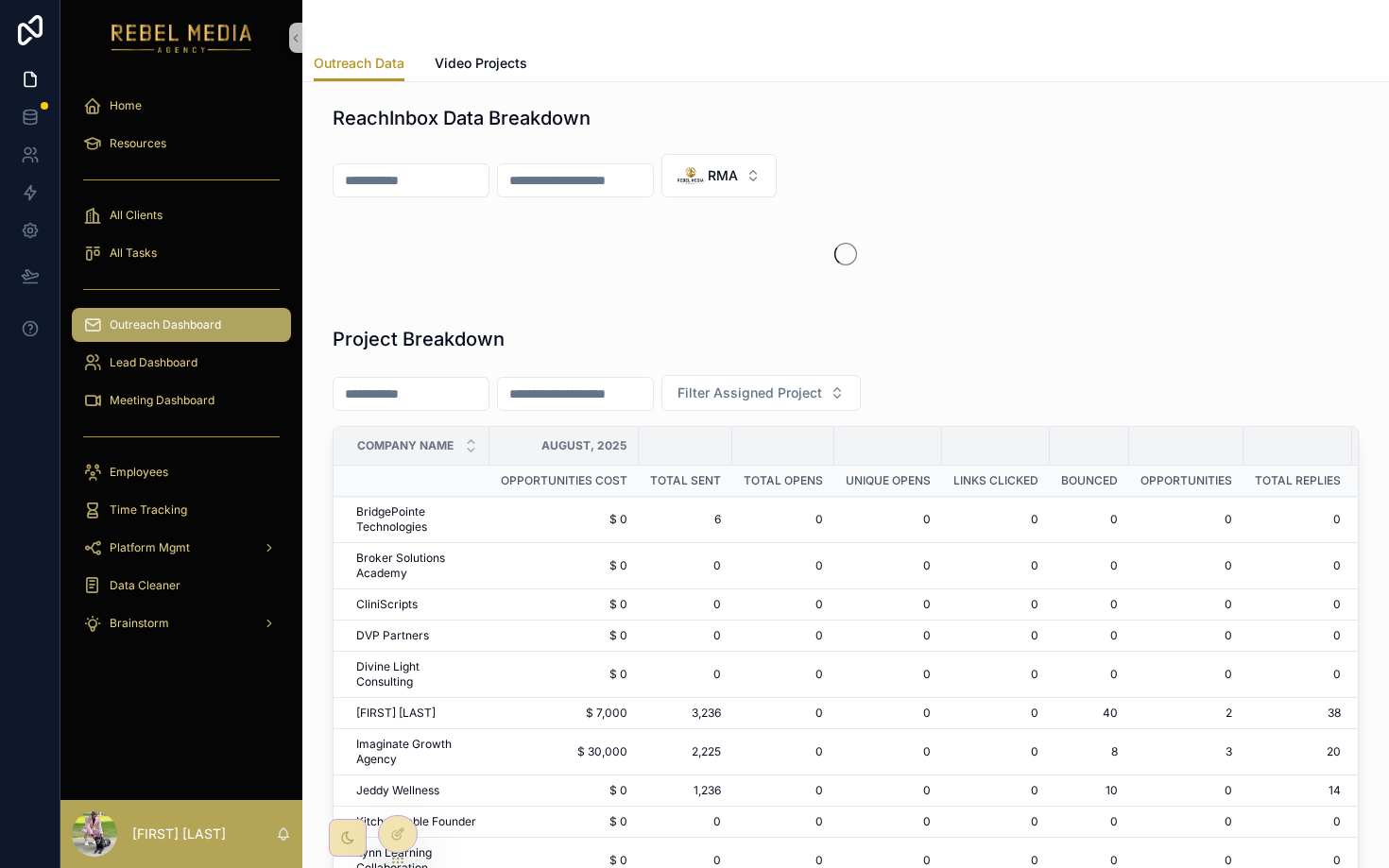 click at bounding box center (411, 180) 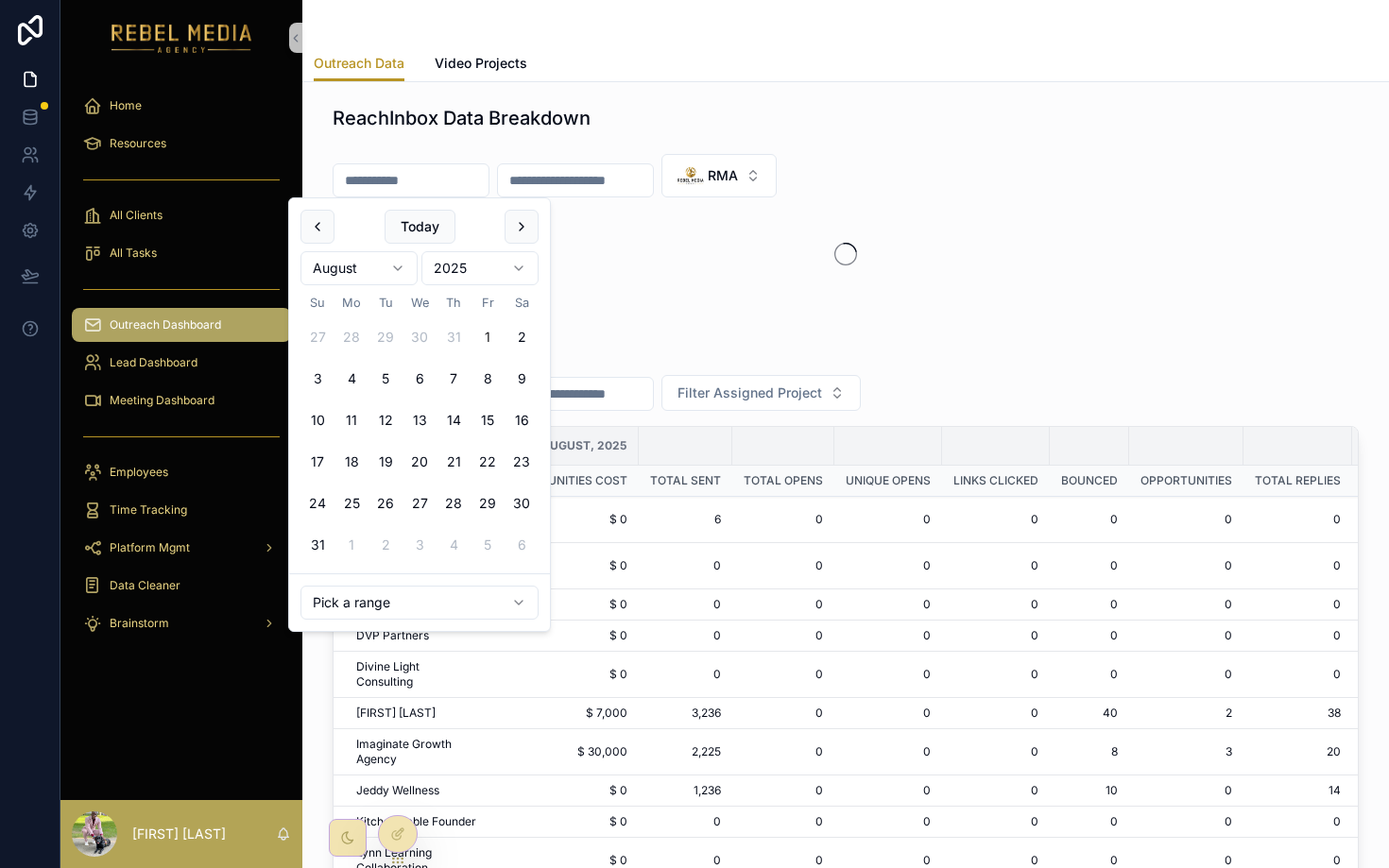 click on "Home Resources All Clients All Tasks Outreach Dashboard Lead Dashboard Meeting Dashboard Employees Time Tracking Platform Mgmt Data Cleaner Brainstorm Nahrahel Louis Outreach Data Outreach Data Video Projects ReachInbox Data Breakdown RMA Project Breakdown Filter Assigned Project Company Name August, 2025 July, 2025 June, 2025 May, 2025 April, 2025 March, 2025 February, 2025 January, 2025 Opportunities Cost SUM Total Sent SUM Total Opens SUM Unique Opens SUM Links Clicked SUM Bounced SUM Opportunities SUM Total Replies SUM Positive Reply SUM Negative Reply SUM Leads Contacted SUM Opportunities Cost Total Sent Total Opens Unique Opens Links Clicked Bounced Opportunities Total Replies Positive Reply Negative Reply Leads Contacted Opportunities Cost Total Sent Total Opens Unique Opens Links Clicked Bounced Opportunities Total Replies Positive Reply Negative Reply Leads Contacted Opportunities Cost Total Sent Total Opens Unique Opens Links Clicked Bounced Opportunities Total Replies Total Sent 6" at bounding box center (694, 538) 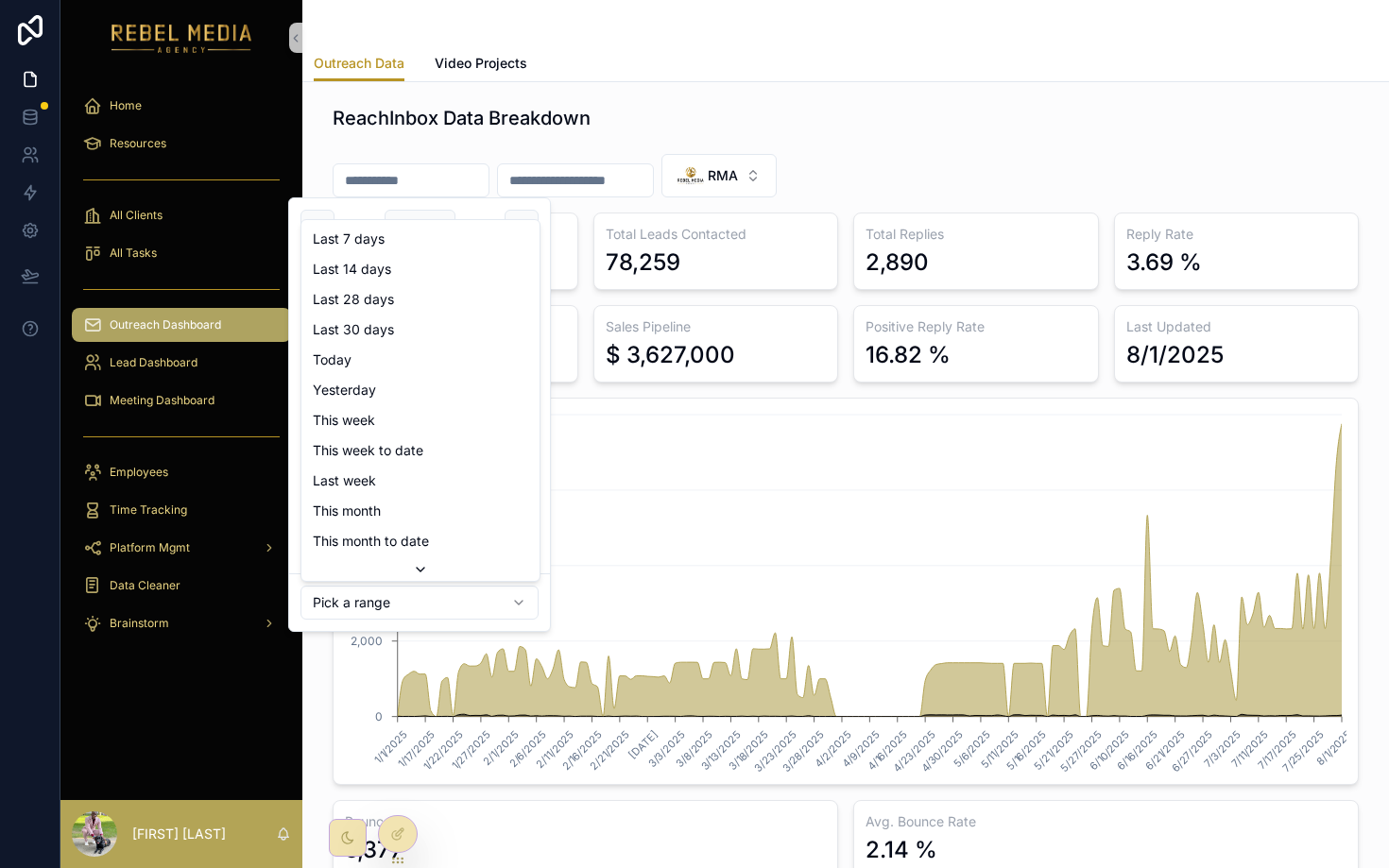 type on "**********" 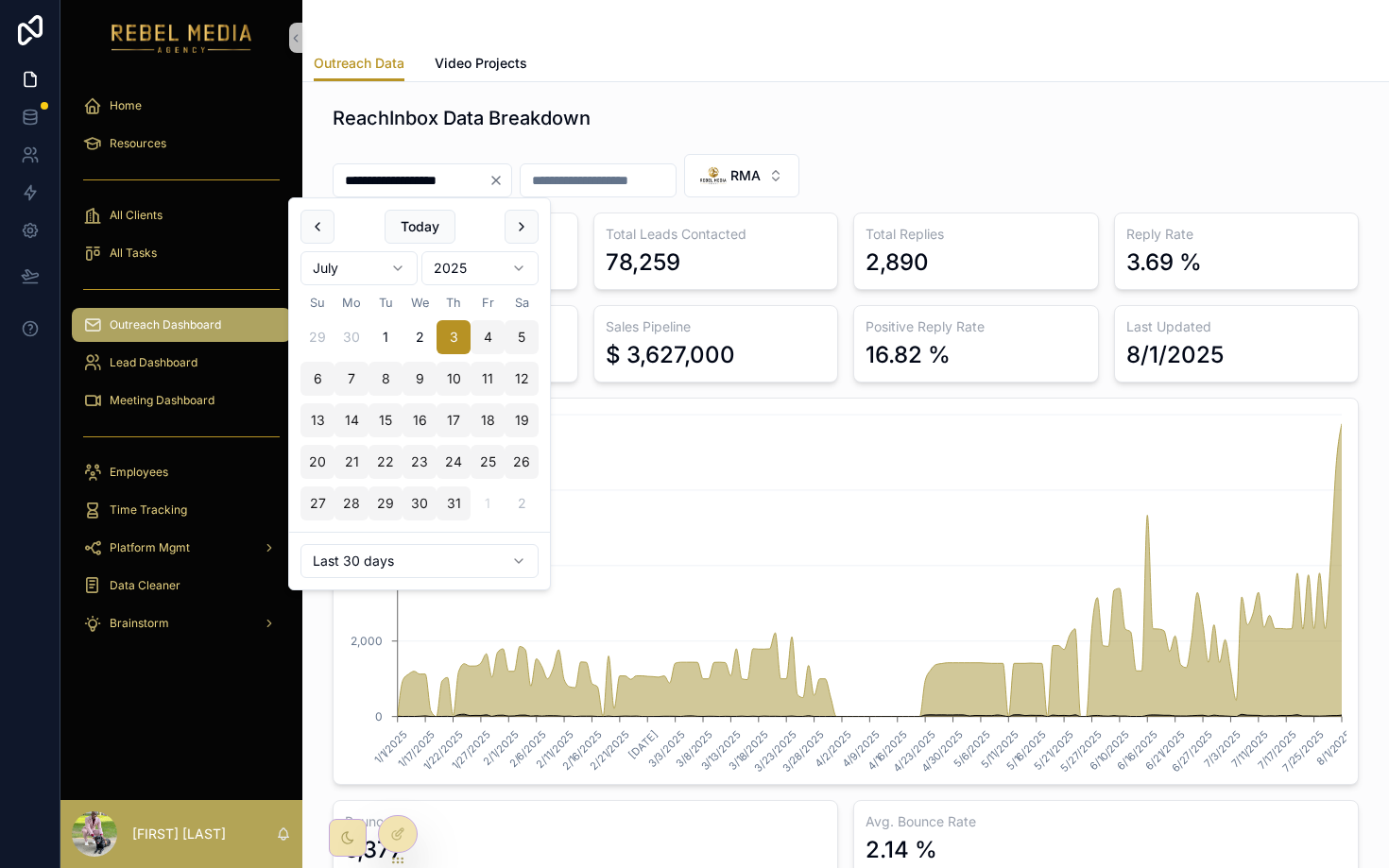 click on "ReachInbox Data Breakdown" at bounding box center [846, 118] 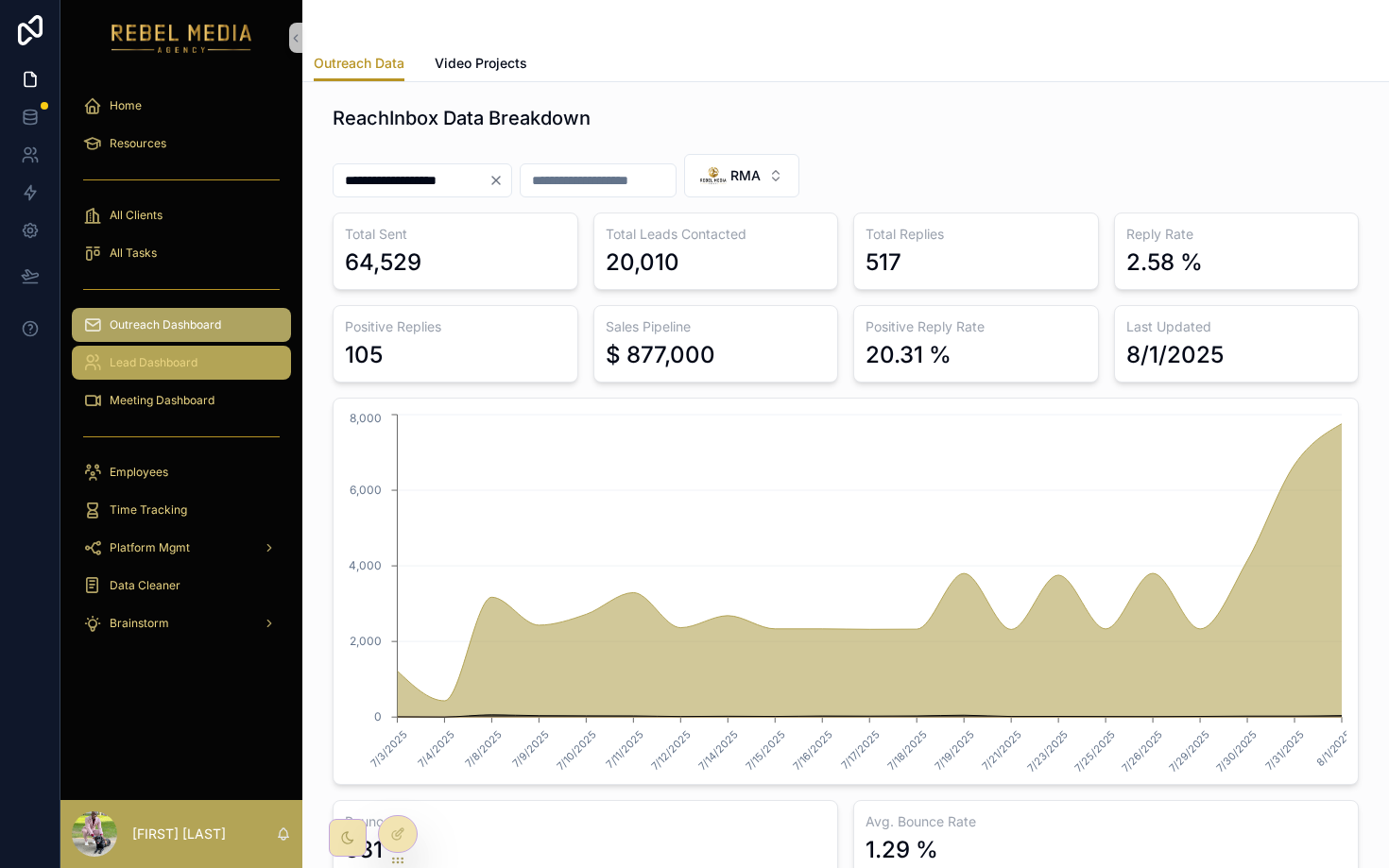click on "Lead Dashboard" at bounding box center (181, 363) 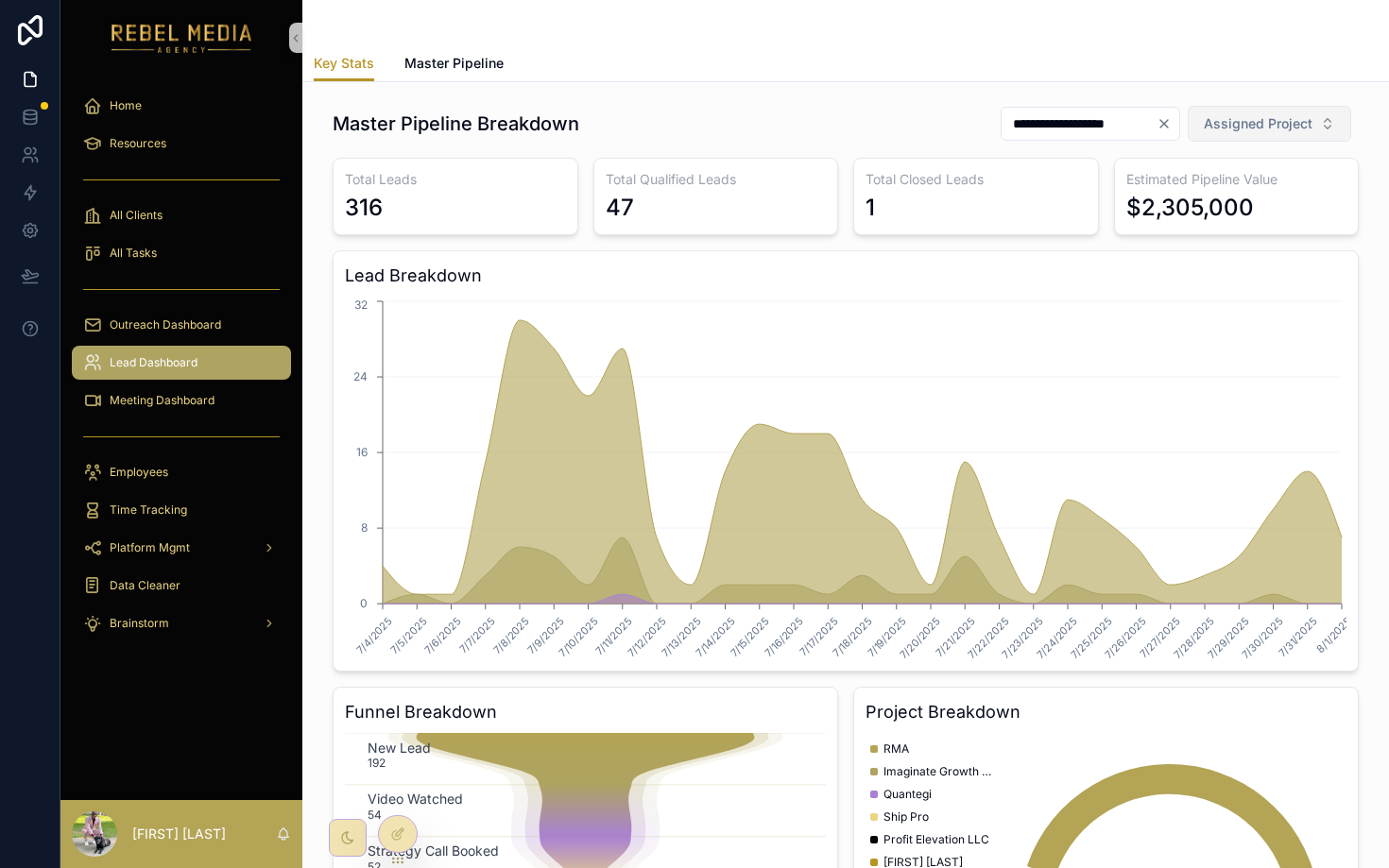 click on "Assigned Project" at bounding box center (1258, 124) 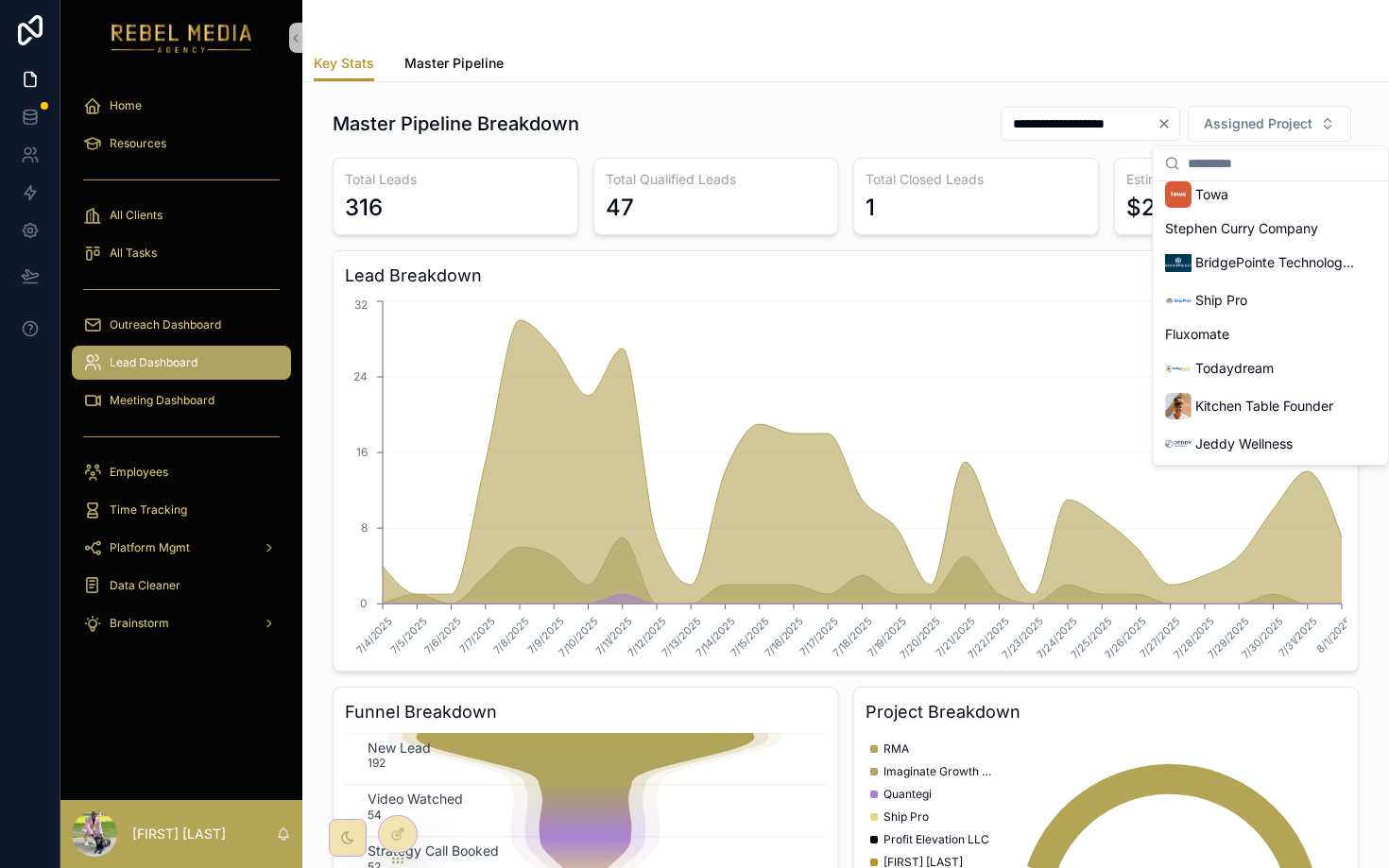 scroll, scrollTop: 827, scrollLeft: 0, axis: vertical 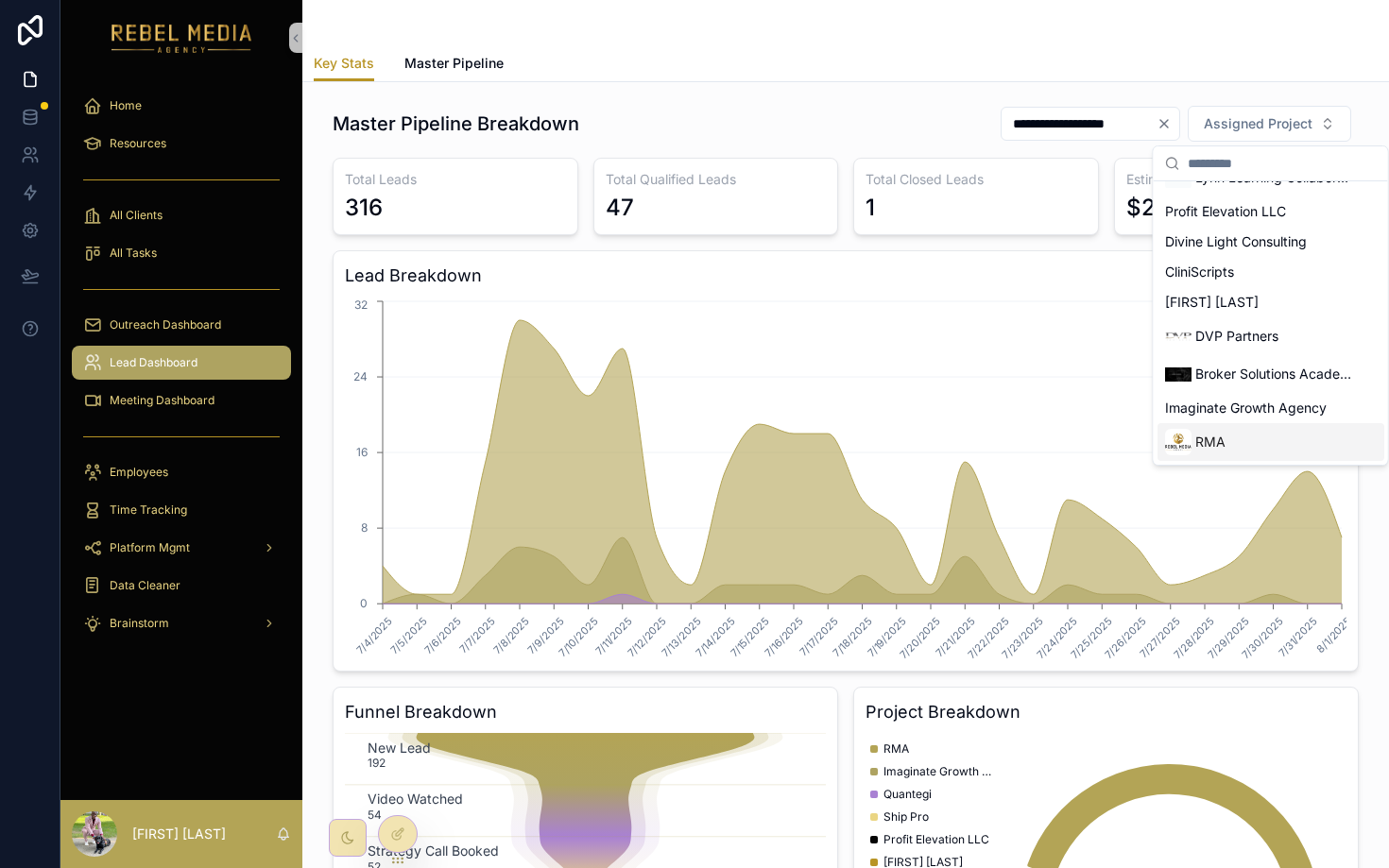 click at bounding box center [1178, 442] 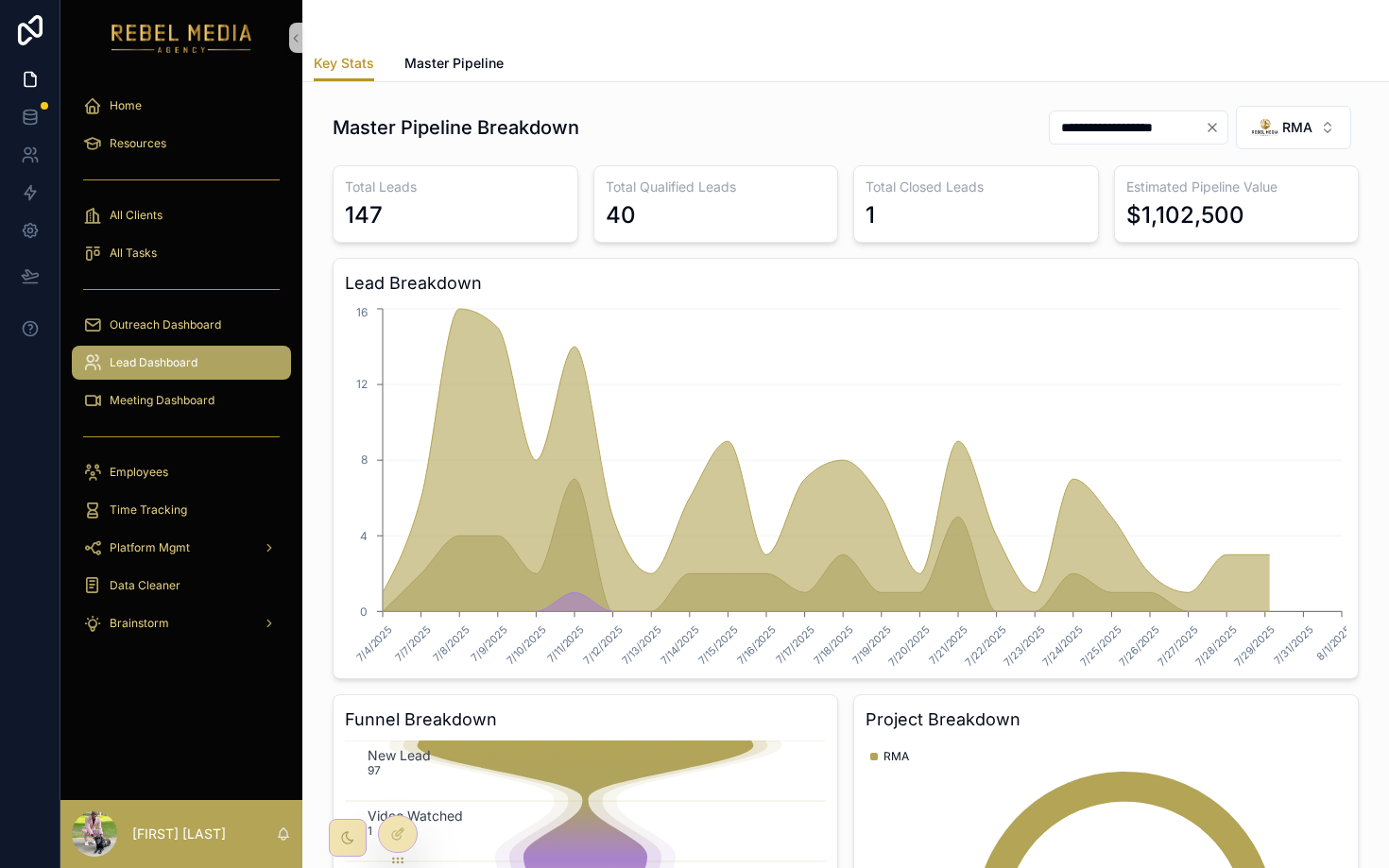 click on "**********" at bounding box center (1127, 128) 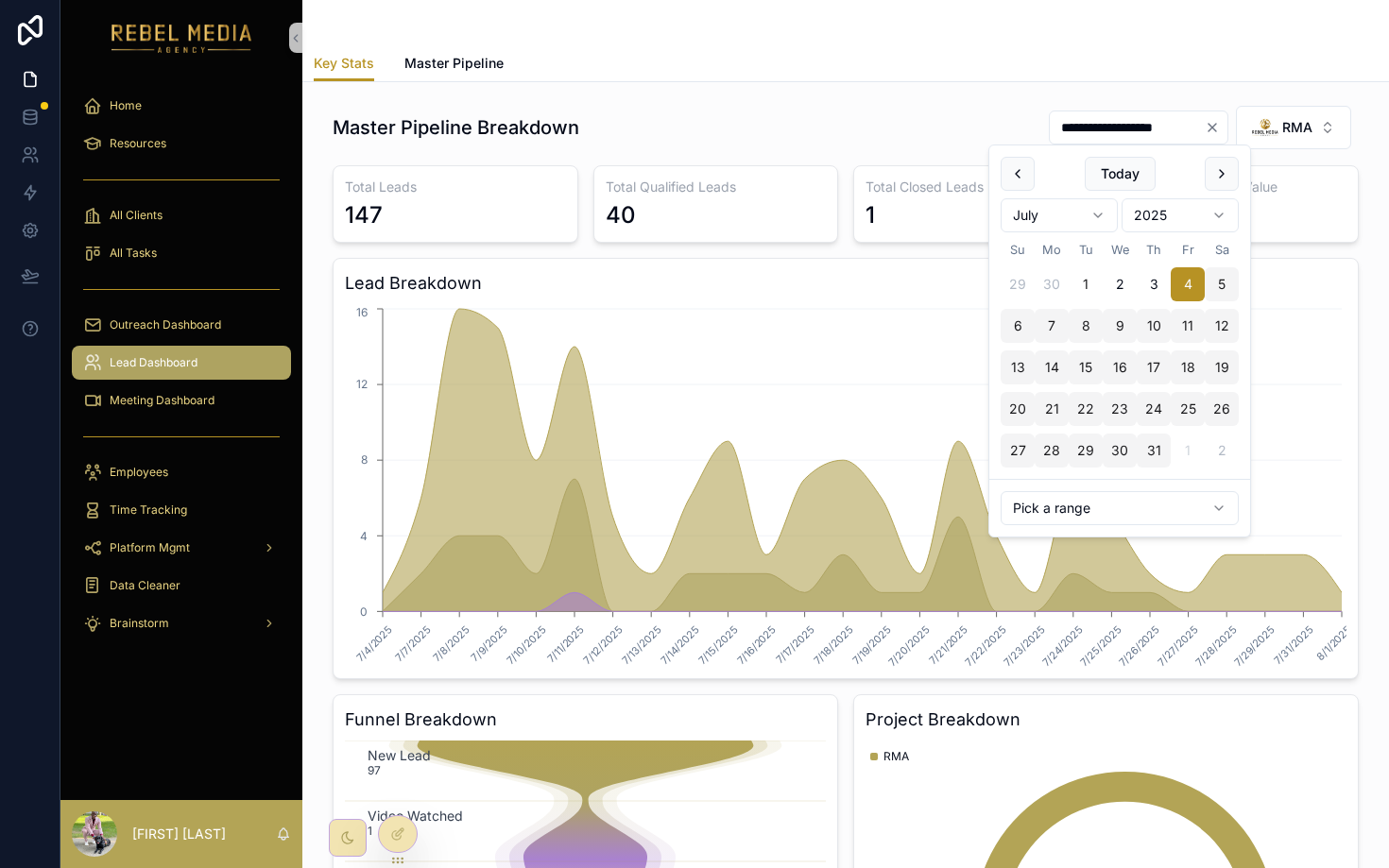 click on "1" at bounding box center (1086, 284) 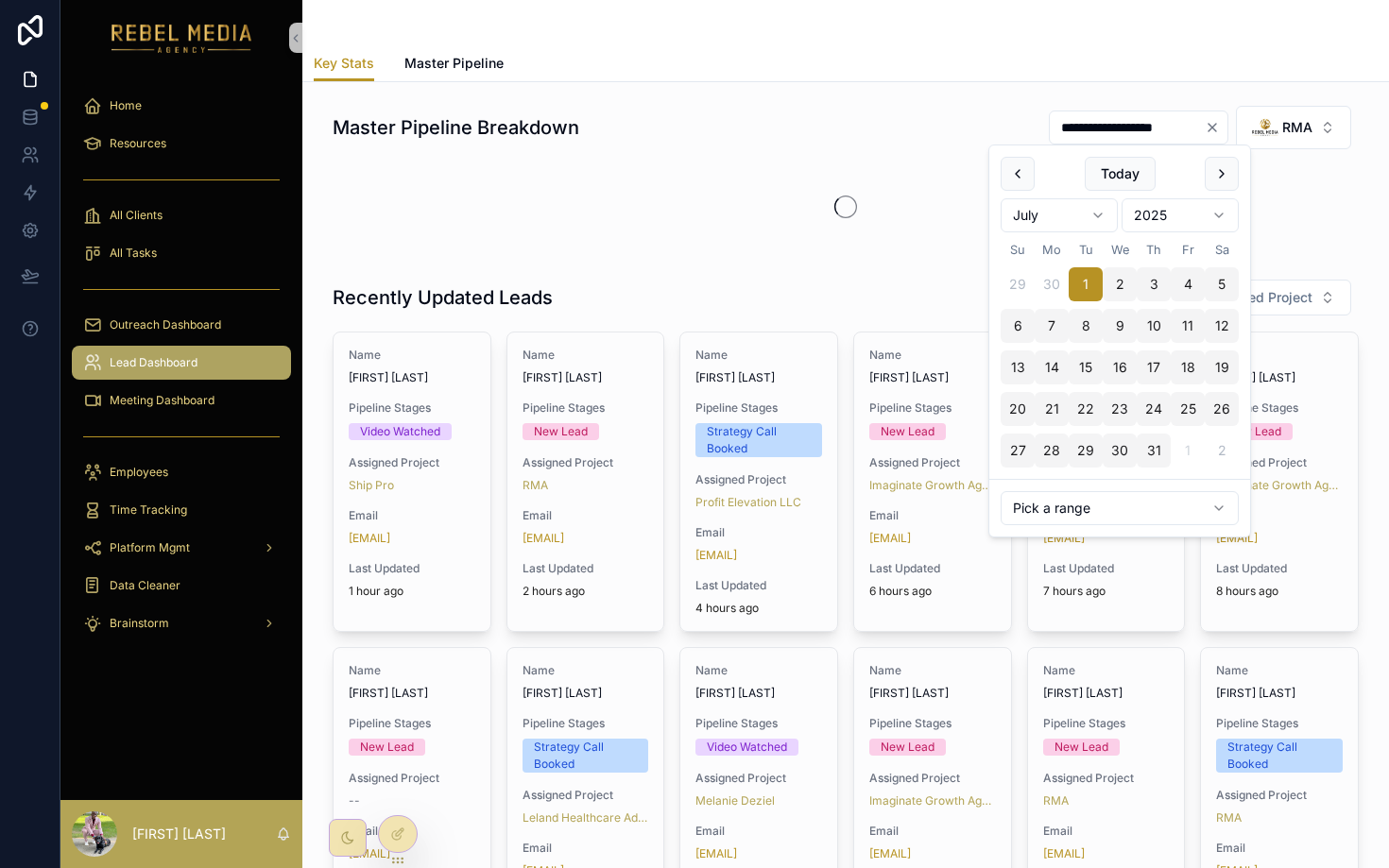 click on "**********" at bounding box center (846, 608) 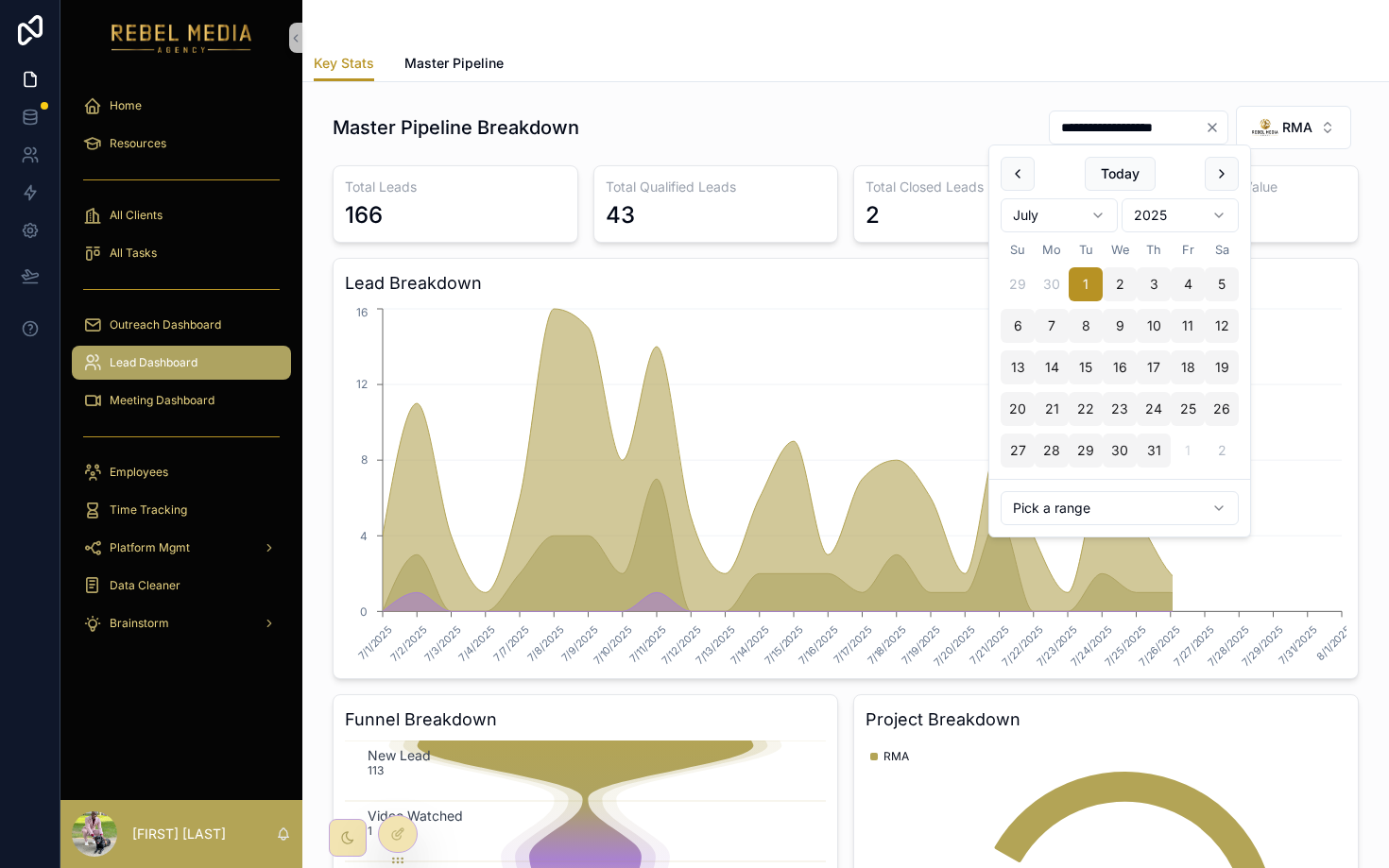 click on "**********" at bounding box center [1127, 128] 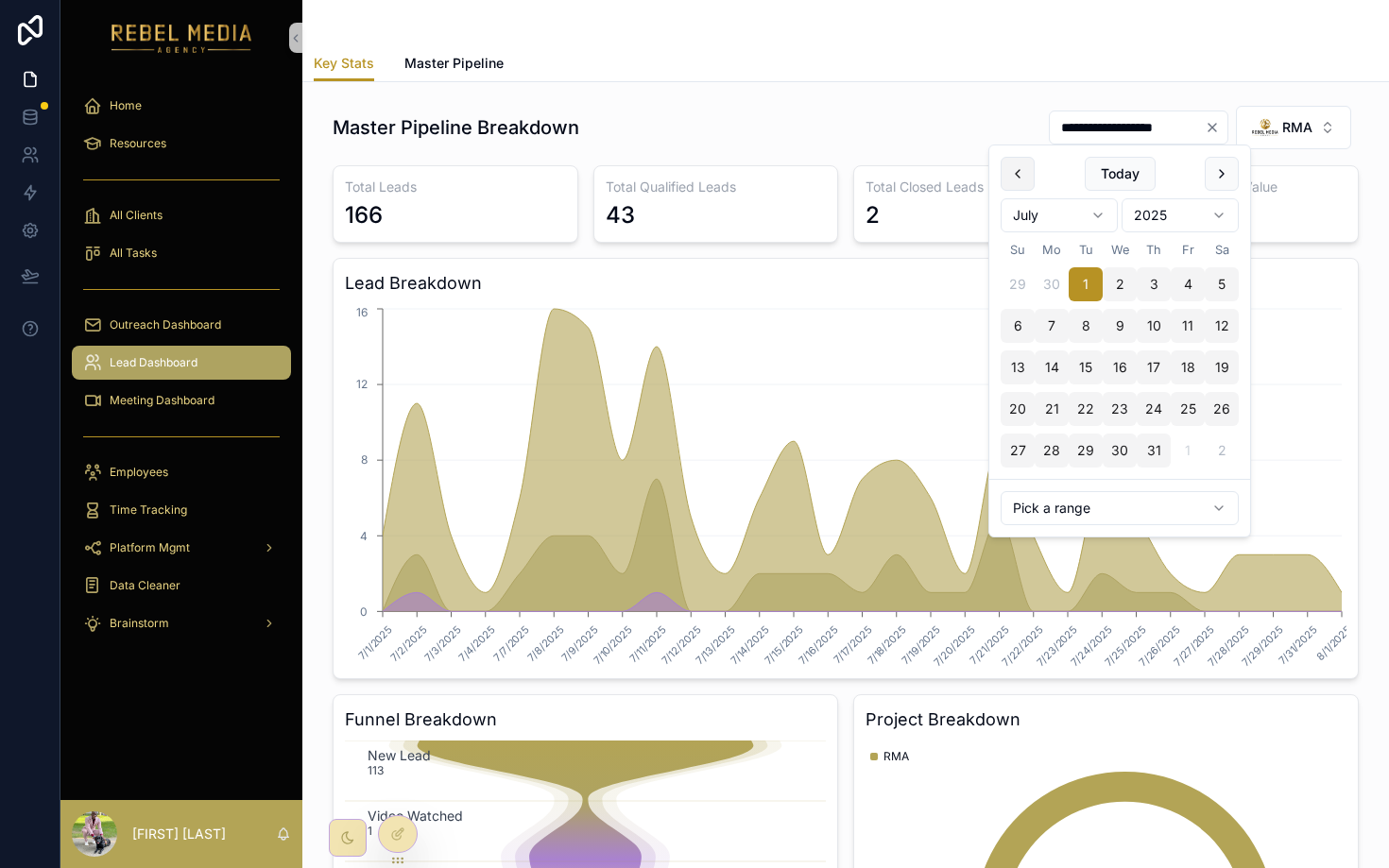 click at bounding box center [1018, 174] 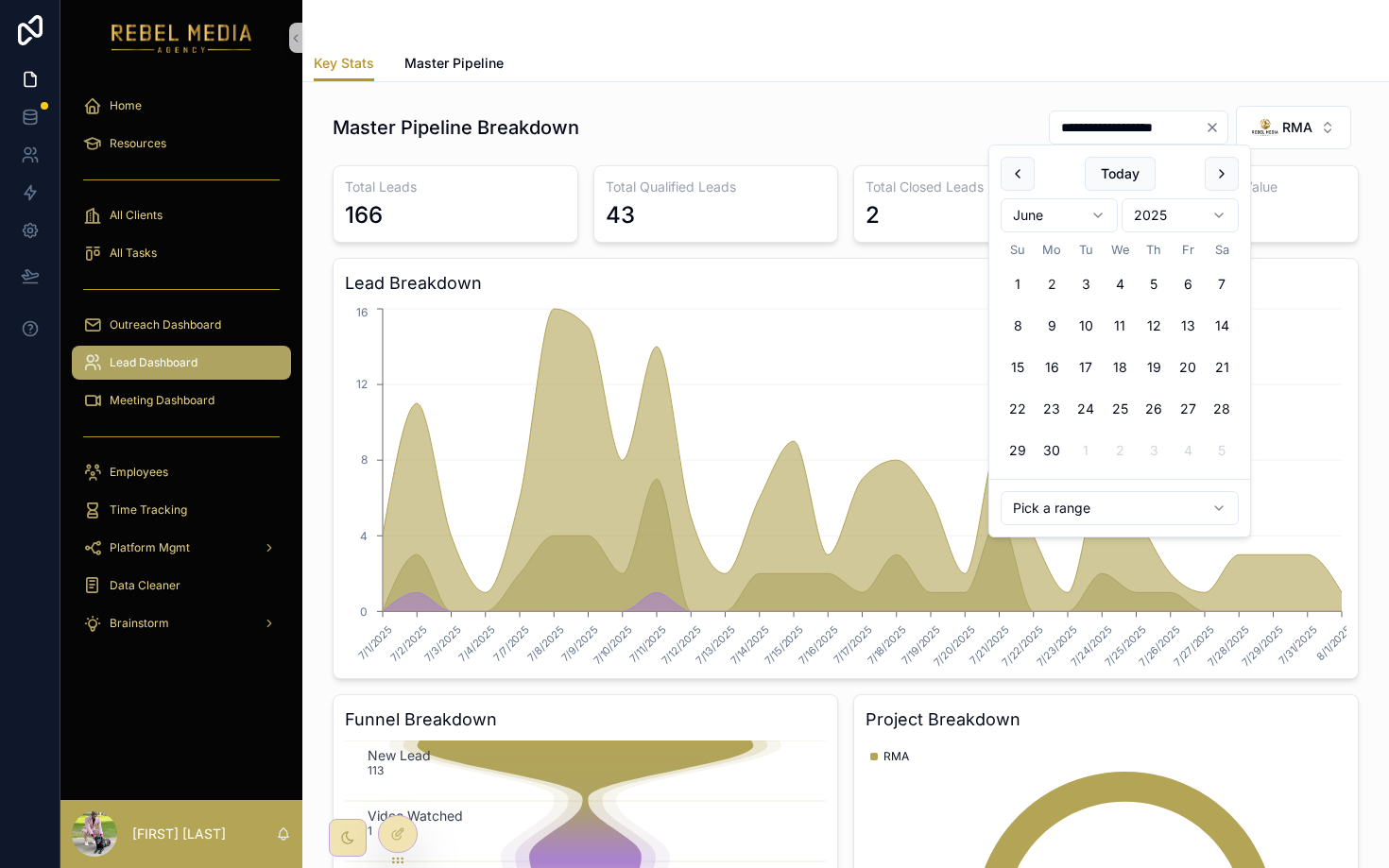click on "2" at bounding box center [1052, 284] 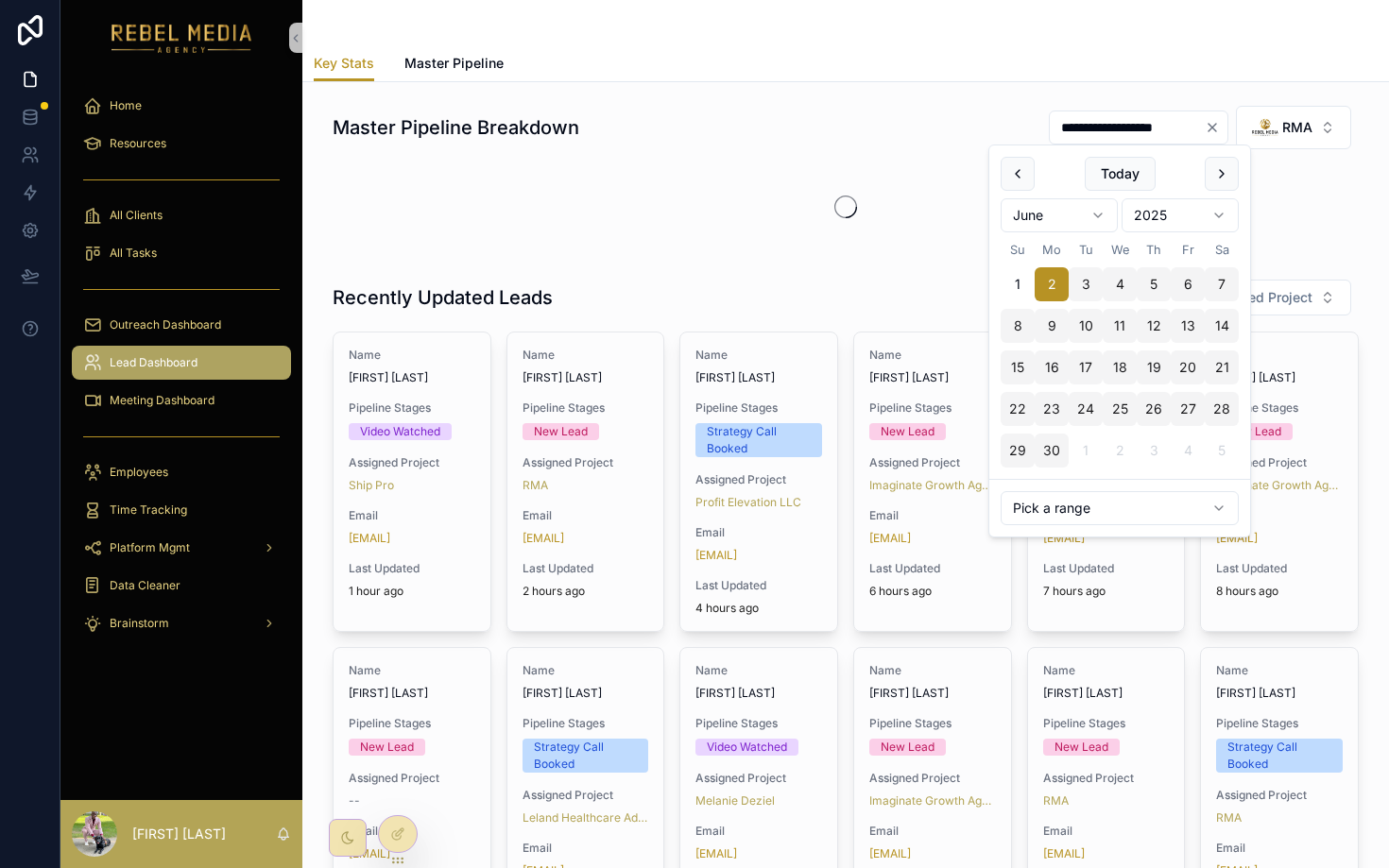 click on "**********" at bounding box center [694, 538] 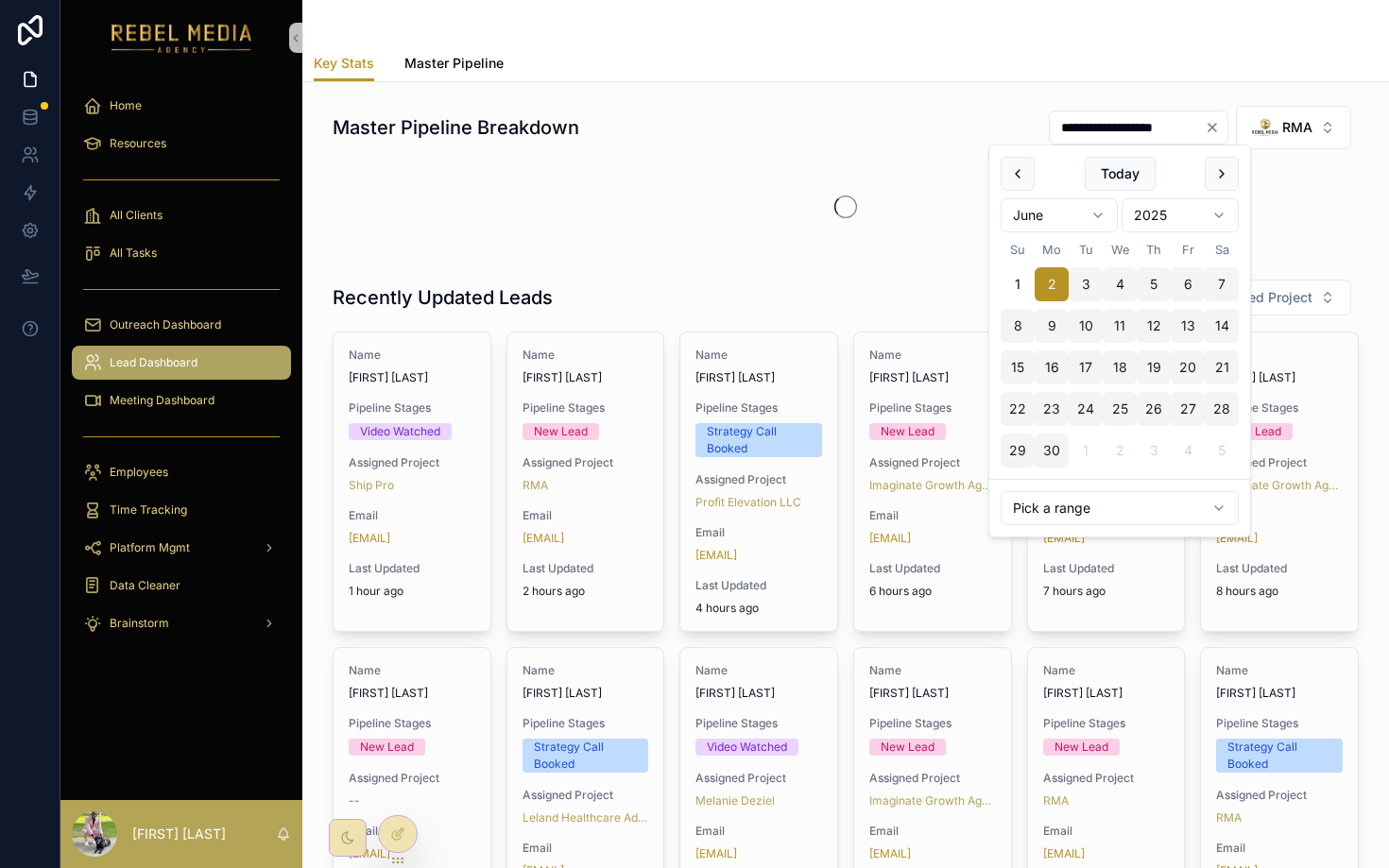 click on "**********" at bounding box center (694, 538) 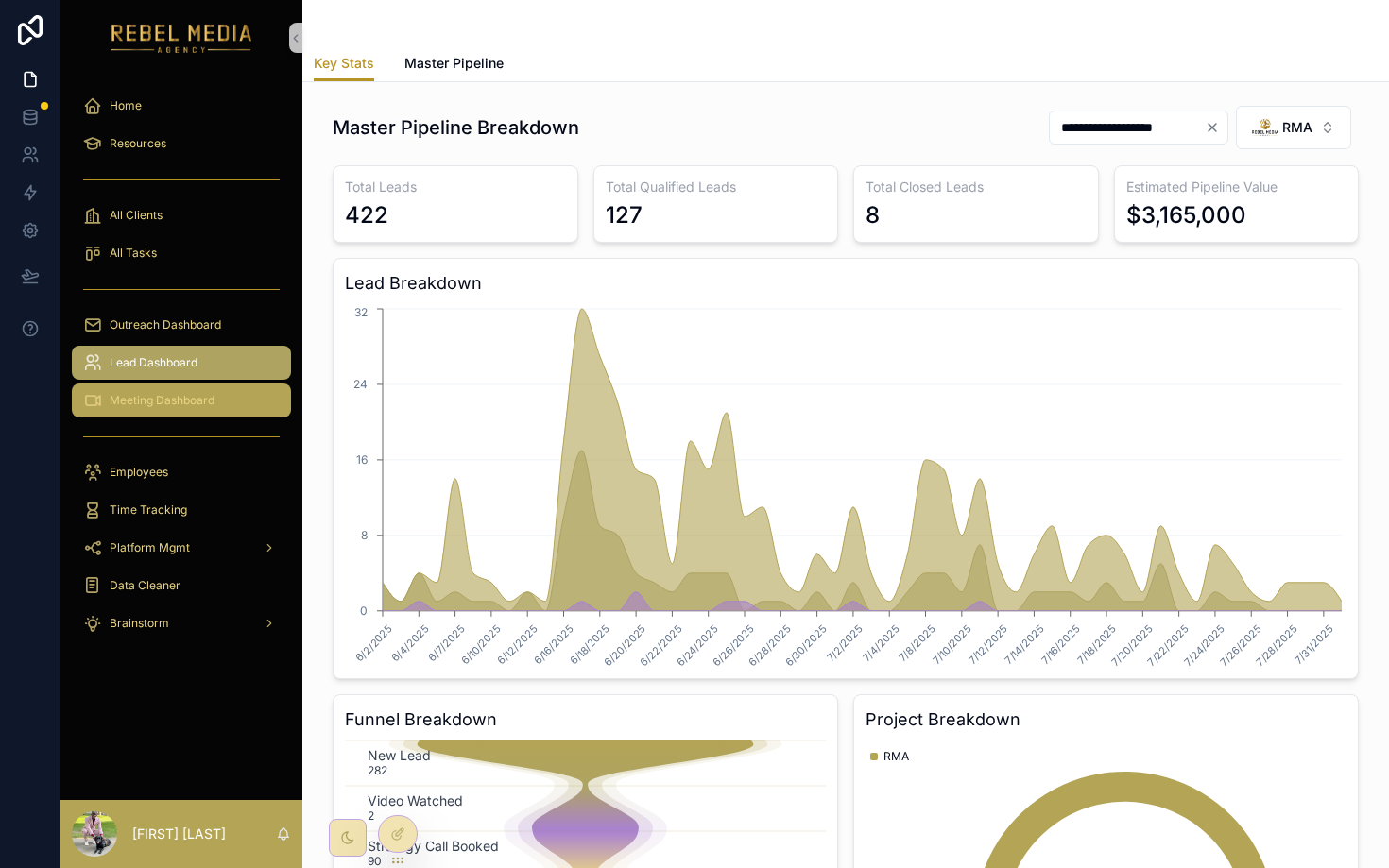click on "Meeting Dashboard" at bounding box center [162, 400] 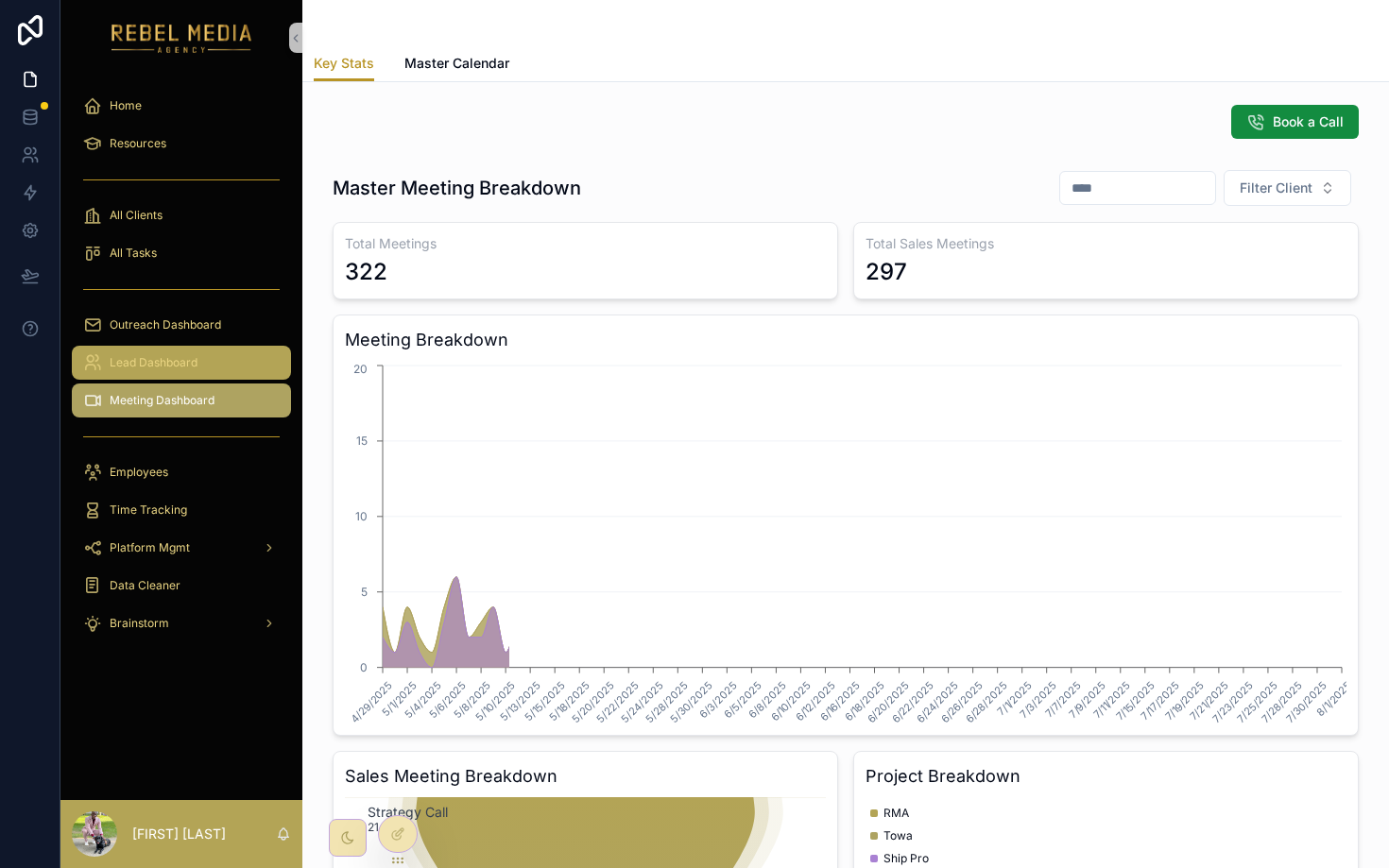 click on "Lead Dashboard" at bounding box center (153, 363) 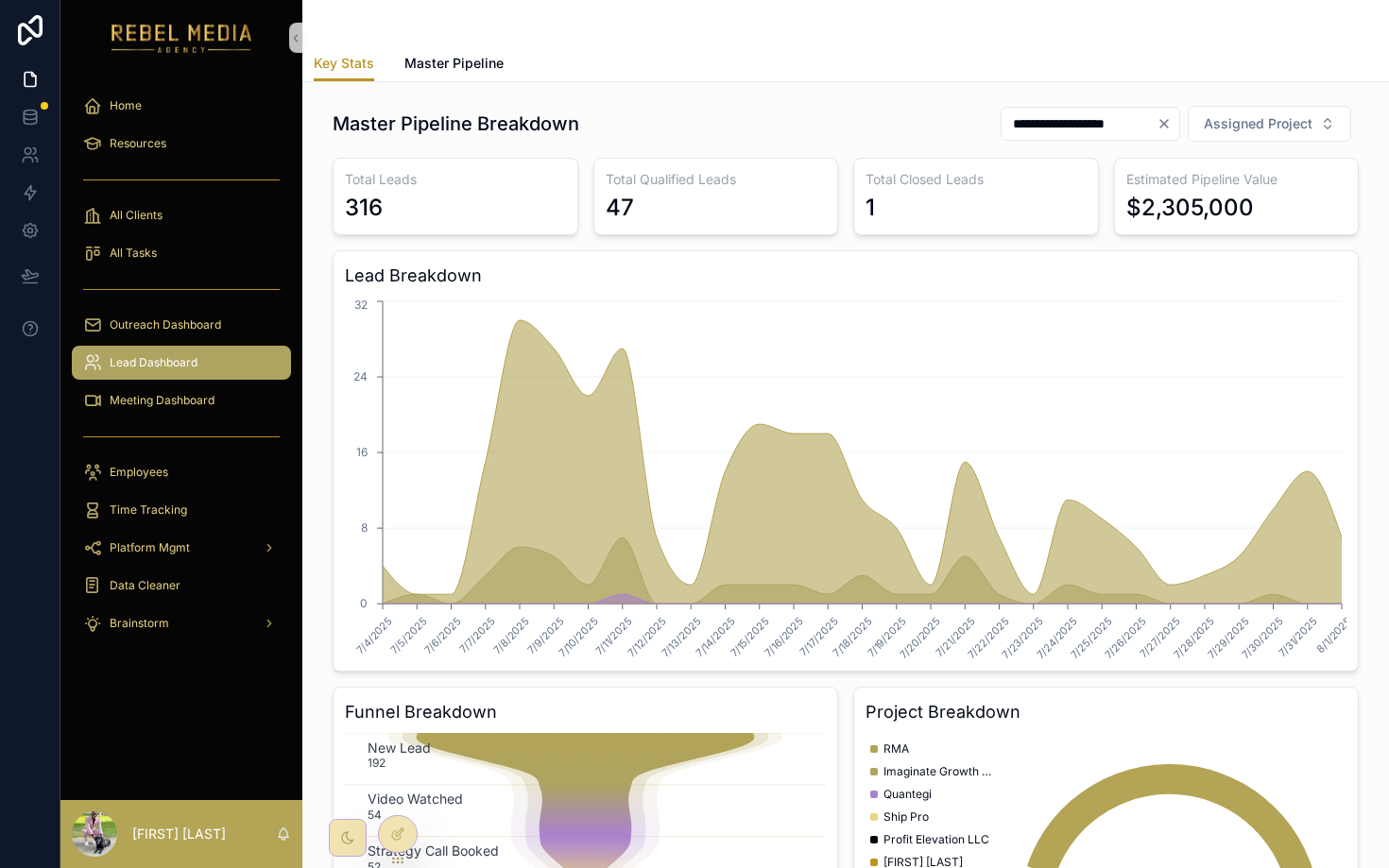 click on "**********" at bounding box center [1079, 124] 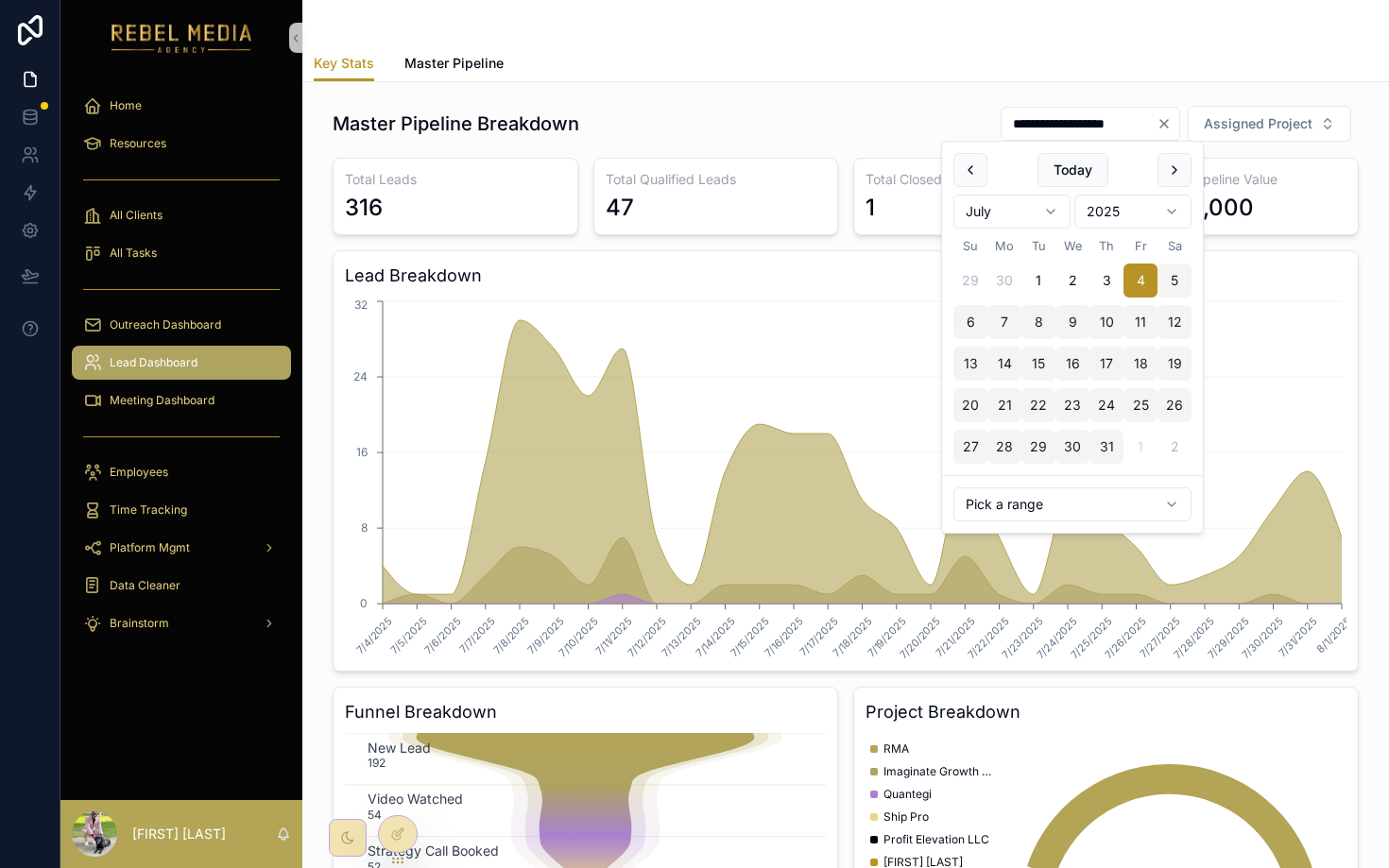 click on "**********" at bounding box center [694, 538] 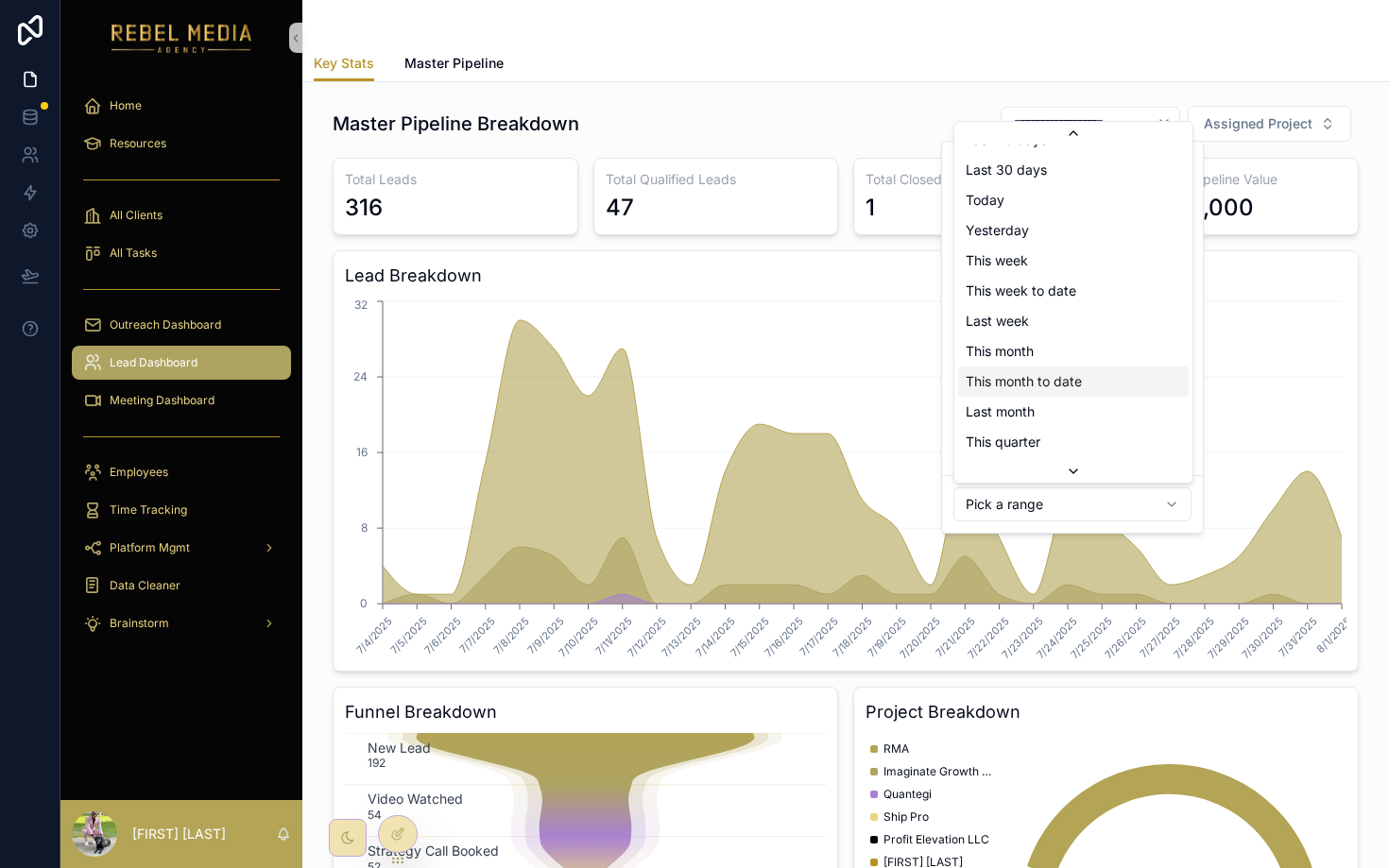 scroll, scrollTop: 89, scrollLeft: 0, axis: vertical 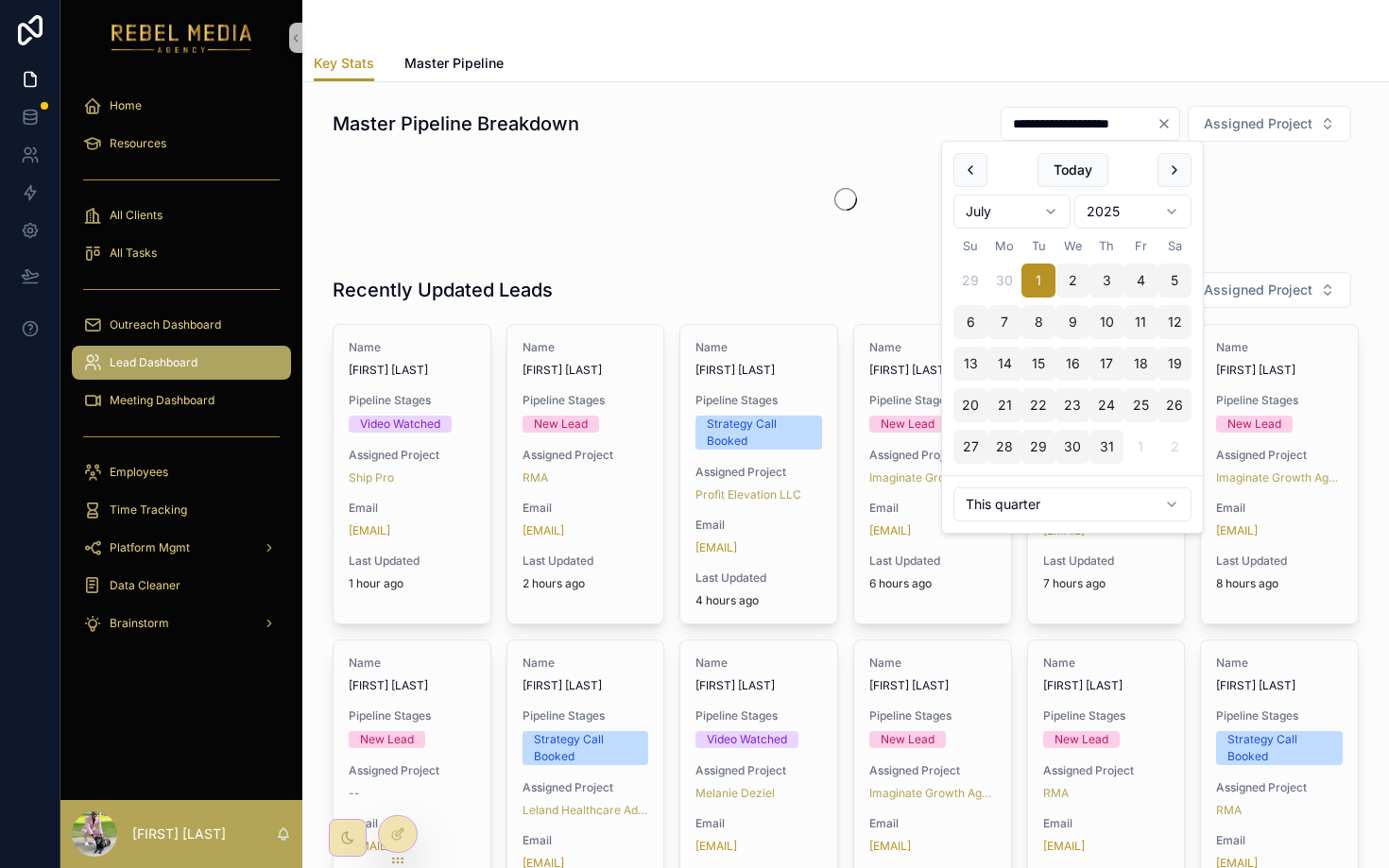 click at bounding box center (846, 23) 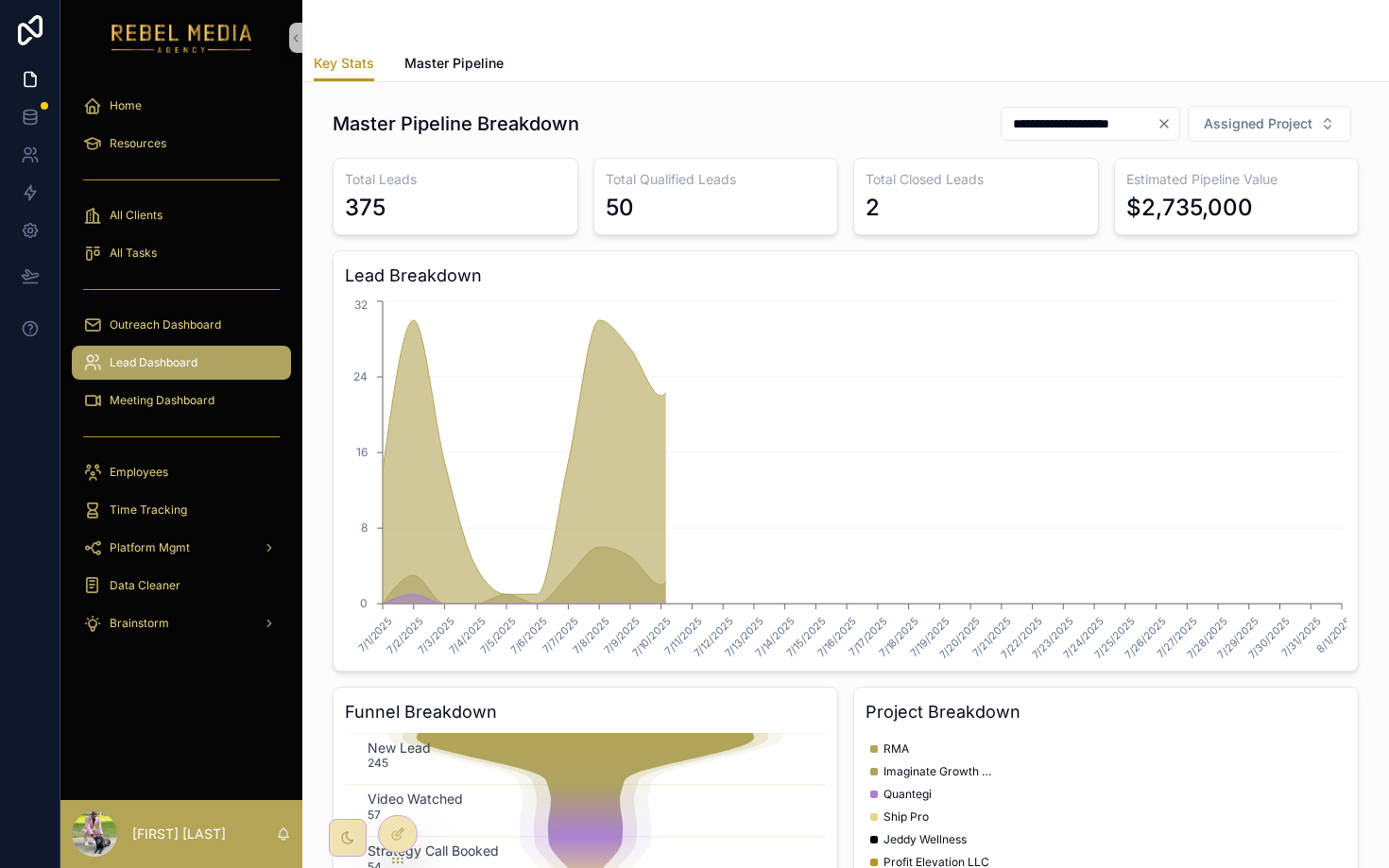 click on "**********" at bounding box center [1079, 124] 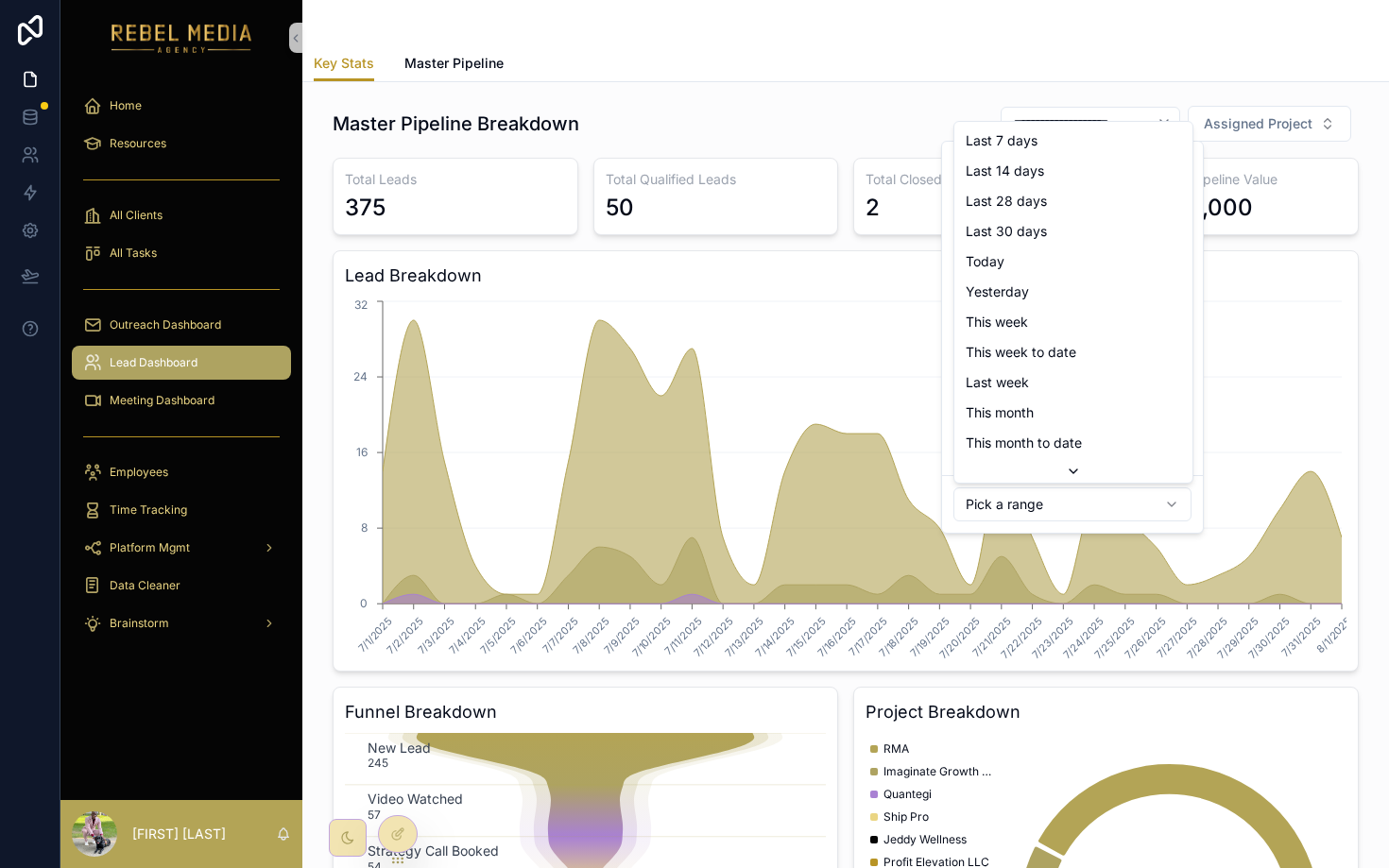click on "**********" at bounding box center [694, 538] 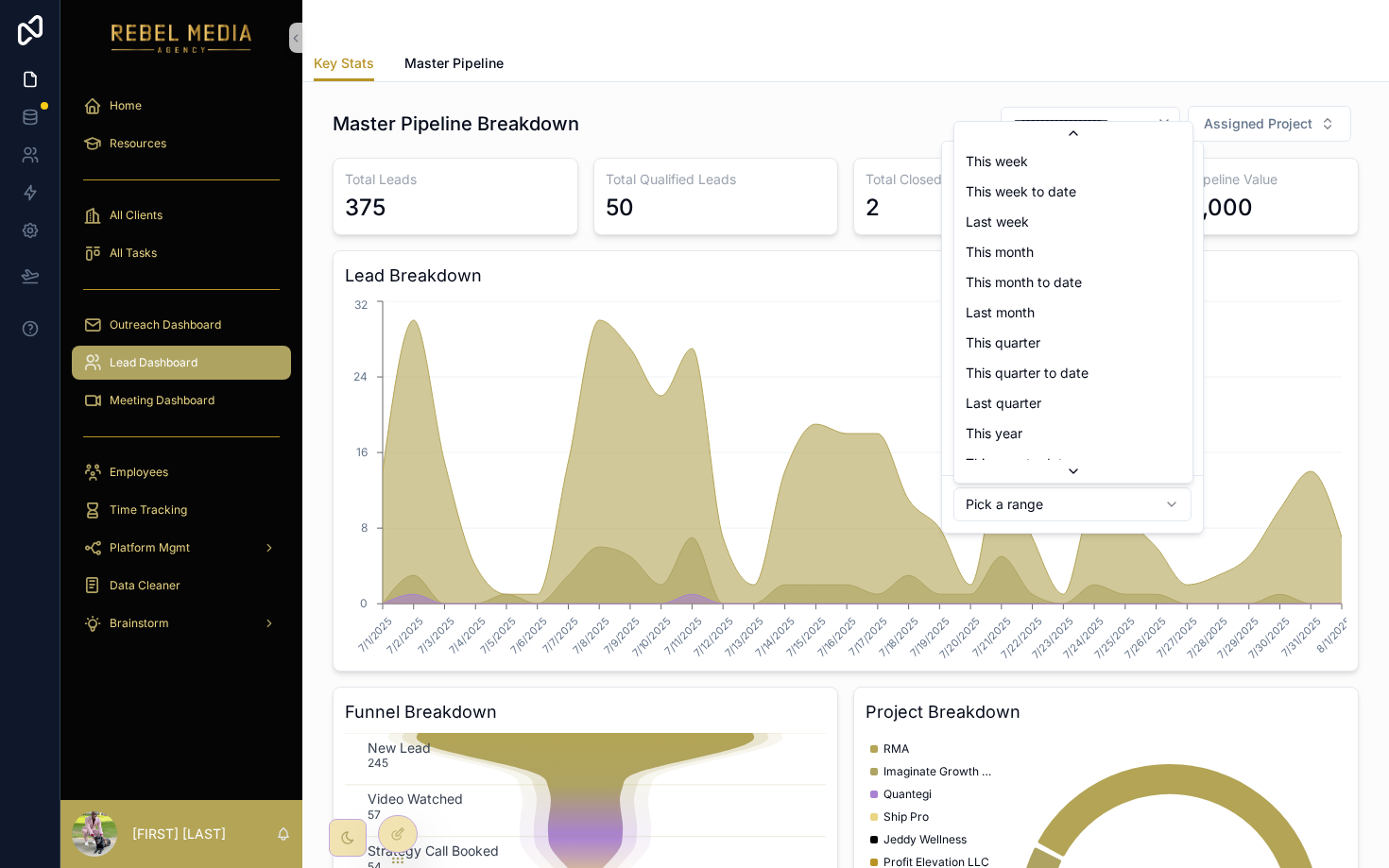 scroll, scrollTop: 194, scrollLeft: 0, axis: vertical 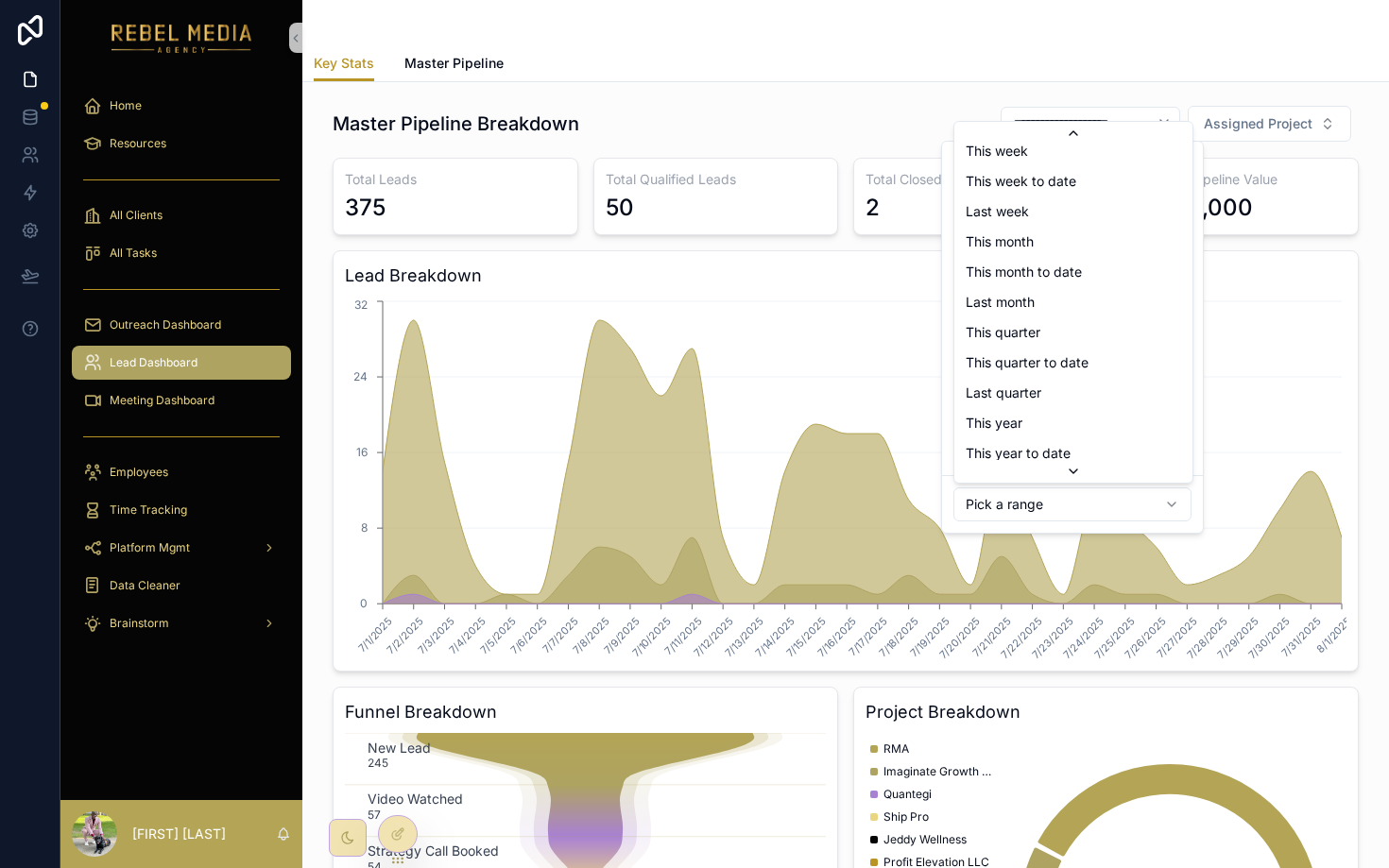 type on "**********" 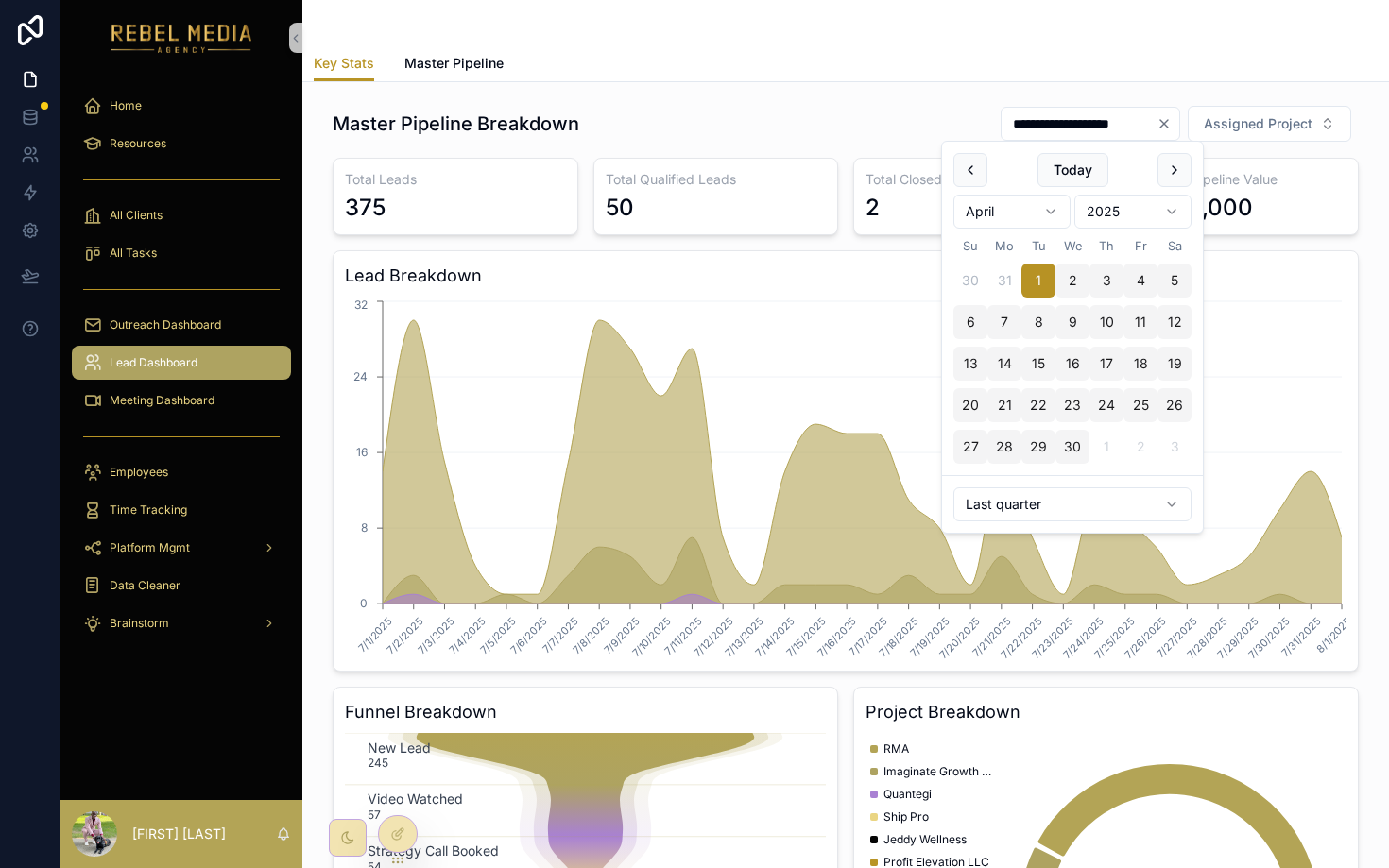 click at bounding box center (846, 23) 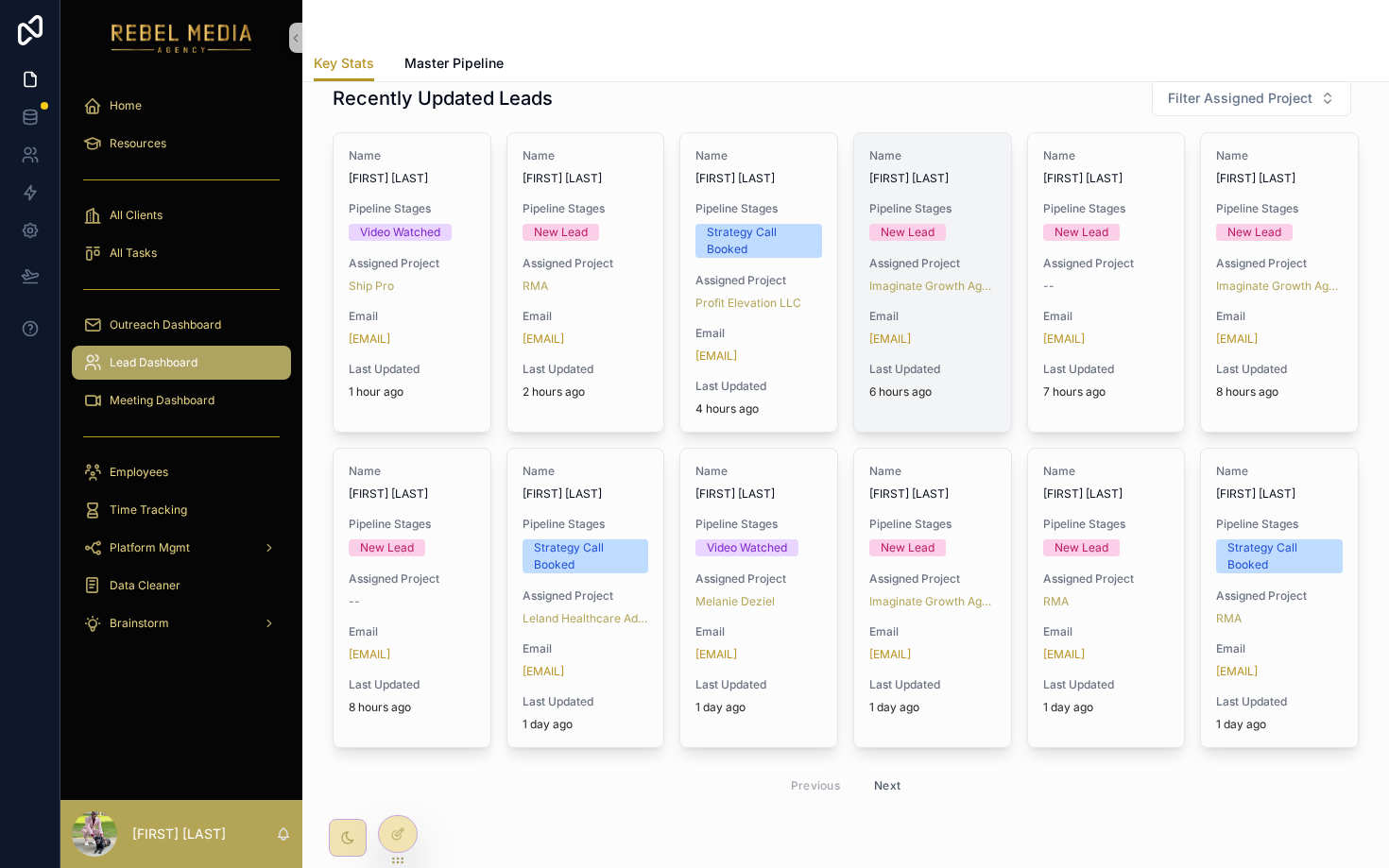 scroll, scrollTop: 0, scrollLeft: 0, axis: both 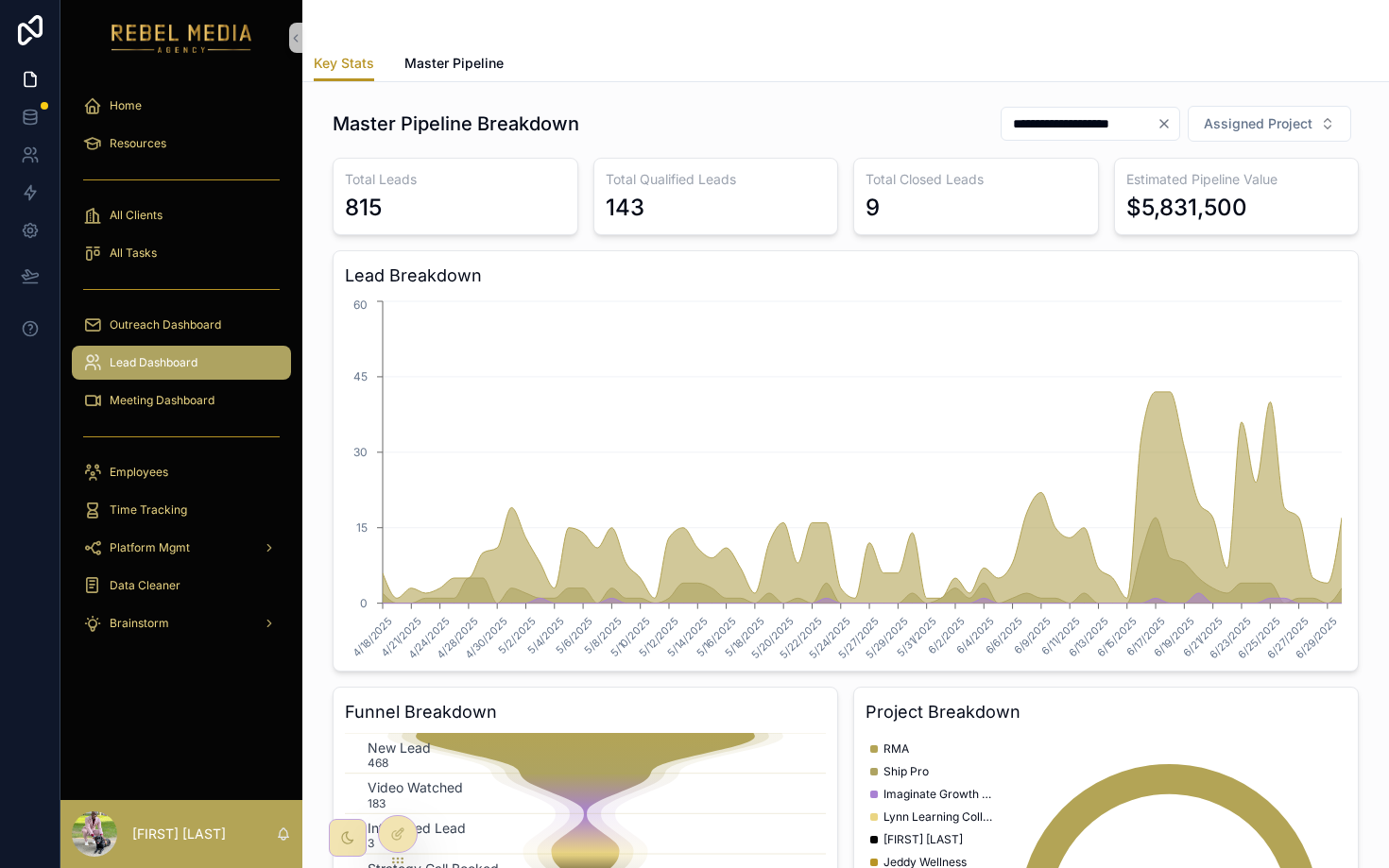 click on "**********" at bounding box center [1079, 124] 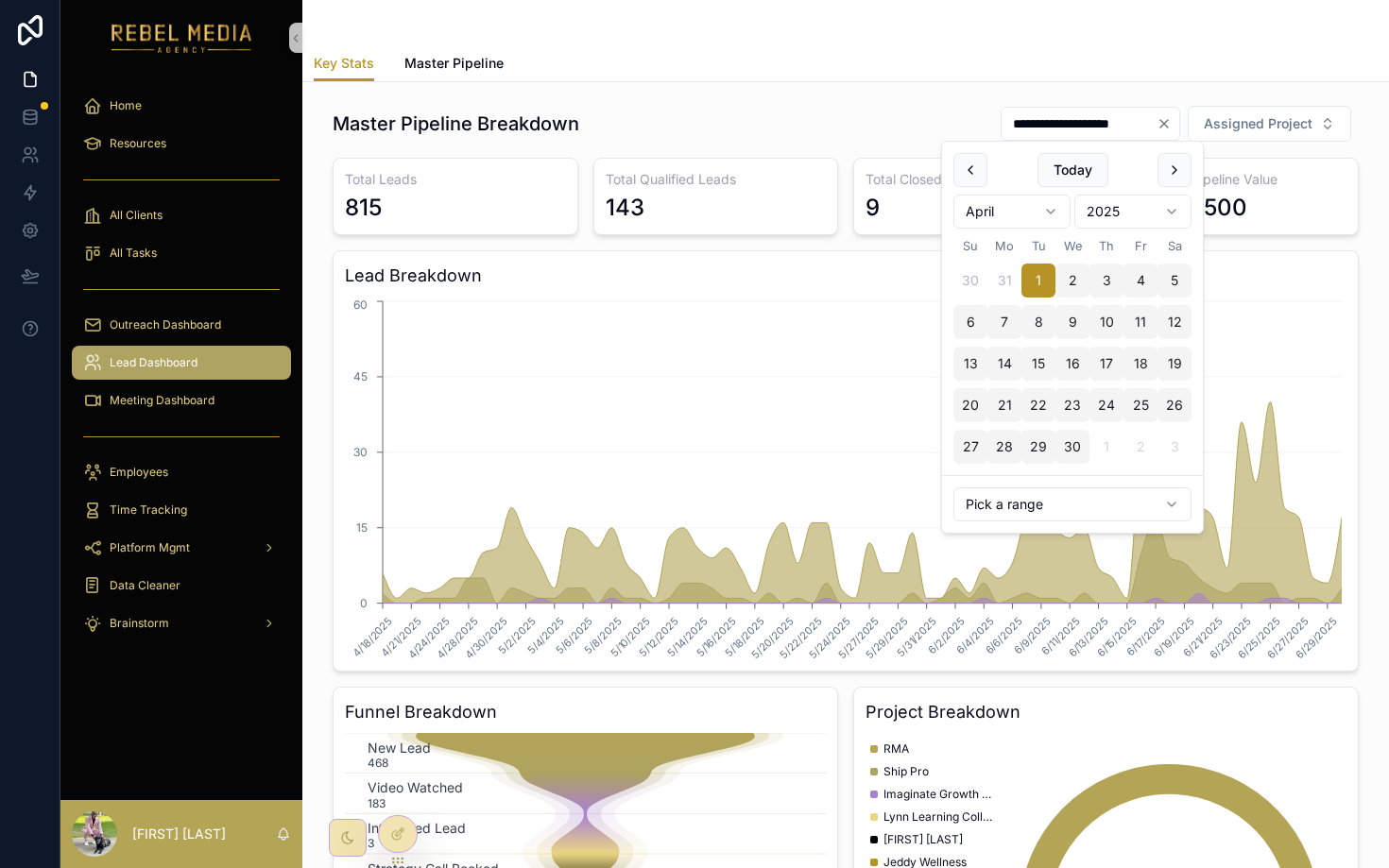 click on "**********" at bounding box center [1079, 124] 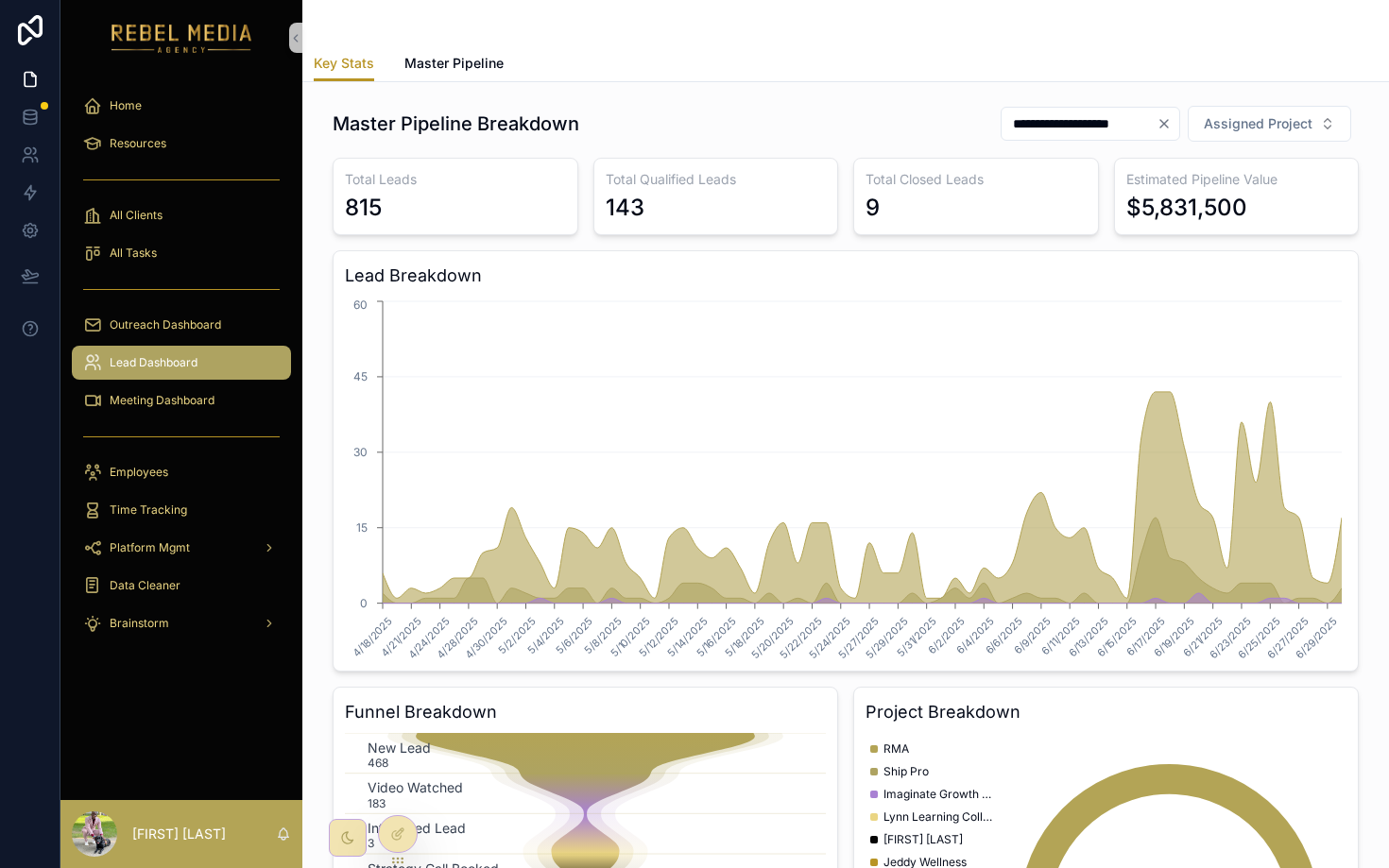 click on "$5,831,500" at bounding box center [1187, 208] 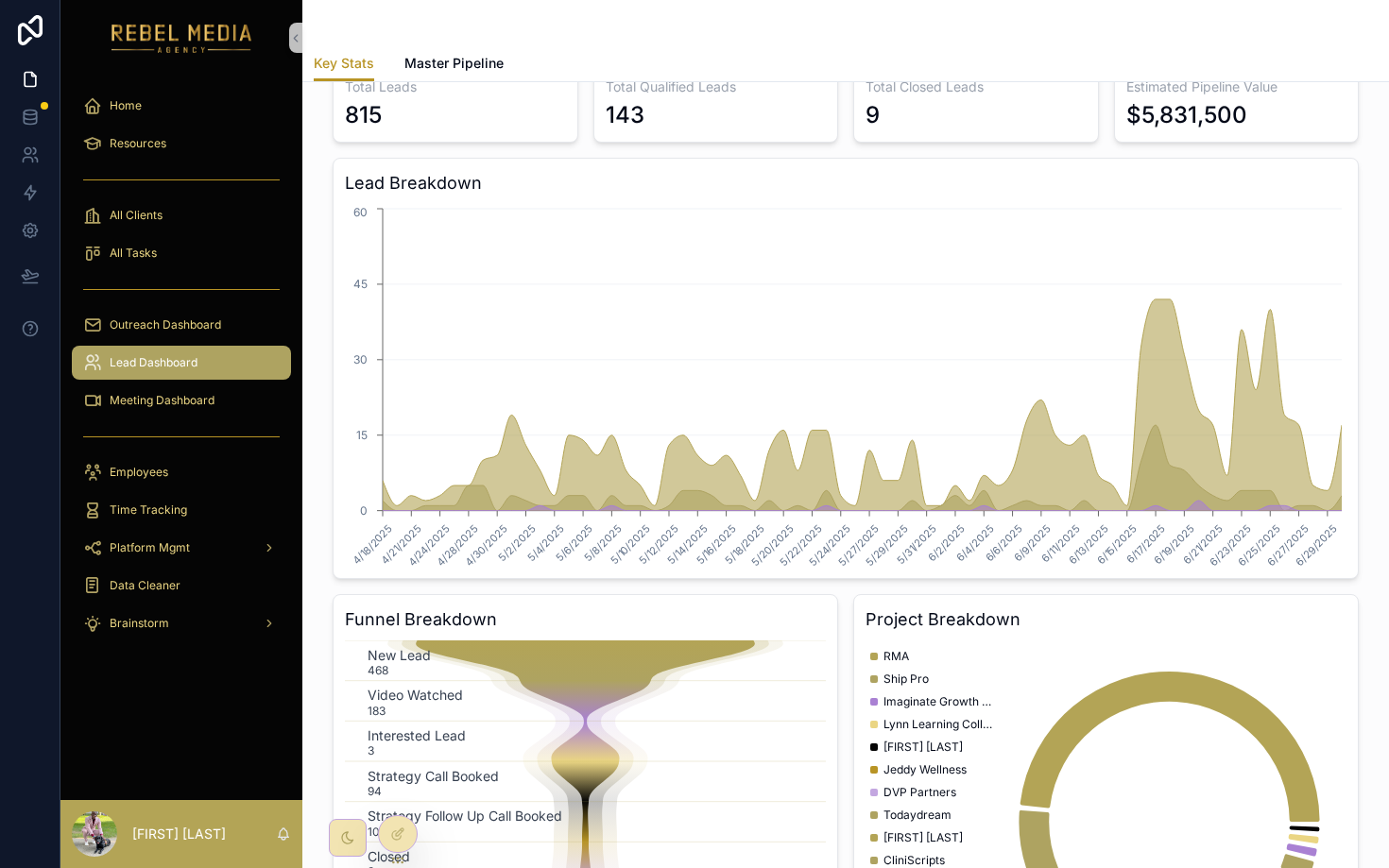 scroll, scrollTop: 98, scrollLeft: 0, axis: vertical 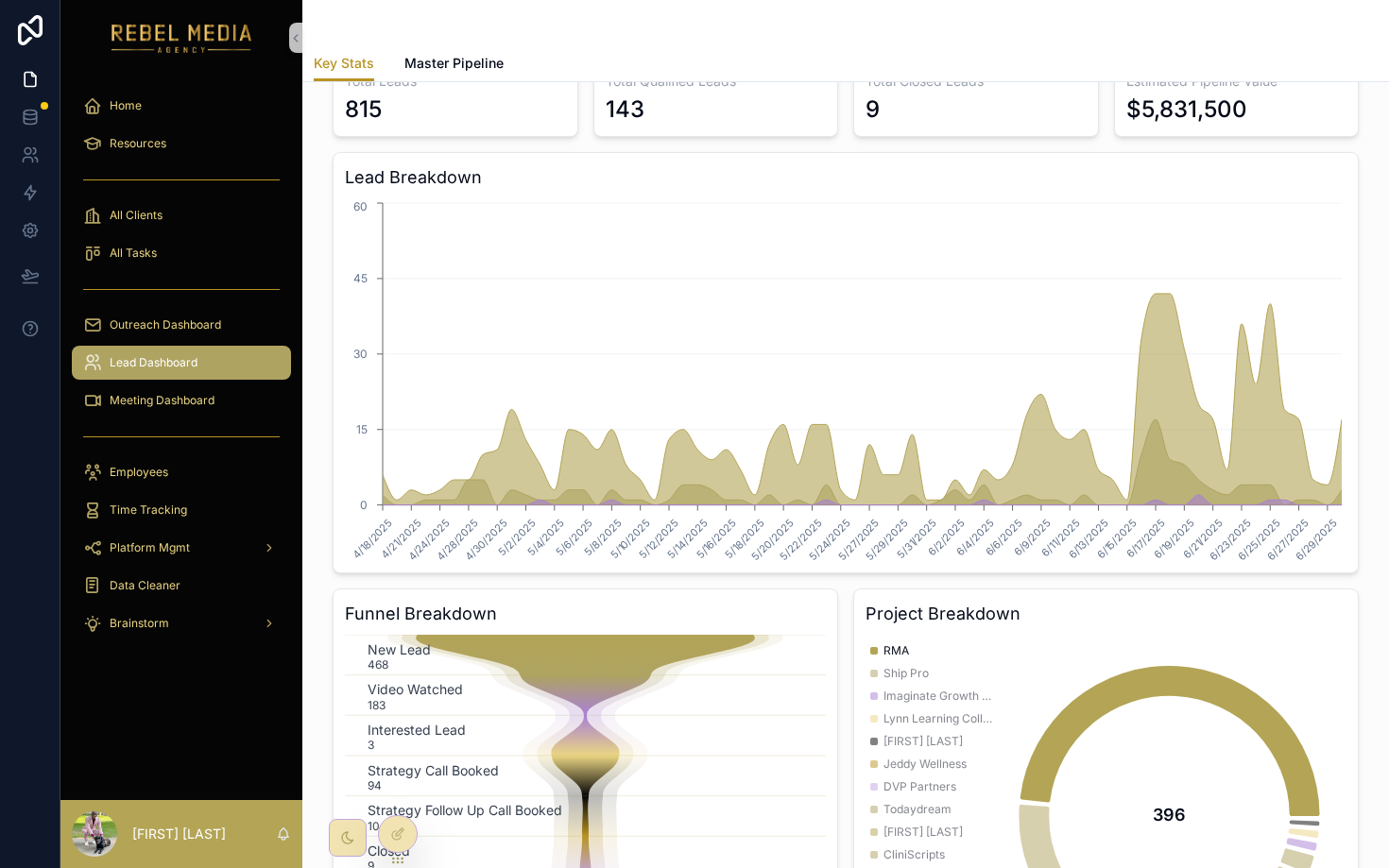 click on "RMA" at bounding box center (896, 651) 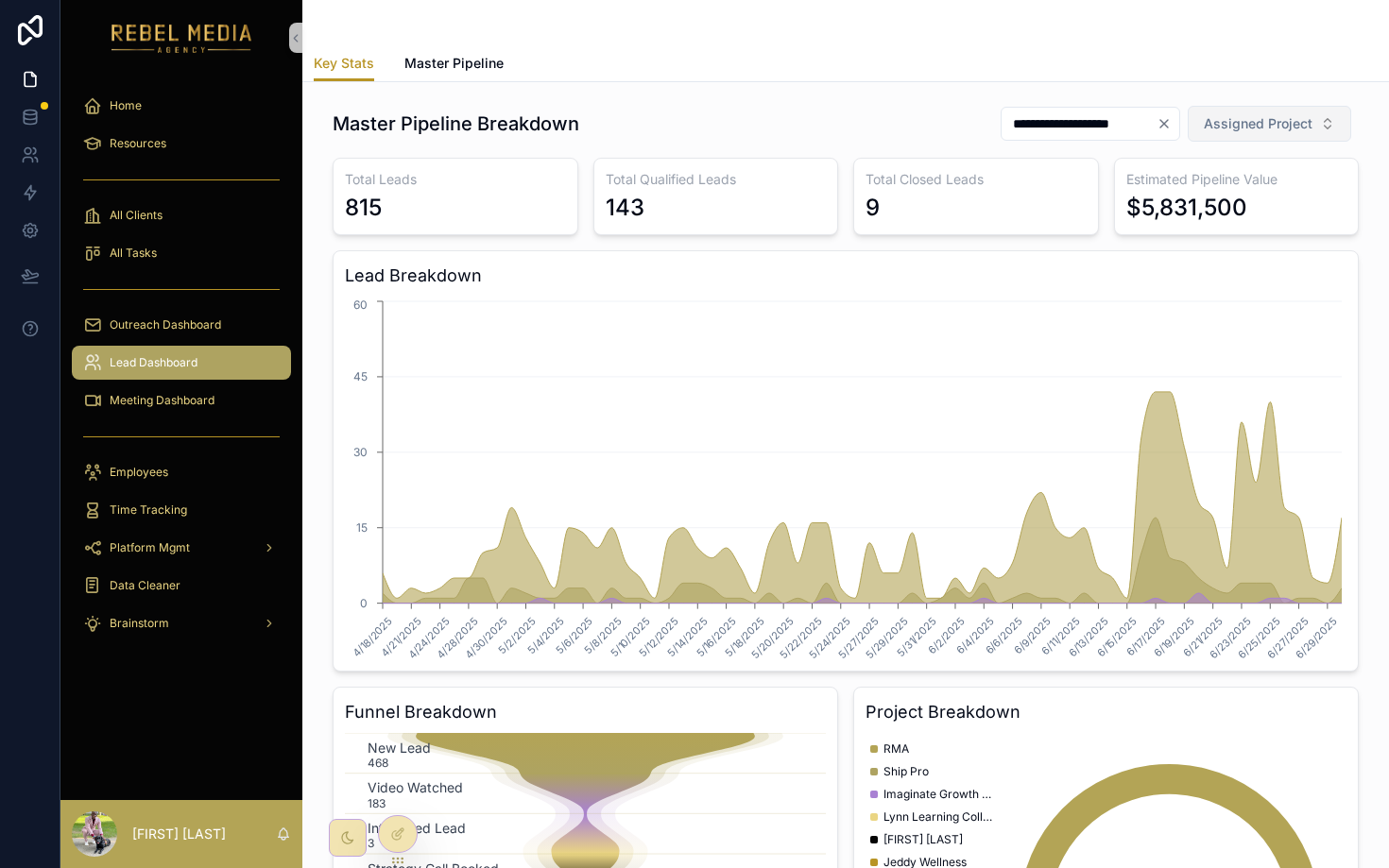 click on "Assigned Project" at bounding box center (1258, 124) 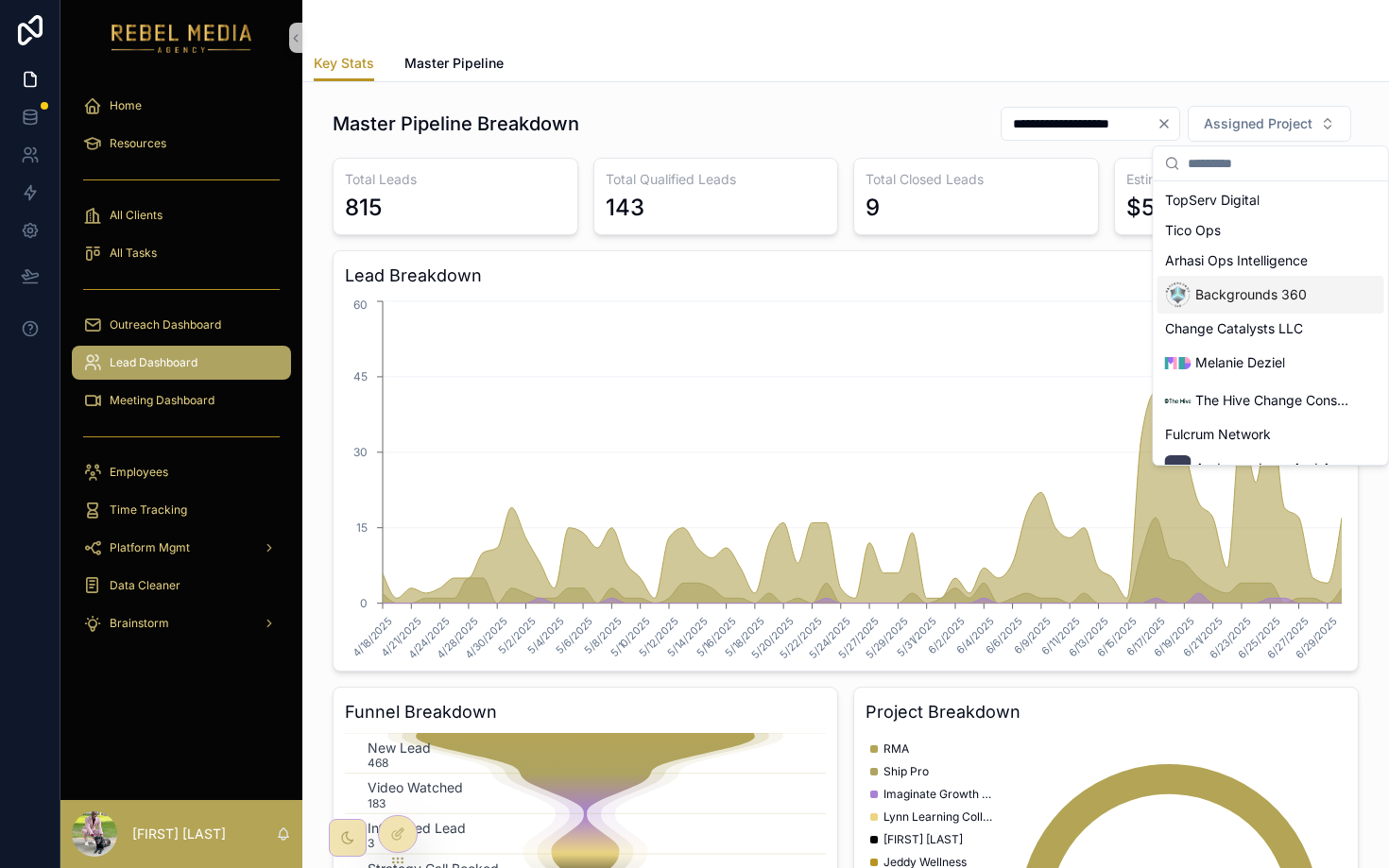 scroll, scrollTop: 827, scrollLeft: 0, axis: vertical 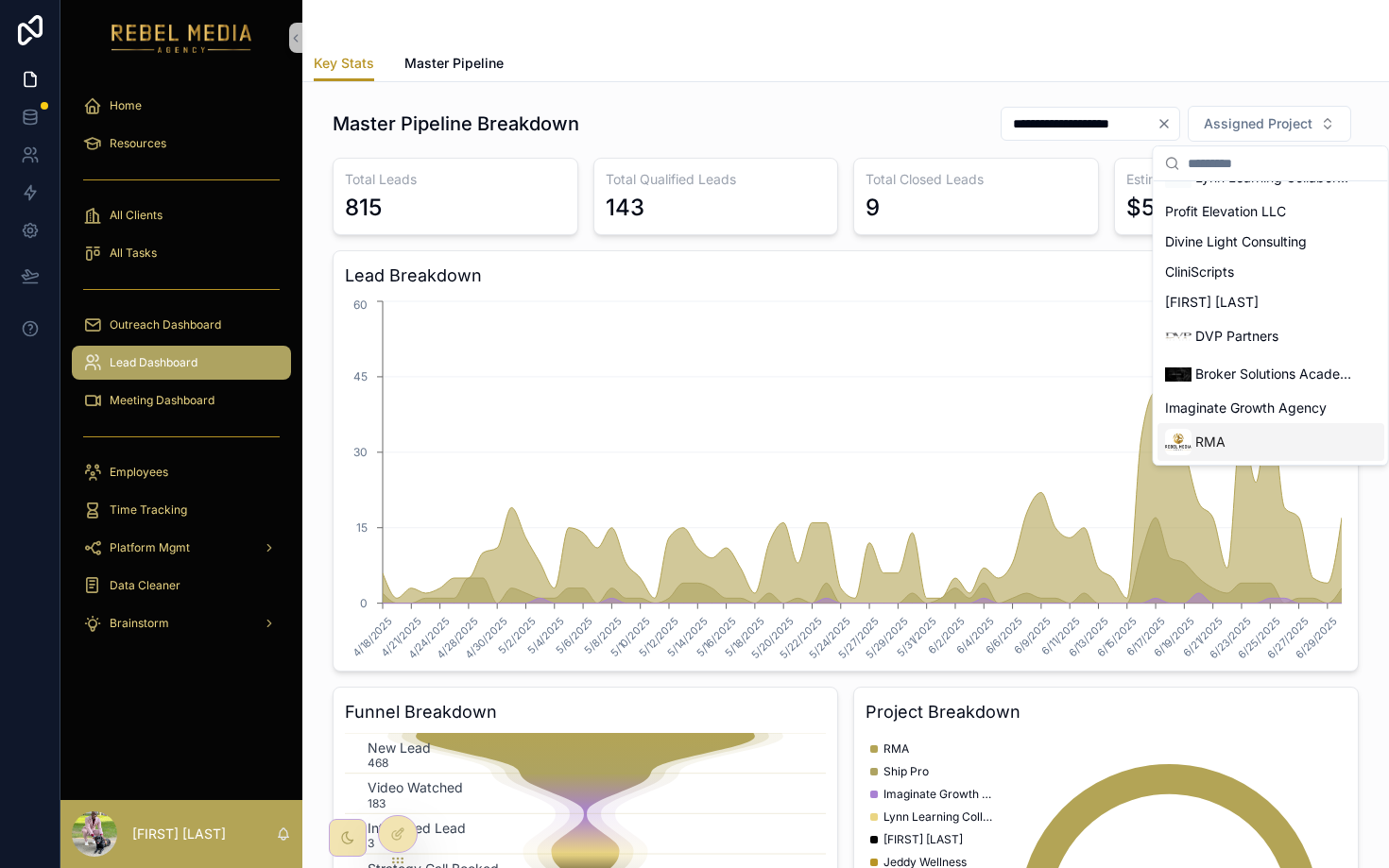 click at bounding box center (1178, 442) 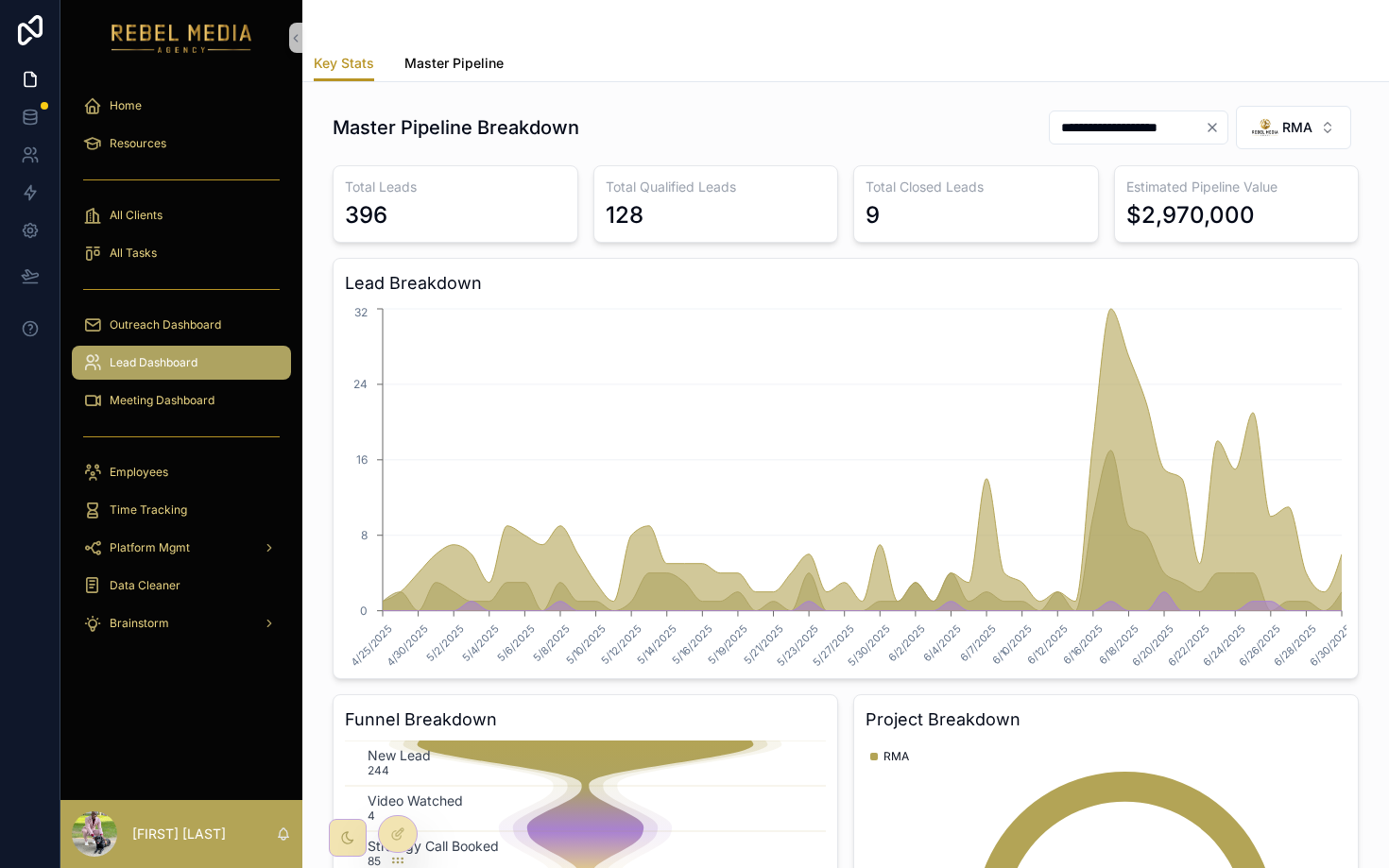 click on "Master Pipeline" at bounding box center [454, 63] 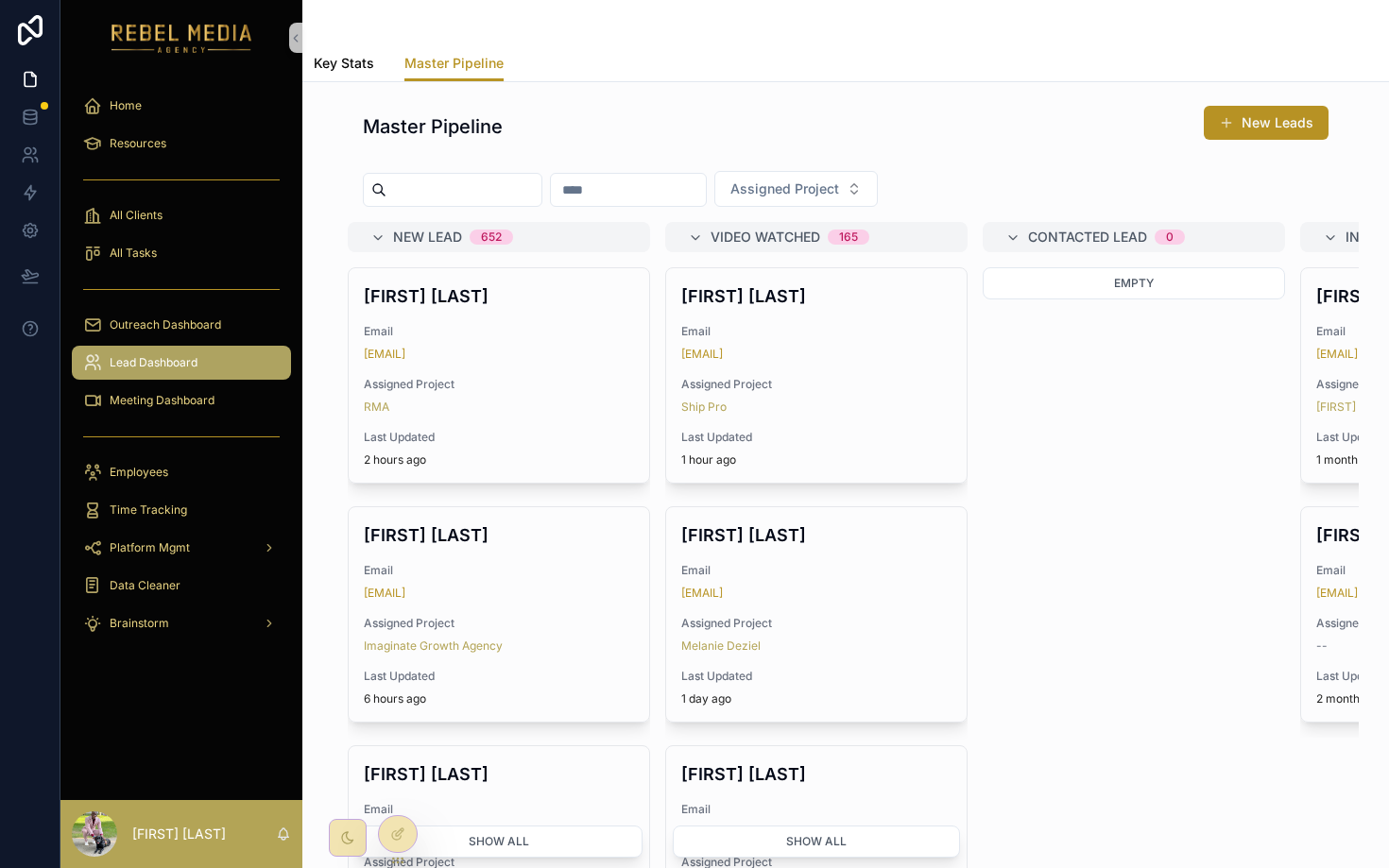 click on "Key Stats" at bounding box center (344, 63) 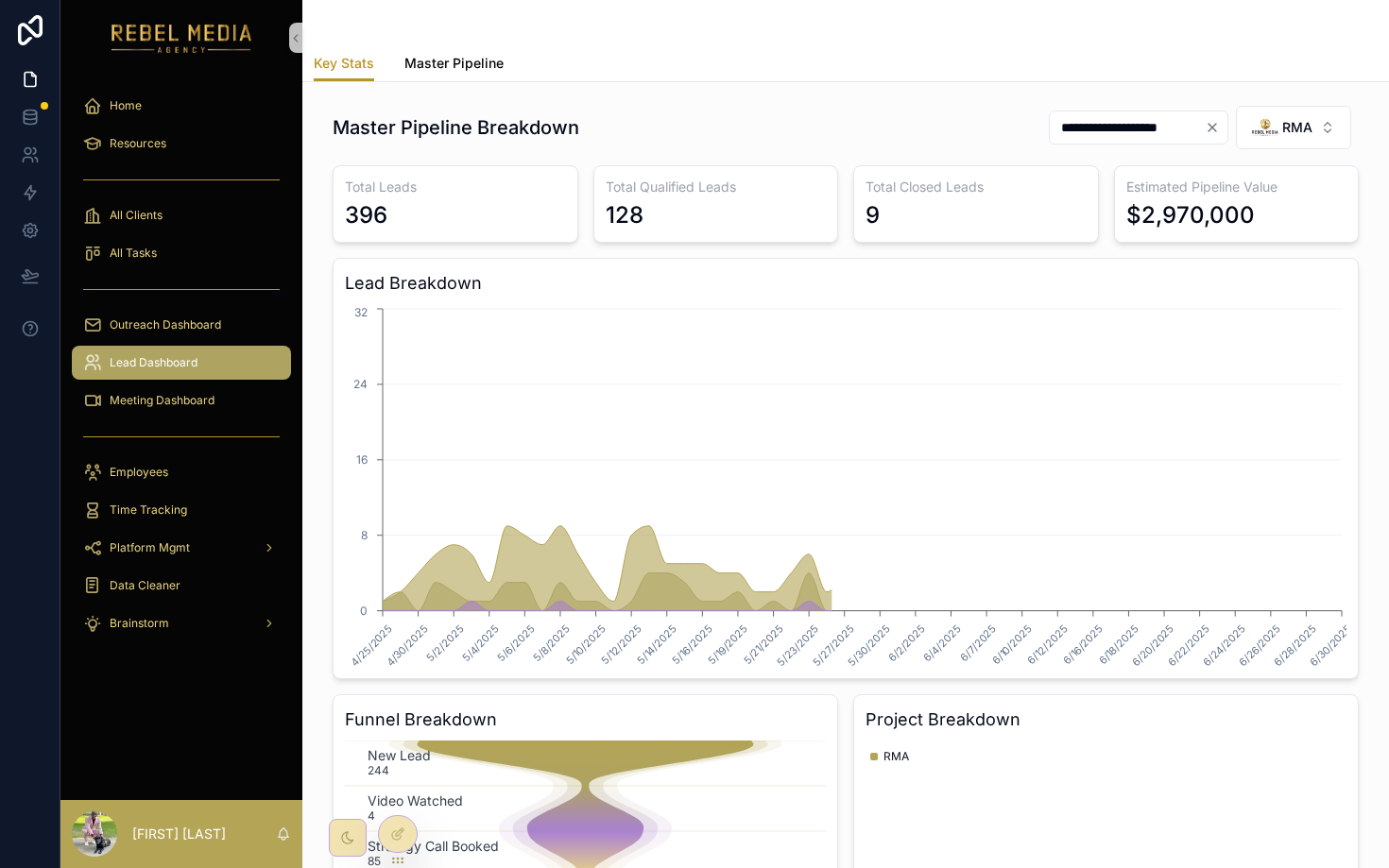 click on "Master Pipeline" at bounding box center (454, 63) 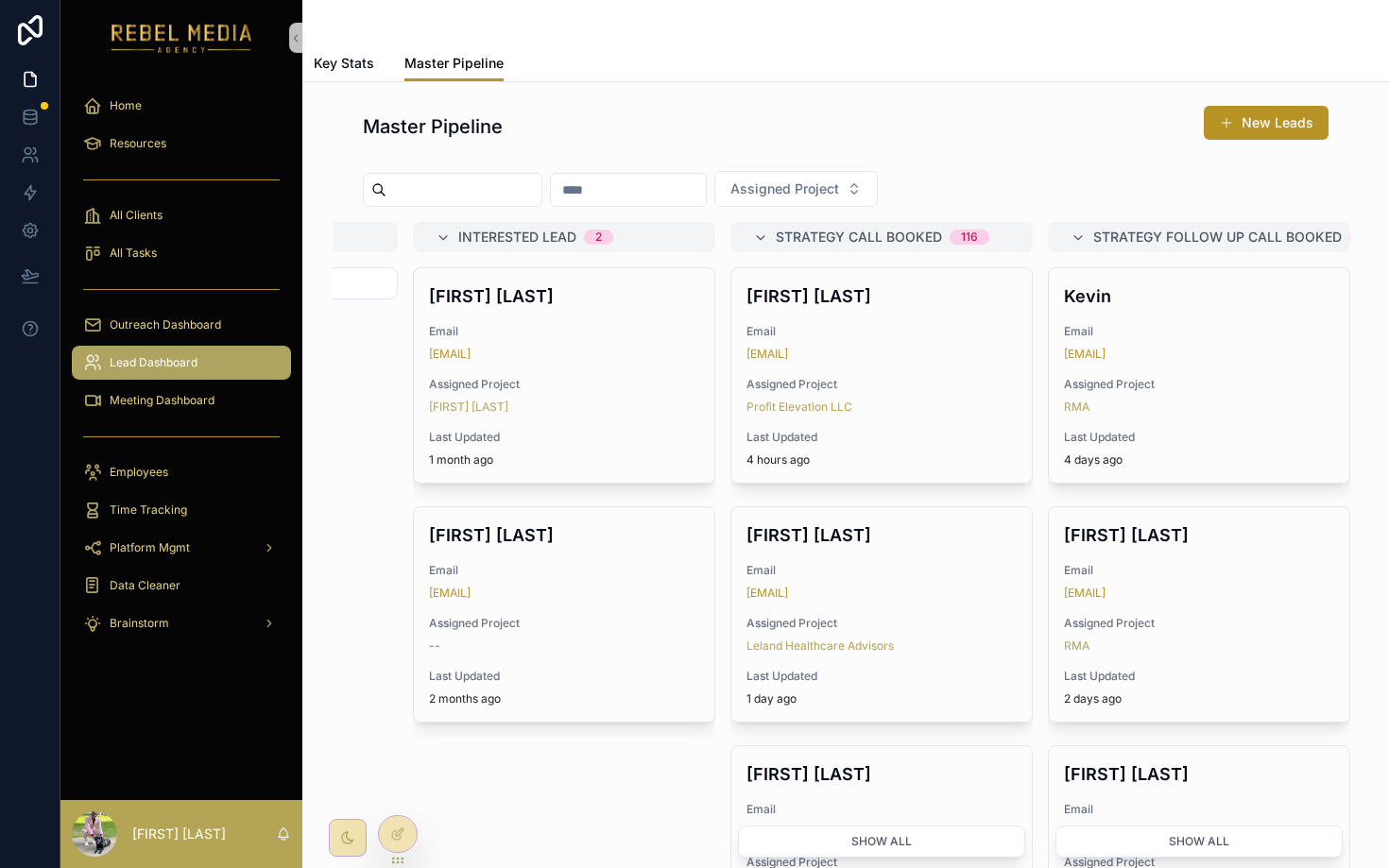 scroll, scrollTop: 0, scrollLeft: 888, axis: horizontal 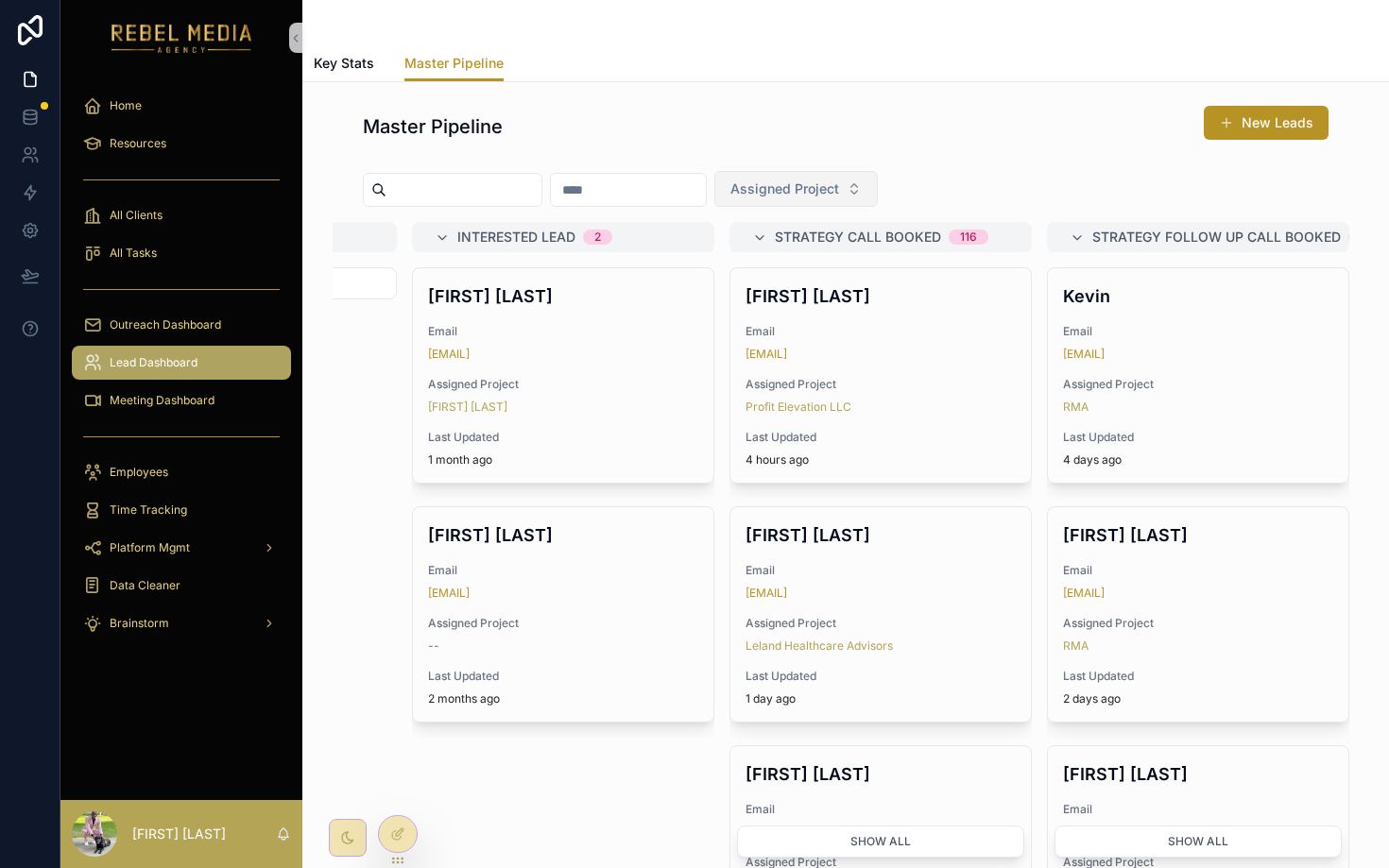 click on "Assigned Project" at bounding box center [784, 189] 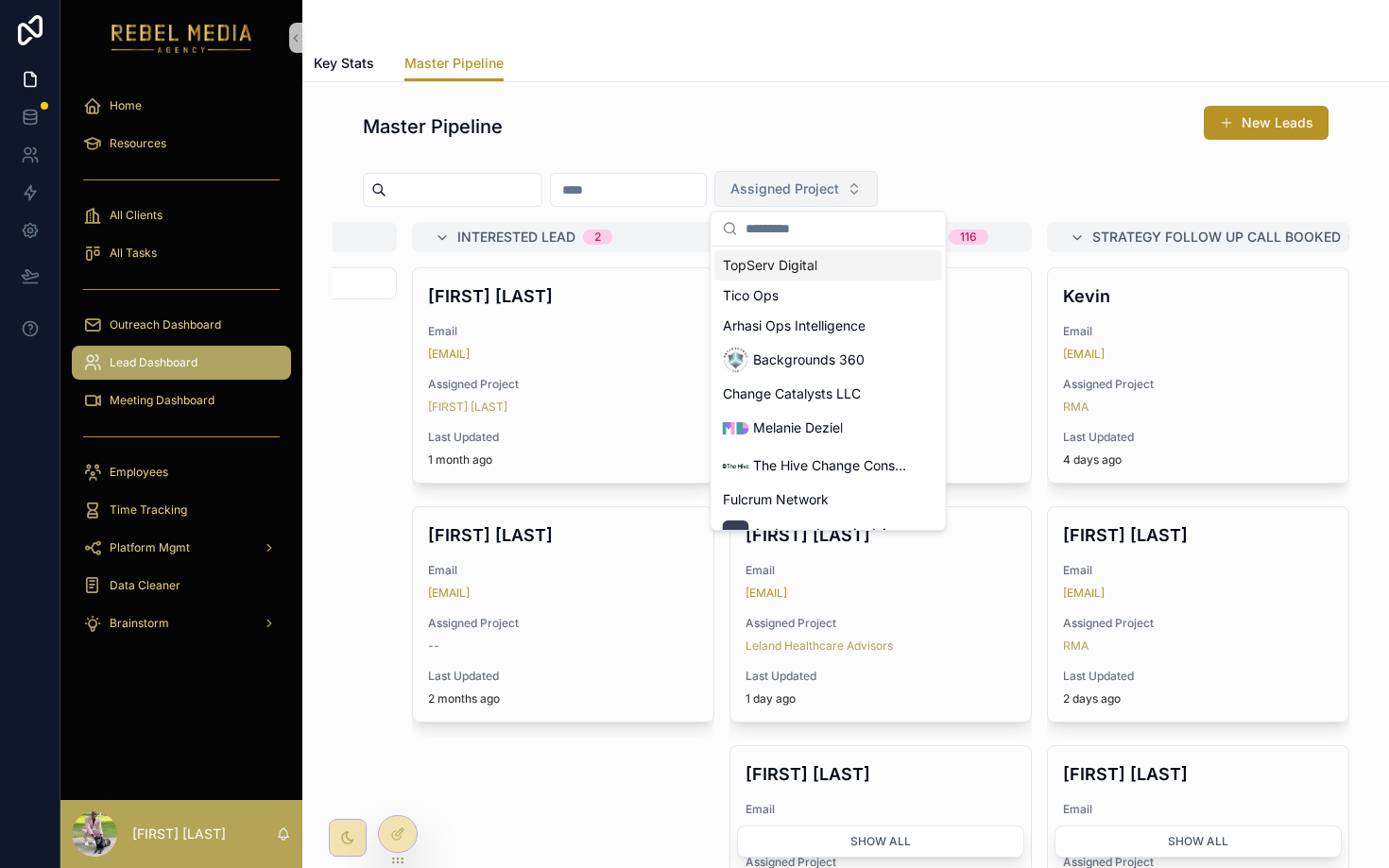 click on "Assigned Project" at bounding box center (784, 189) 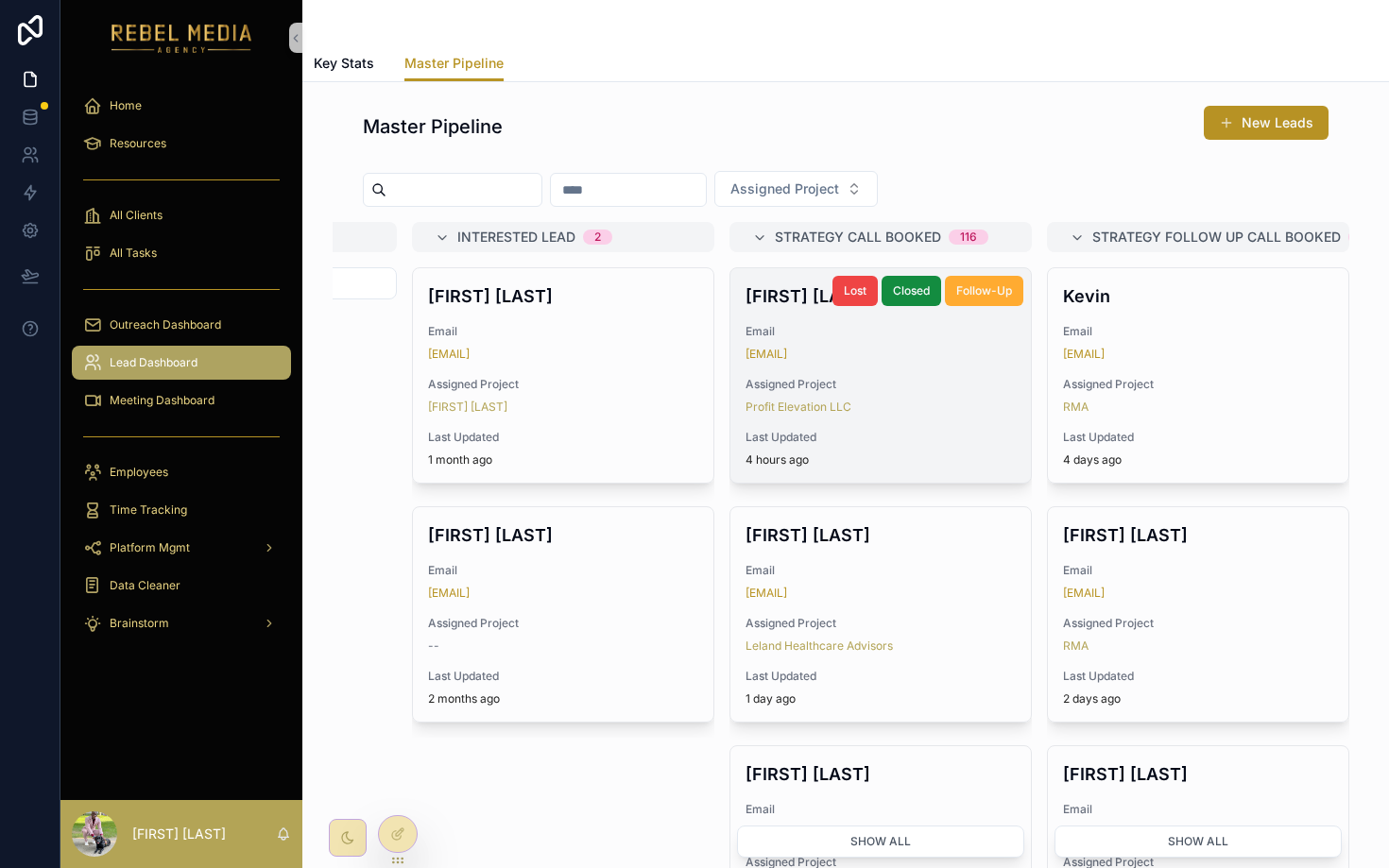 scroll, scrollTop: 0, scrollLeft: 0, axis: both 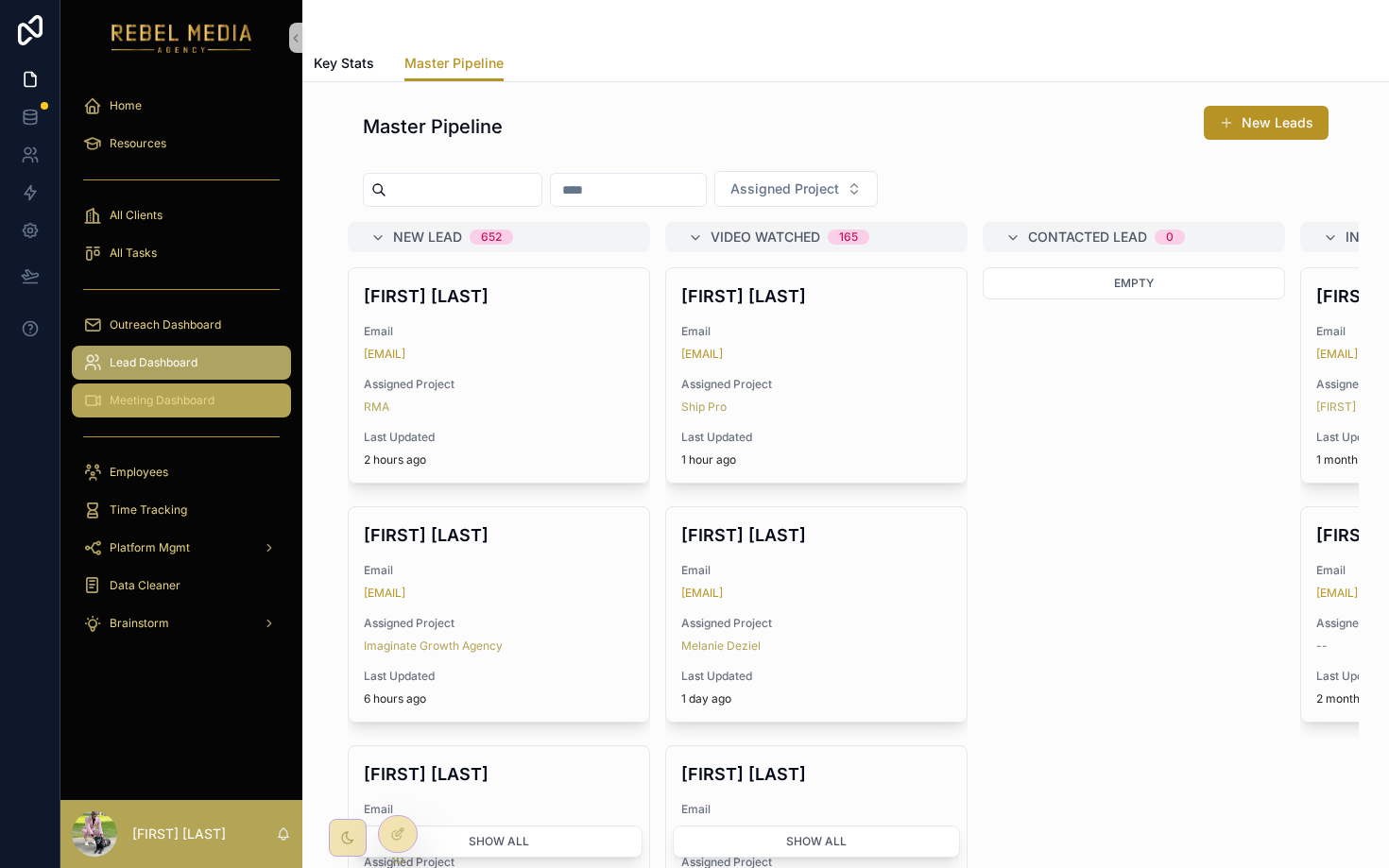 click on "Meeting Dashboard" at bounding box center [162, 400] 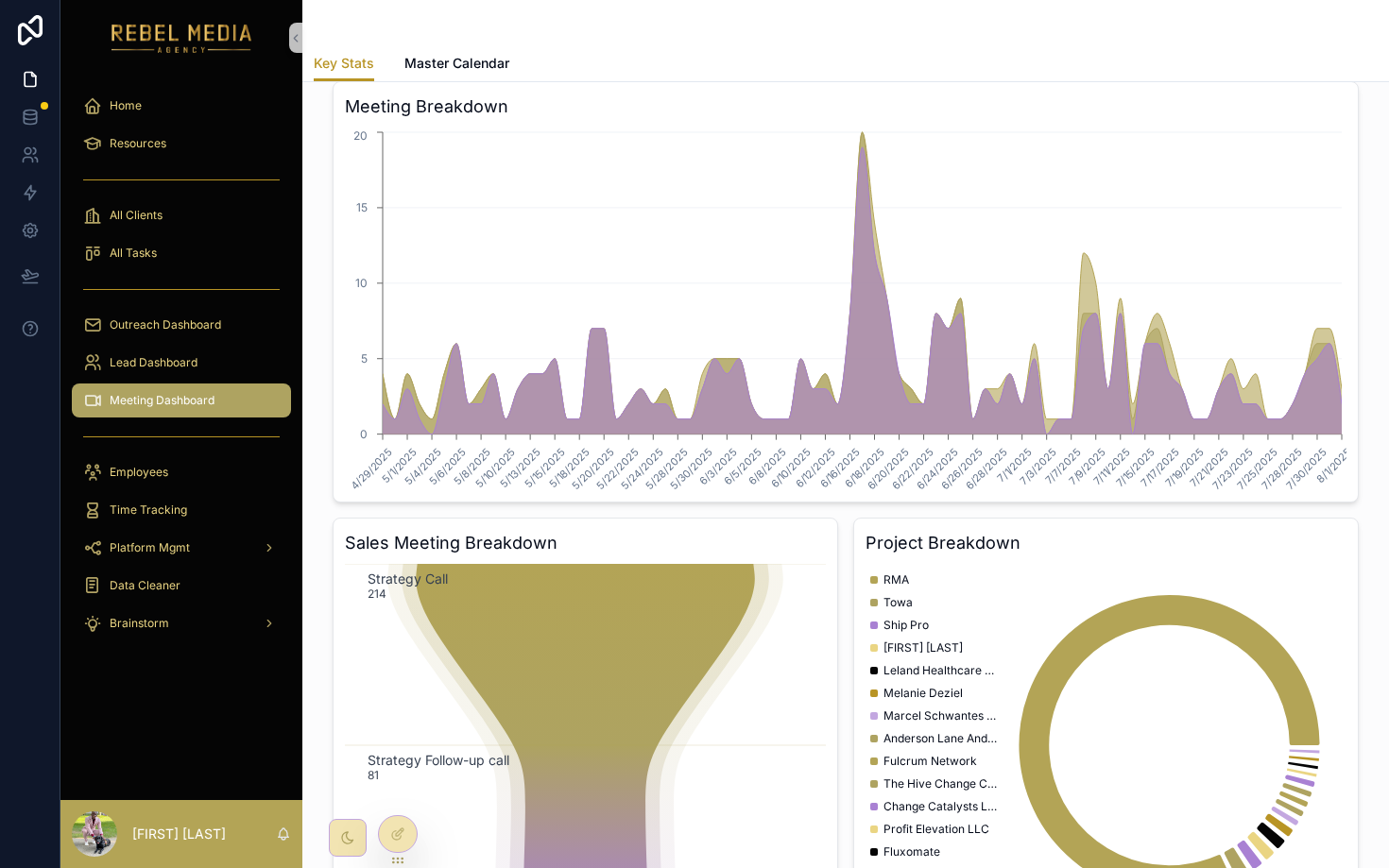 scroll, scrollTop: 0, scrollLeft: 0, axis: both 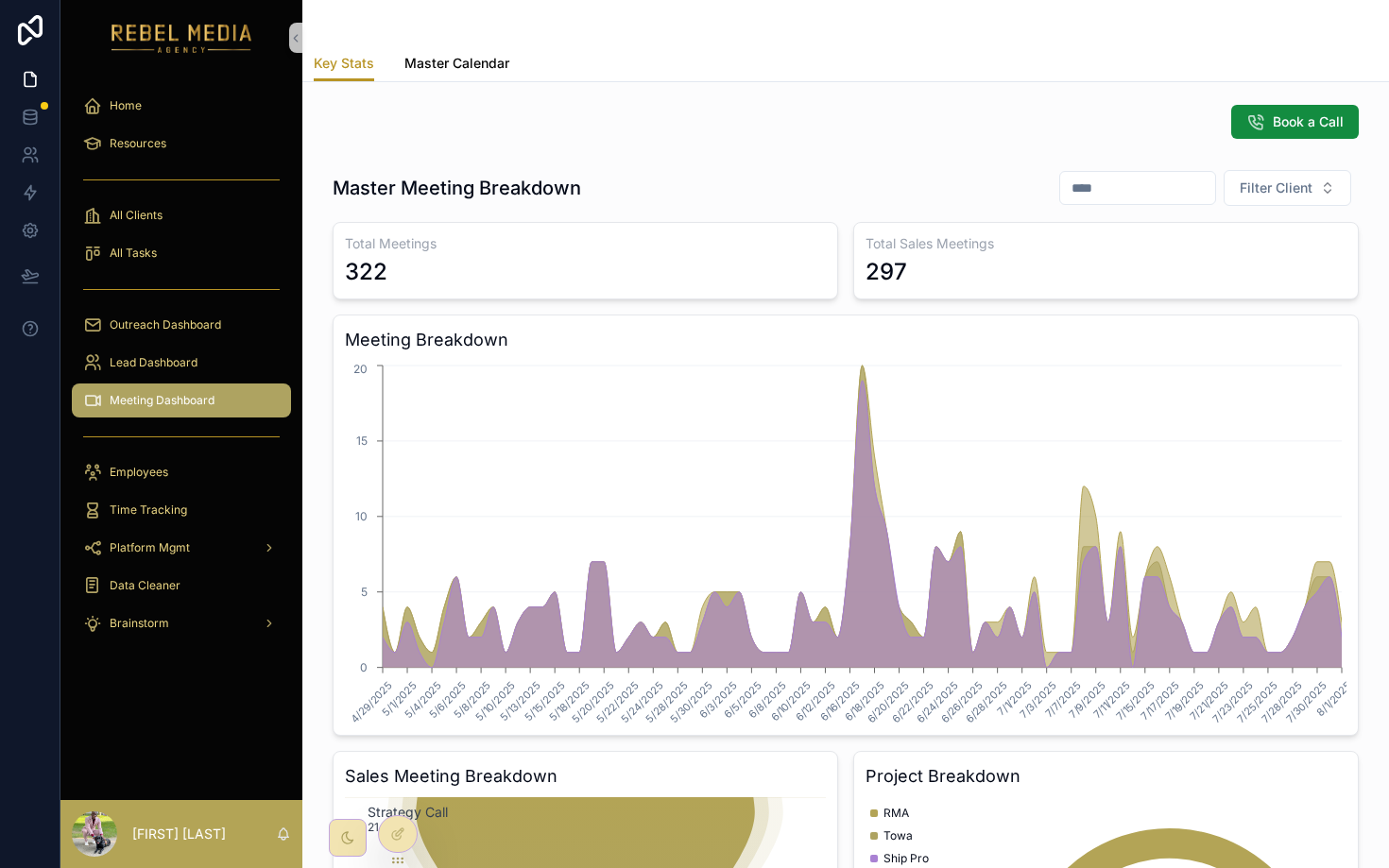 click on "Master Calendar" at bounding box center [456, 63] 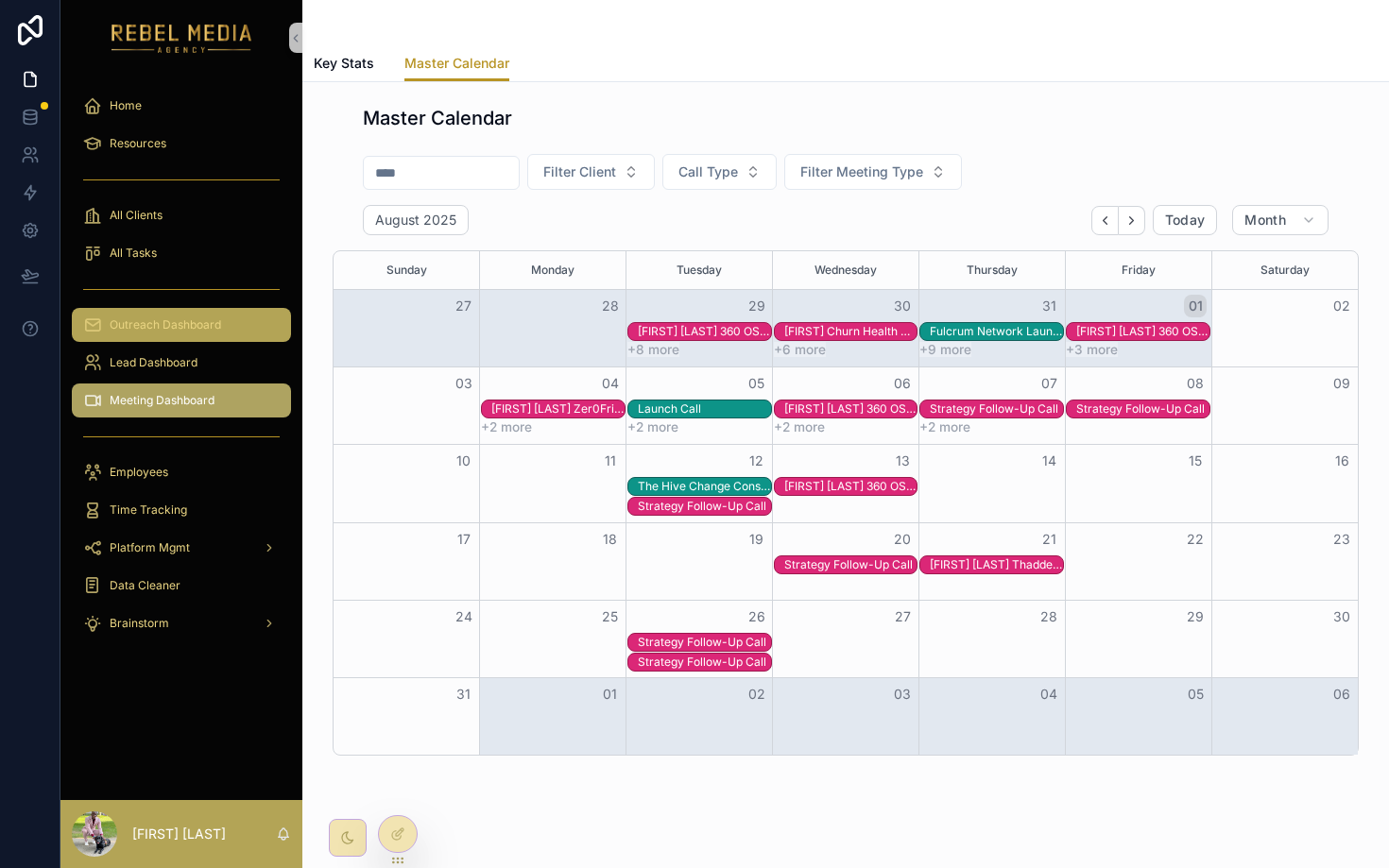 click on "Outreach Dashboard" at bounding box center (181, 325) 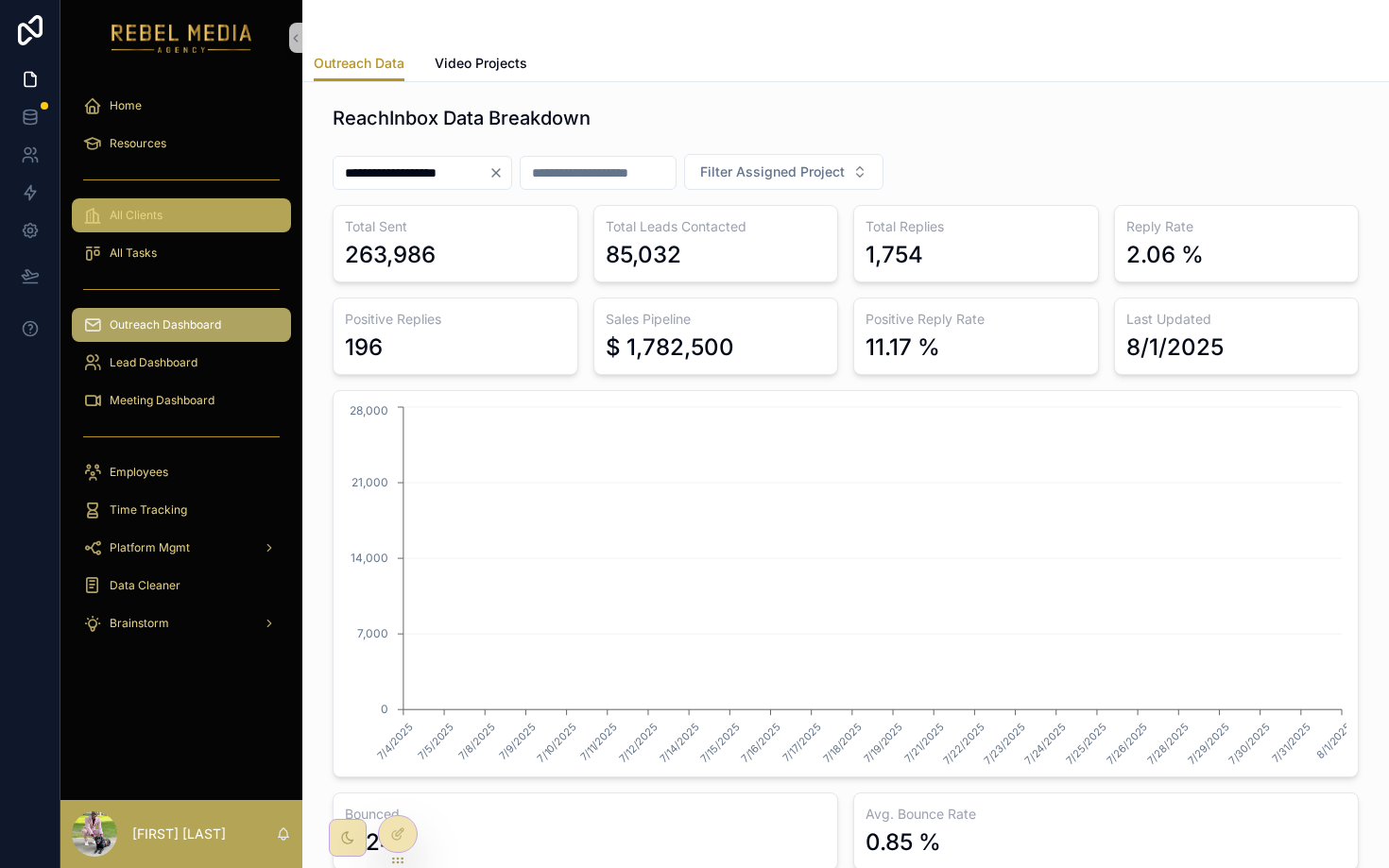 click on "All Clients" at bounding box center (181, 215) 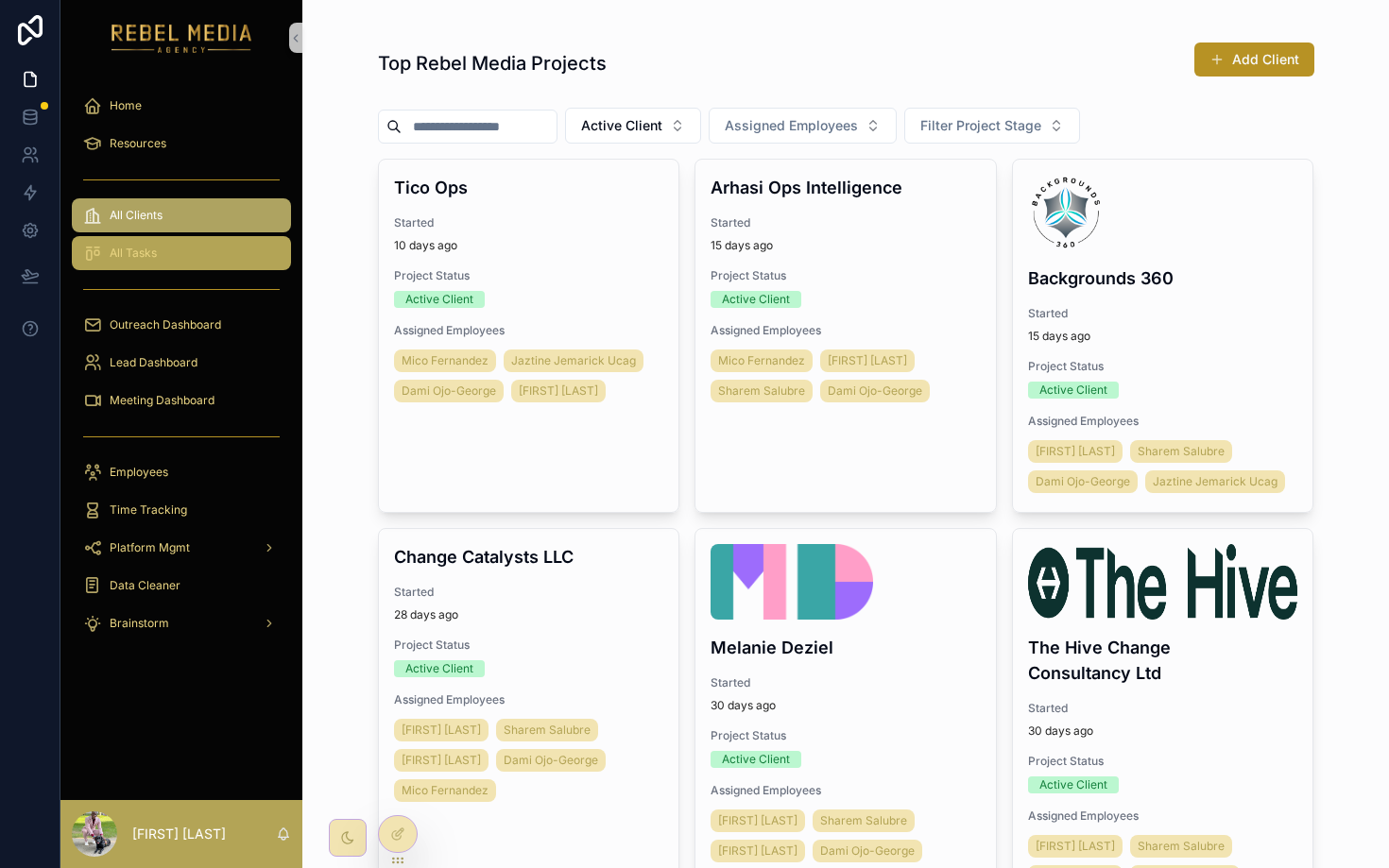 click on "All Tasks" at bounding box center (133, 253) 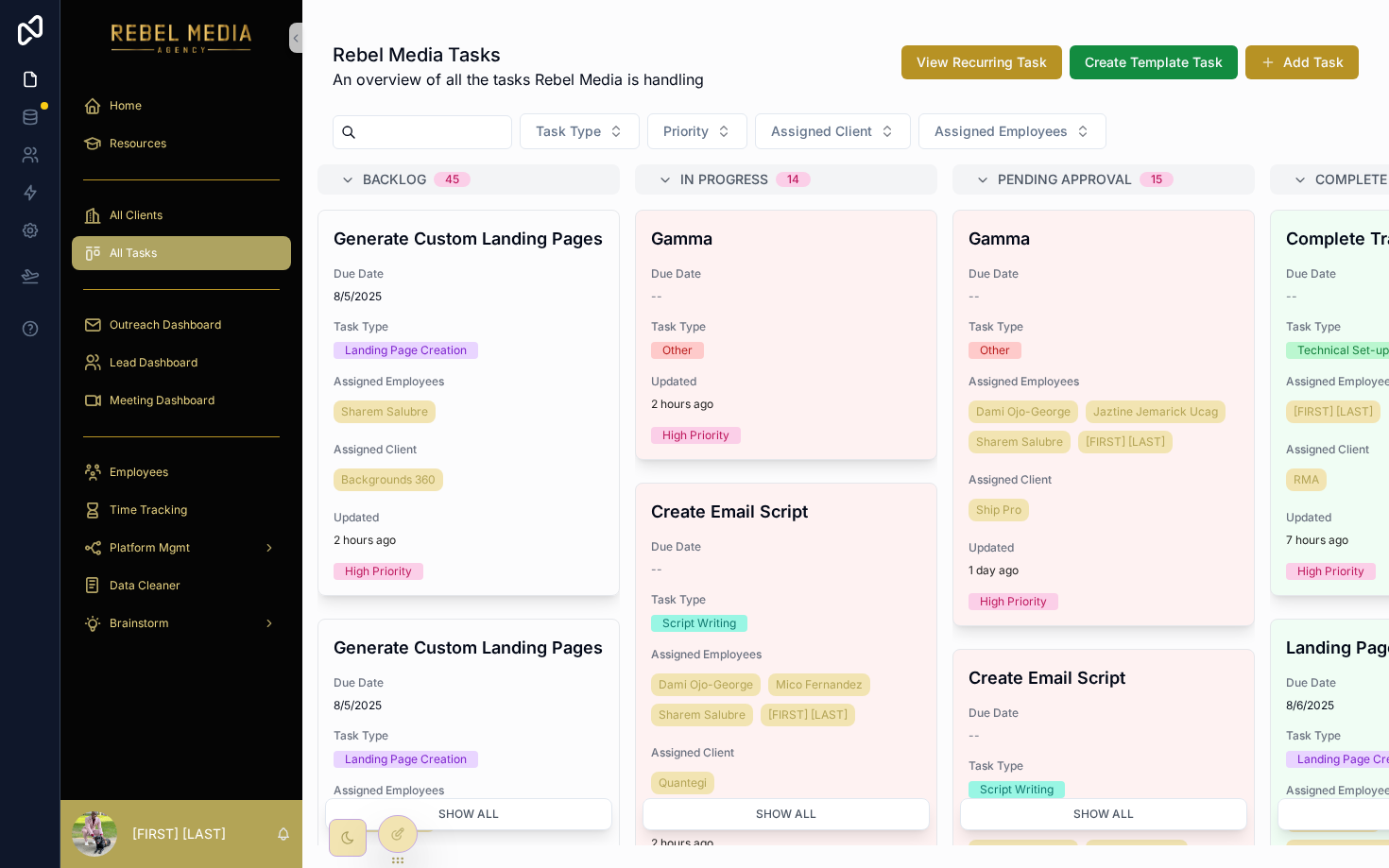 click at bounding box center (181, 179) 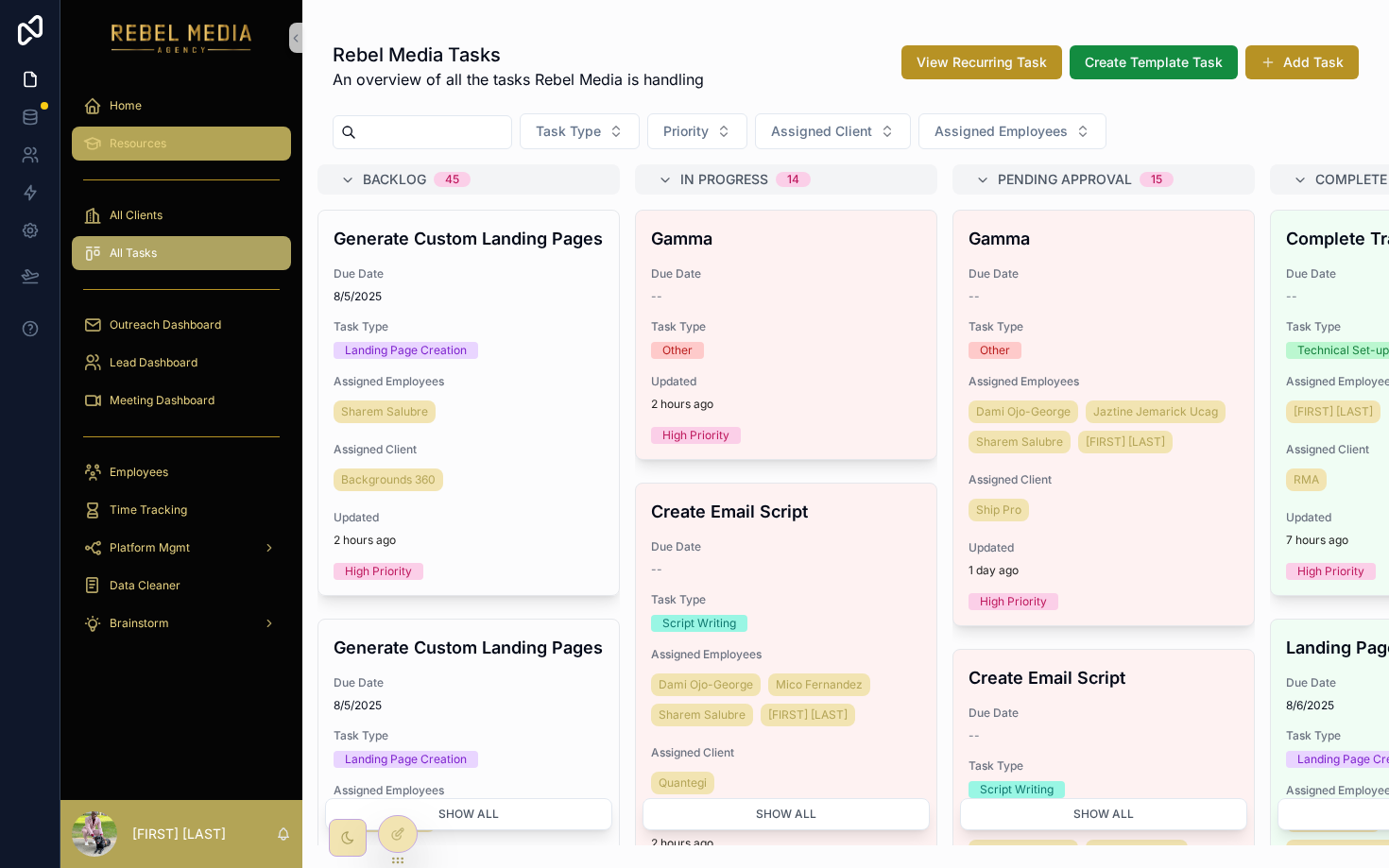 click on "Resources" at bounding box center (138, 144) 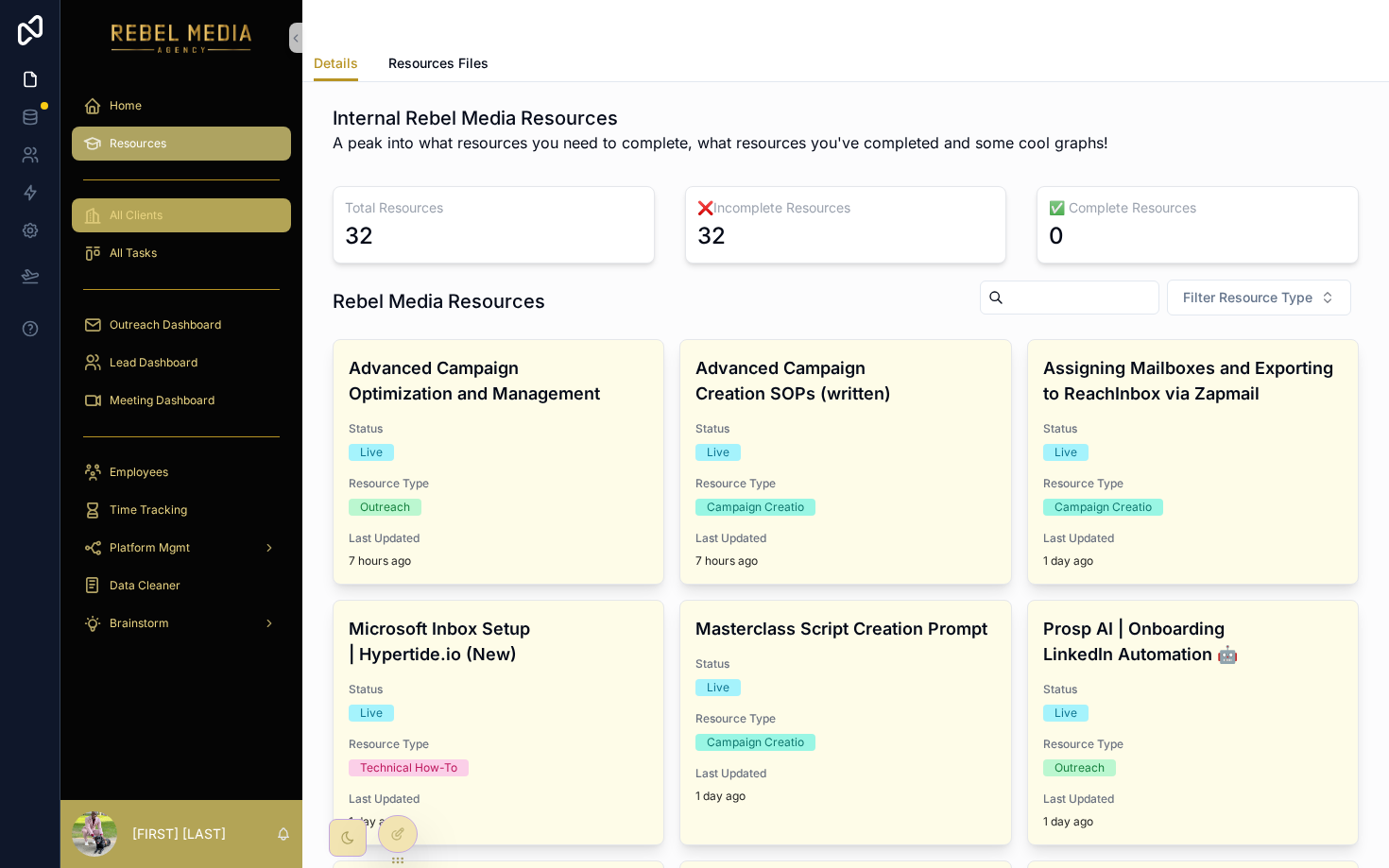 click on "All Clients" at bounding box center (136, 215) 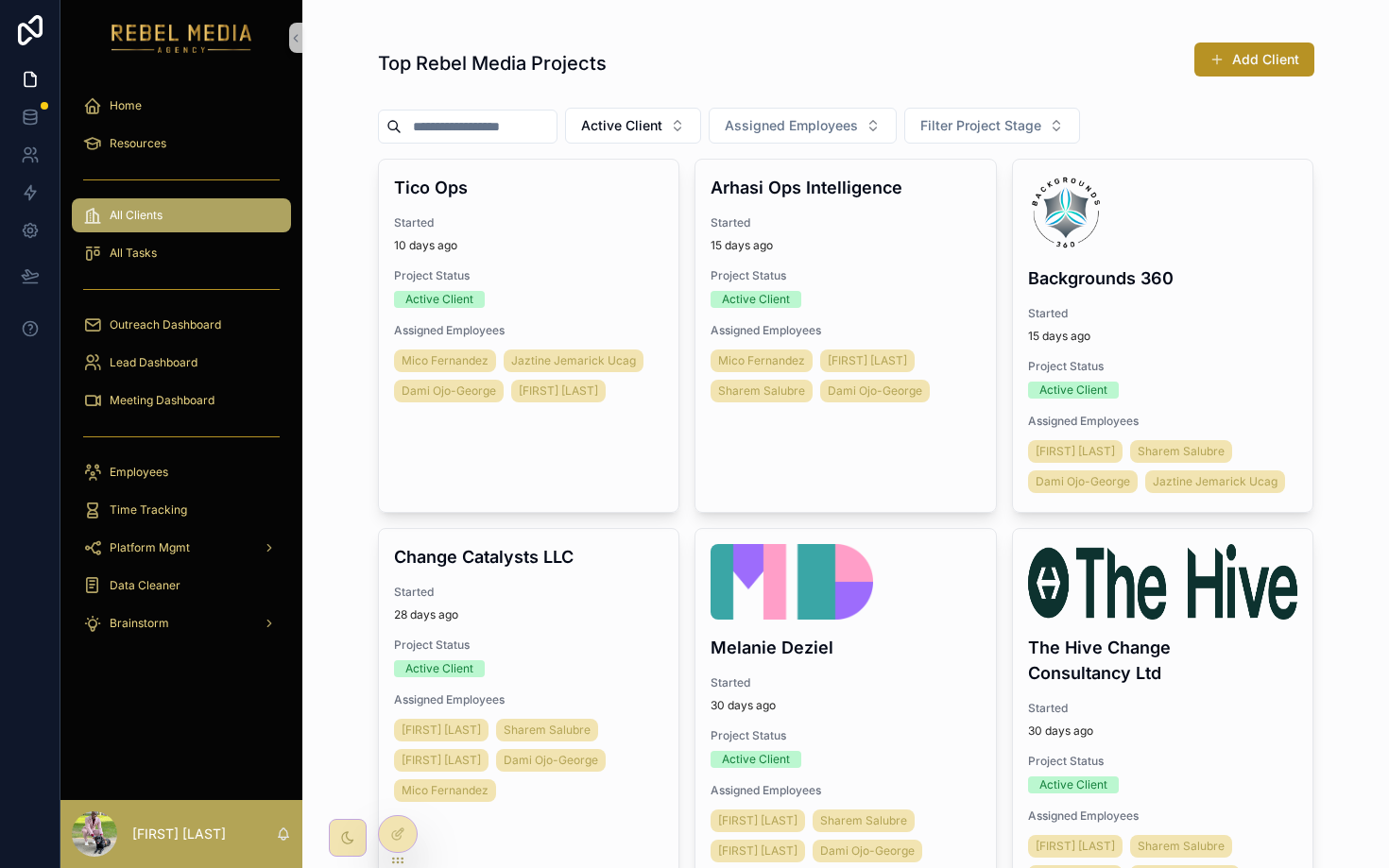 drag, startPoint x: 195, startPoint y: 219, endPoint x: 186, endPoint y: 234, distance: 17.49286 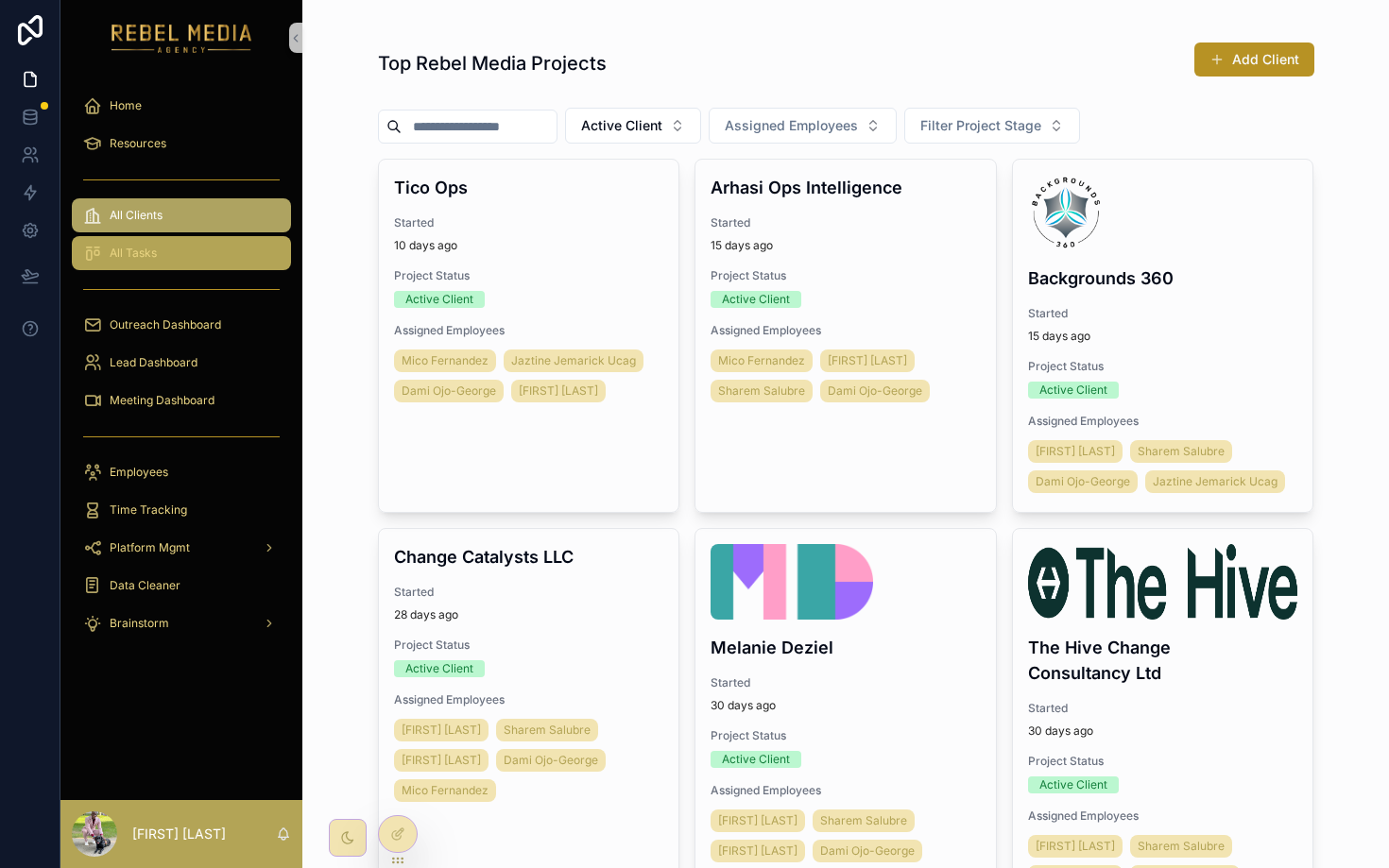 click on "All Tasks" at bounding box center [133, 253] 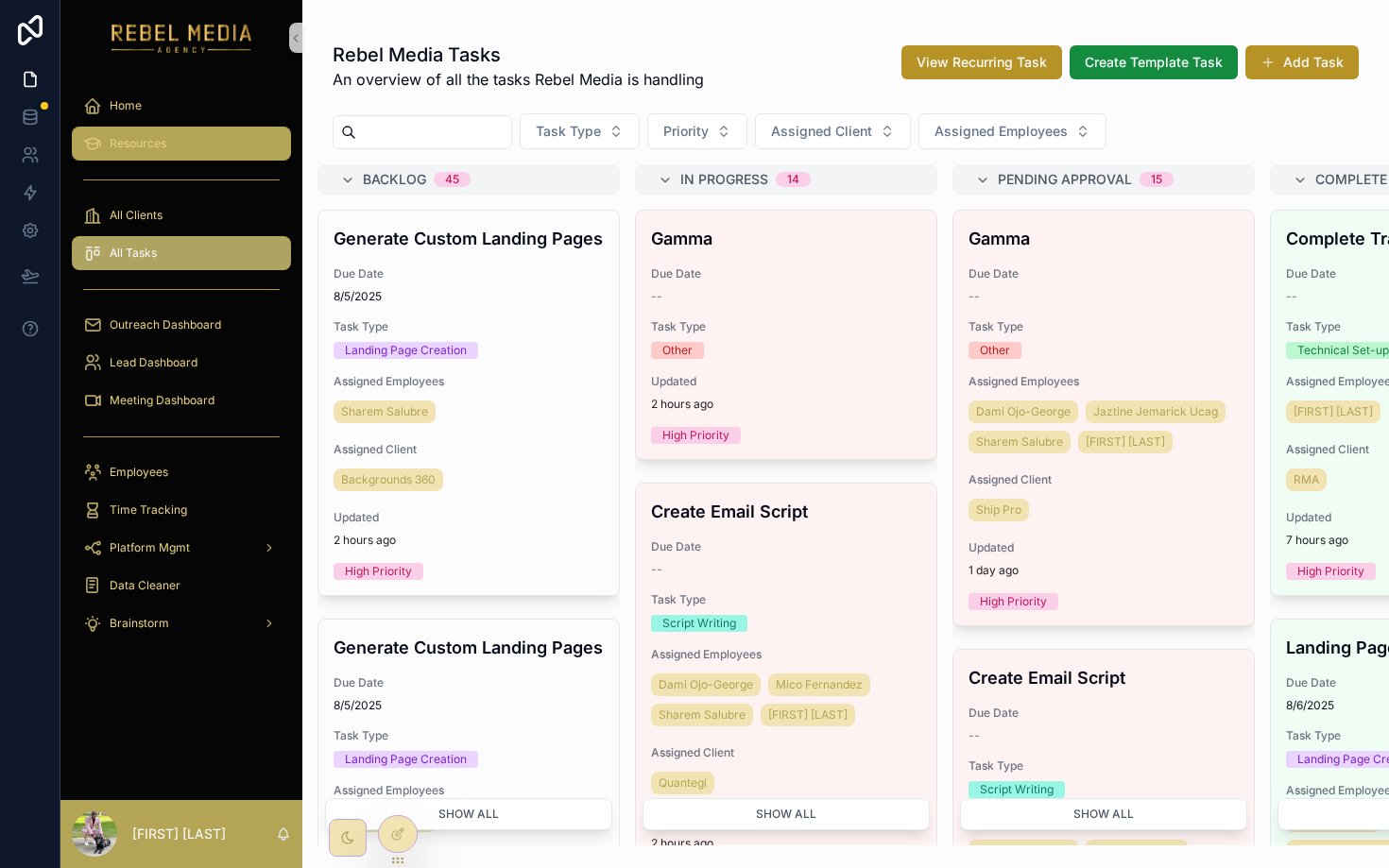 click on "Resources" at bounding box center [138, 144] 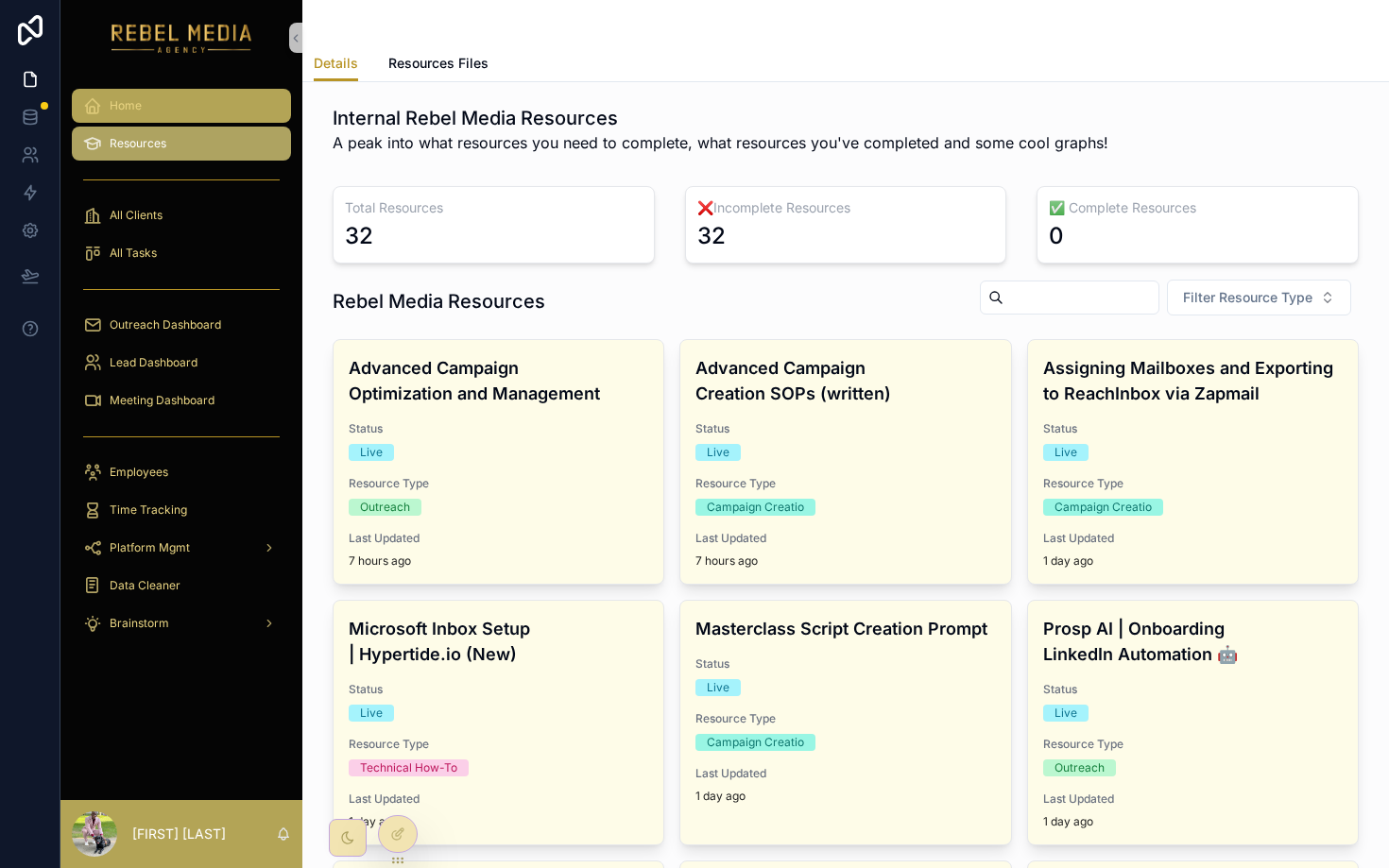click on "Home" at bounding box center (181, 106) 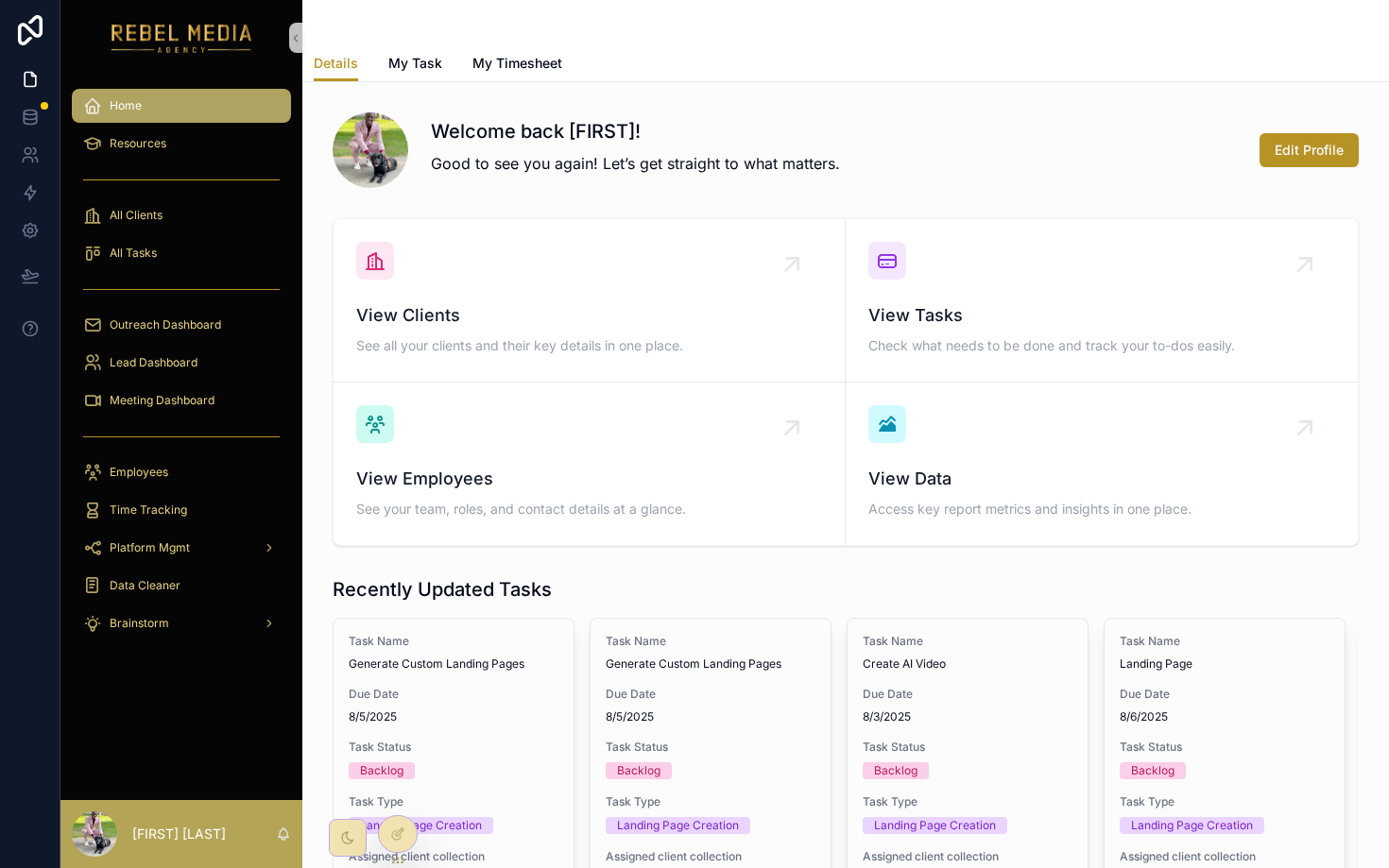 click on "All Clients" at bounding box center (181, 215) 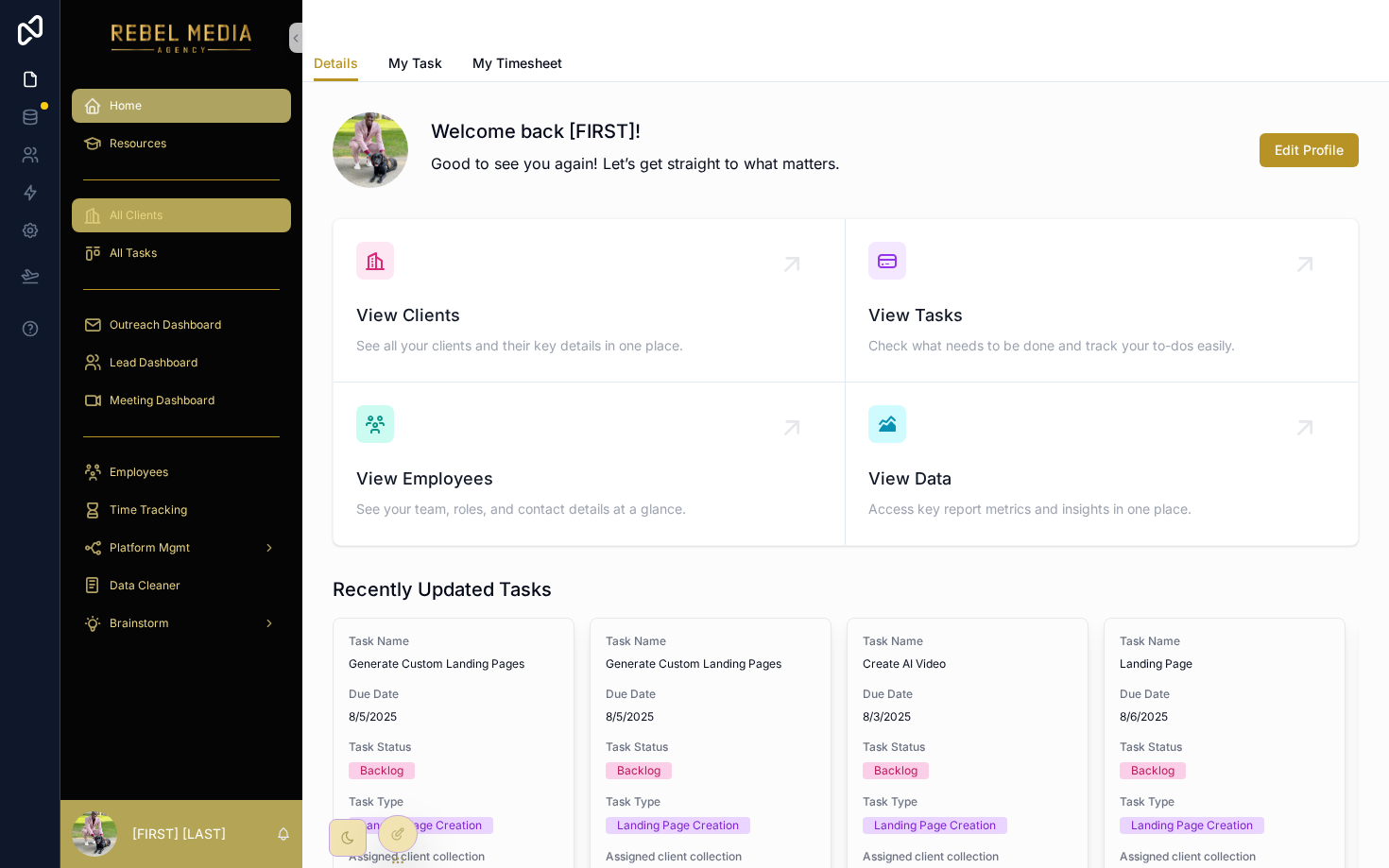 click on "All Clients" at bounding box center (136, 215) 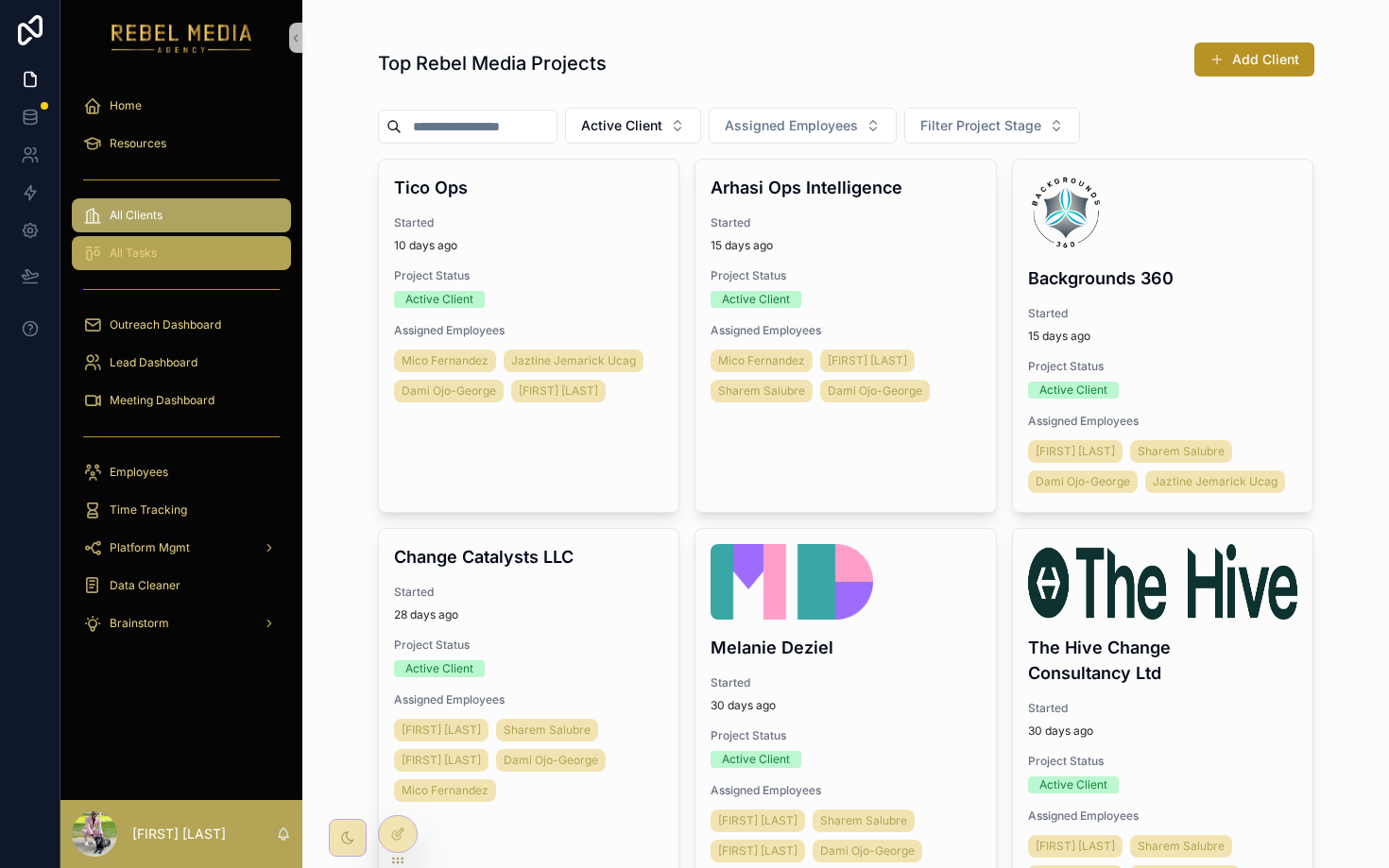 click on "All Tasks" at bounding box center (181, 253) 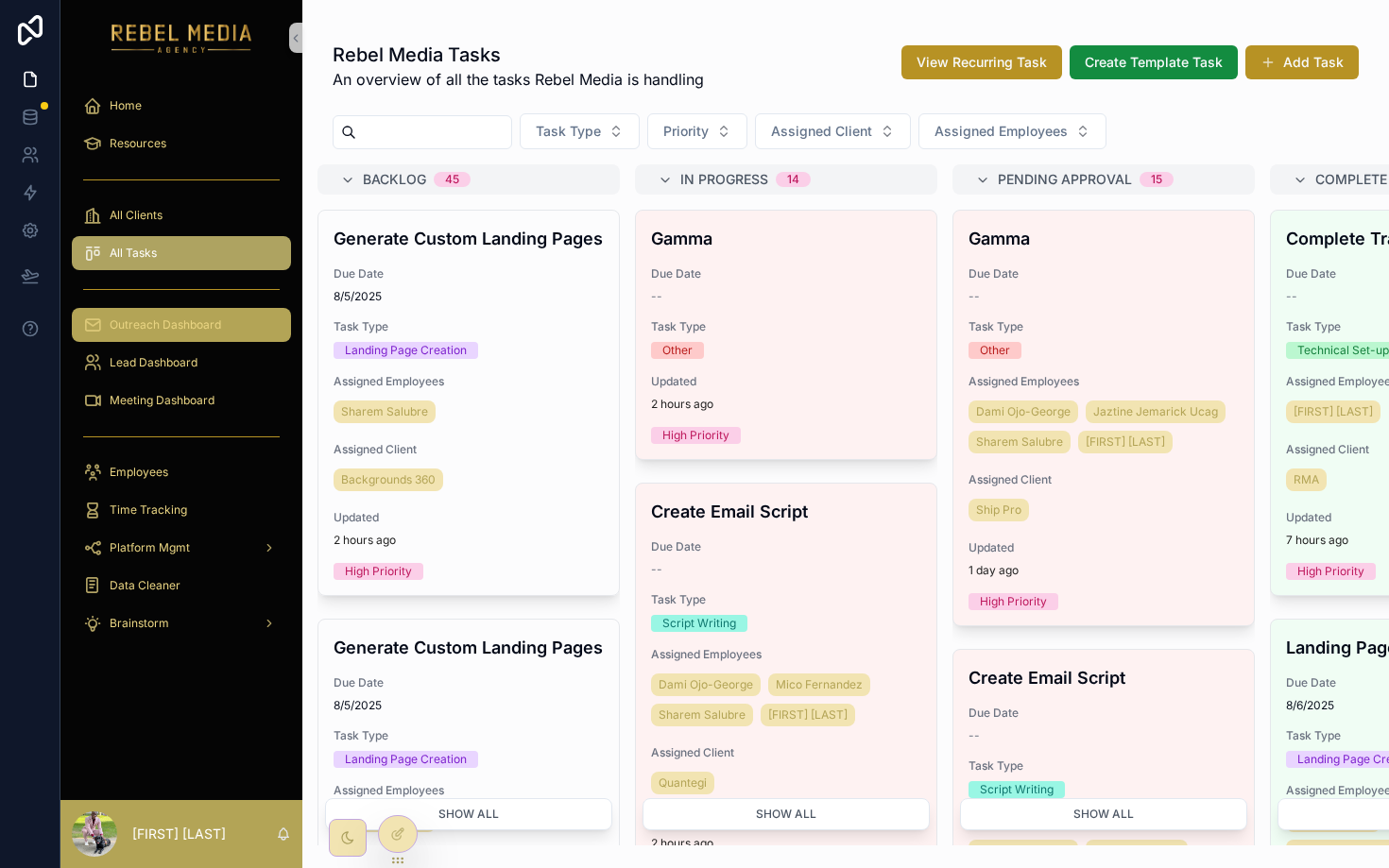click on "Outreach Dashboard" at bounding box center (165, 325) 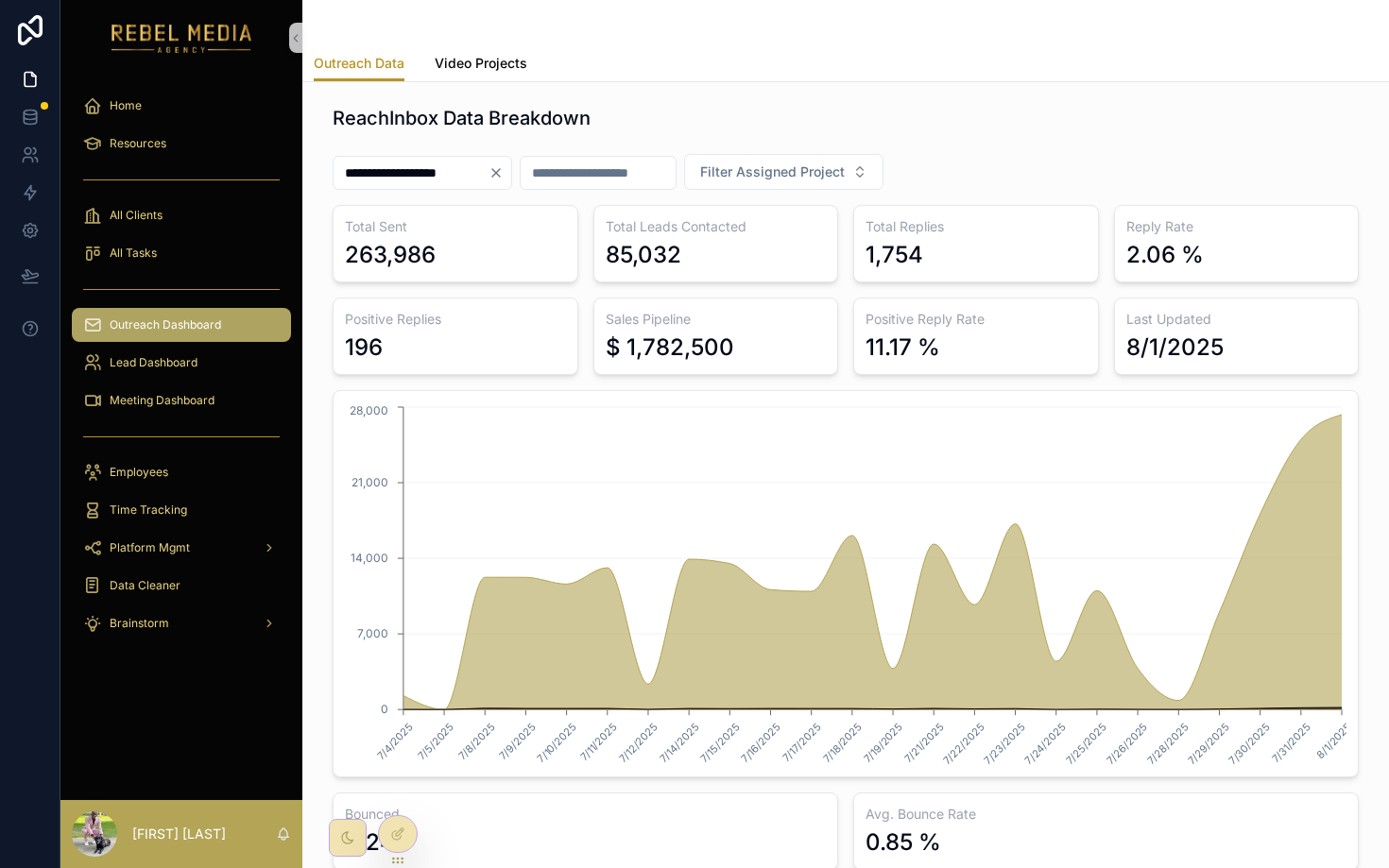 click on "Video Projects" at bounding box center [481, 65] 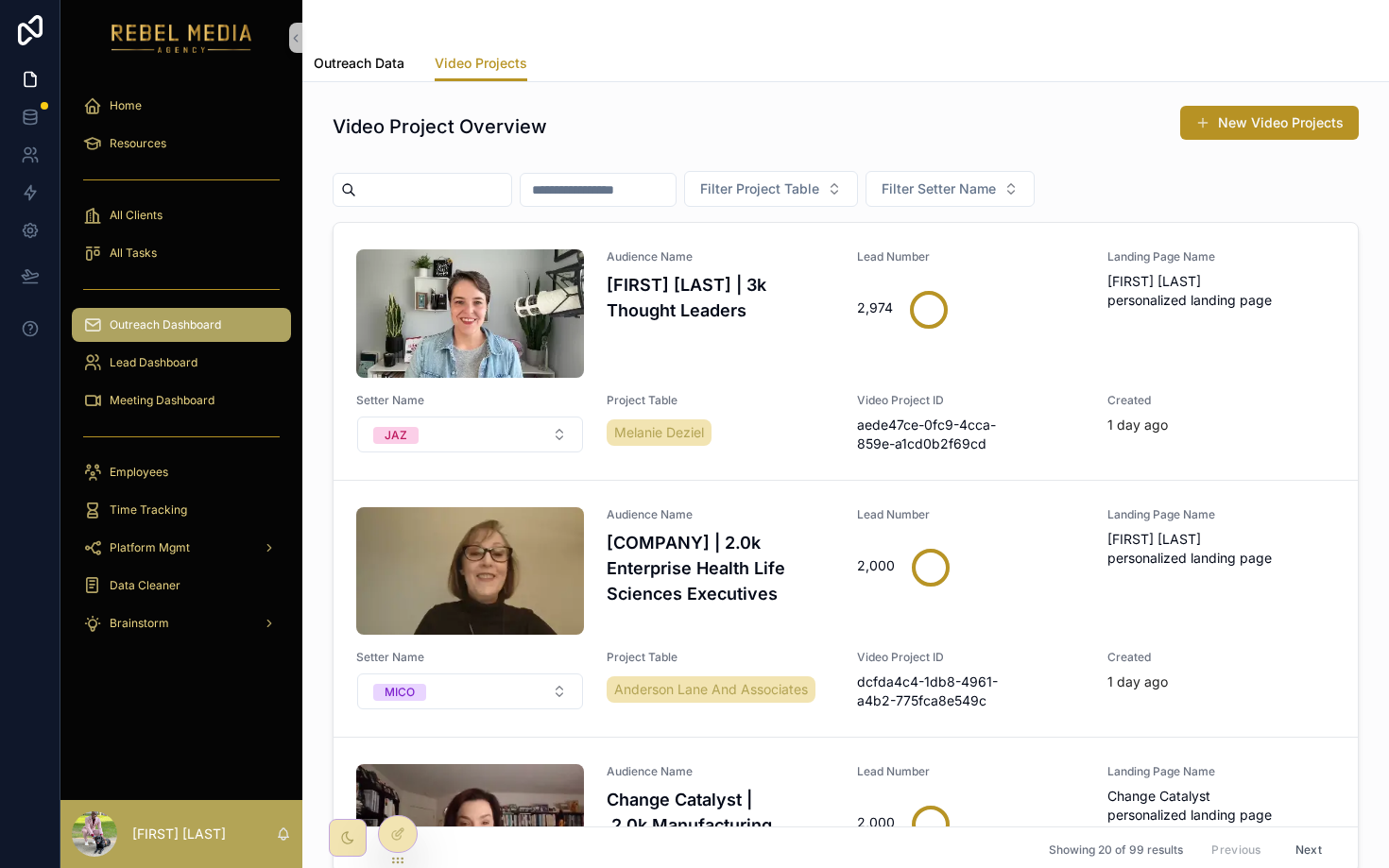 click on "Outreach Data" at bounding box center (359, 65) 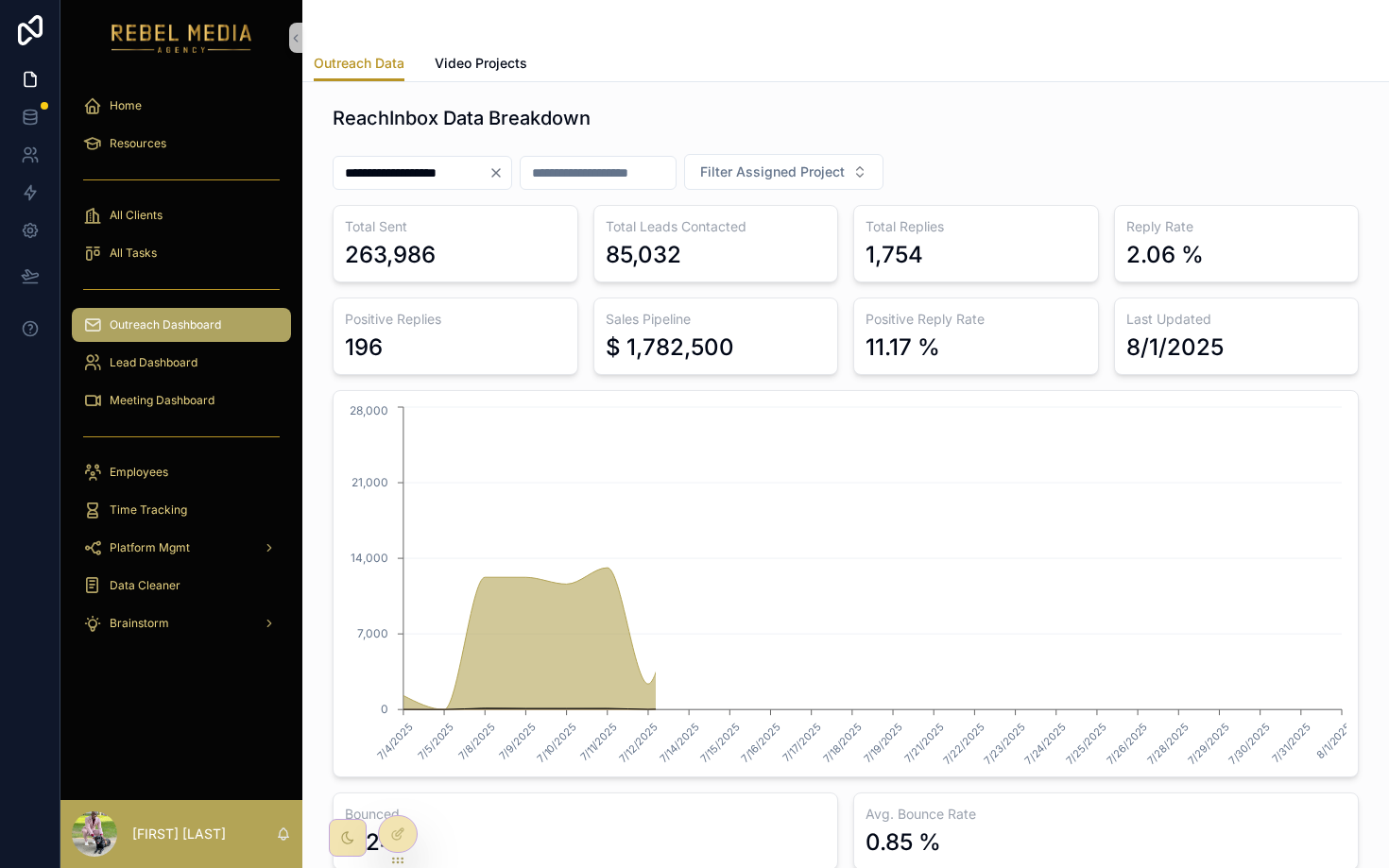 click at bounding box center (598, 173) 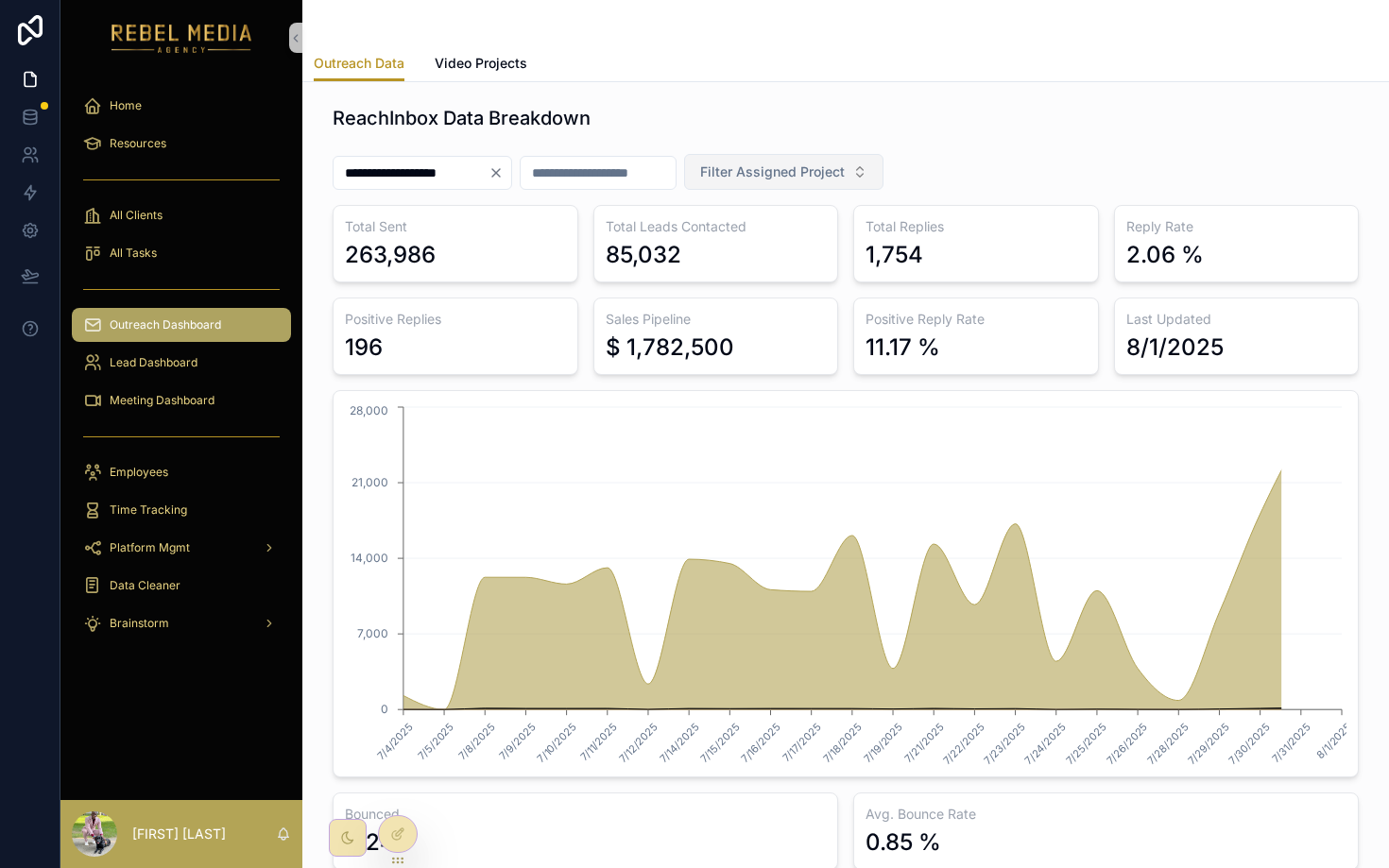 click on "Filter Assigned Project" at bounding box center (783, 172) 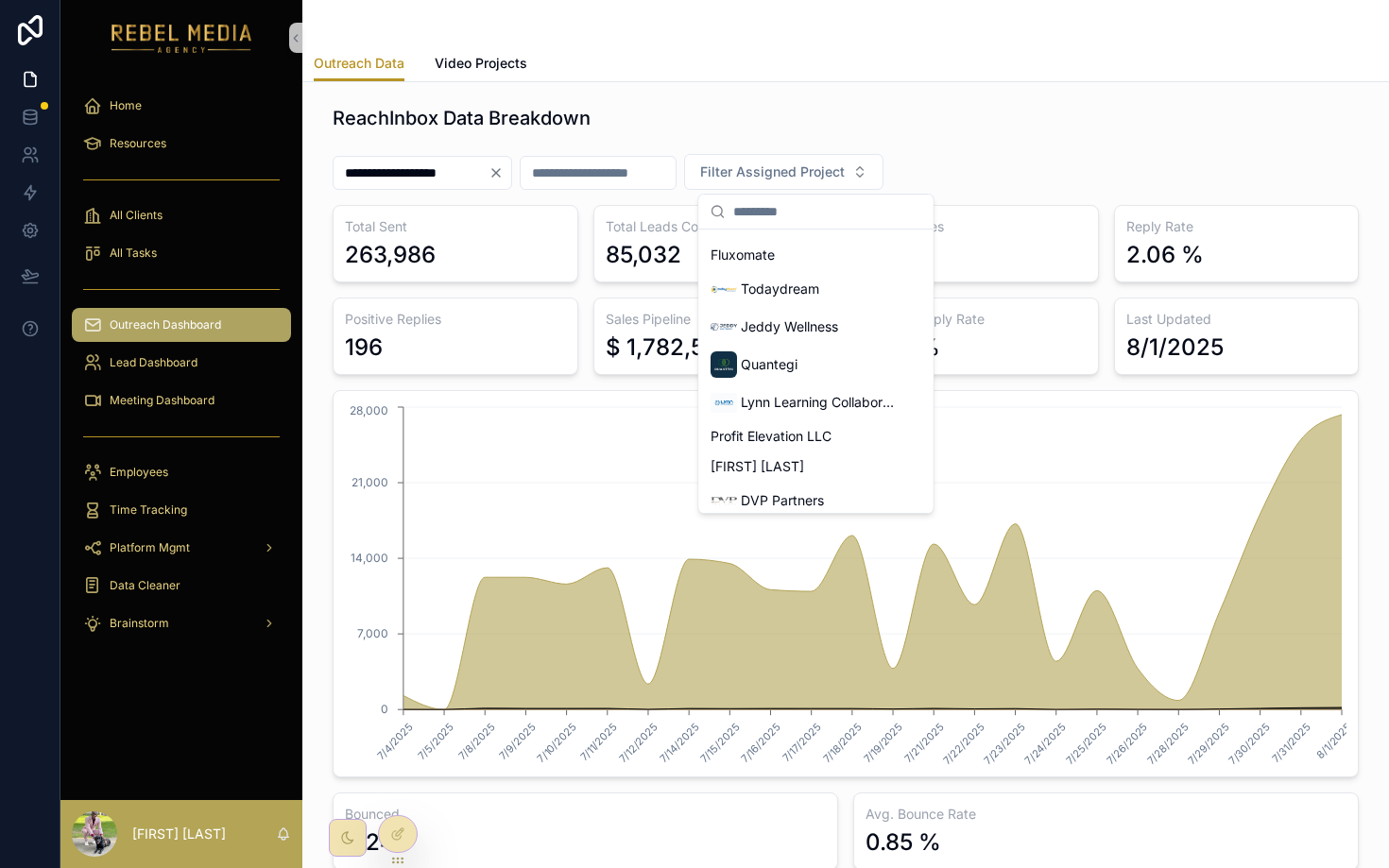 scroll, scrollTop: 616, scrollLeft: 0, axis: vertical 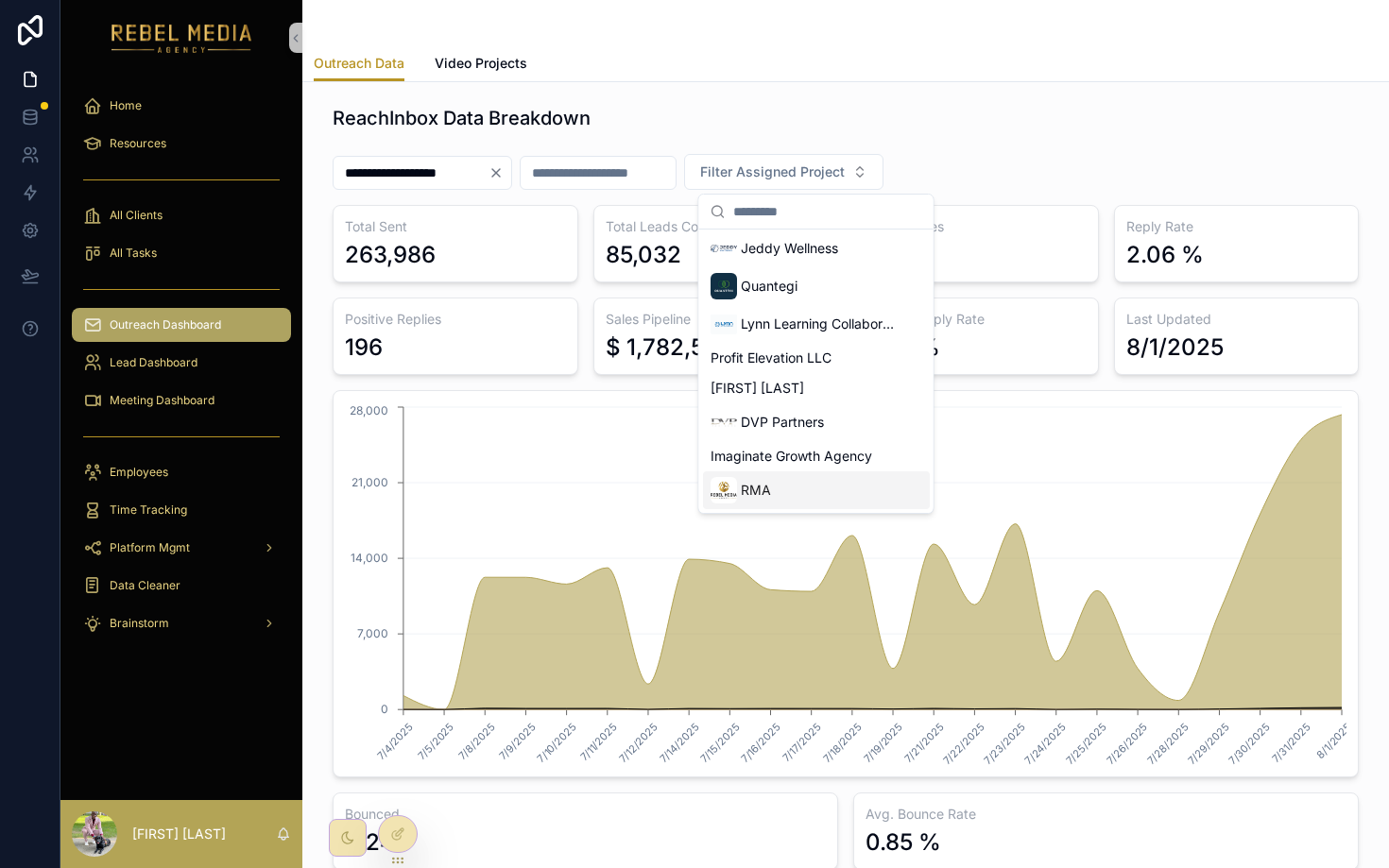 click on "RMA" at bounding box center [816, 490] 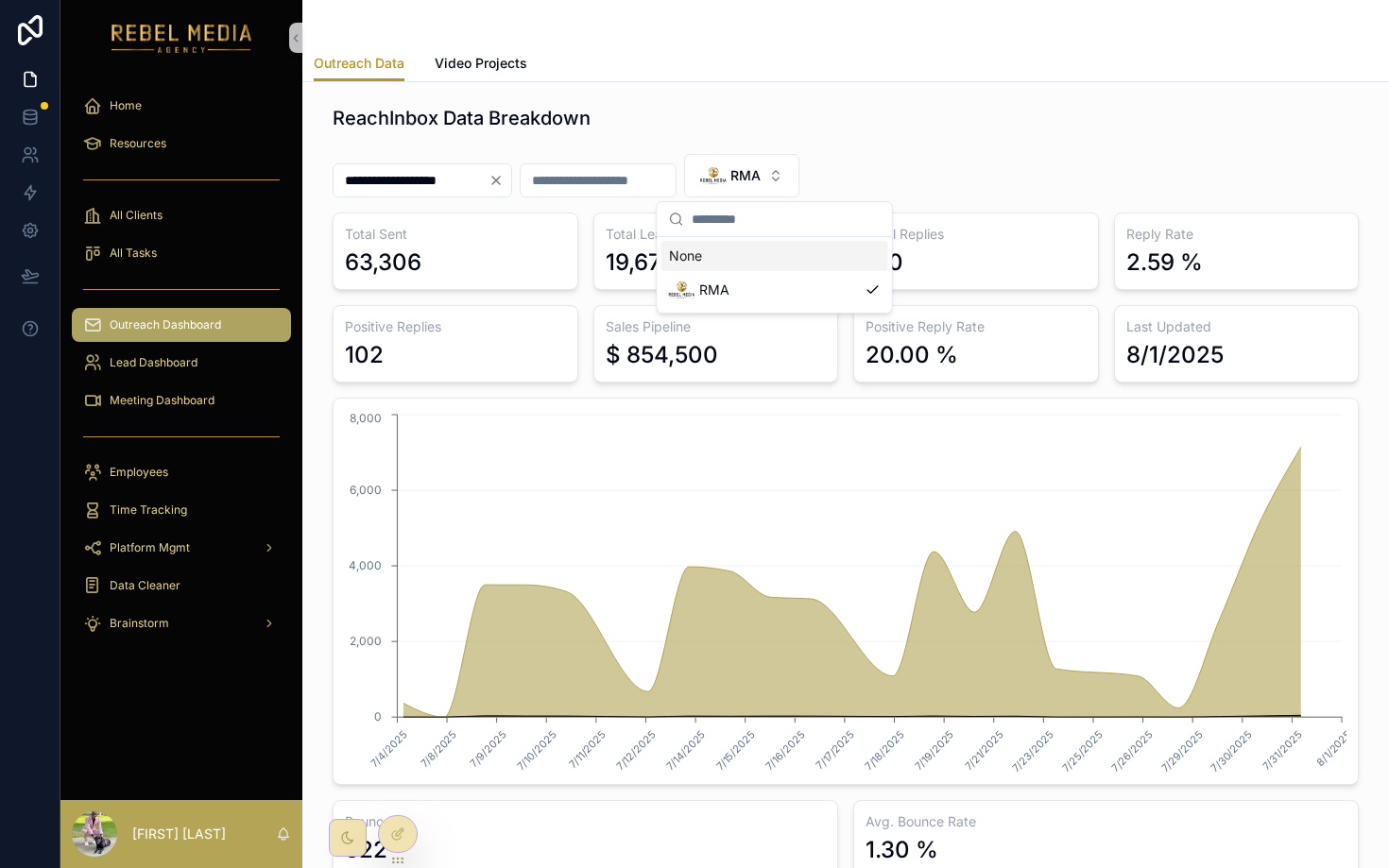 scroll, scrollTop: 0, scrollLeft: 0, axis: both 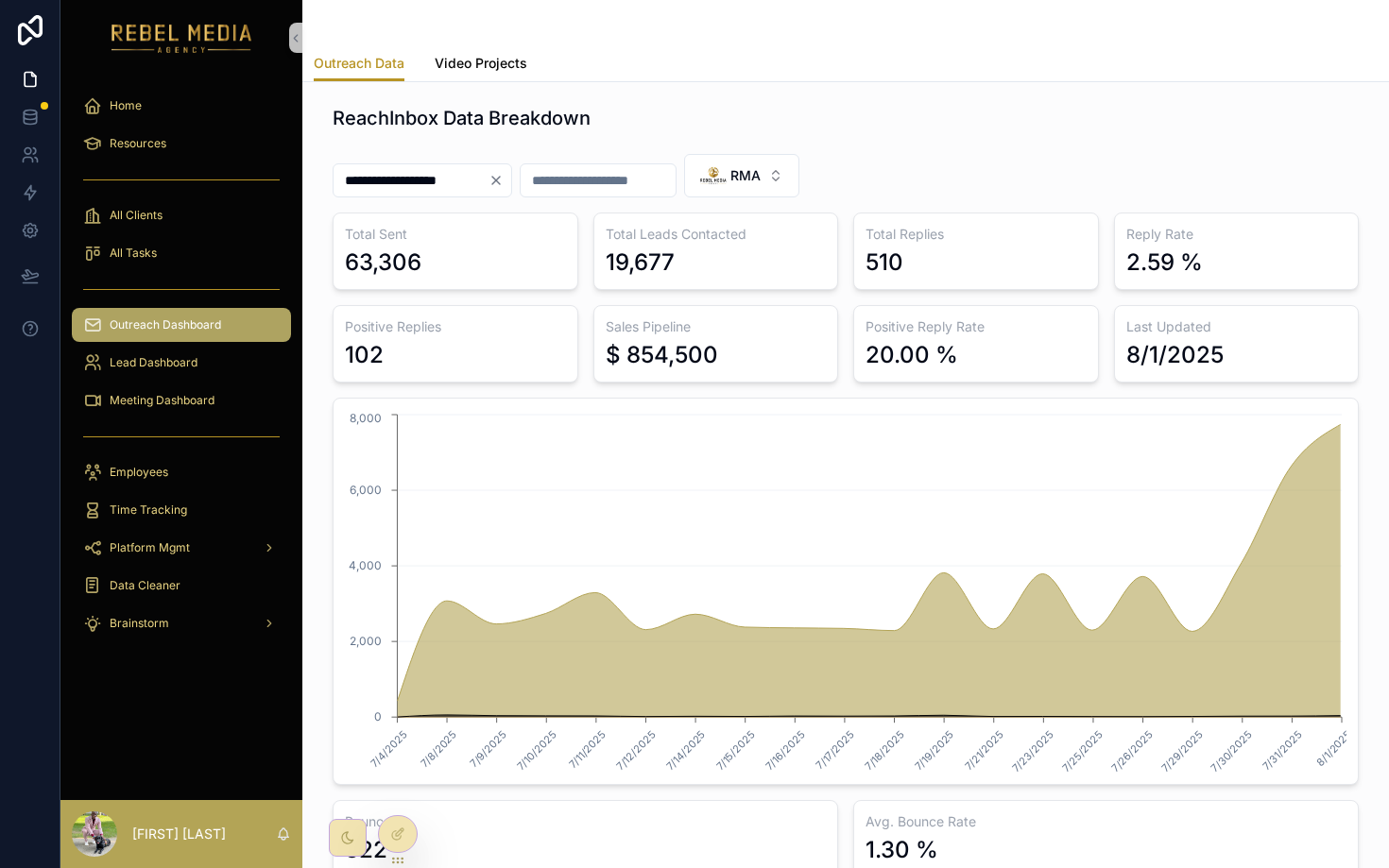 click on "Video Projects" at bounding box center [481, 63] 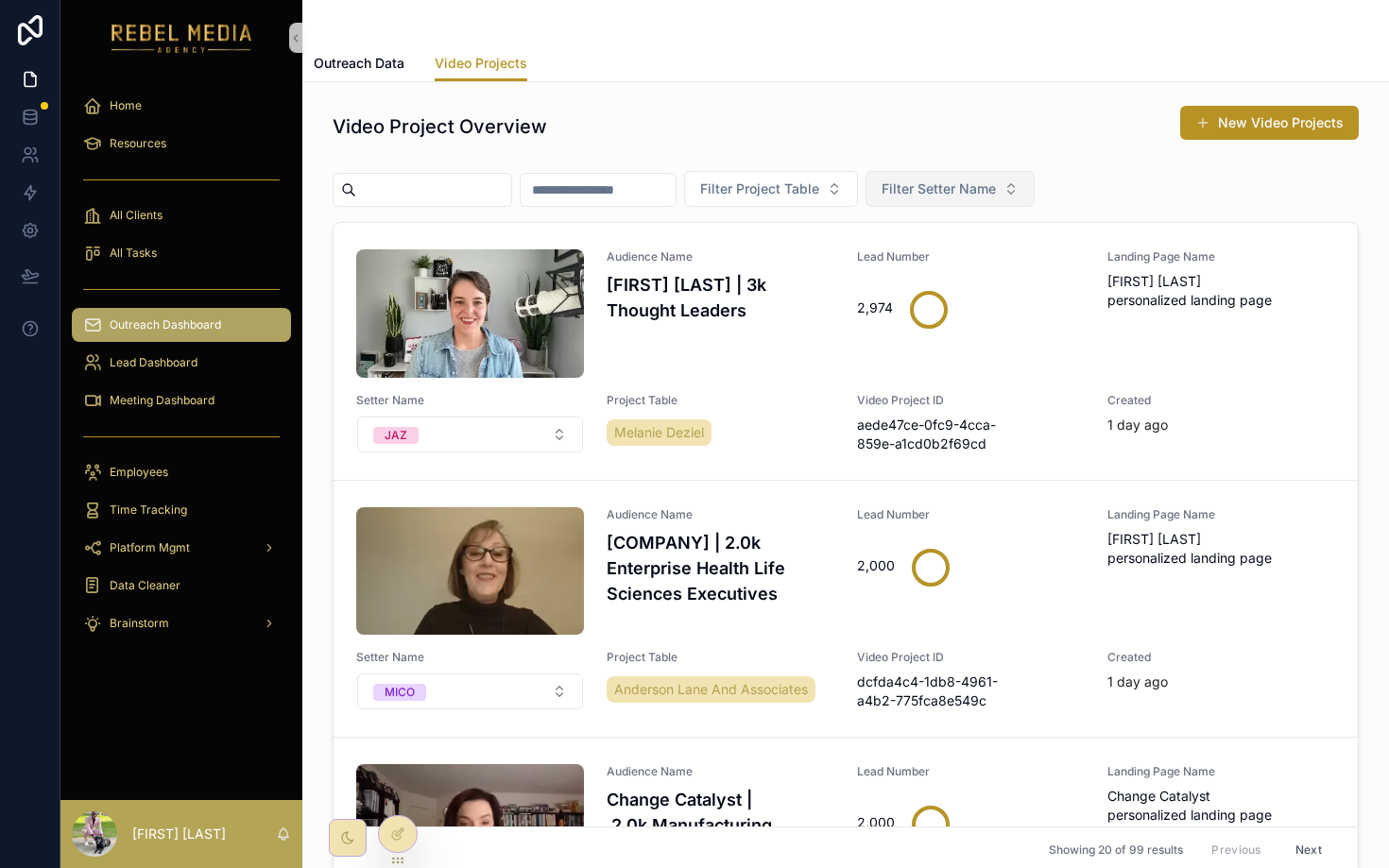 click on "Filter Setter Name" at bounding box center (938, 189) 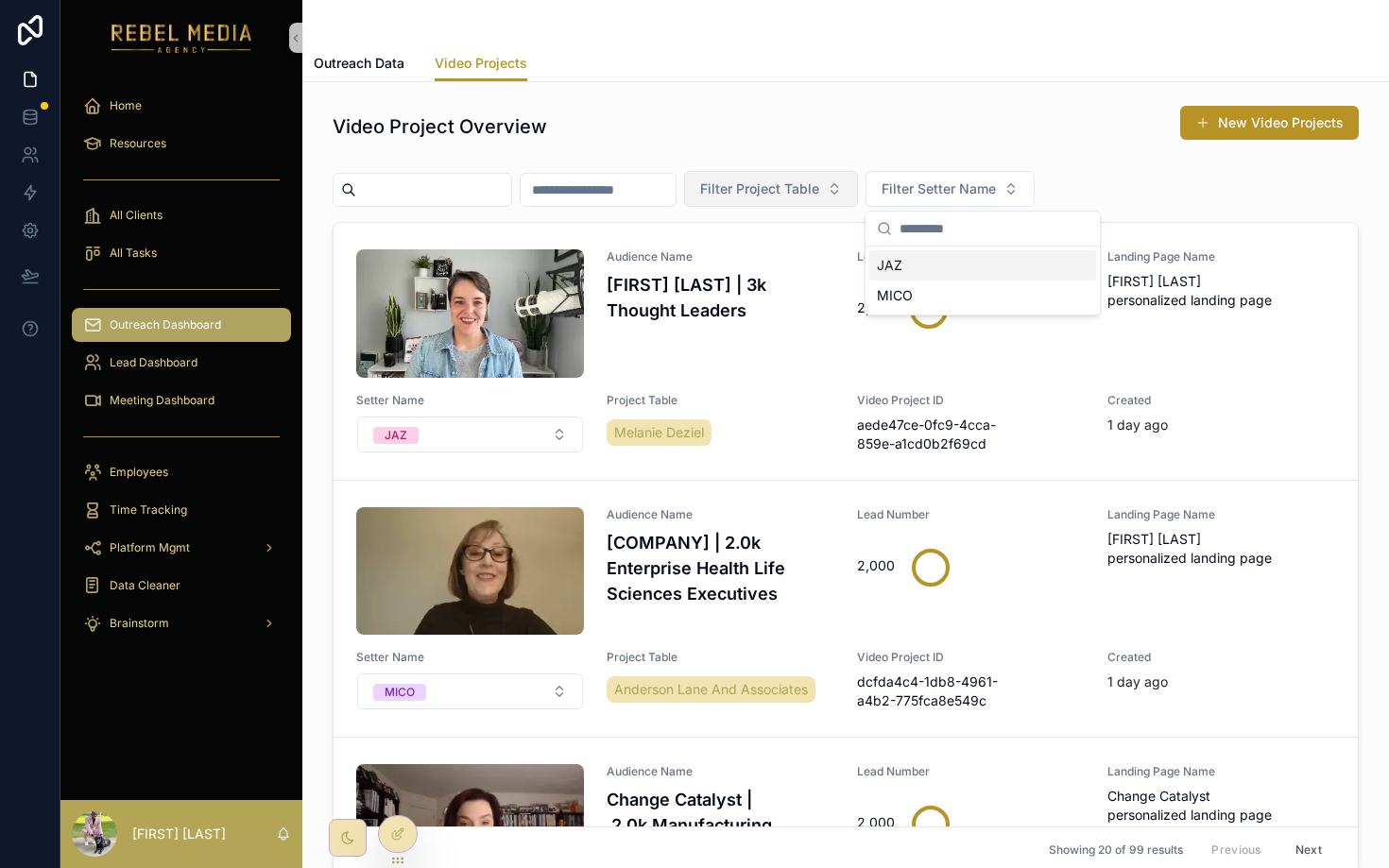 click on "Filter Project Table" at bounding box center (760, 189) 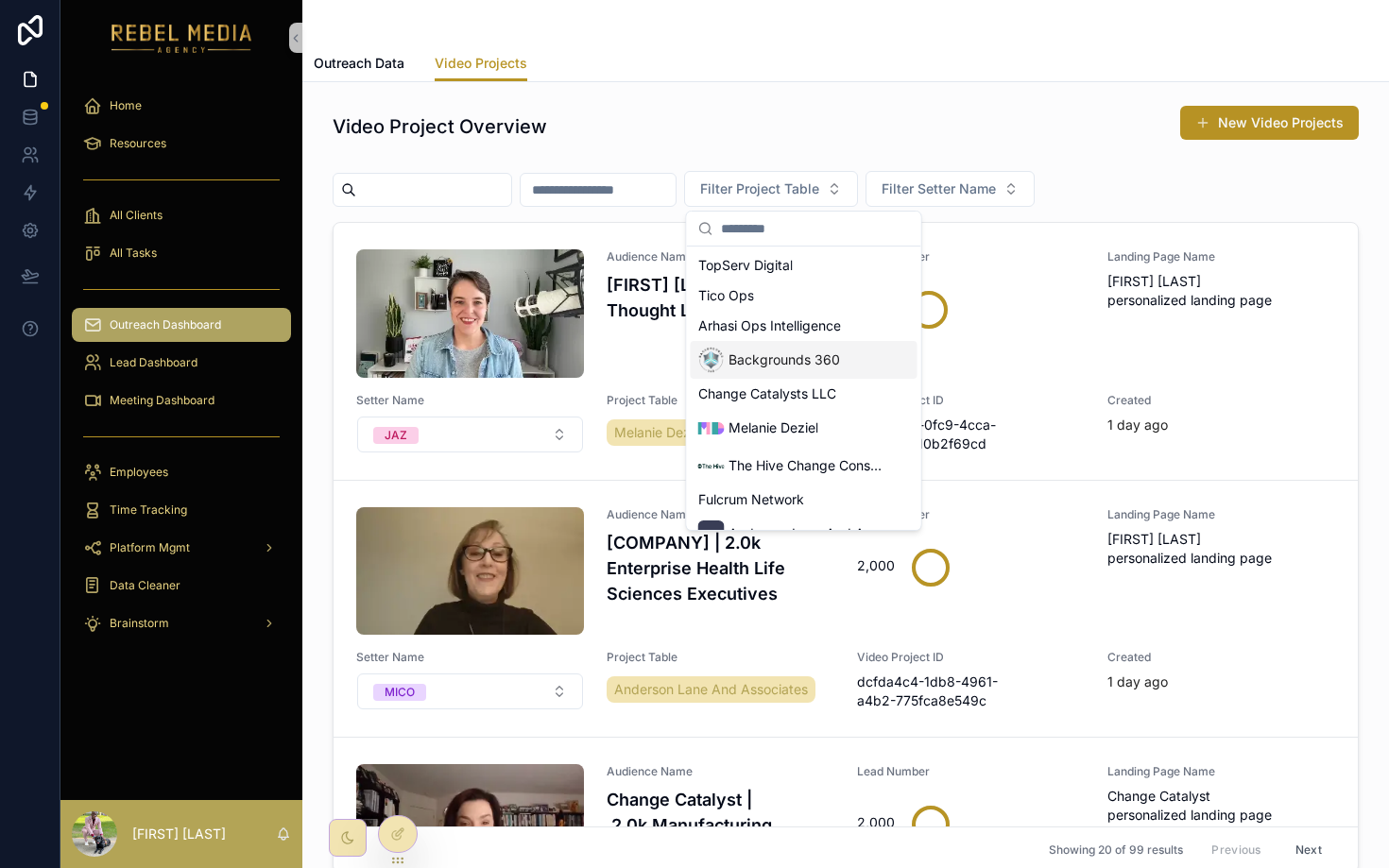 scroll, scrollTop: 827, scrollLeft: 0, axis: vertical 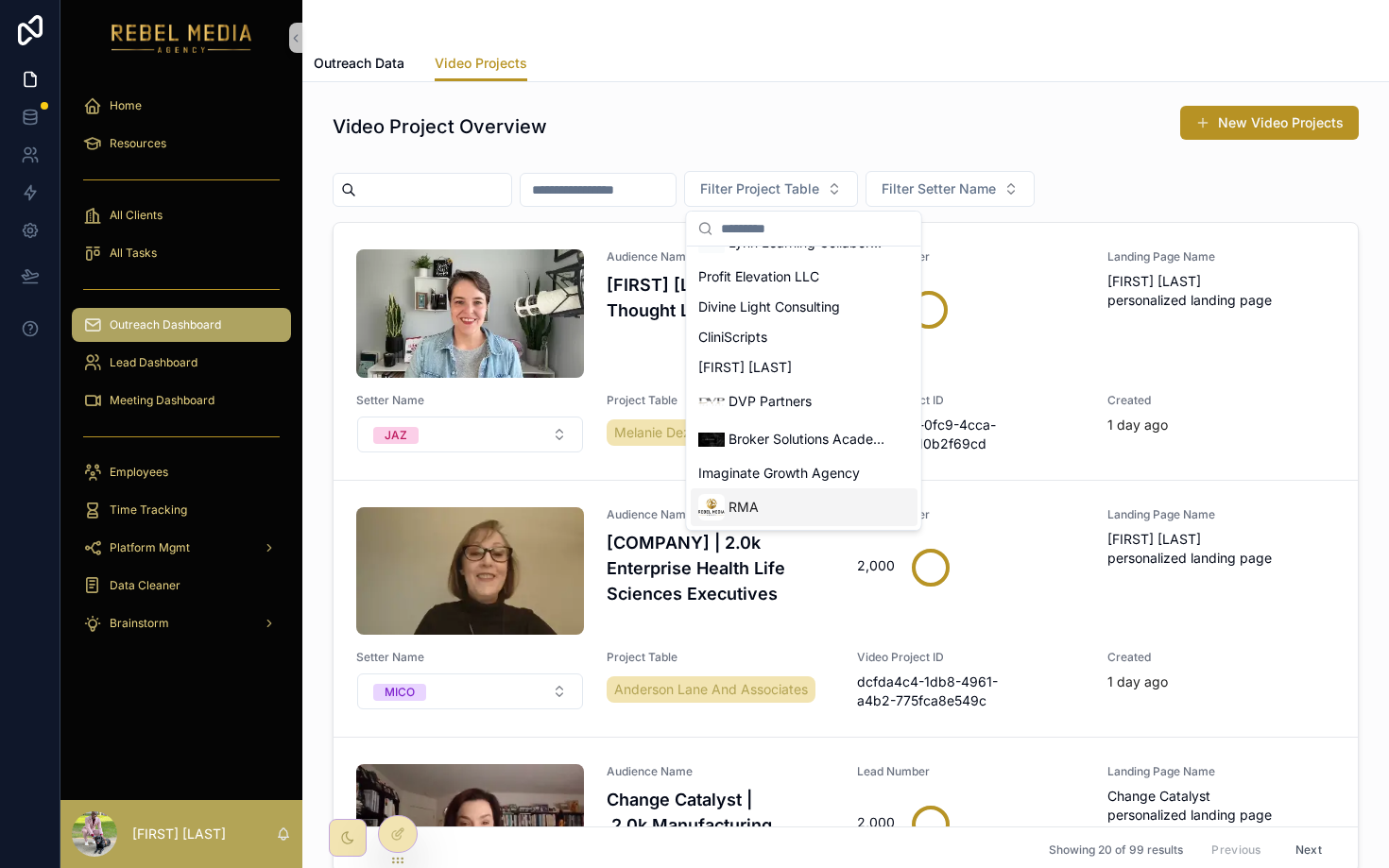 click on "RMA" at bounding box center (744, 507) 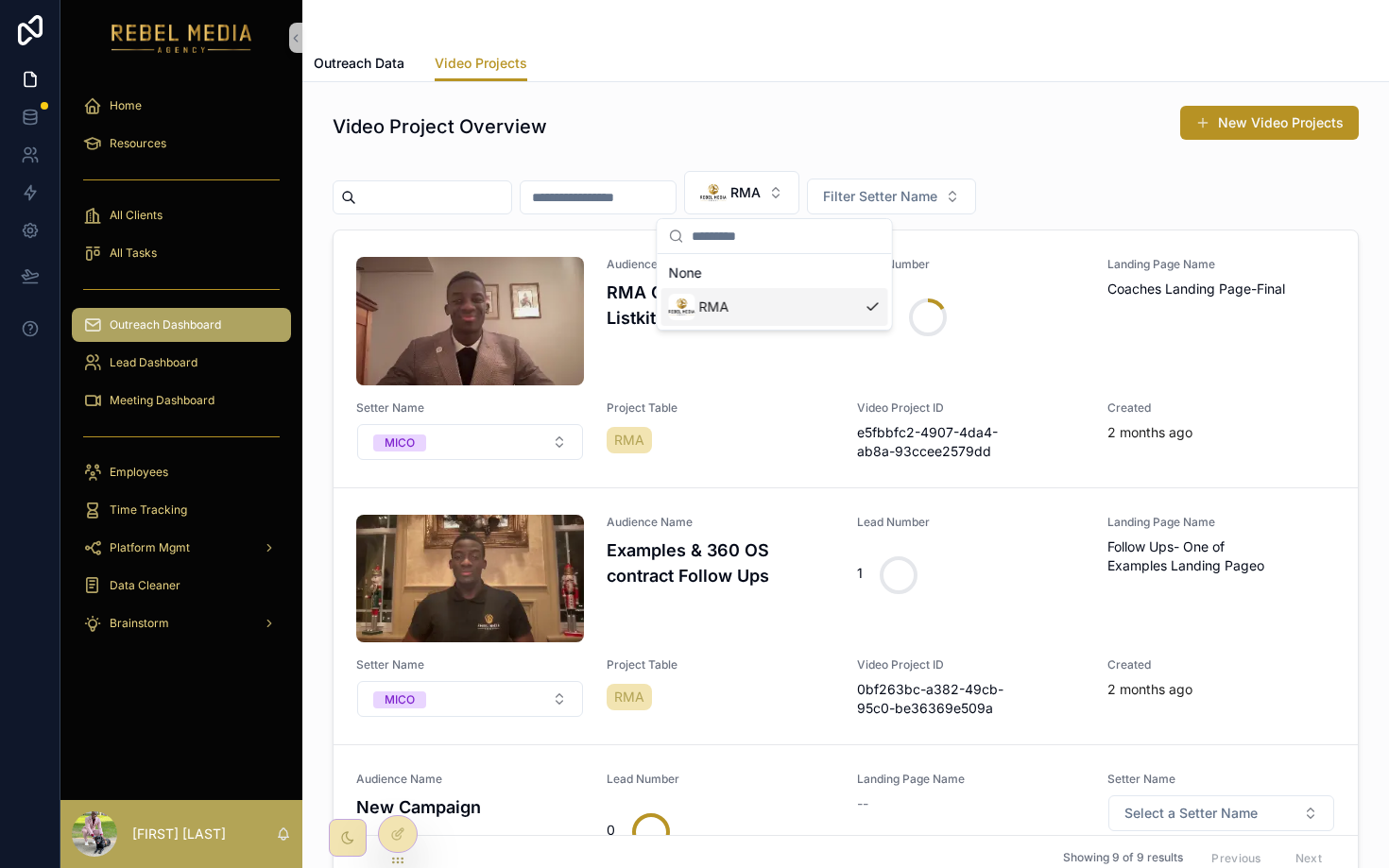 scroll, scrollTop: 0, scrollLeft: 0, axis: both 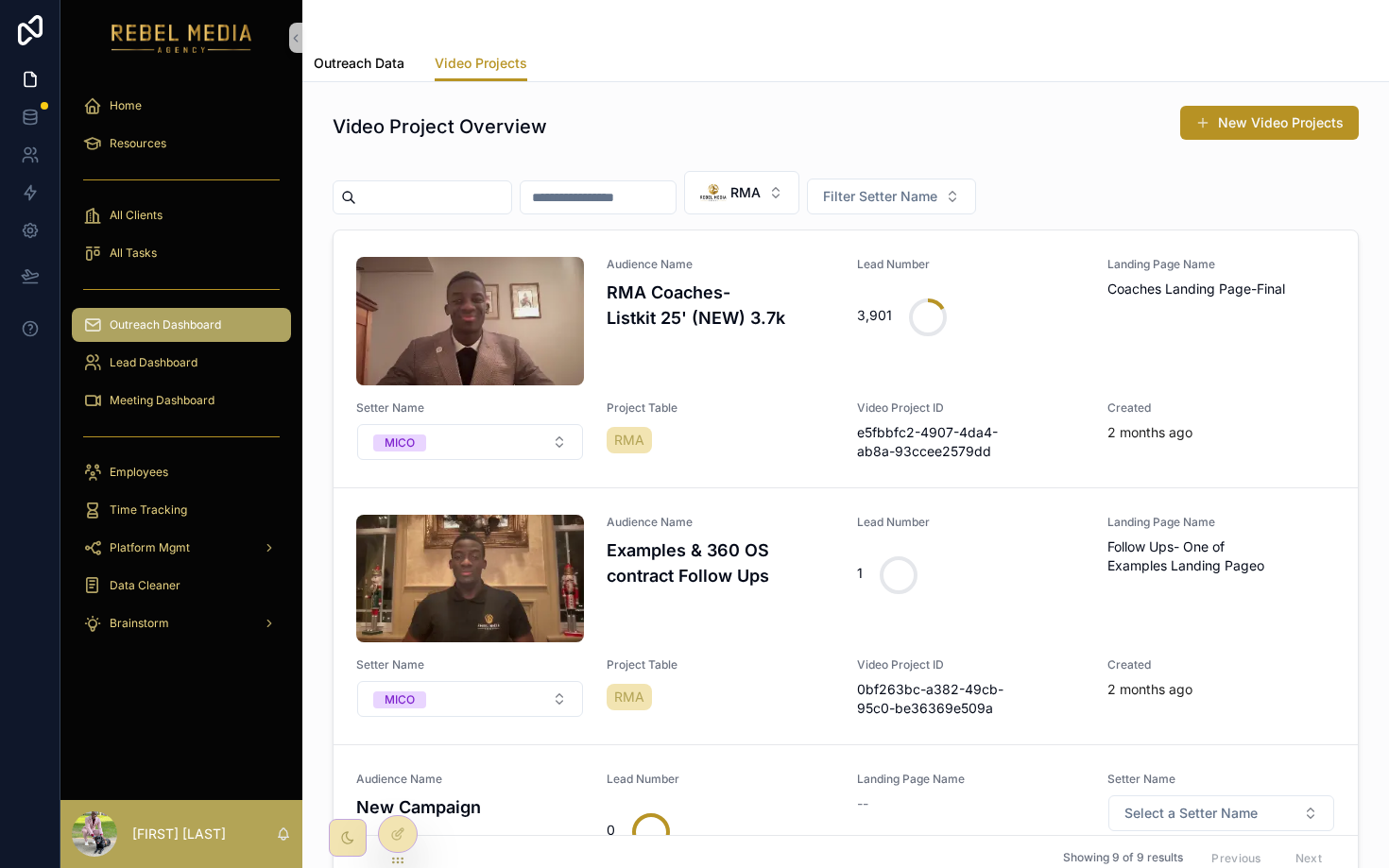 click on "Outreach Data" at bounding box center (359, 63) 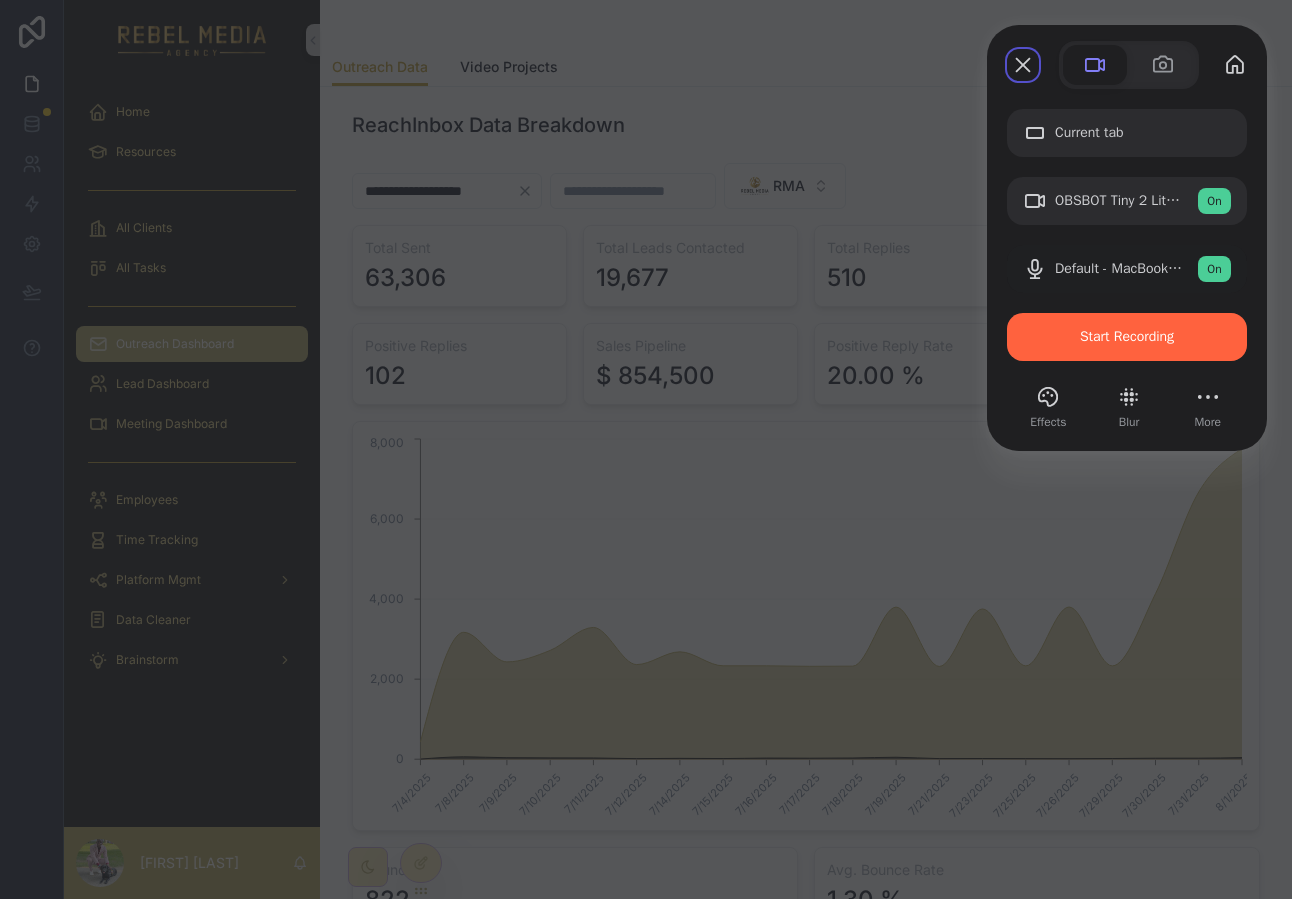 type 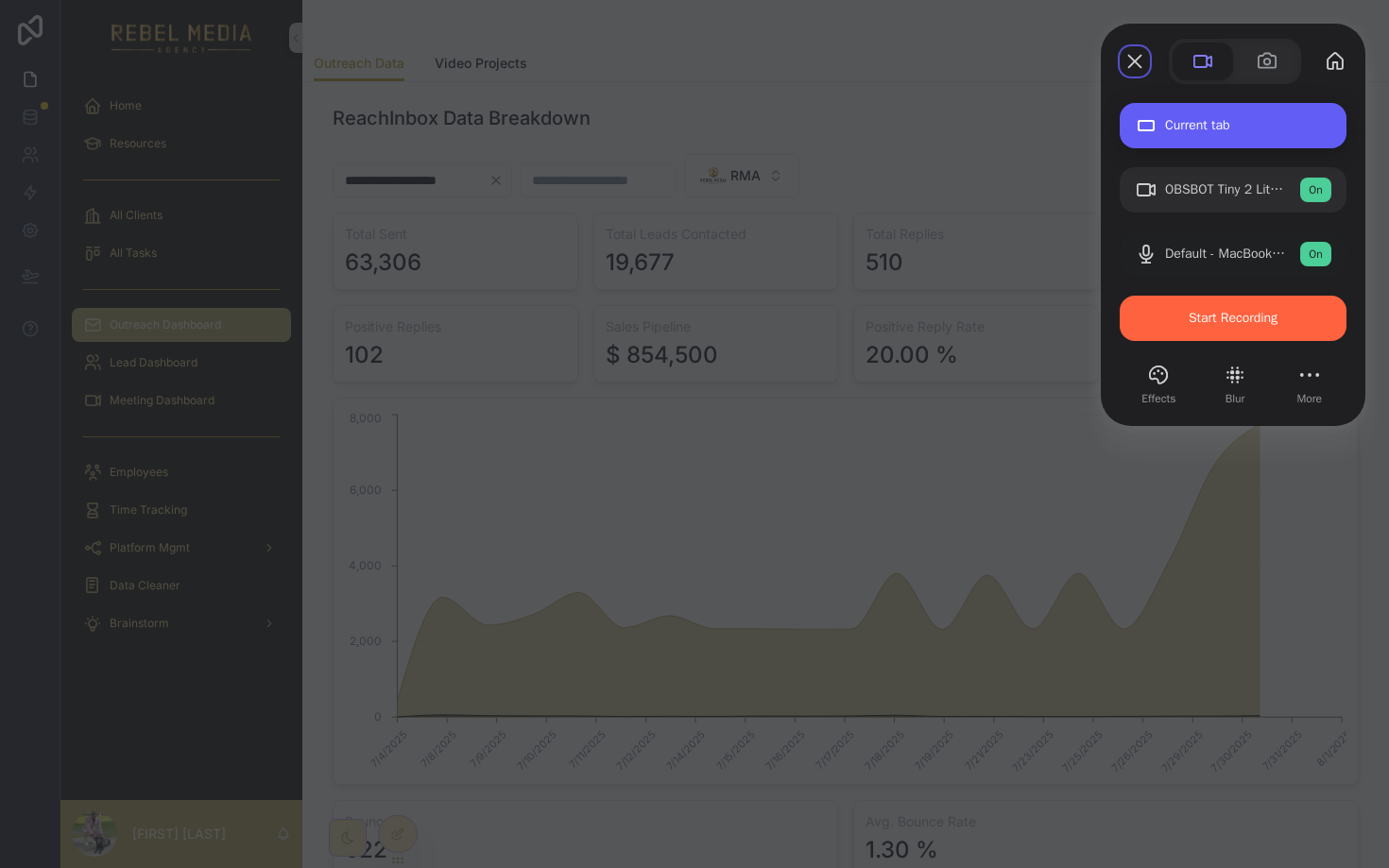 click on "Current tab" at bounding box center (1248, 126) 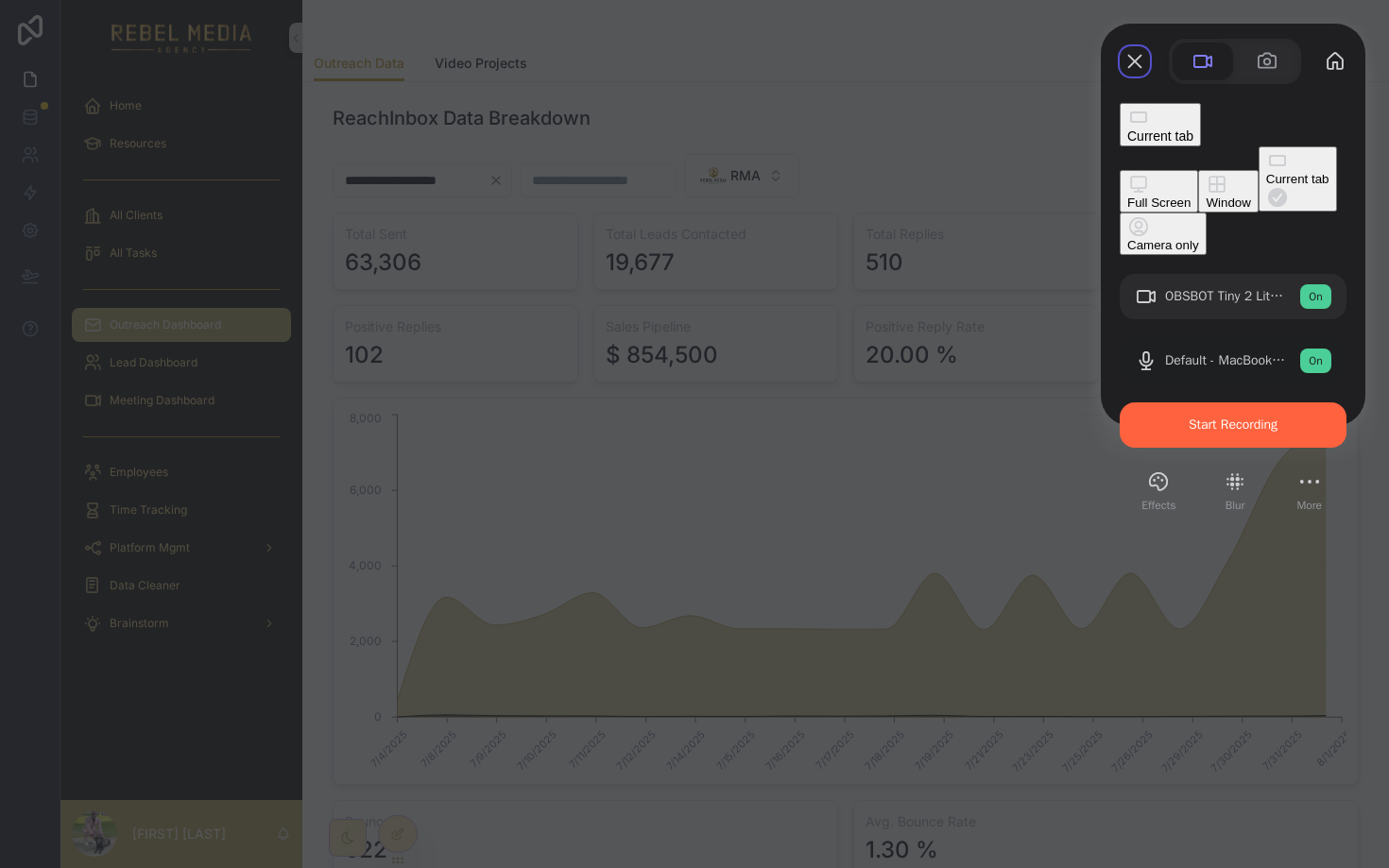 click on "Current tab" at bounding box center (1160, 136) 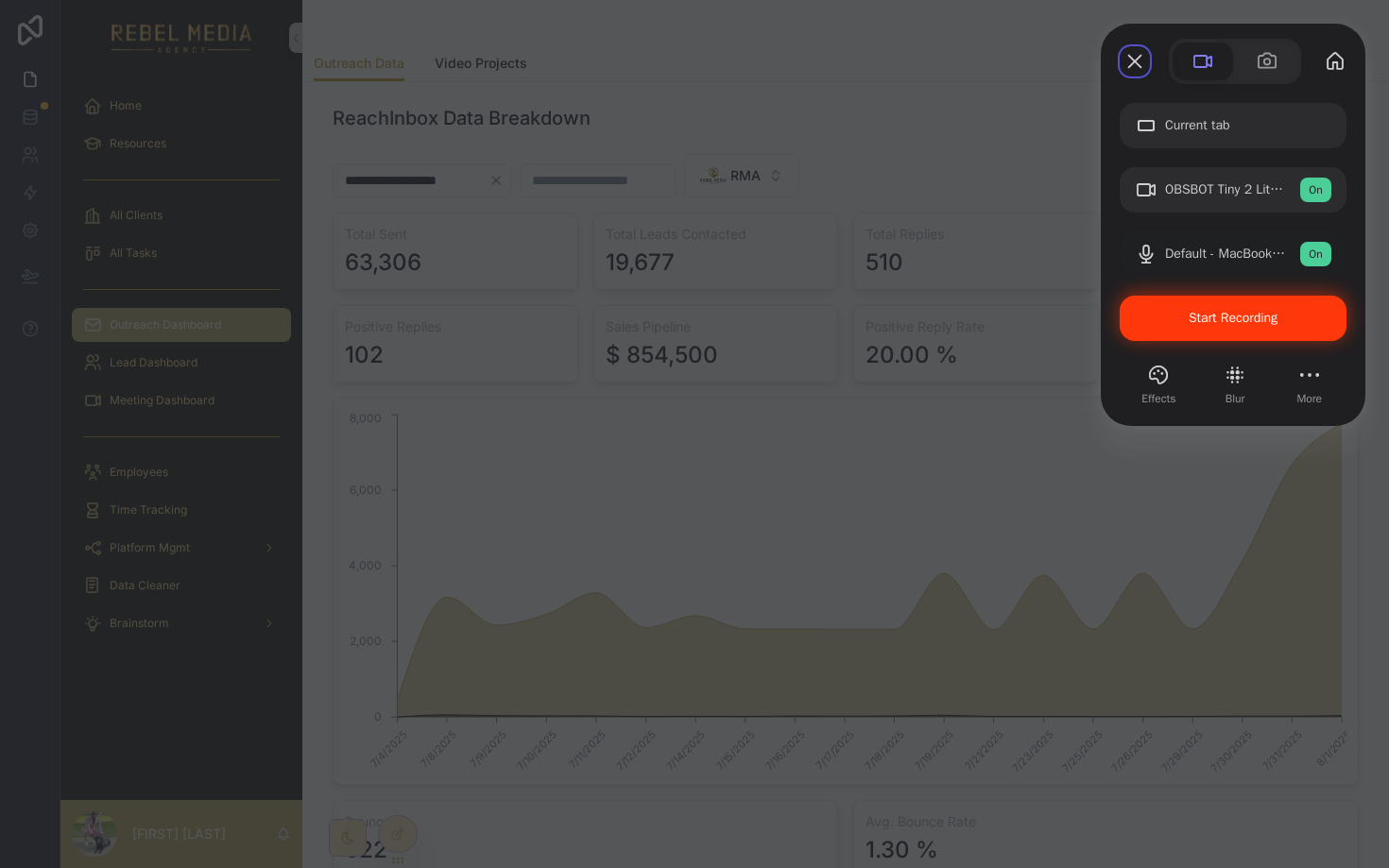 click on "Start Recording" at bounding box center [1233, 318] 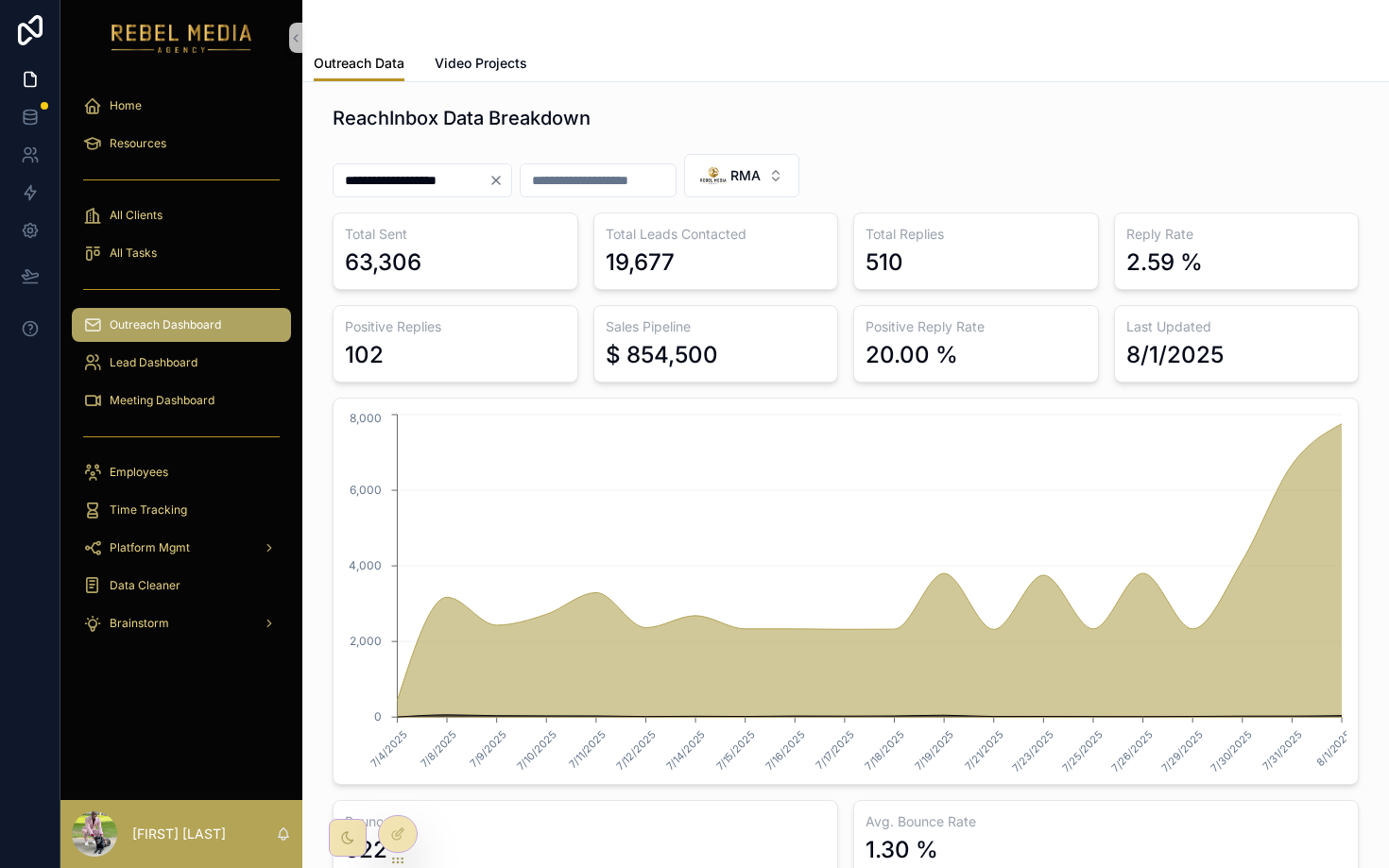 scroll, scrollTop: 1, scrollLeft: 0, axis: vertical 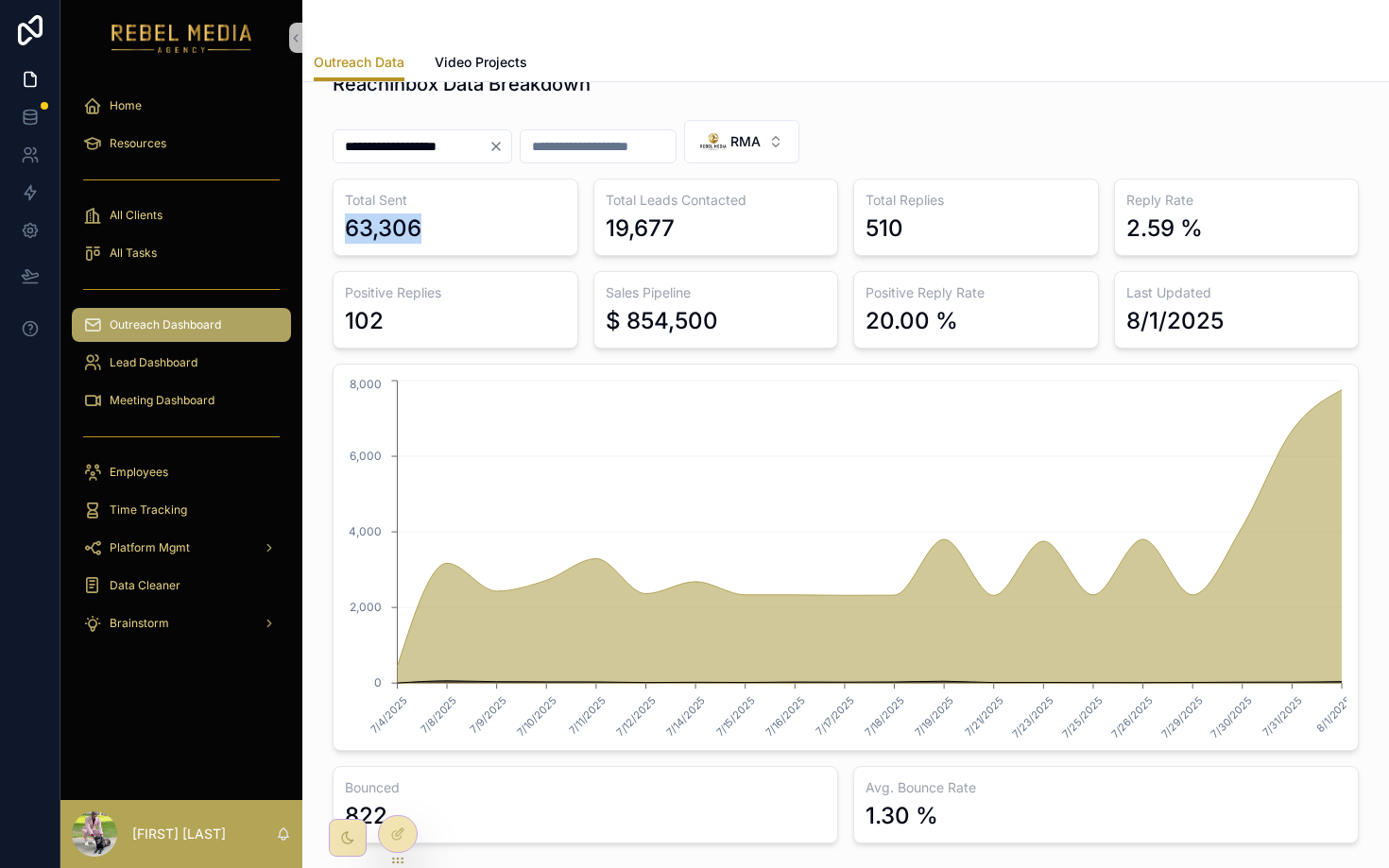 drag, startPoint x: 346, startPoint y: 228, endPoint x: 497, endPoint y: 252, distance: 152.89539 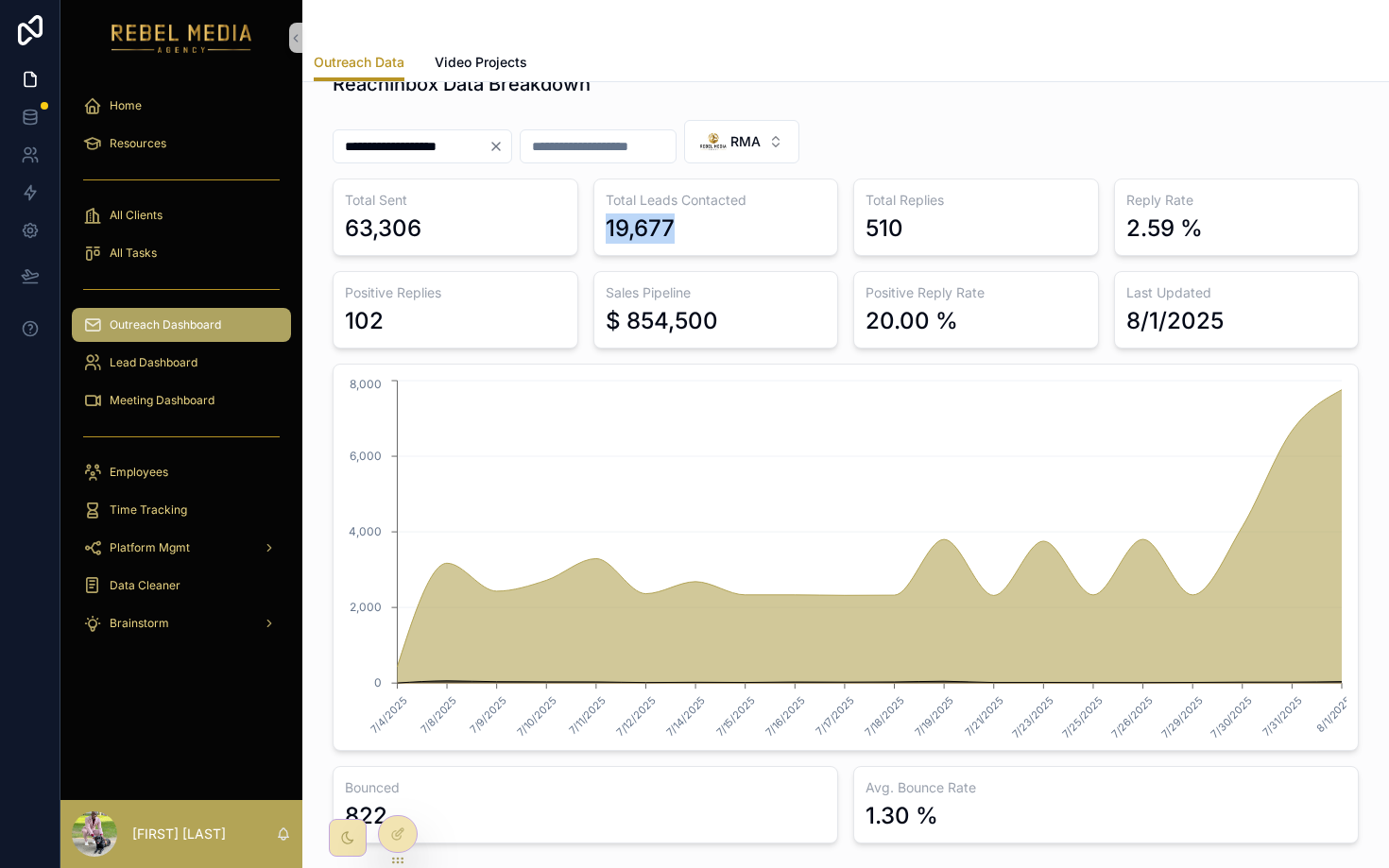 drag, startPoint x: 614, startPoint y: 213, endPoint x: 721, endPoint y: 248, distance: 112.578861 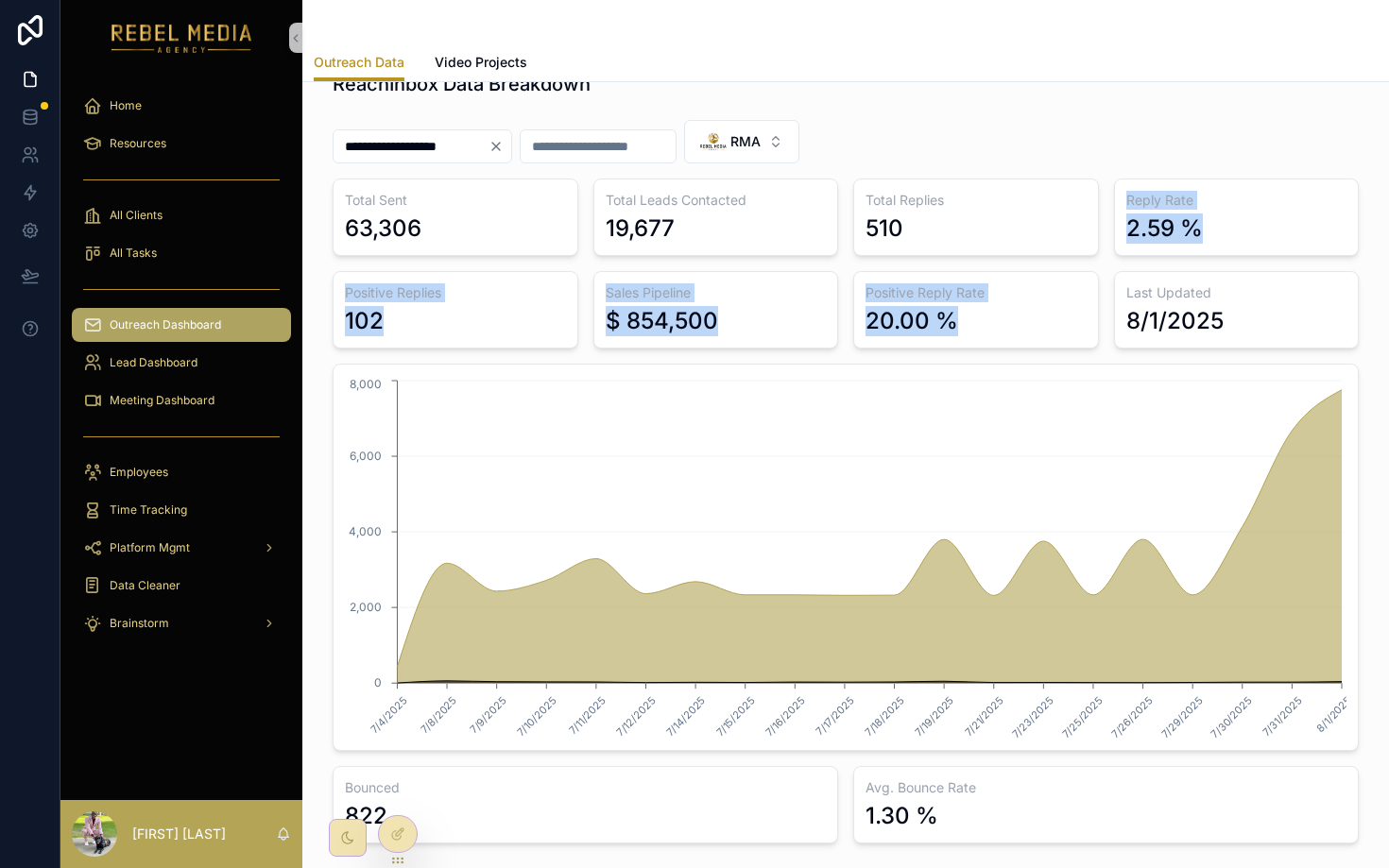 drag, startPoint x: 1228, startPoint y: 254, endPoint x: 1089, endPoint y: 291, distance: 143.8402 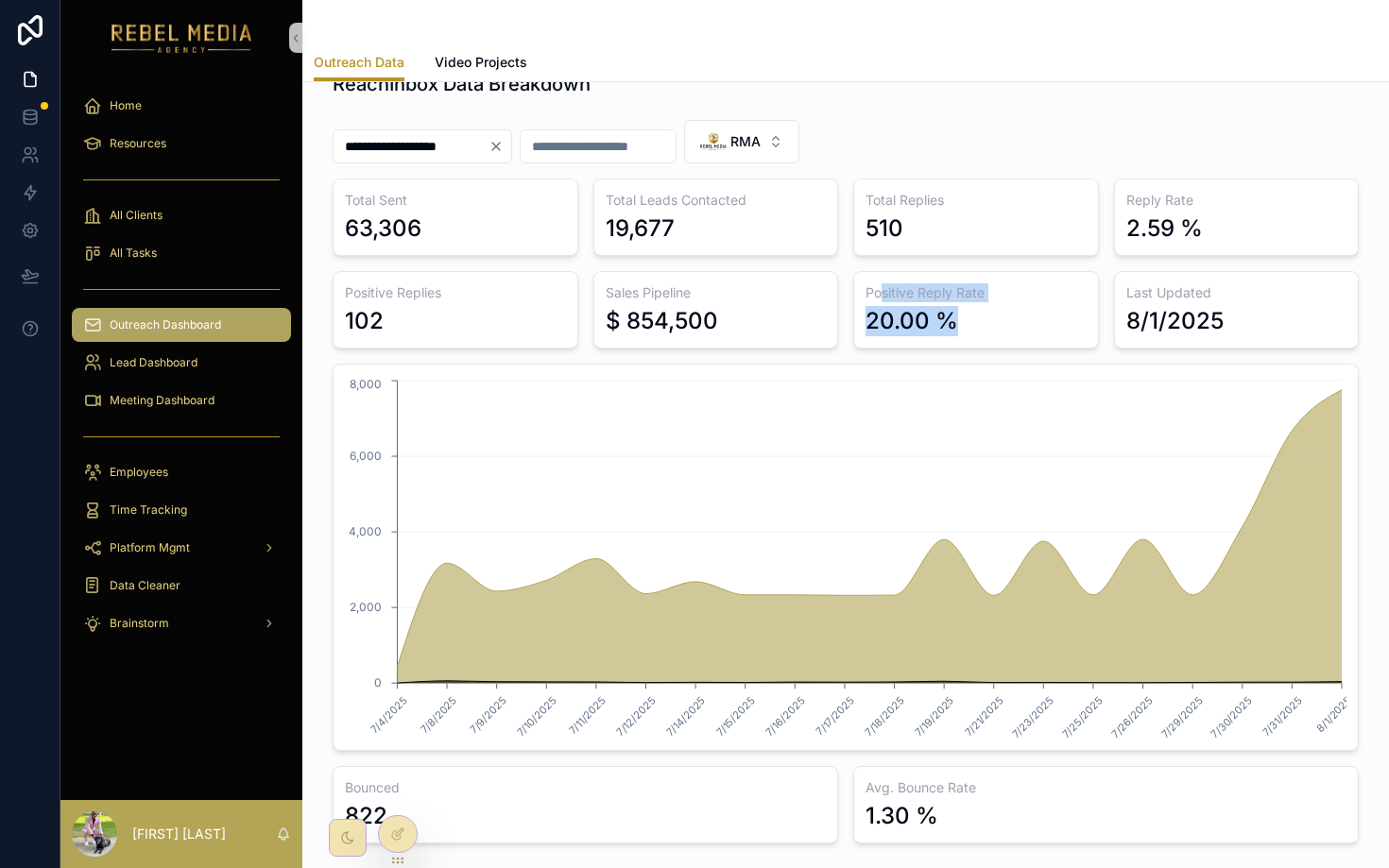 drag, startPoint x: 884, startPoint y: 303, endPoint x: 1023, endPoint y: 349, distance: 146.4138 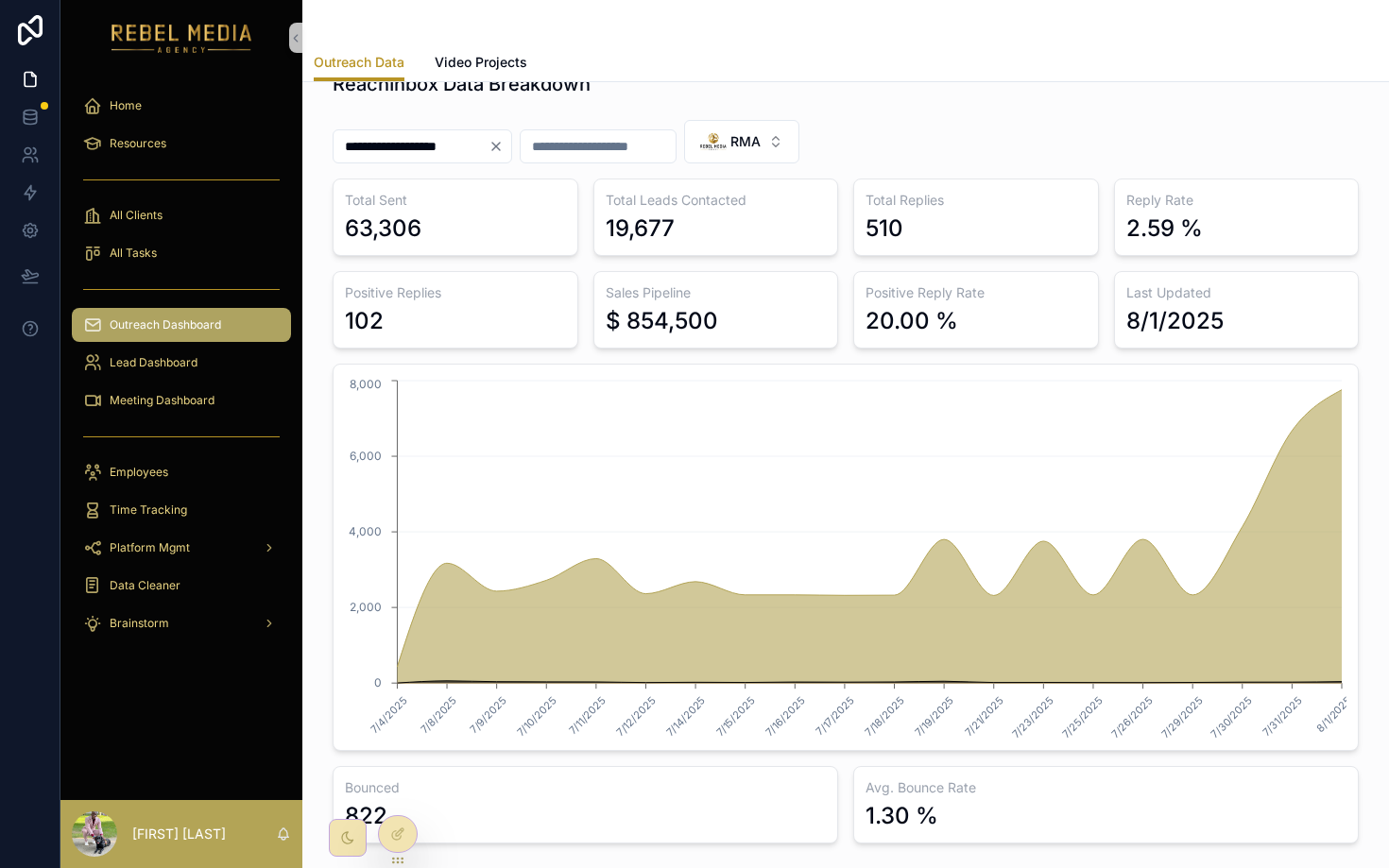 click on "$ 854,500" at bounding box center [661, 321] 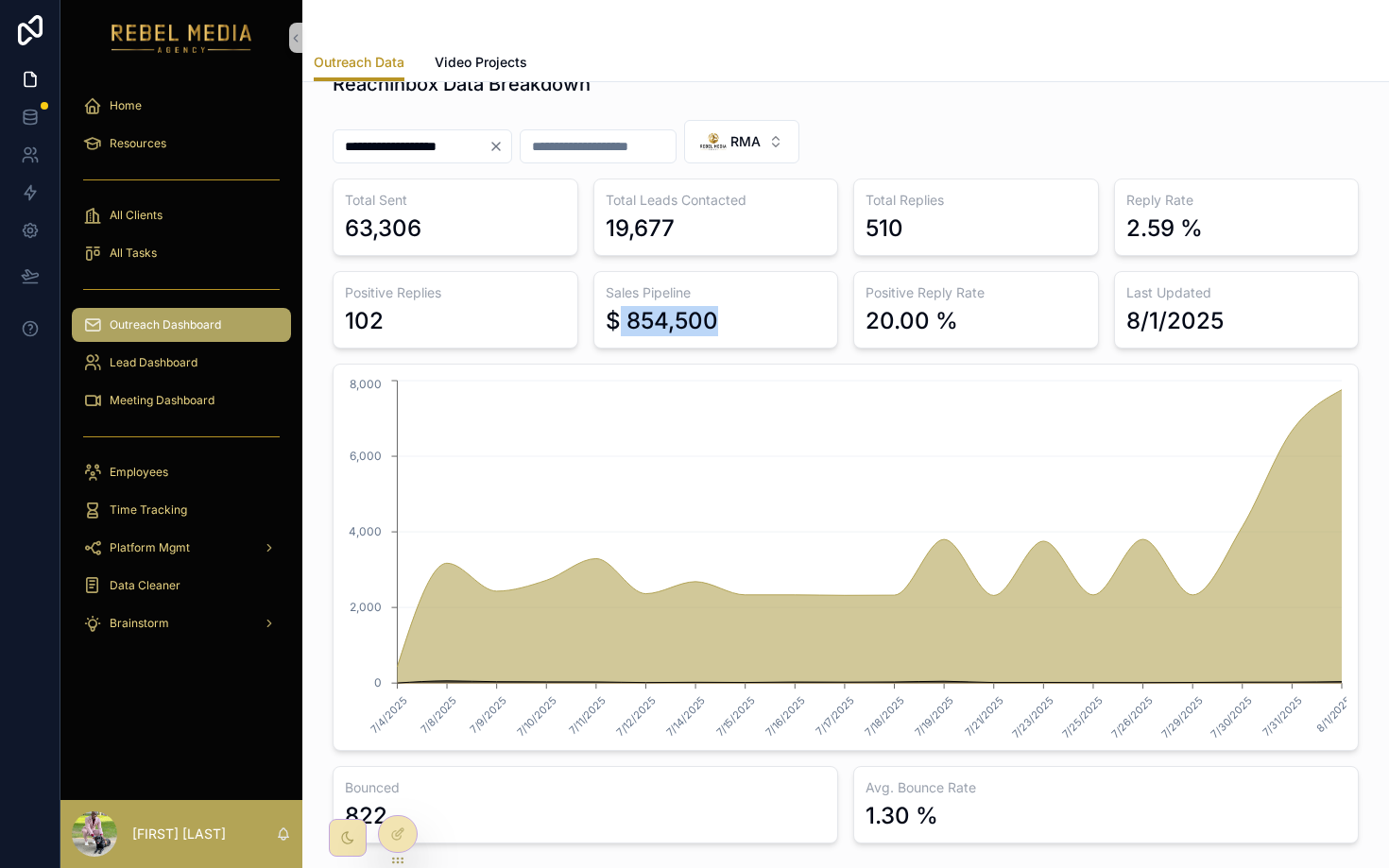 drag, startPoint x: 621, startPoint y: 312, endPoint x: 712, endPoint y: 338, distance: 94.64143 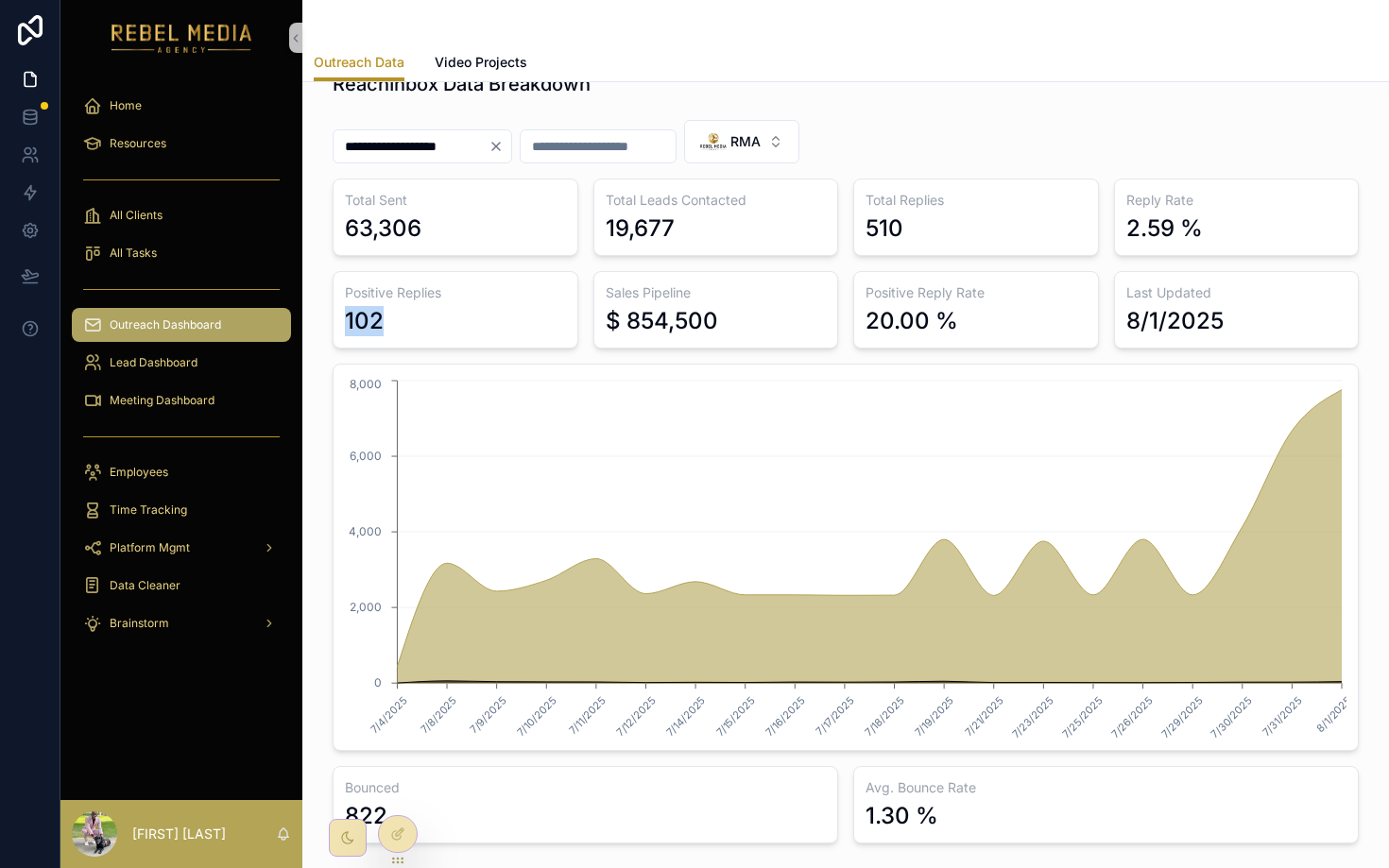 drag, startPoint x: 344, startPoint y: 316, endPoint x: 404, endPoint y: 329, distance: 61.39218 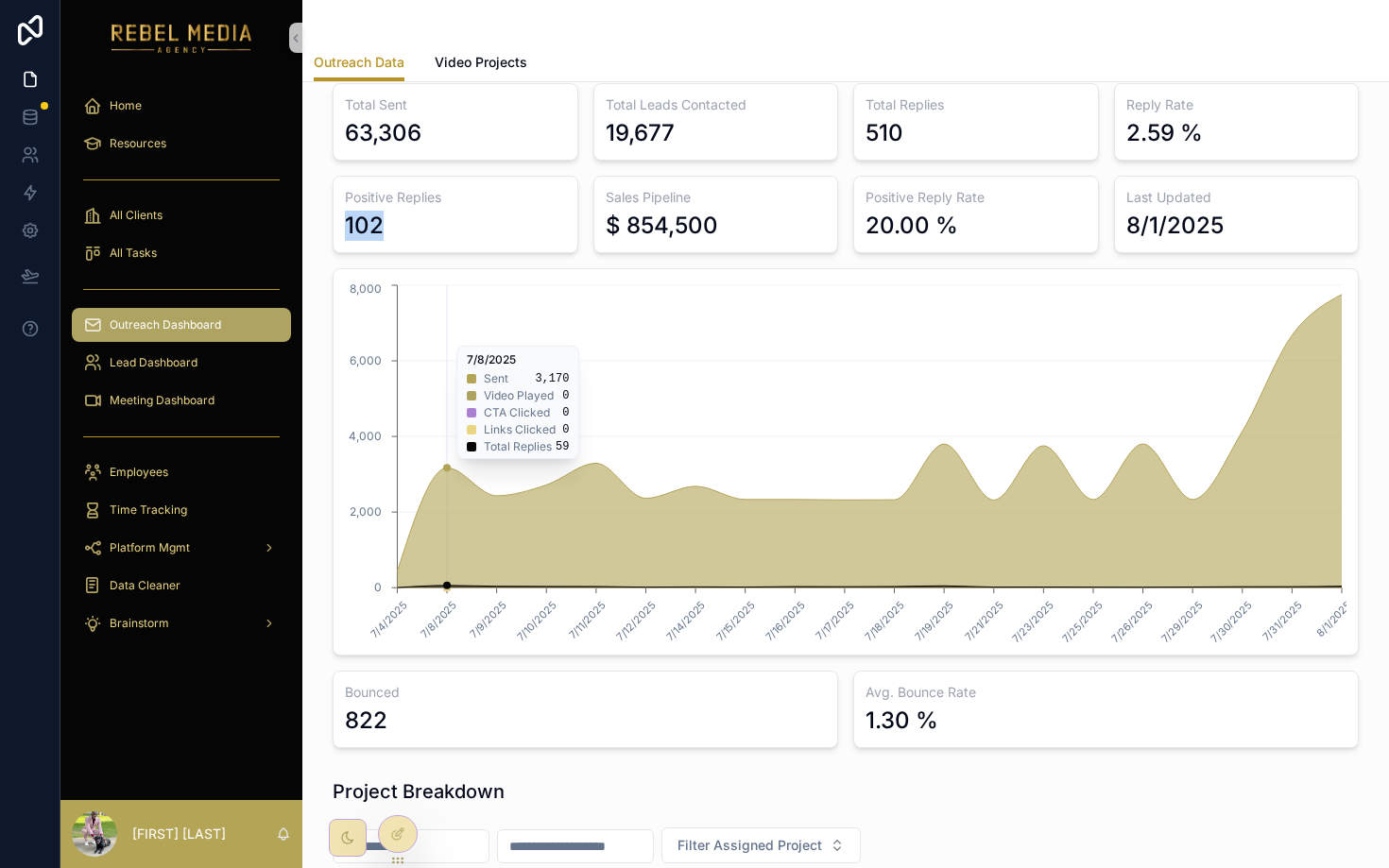 scroll, scrollTop: 135, scrollLeft: 0, axis: vertical 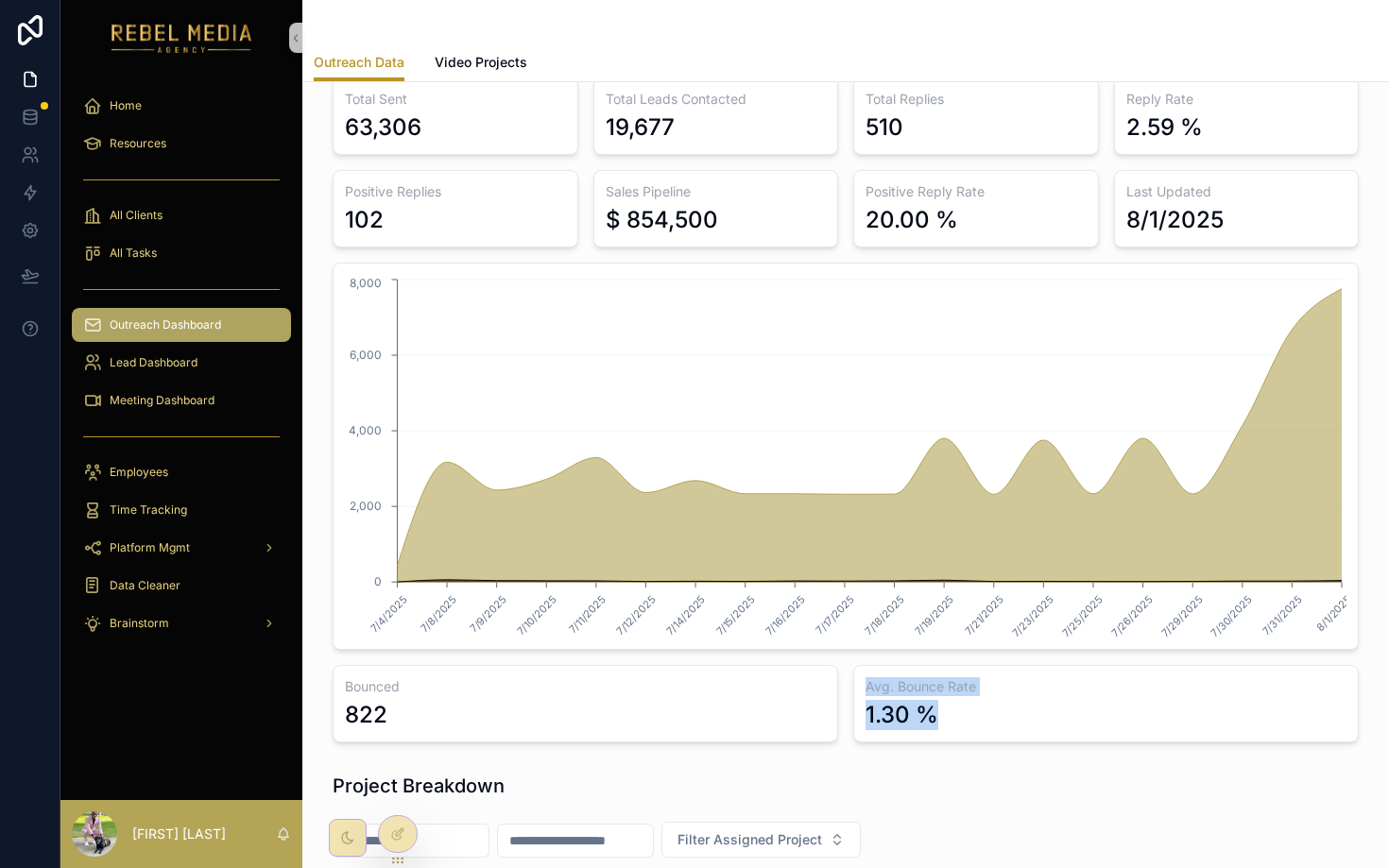 drag, startPoint x: 859, startPoint y: 691, endPoint x: 991, endPoint y: 725, distance: 136.30847 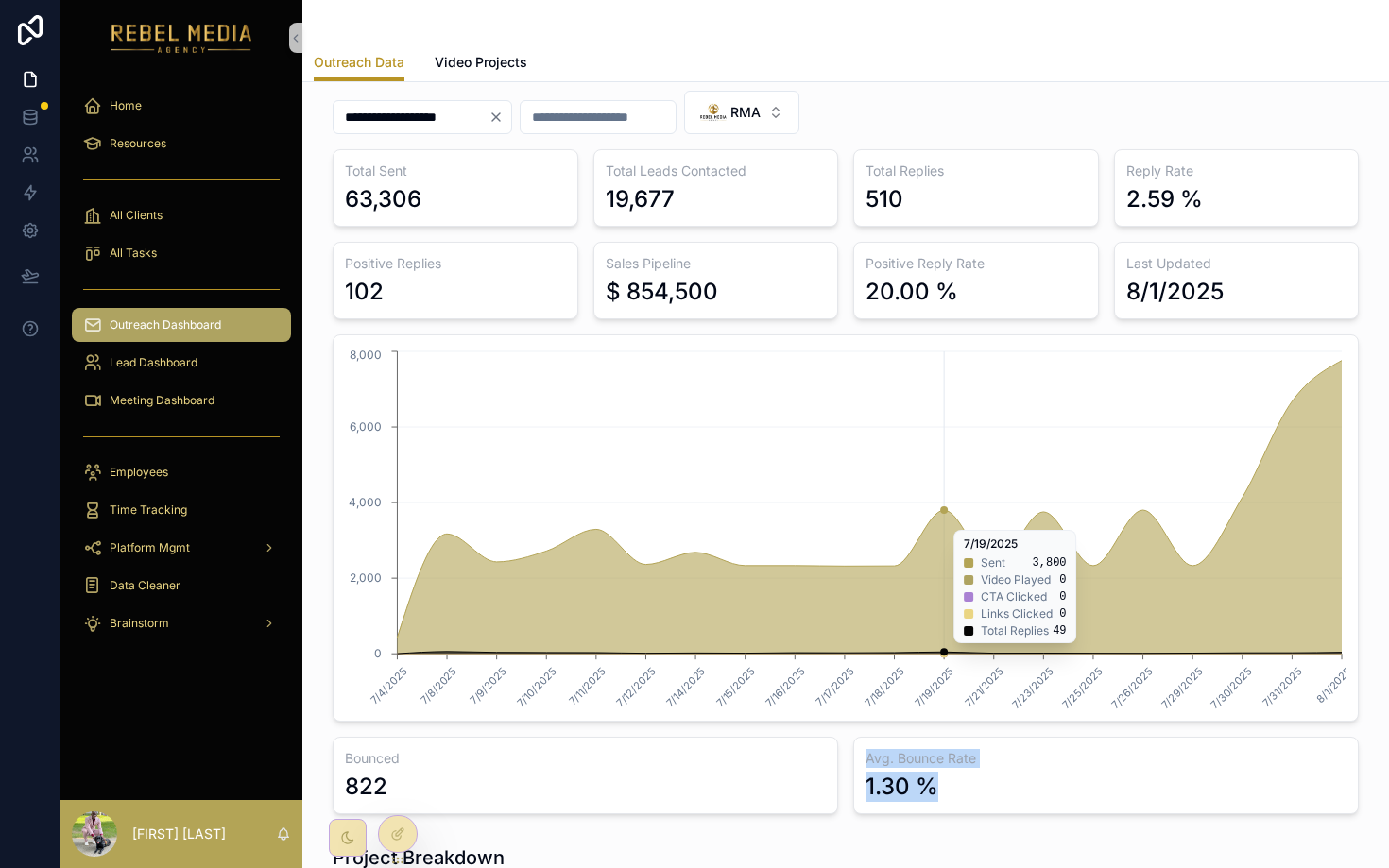 scroll, scrollTop: 34, scrollLeft: 0, axis: vertical 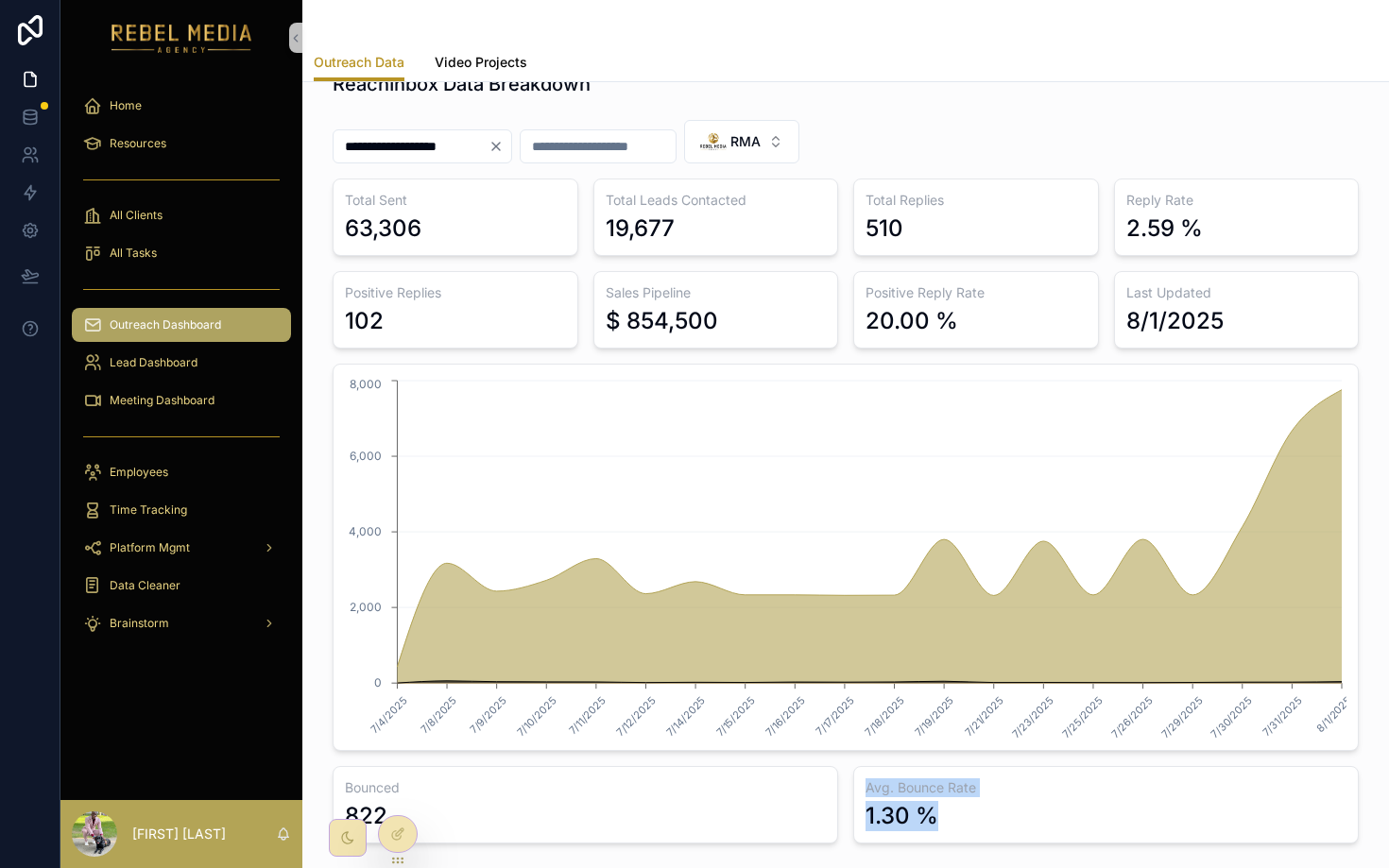 click on "Video Projects" at bounding box center (481, 62) 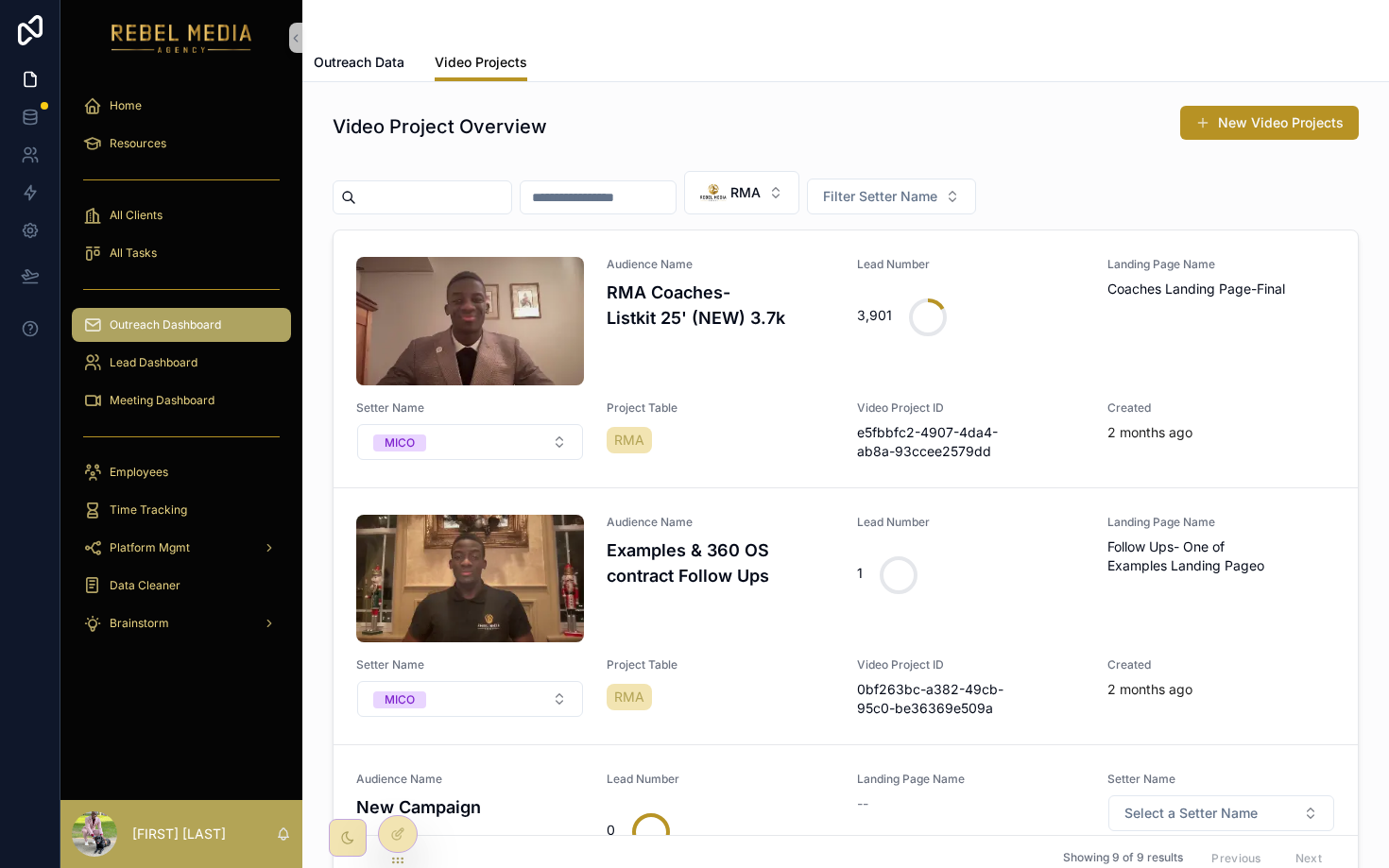 scroll, scrollTop: 179, scrollLeft: 0, axis: vertical 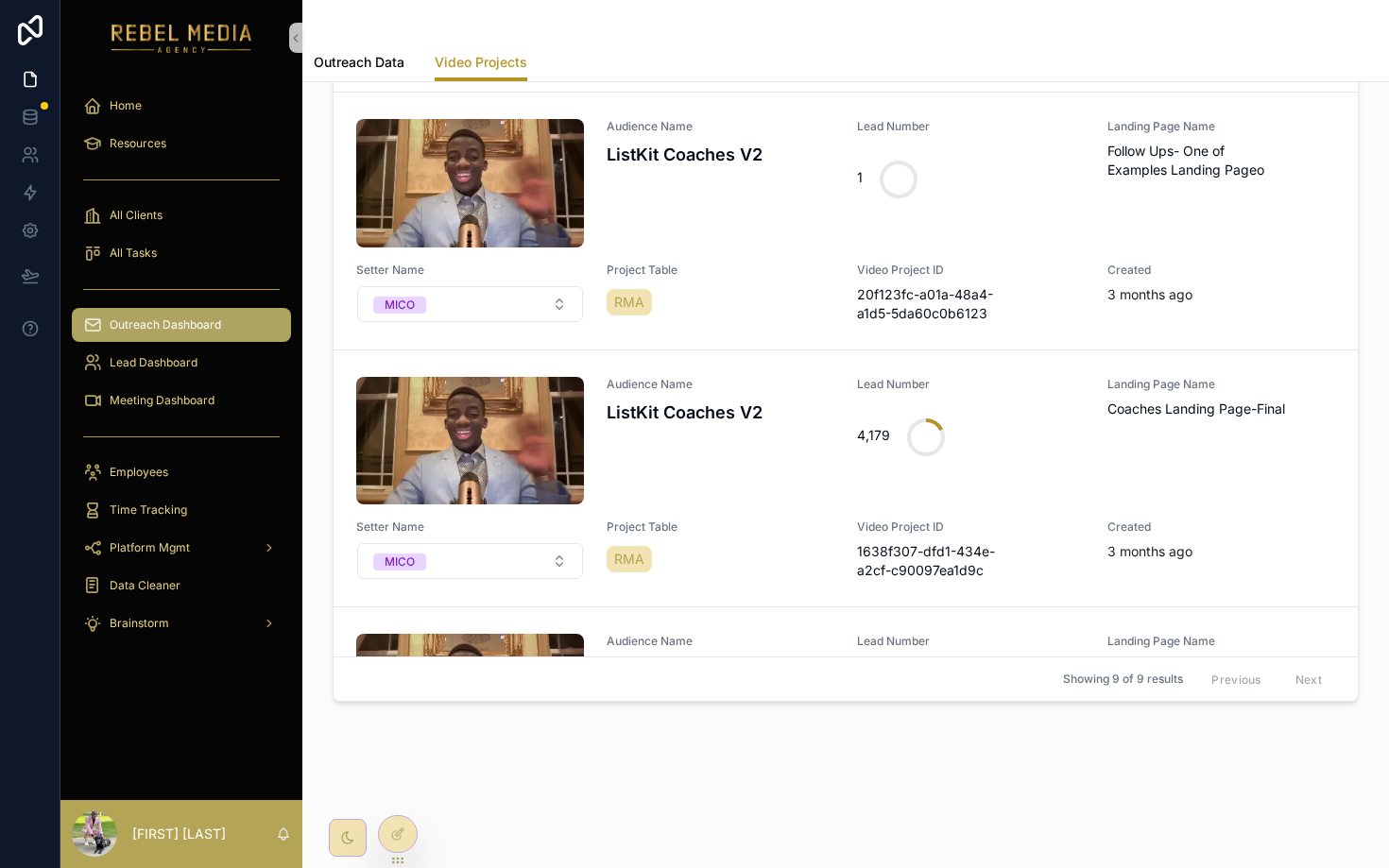 click on "Outreach Data" at bounding box center [359, 62] 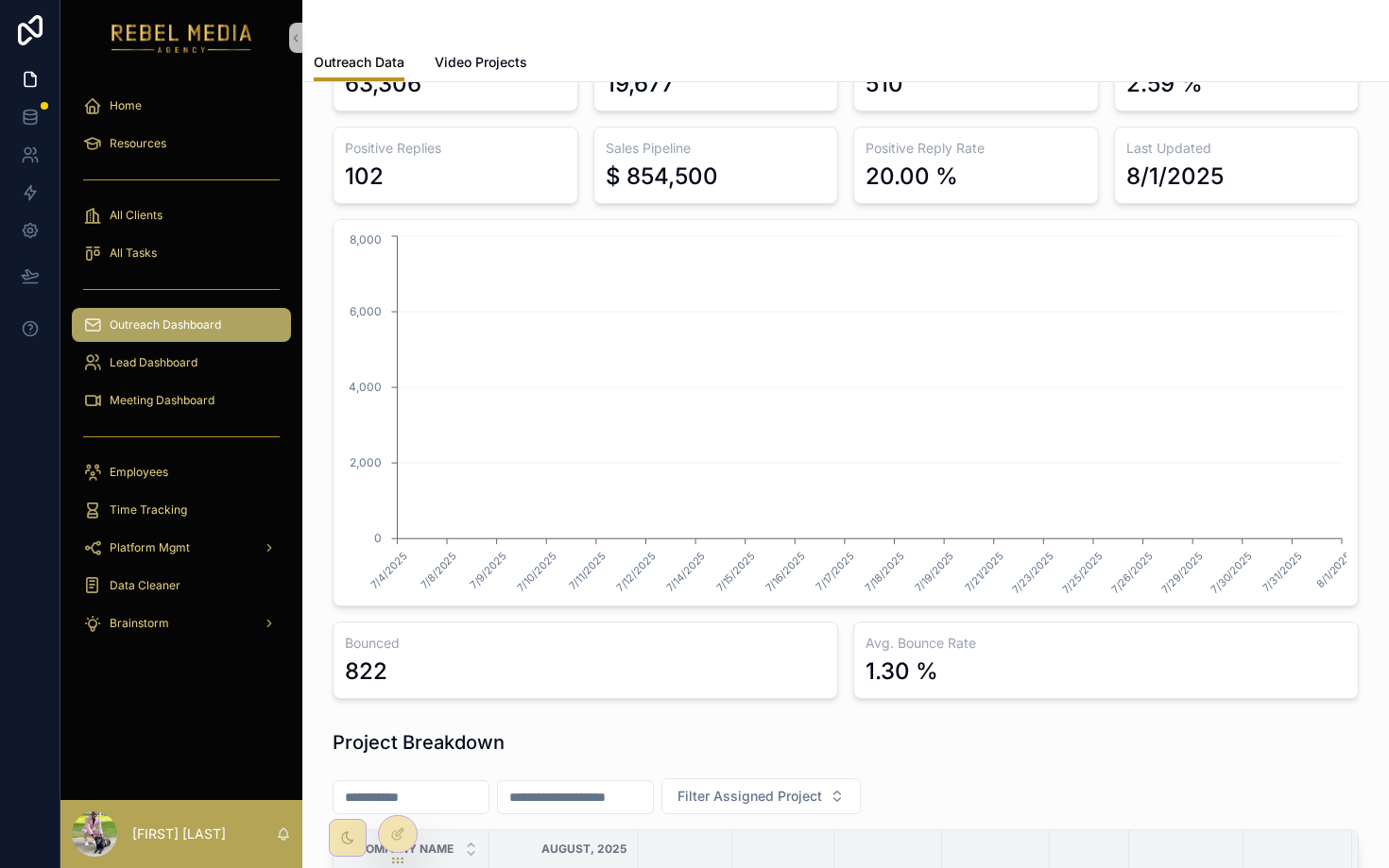 scroll, scrollTop: 0, scrollLeft: 0, axis: both 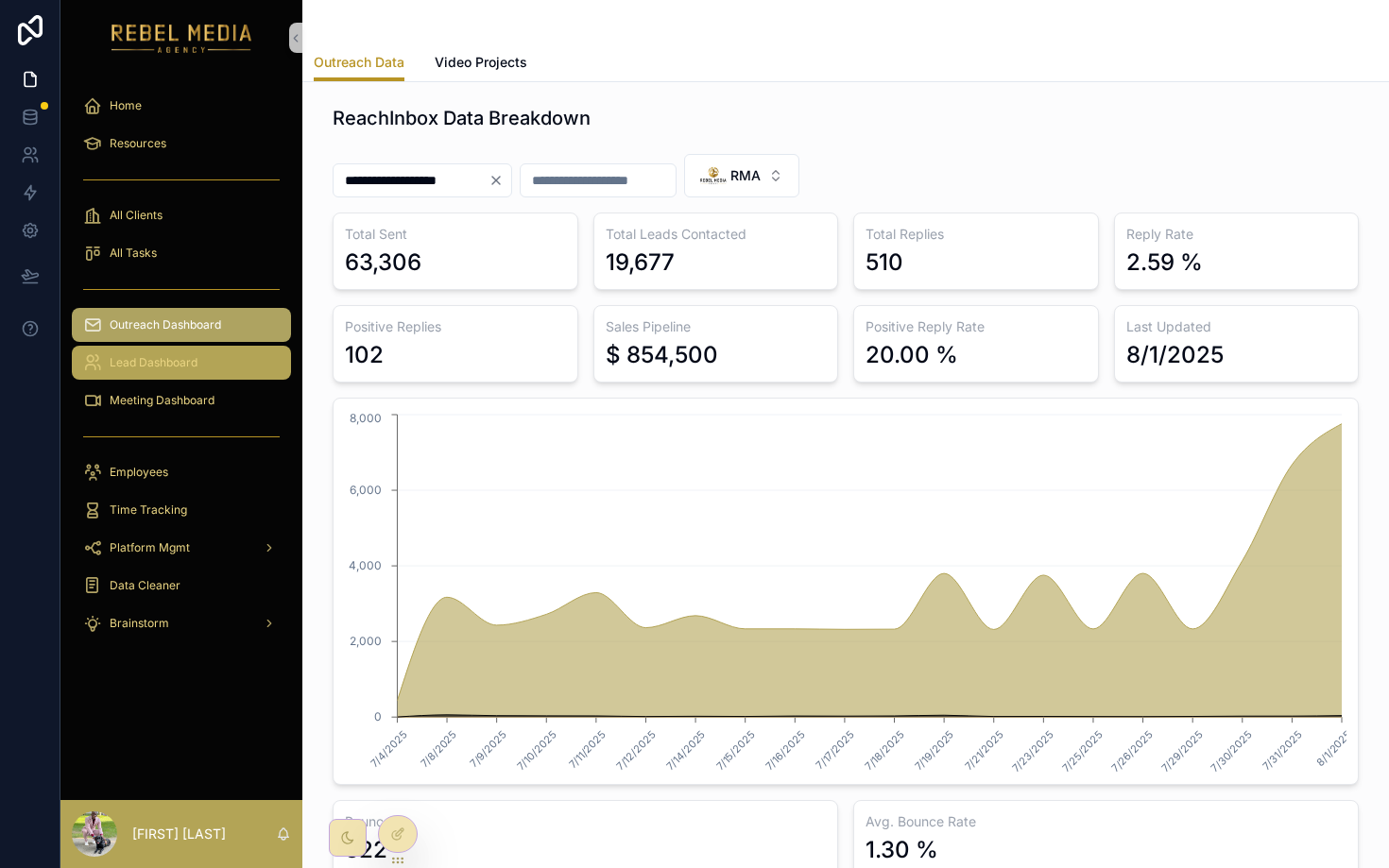 drag, startPoint x: 232, startPoint y: 361, endPoint x: 247, endPoint y: 356, distance: 15.811388 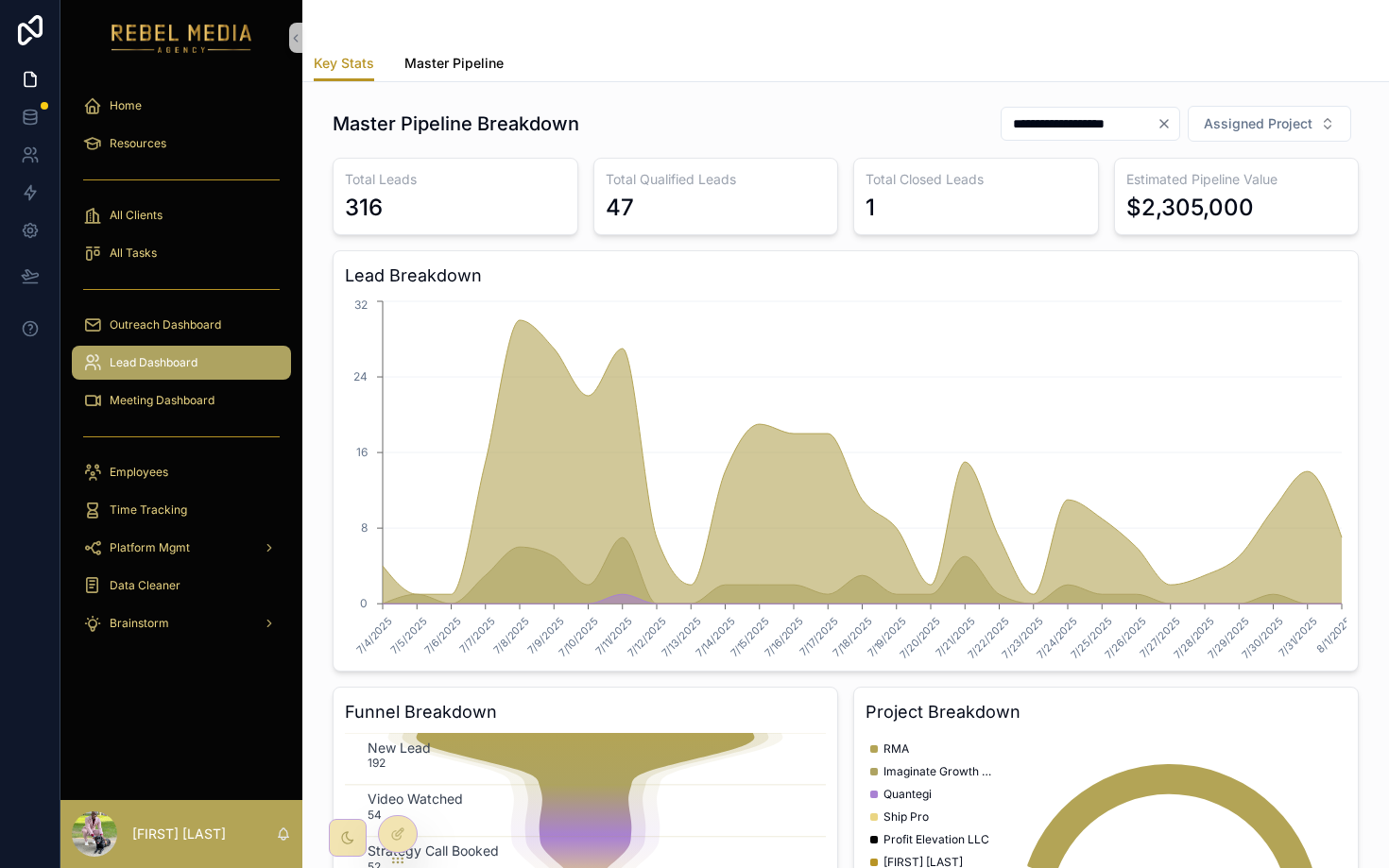 click on "Master Pipeline" at bounding box center [454, 63] 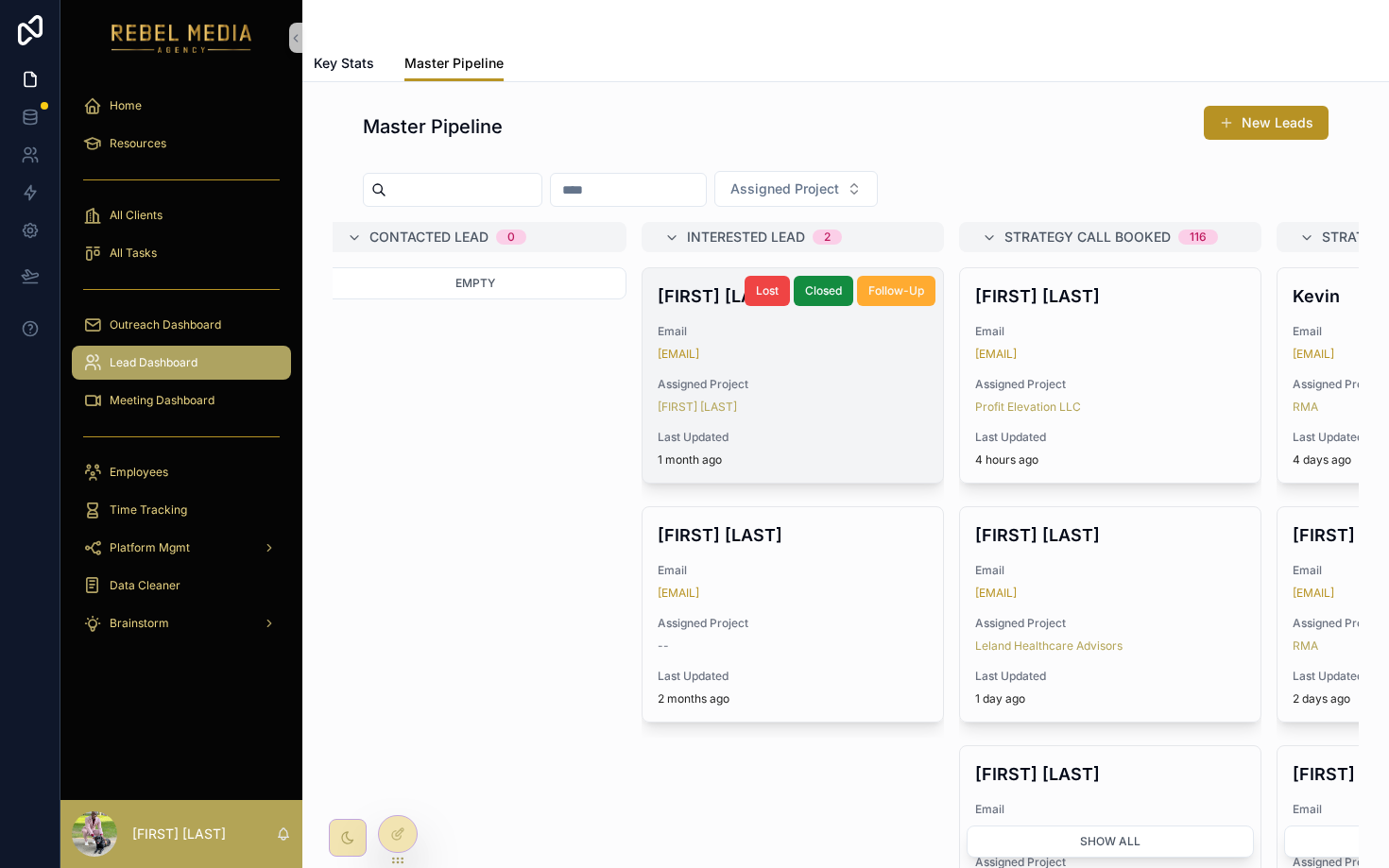 scroll, scrollTop: 0, scrollLeft: 665, axis: horizontal 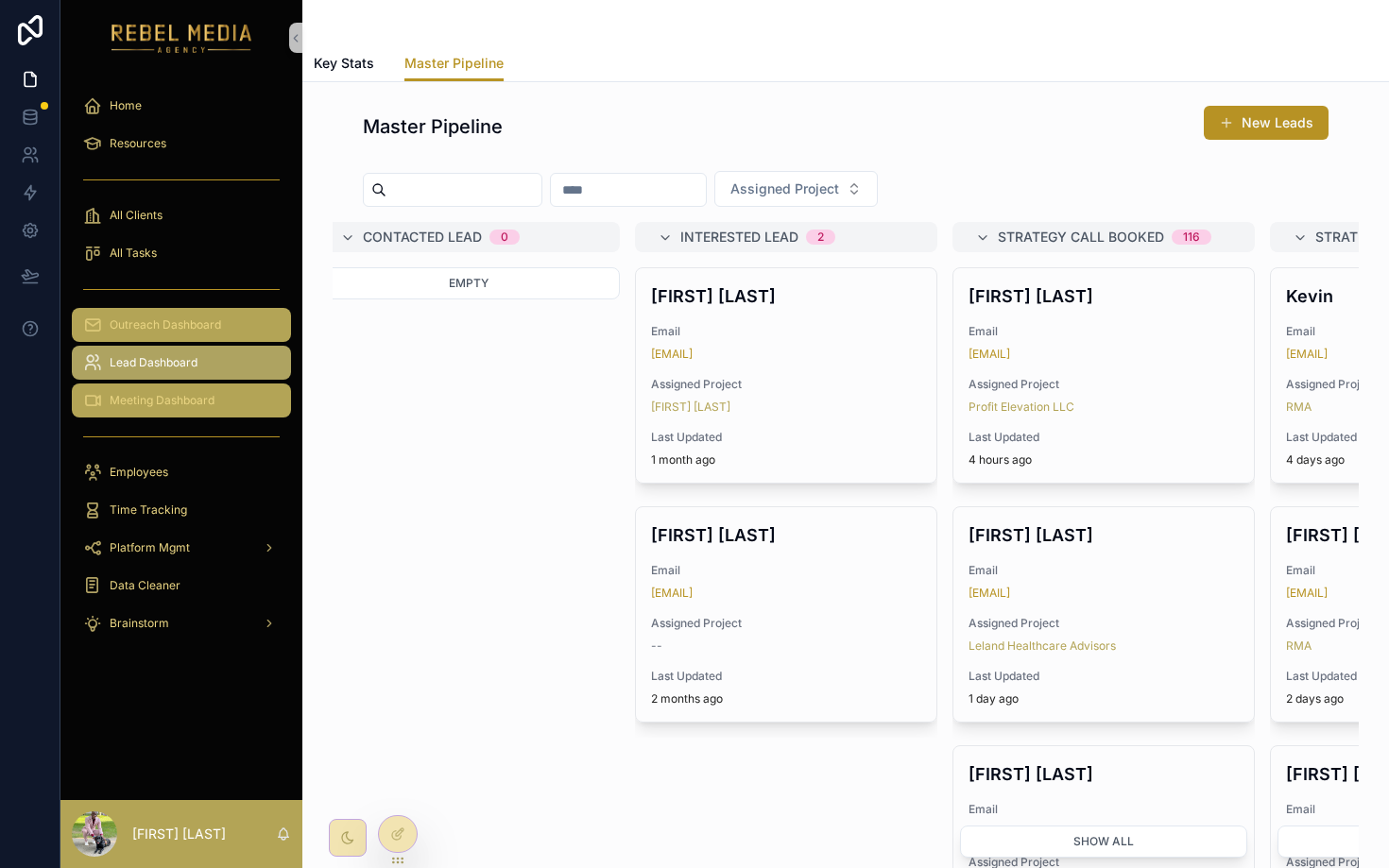 drag, startPoint x: 157, startPoint y: 398, endPoint x: 238, endPoint y: 332, distance: 104.48445 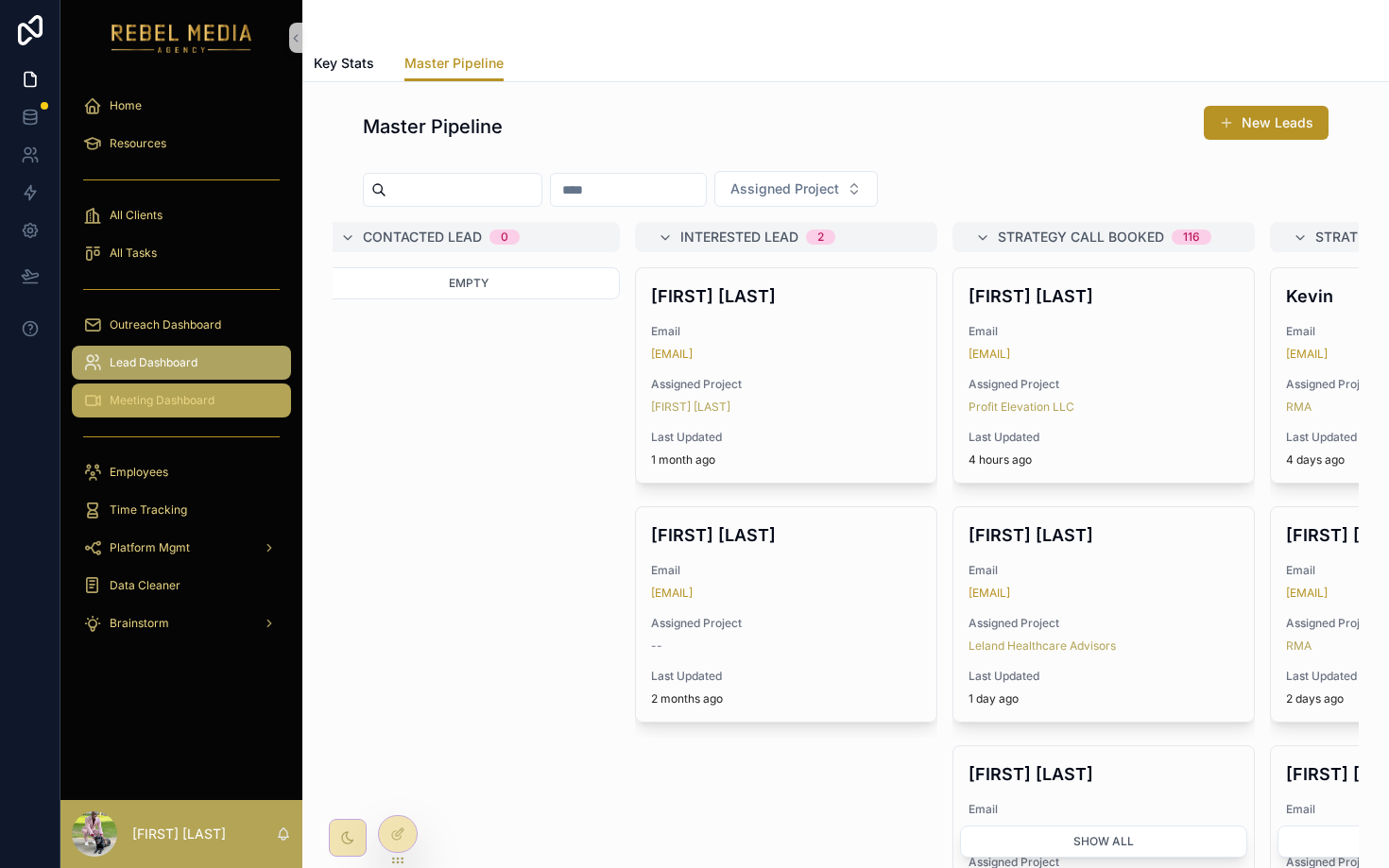 click on "Meeting Dashboard" at bounding box center (162, 400) 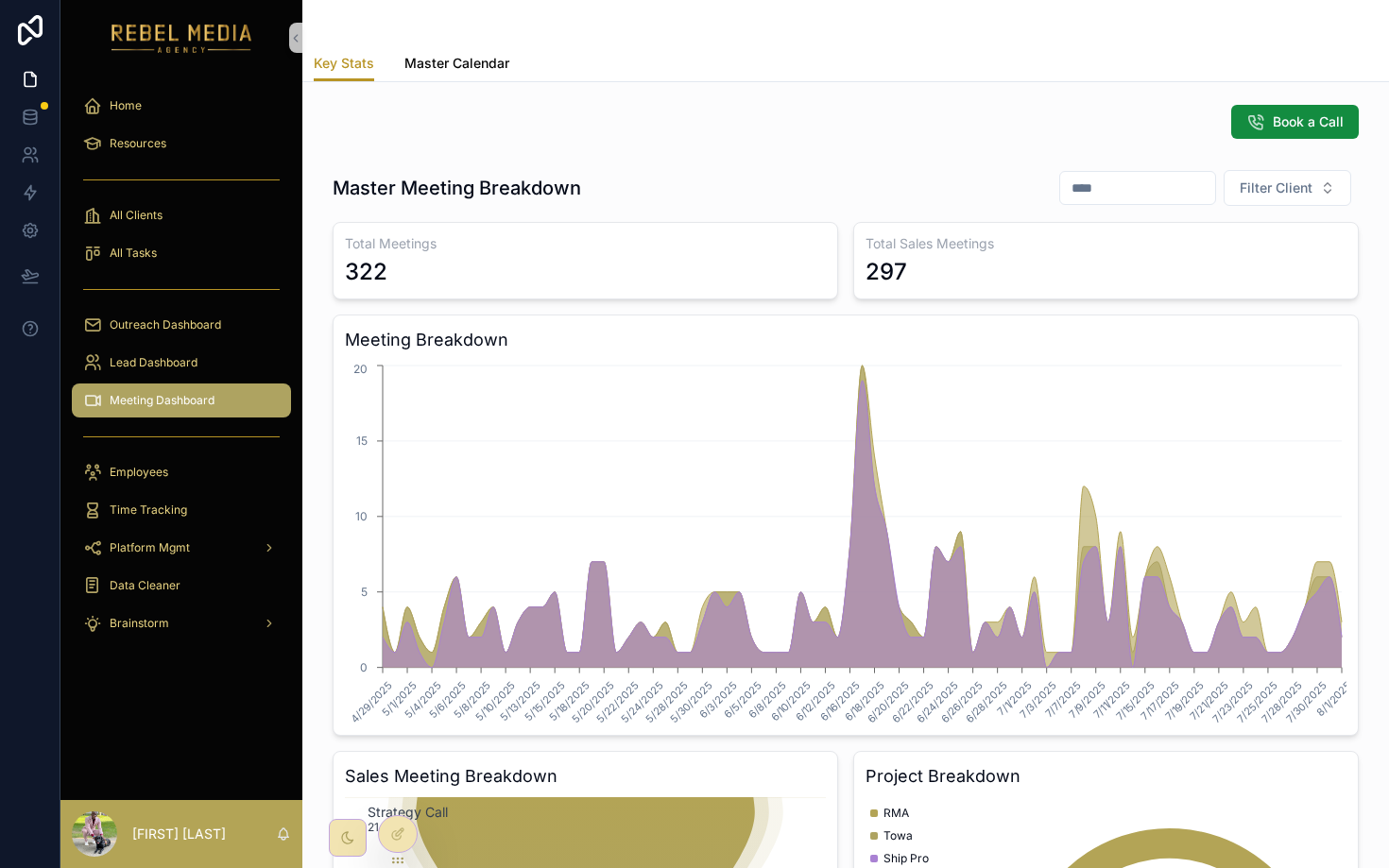 click on "Master Calendar" at bounding box center (456, 63) 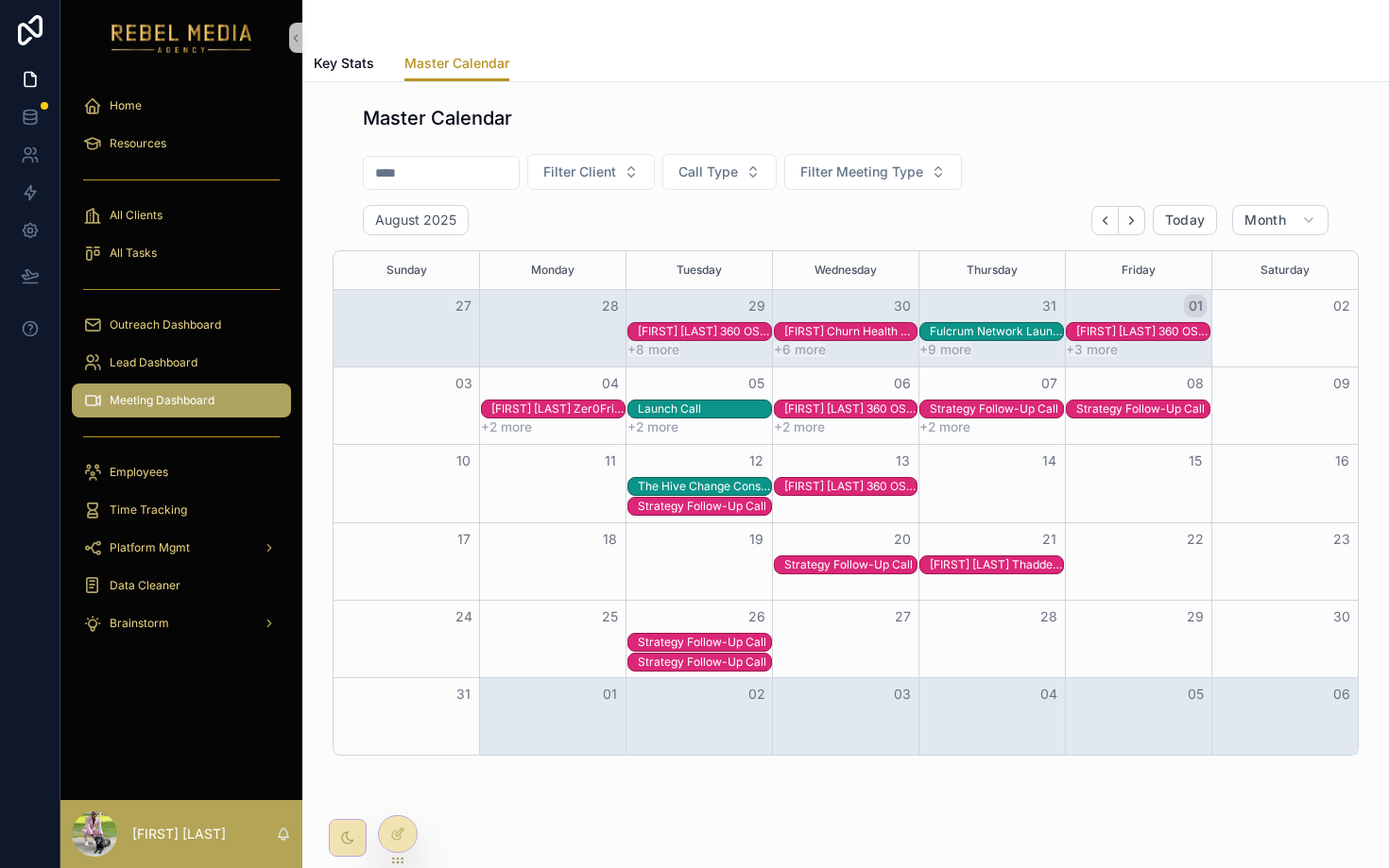 click on "owen carhart 360 OS Strategy Call" at bounding box center (850, 409) 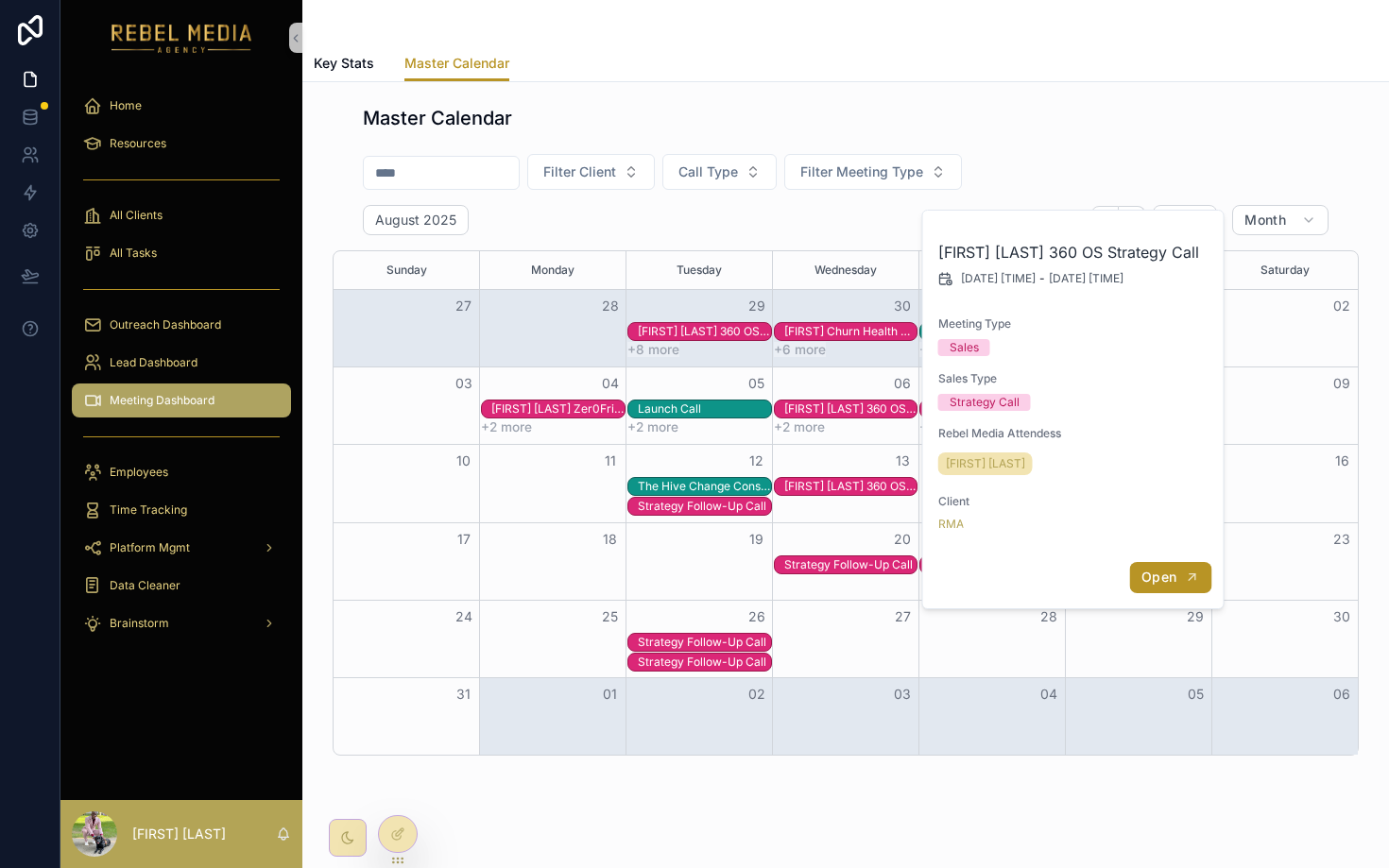click on "Open" at bounding box center [1158, 577] 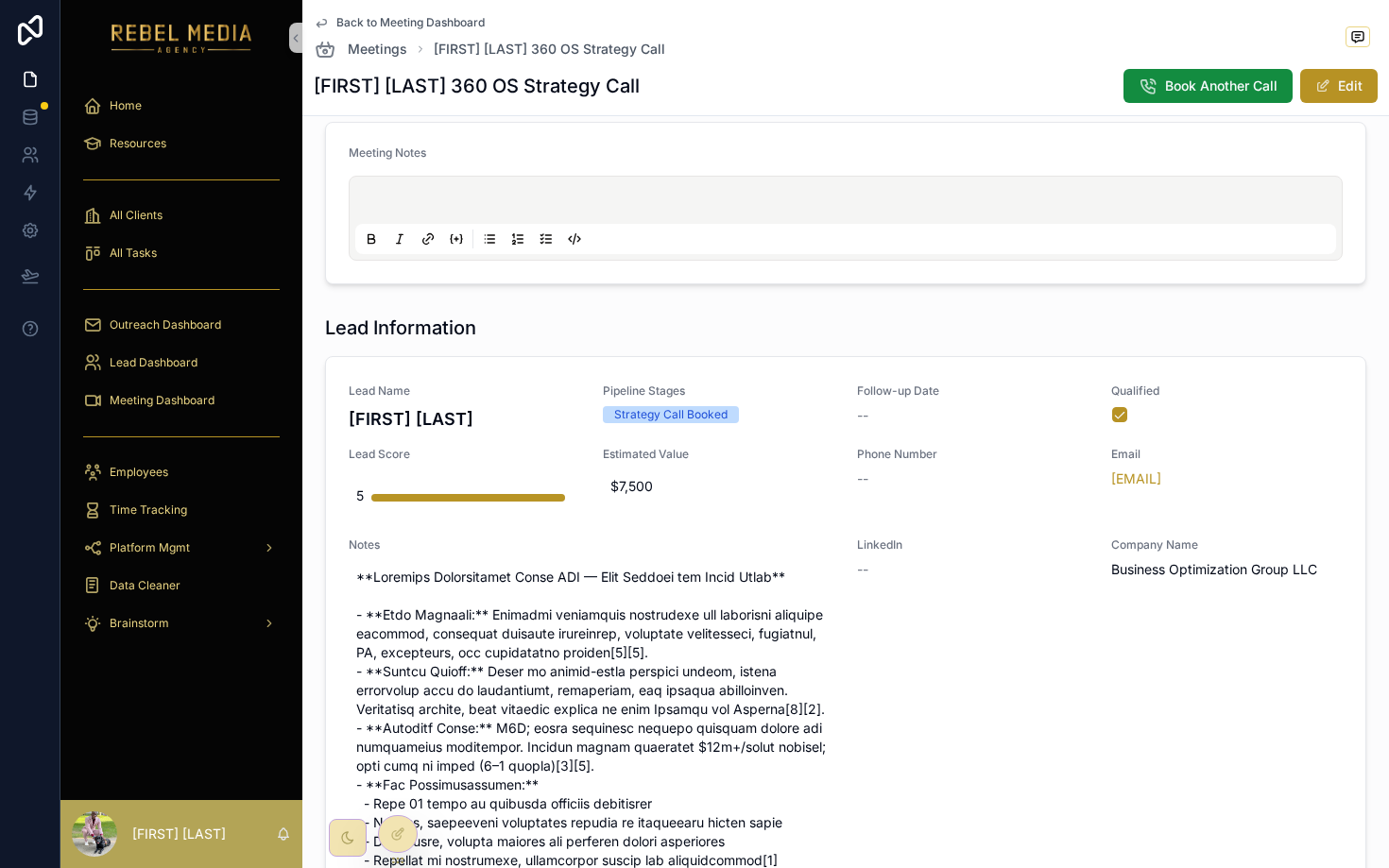 scroll, scrollTop: 347, scrollLeft: 0, axis: vertical 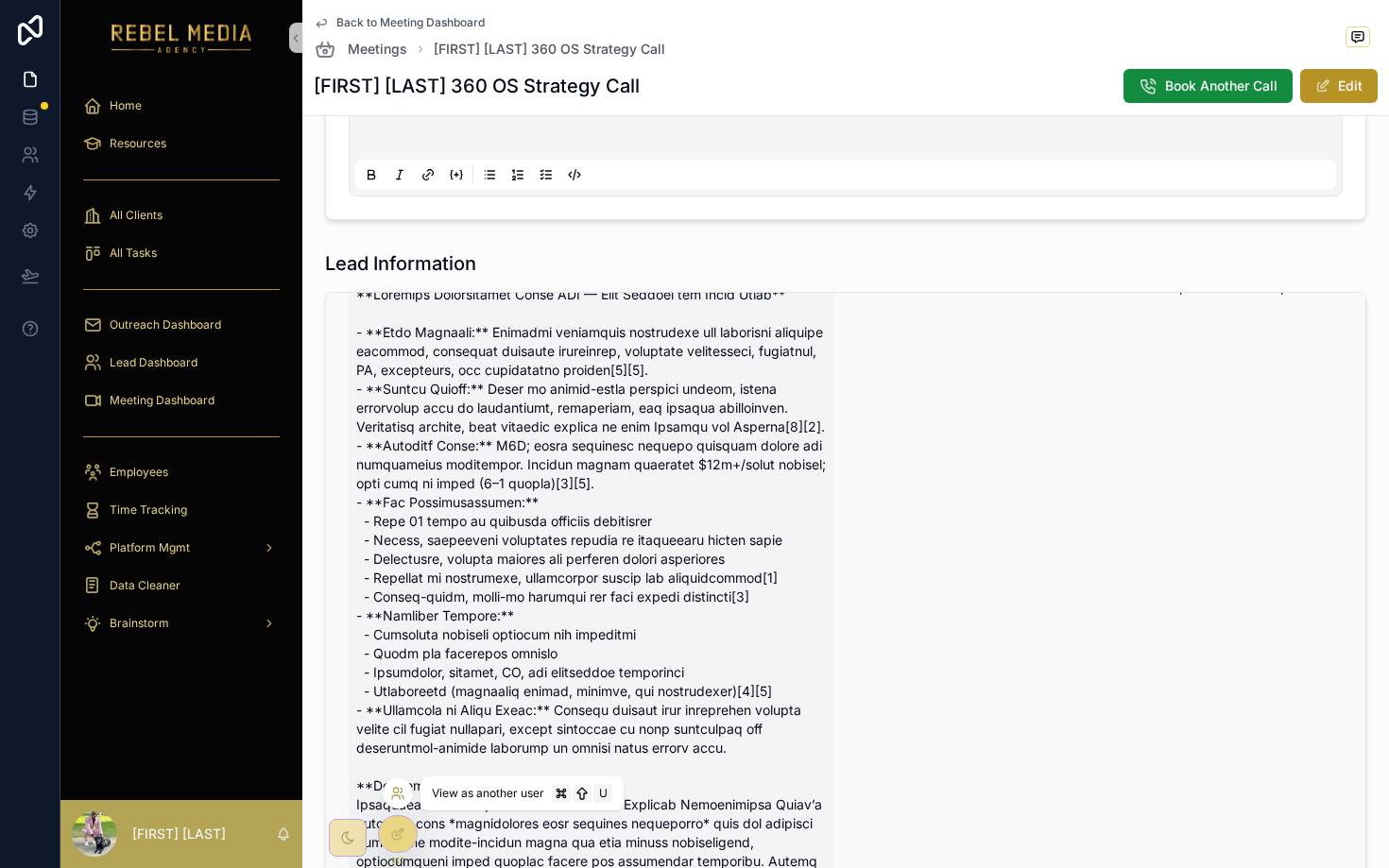 click 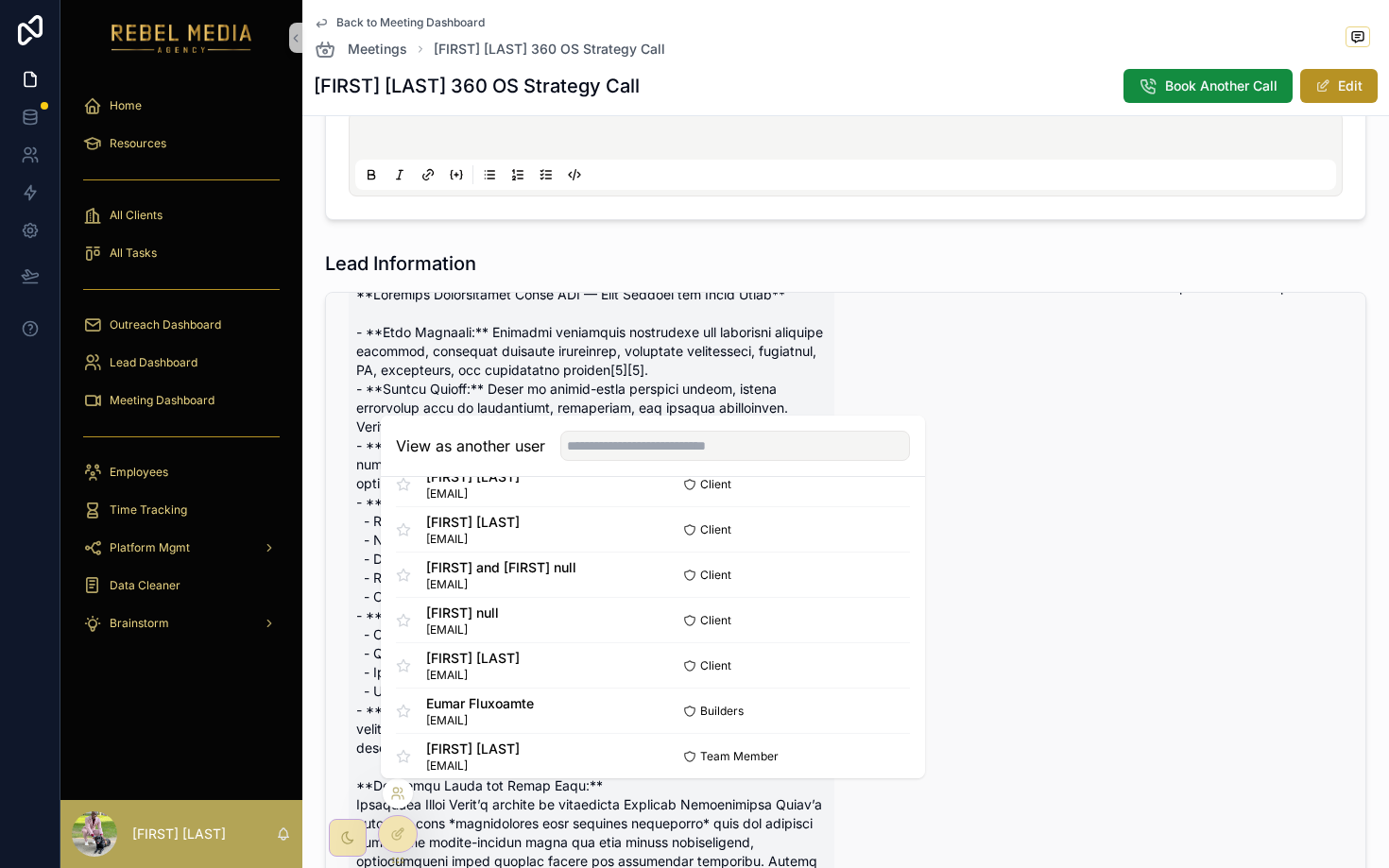 scroll, scrollTop: 1497, scrollLeft: 0, axis: vertical 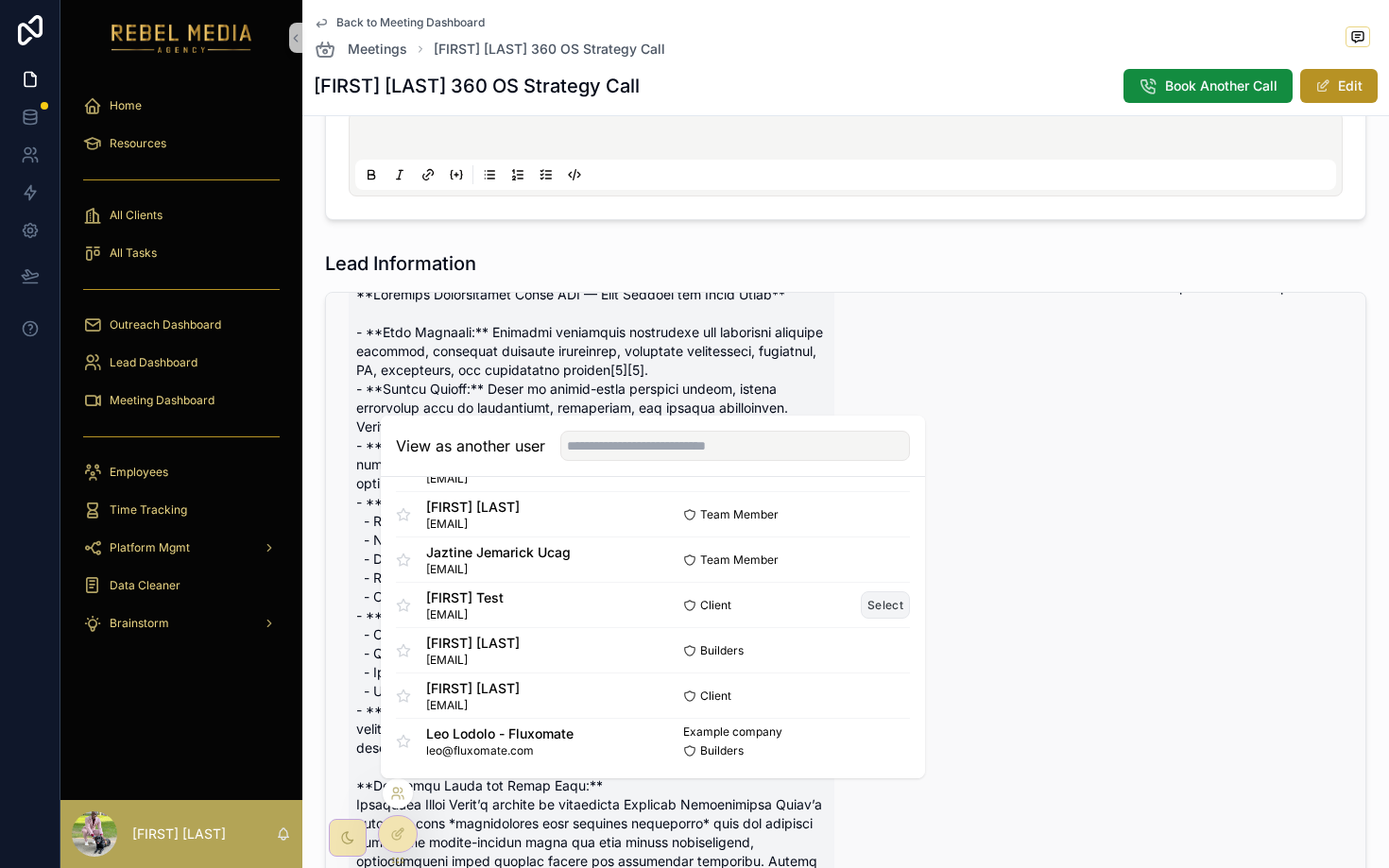 click on "Select" at bounding box center [885, 604] 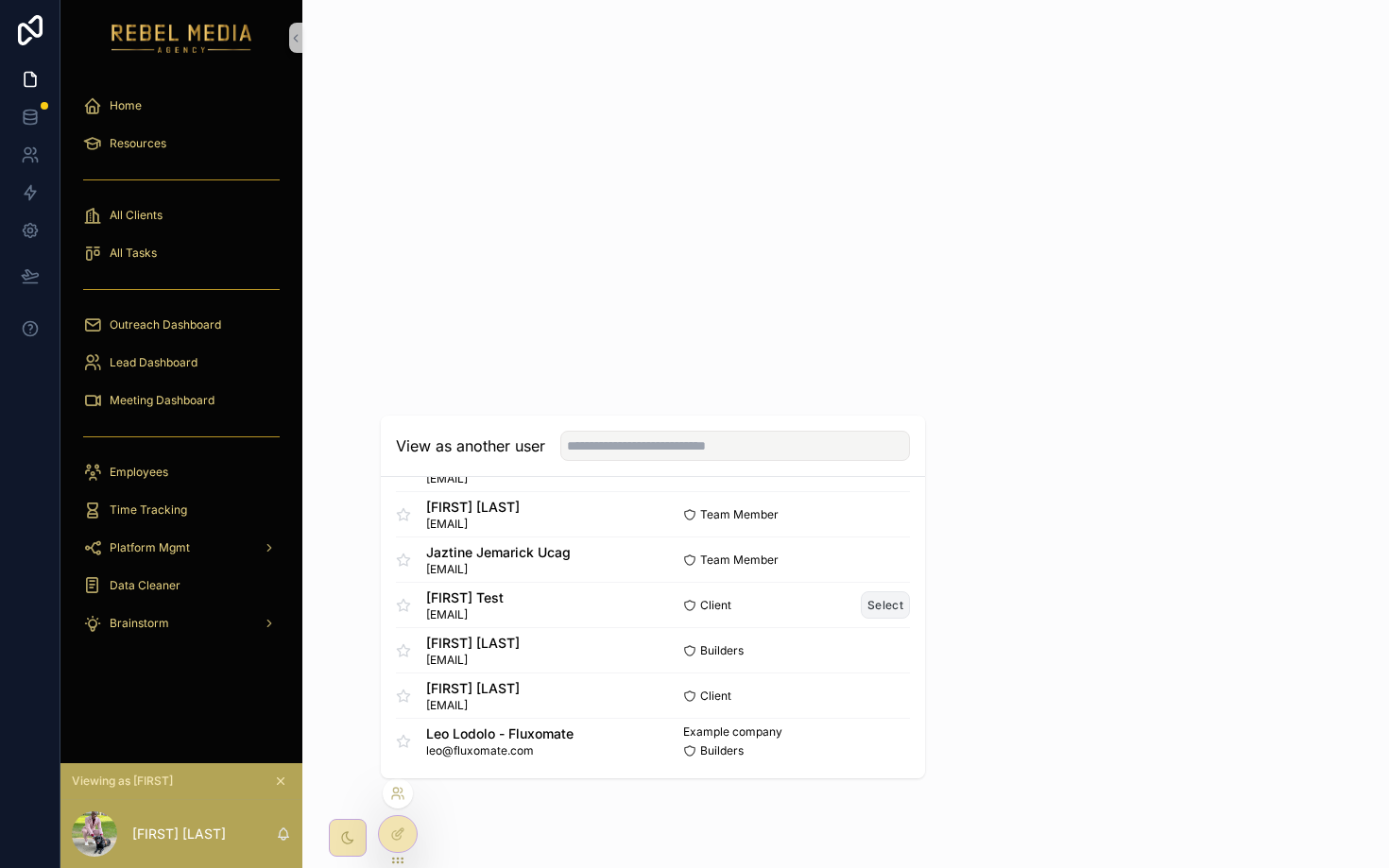 scroll, scrollTop: 0, scrollLeft: 0, axis: both 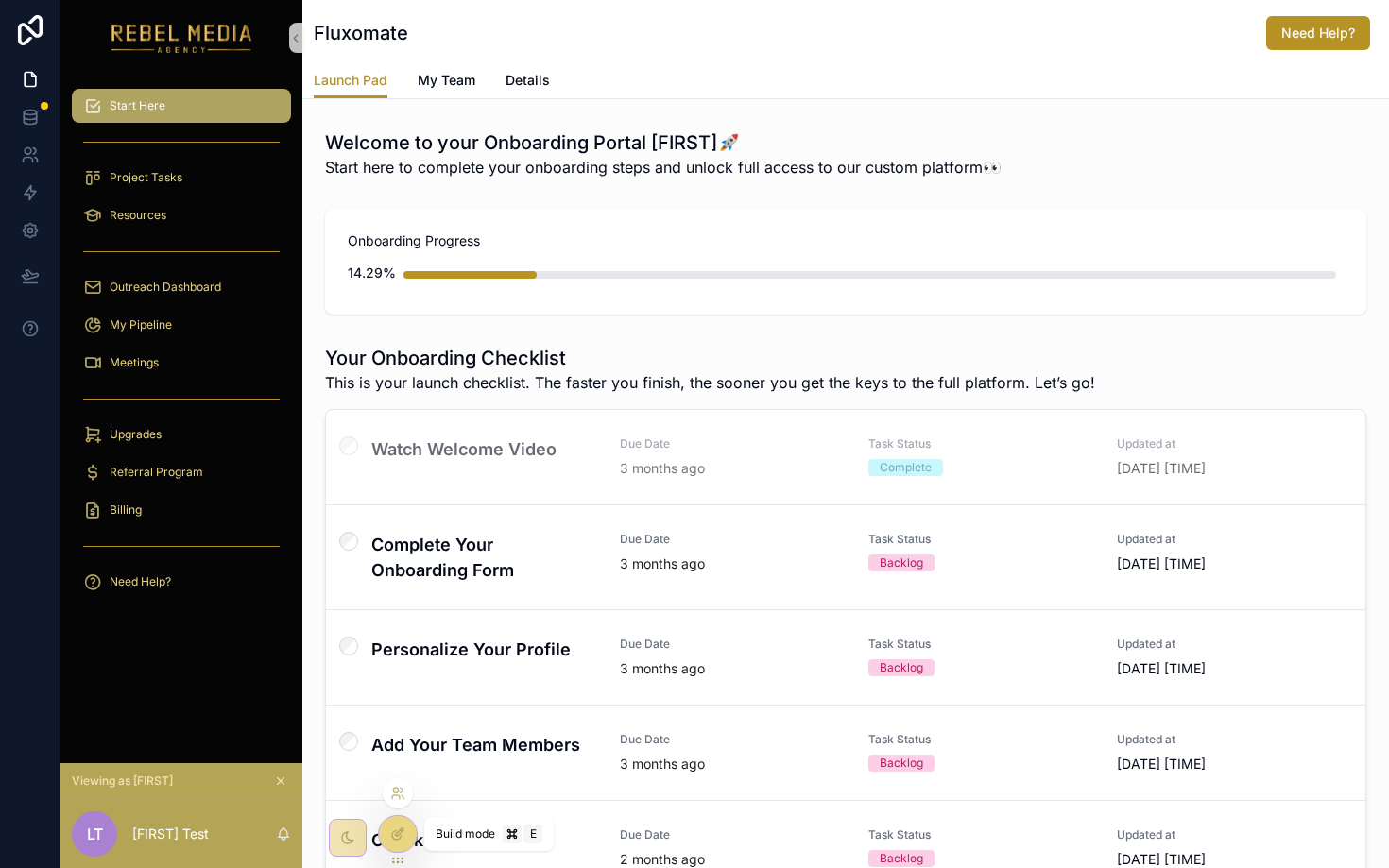 click 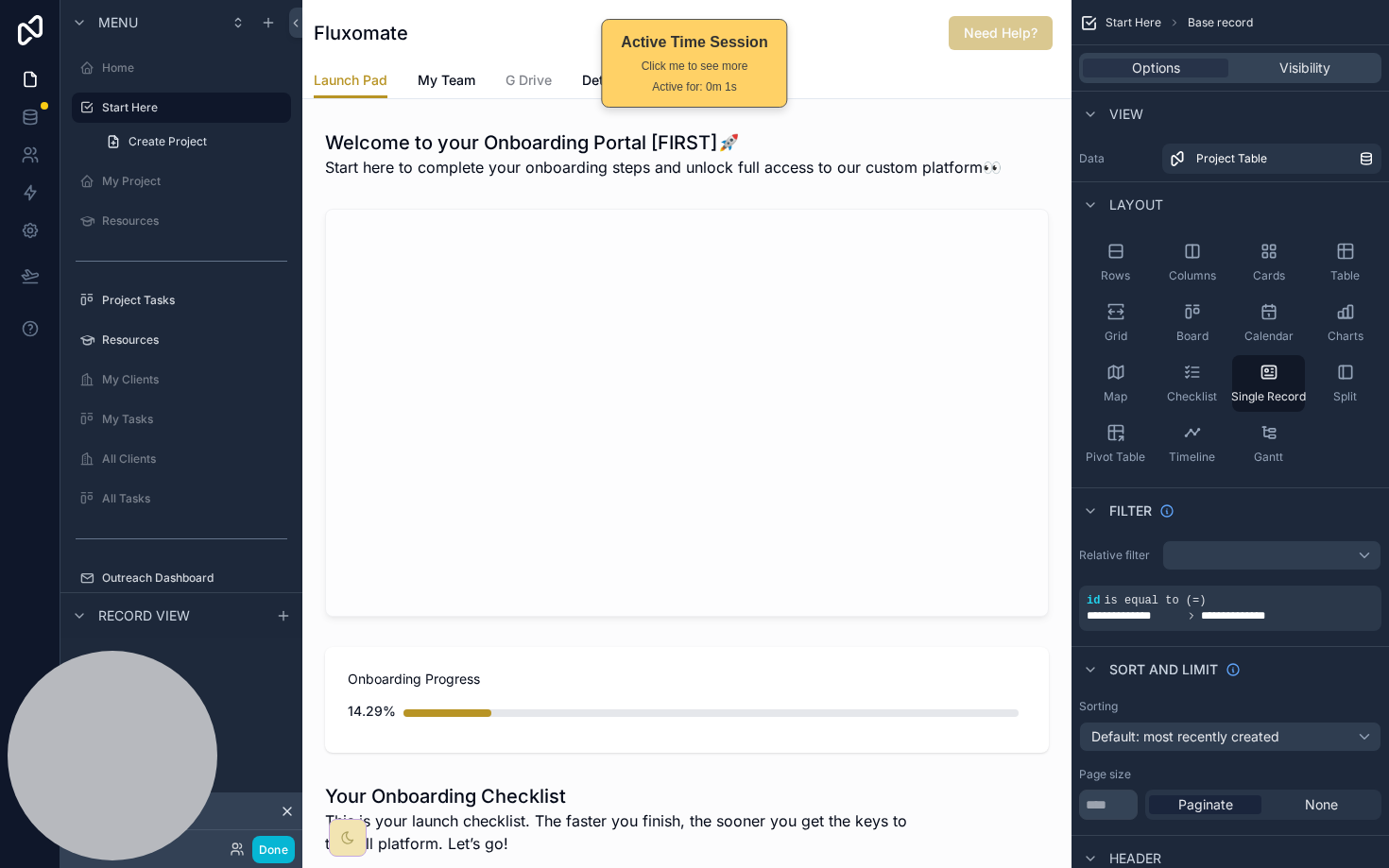 scroll, scrollTop: 0, scrollLeft: 0, axis: both 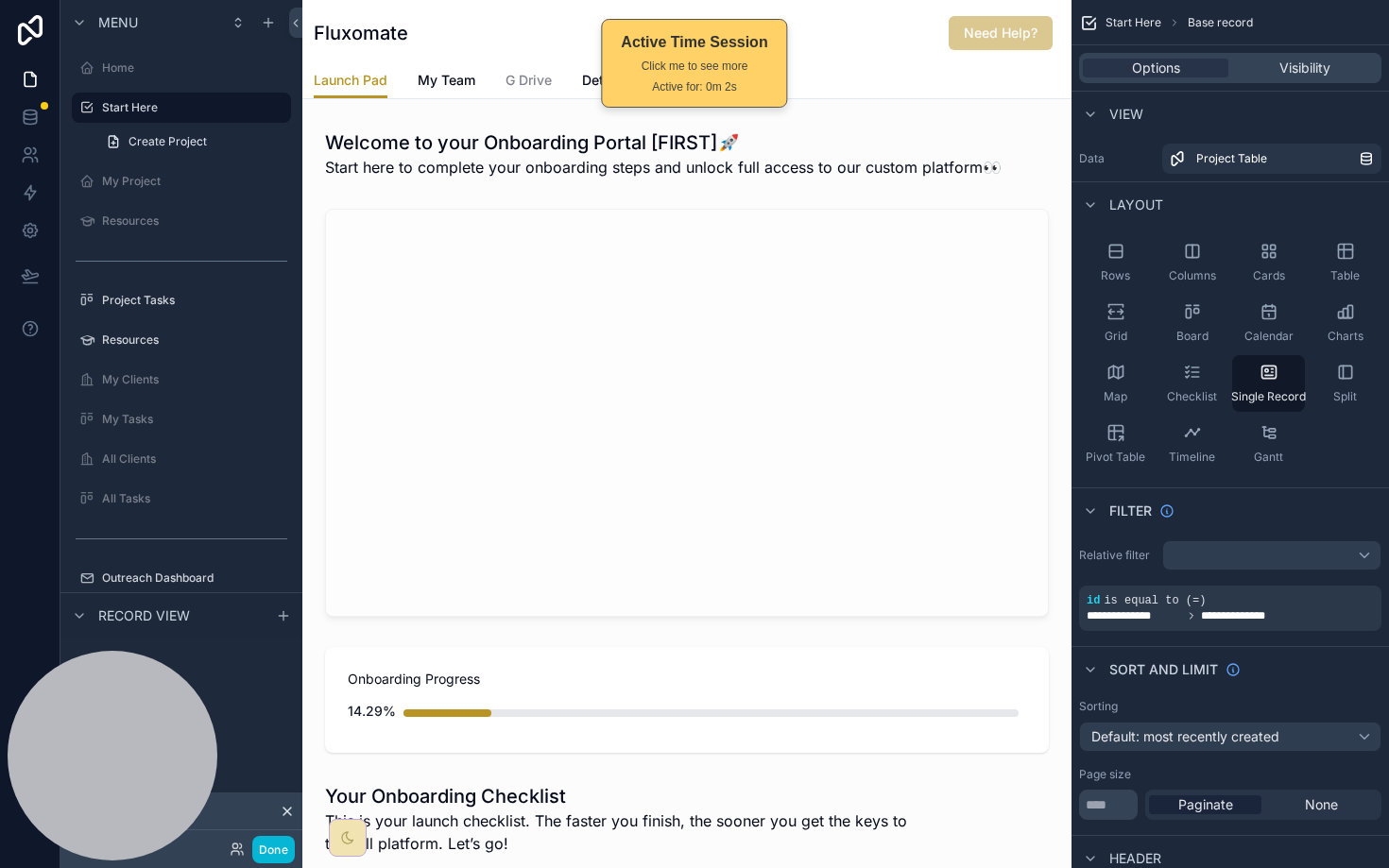 click on "Click me to see more" at bounding box center [694, 66] 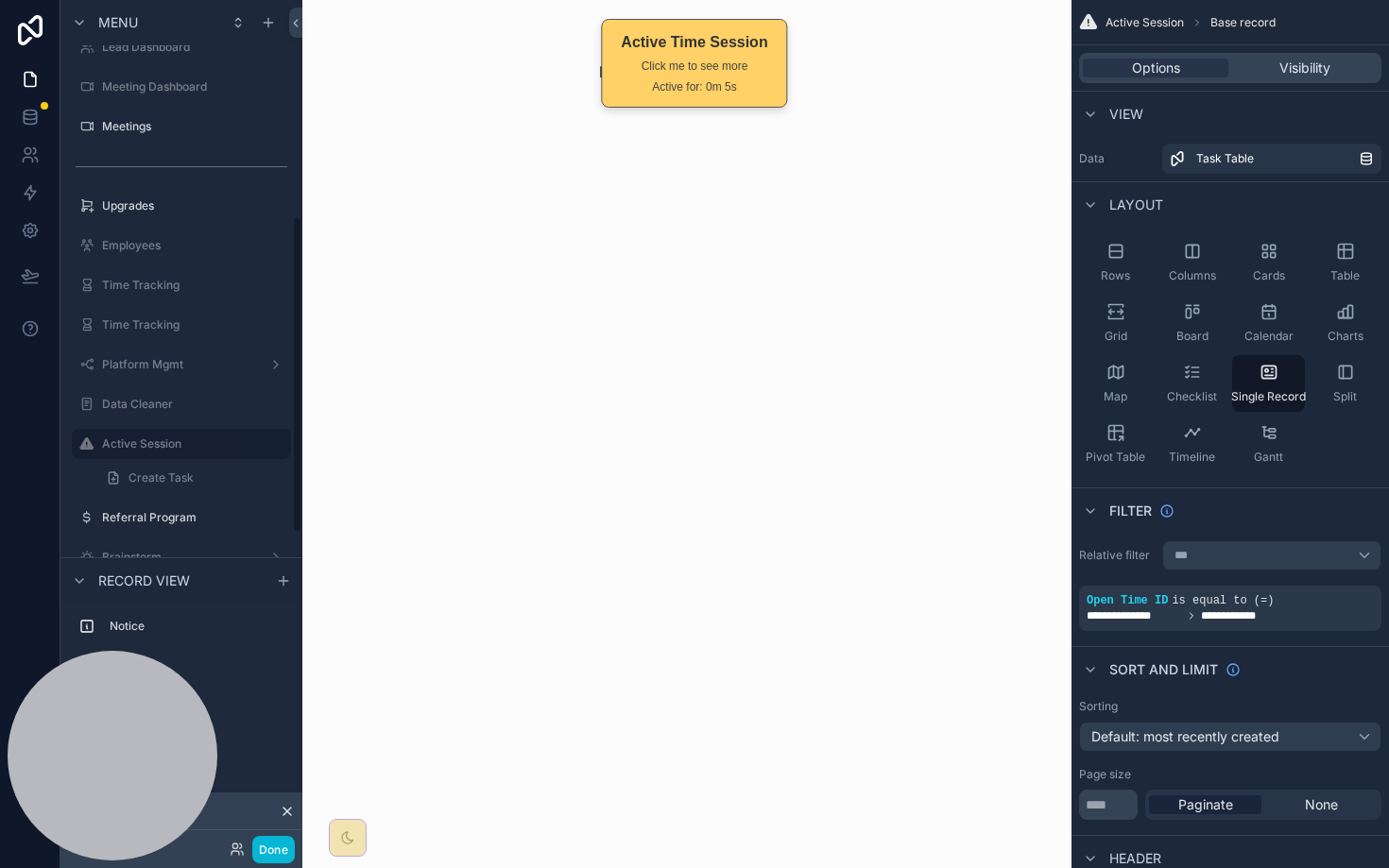 click 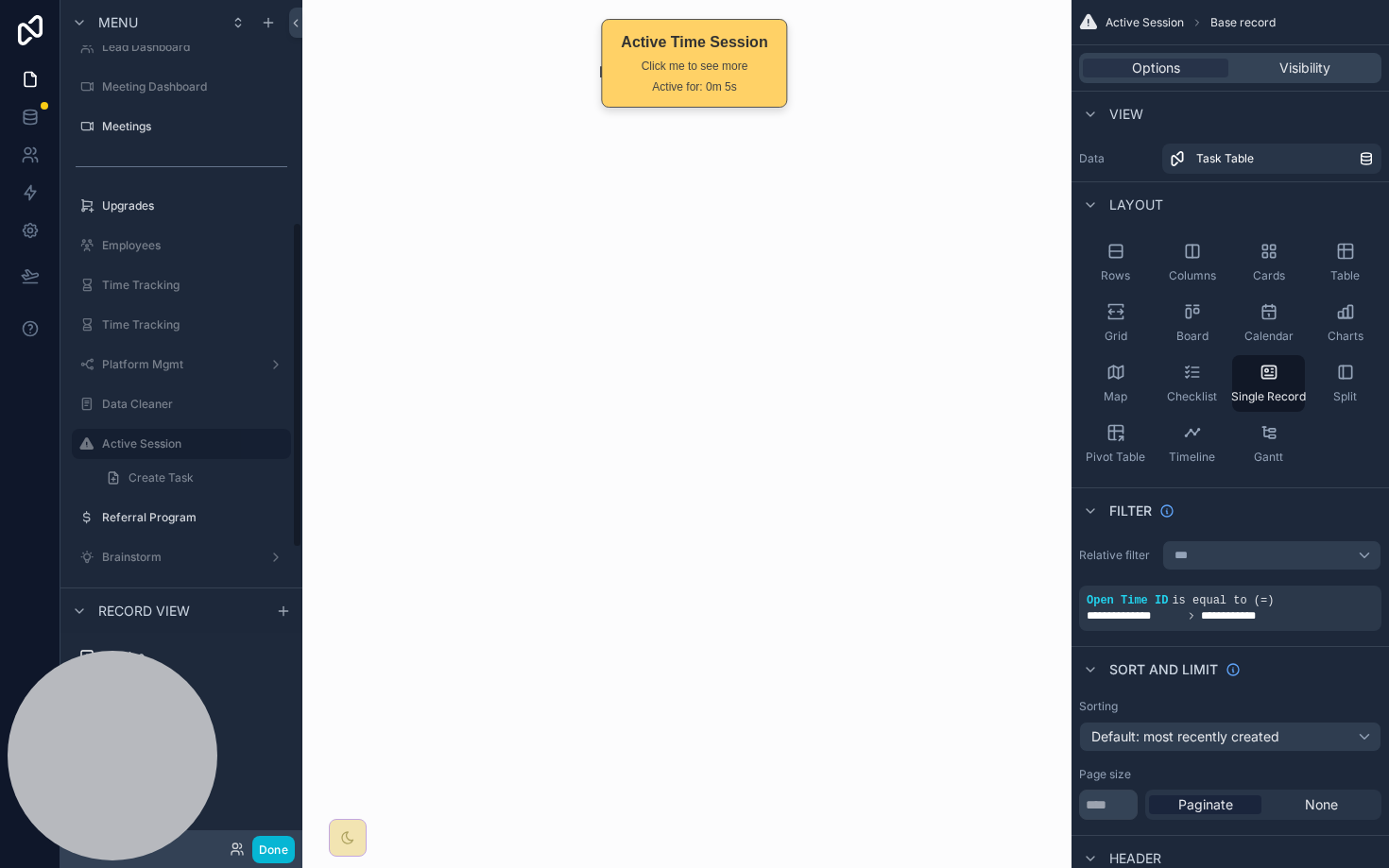 click on "Notice Stages Highlights Details List" at bounding box center (181, 731) 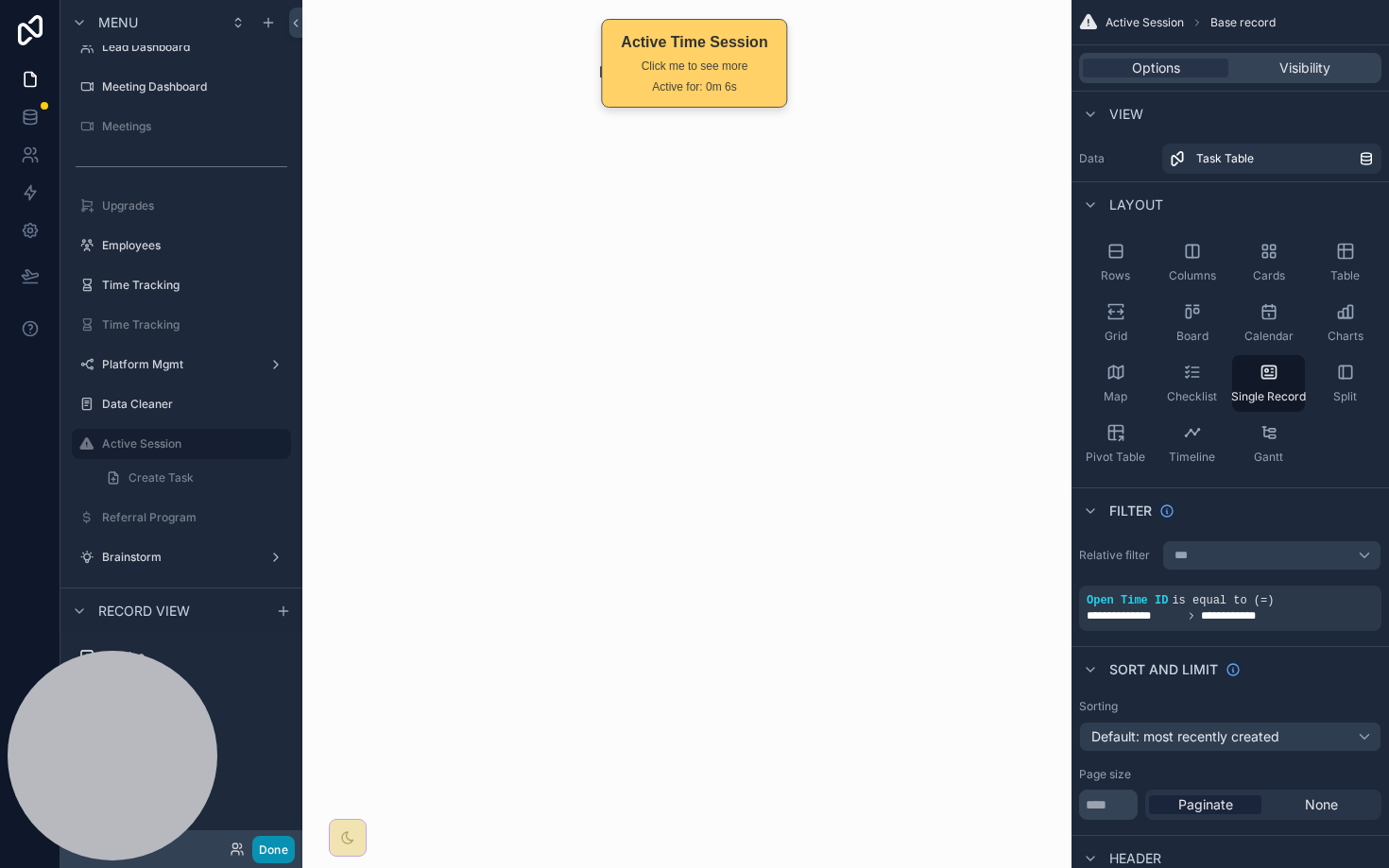 click on "Done" at bounding box center [273, 849] 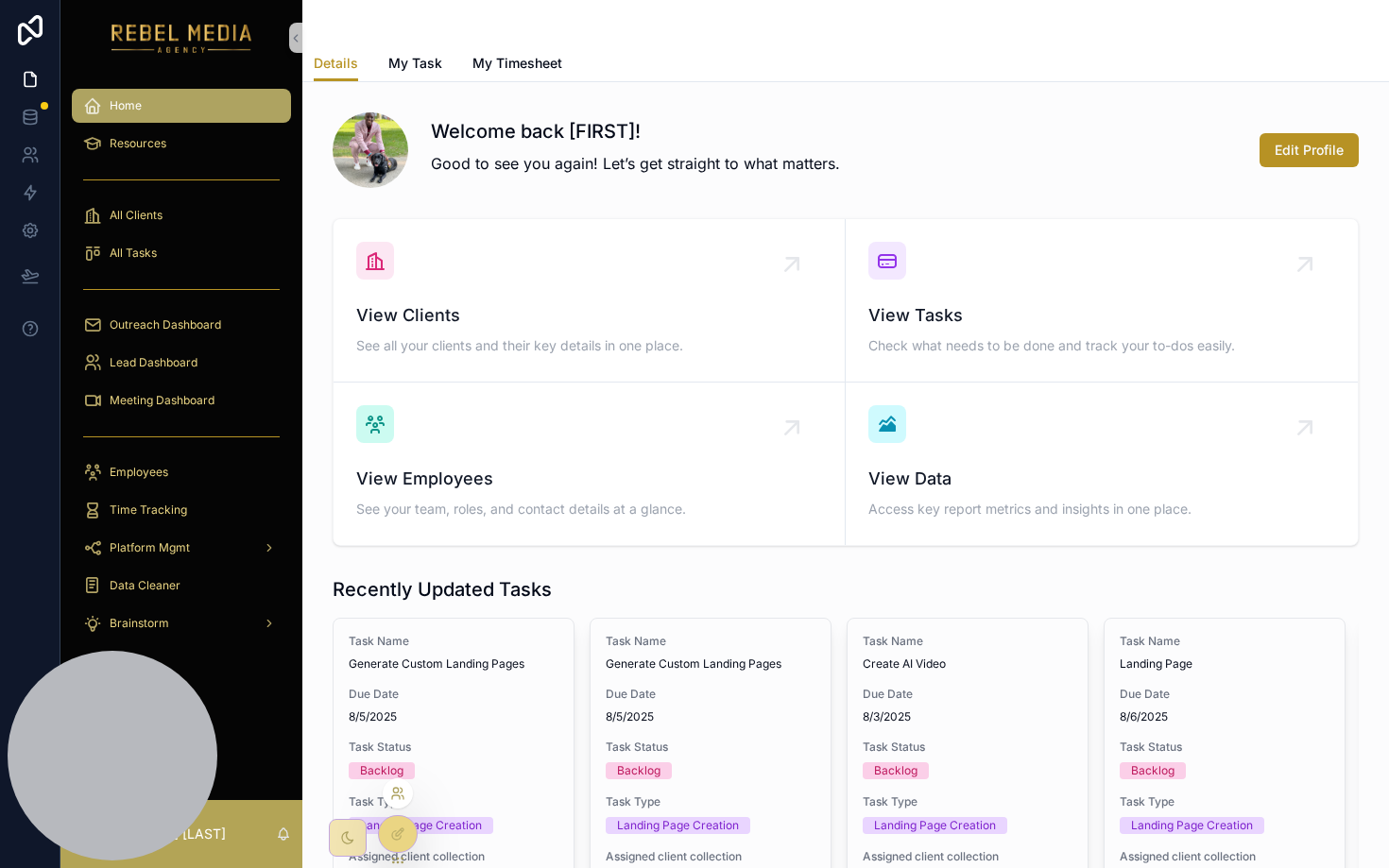click 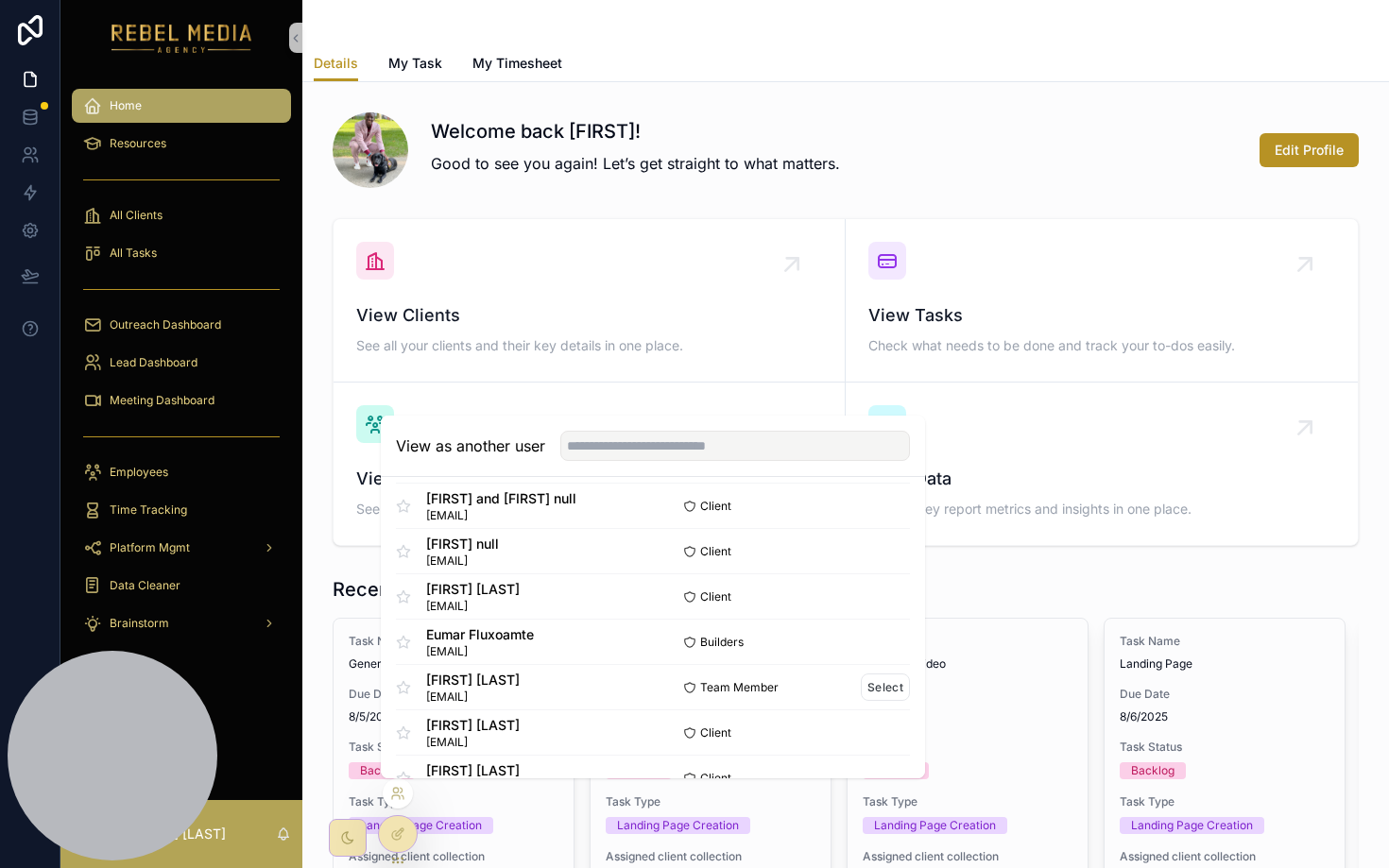scroll, scrollTop: 1380, scrollLeft: 0, axis: vertical 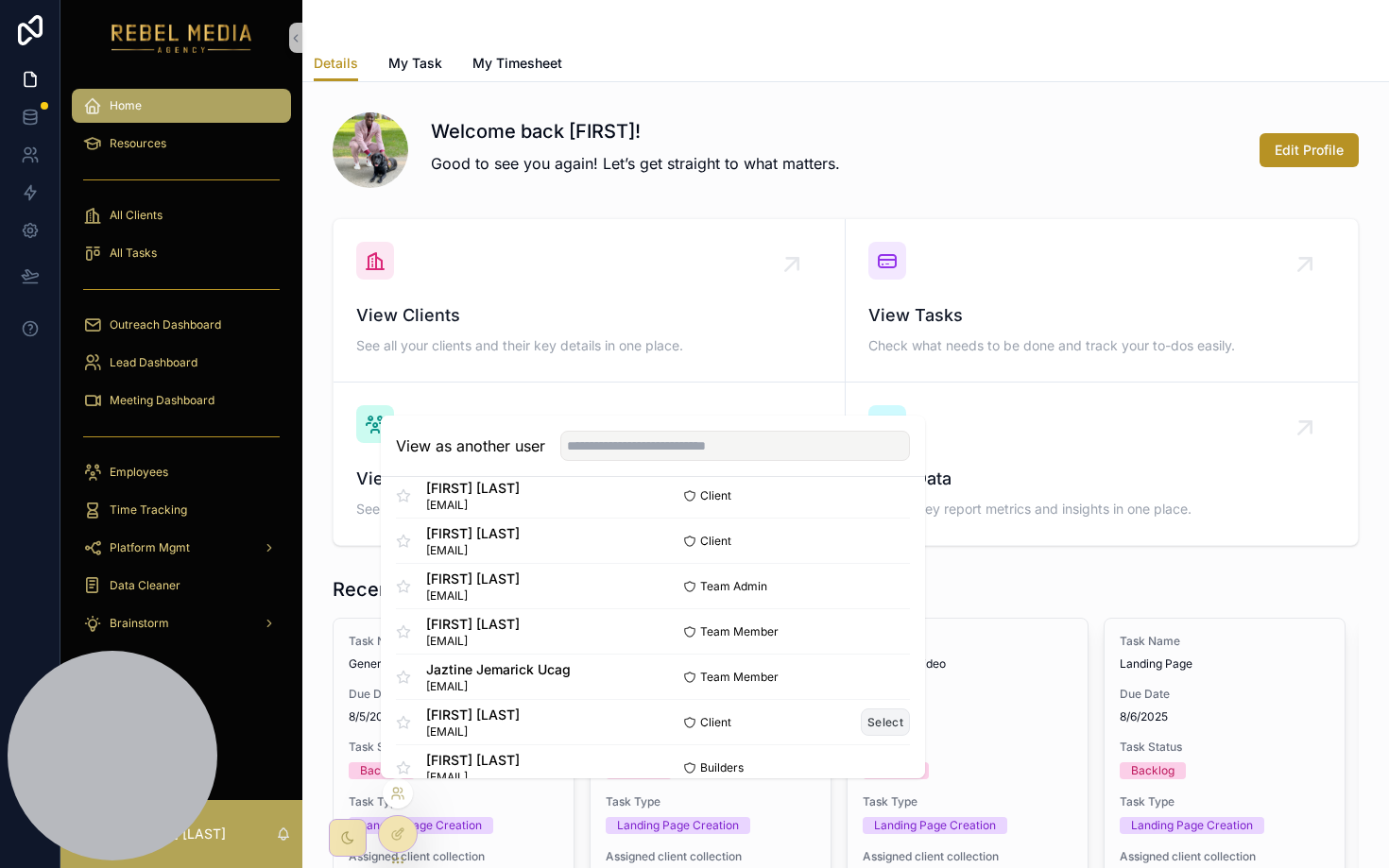 click on "Select" at bounding box center (885, 722) 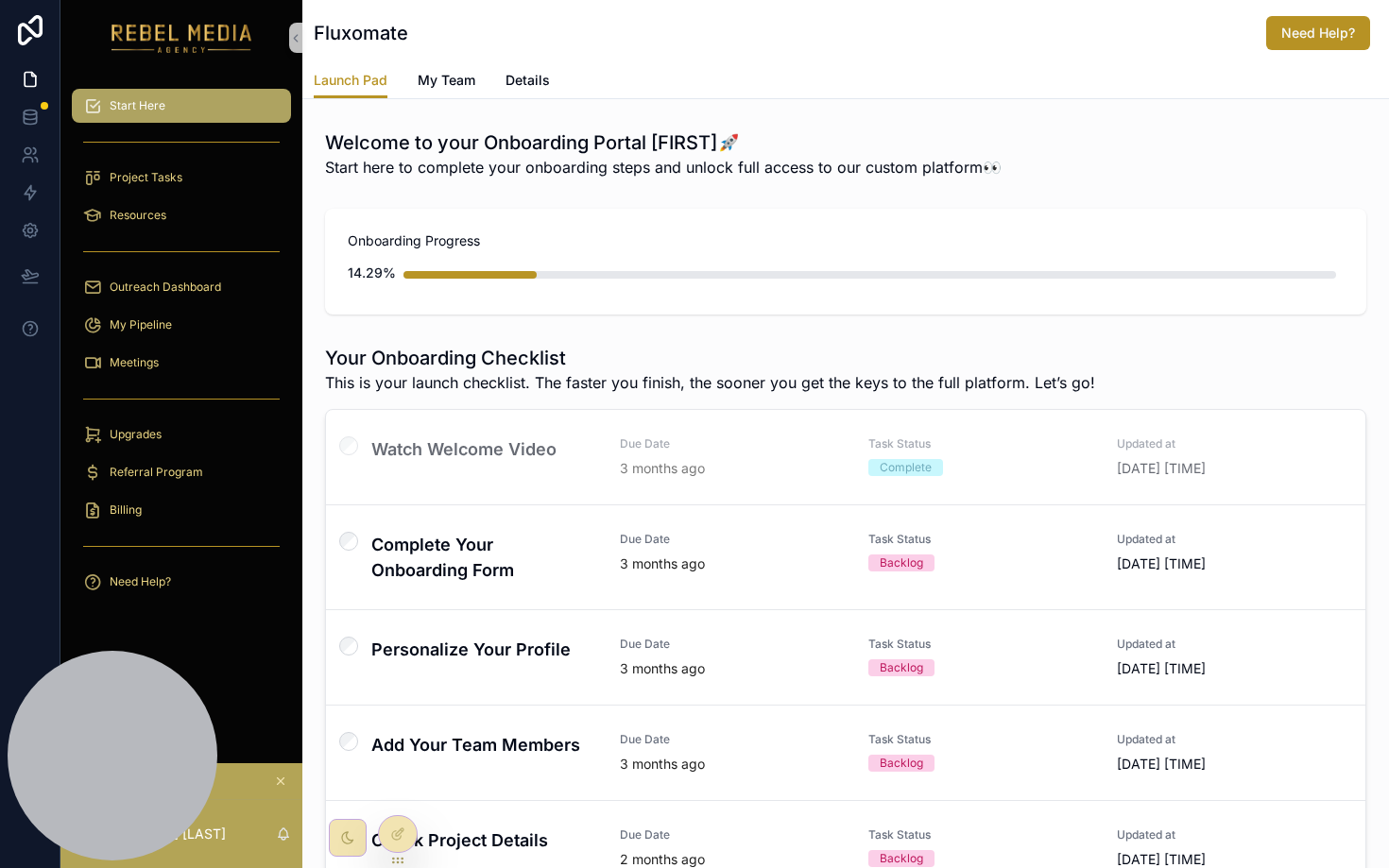 click on "Your Onboarding Checklist" at bounding box center (710, 358) 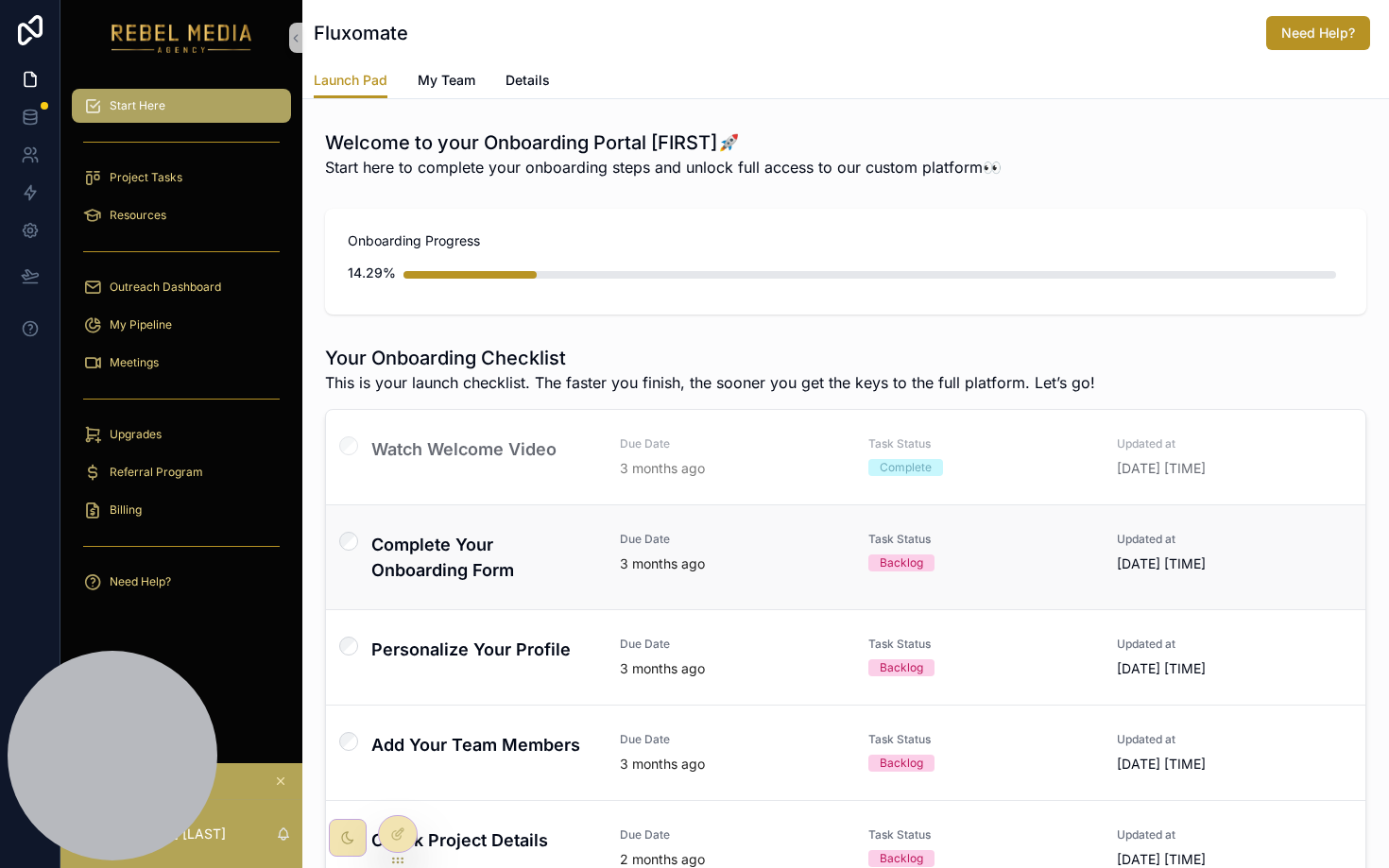 scroll, scrollTop: 26, scrollLeft: 0, axis: vertical 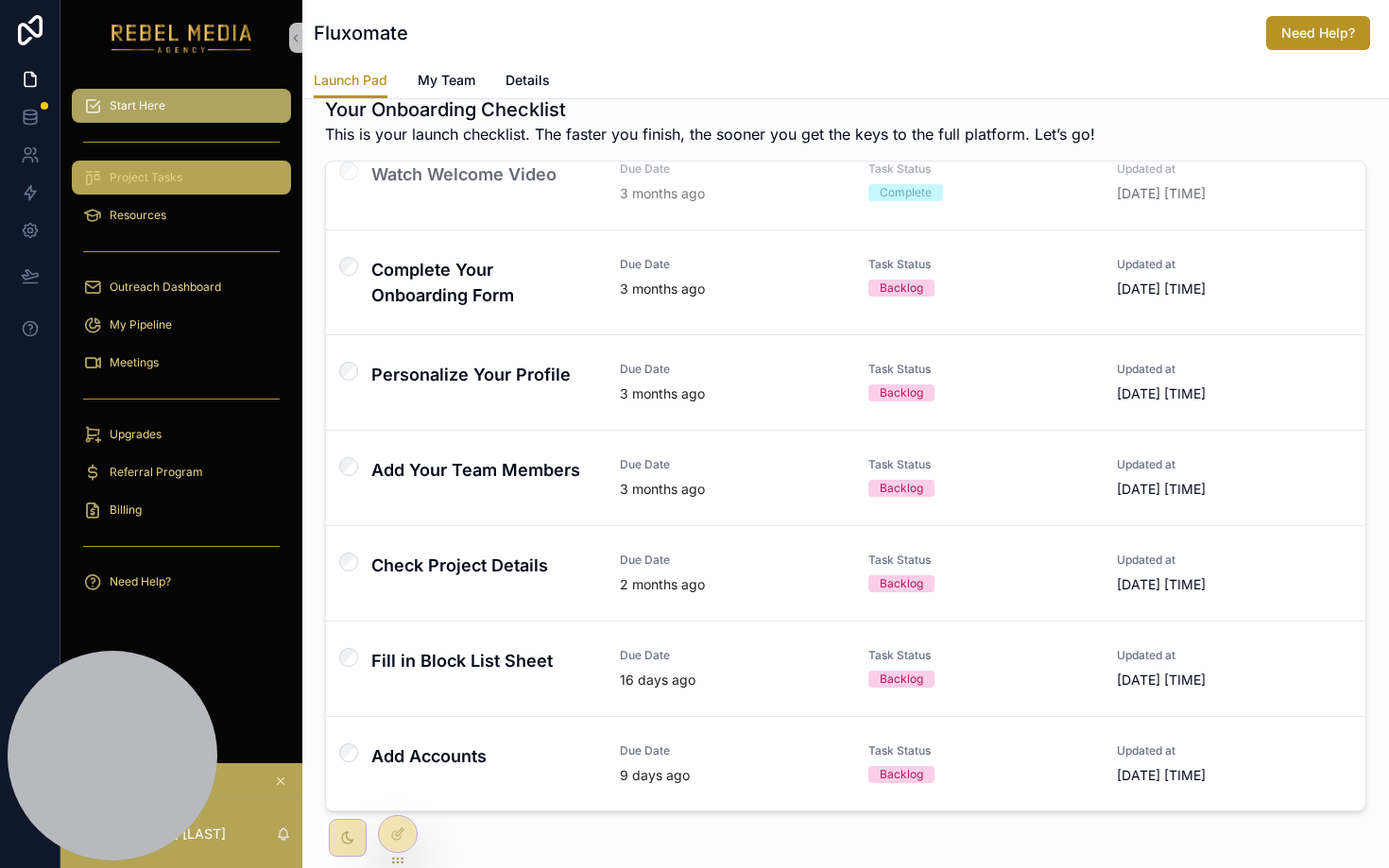 click on "Project Tasks" at bounding box center [181, 178] 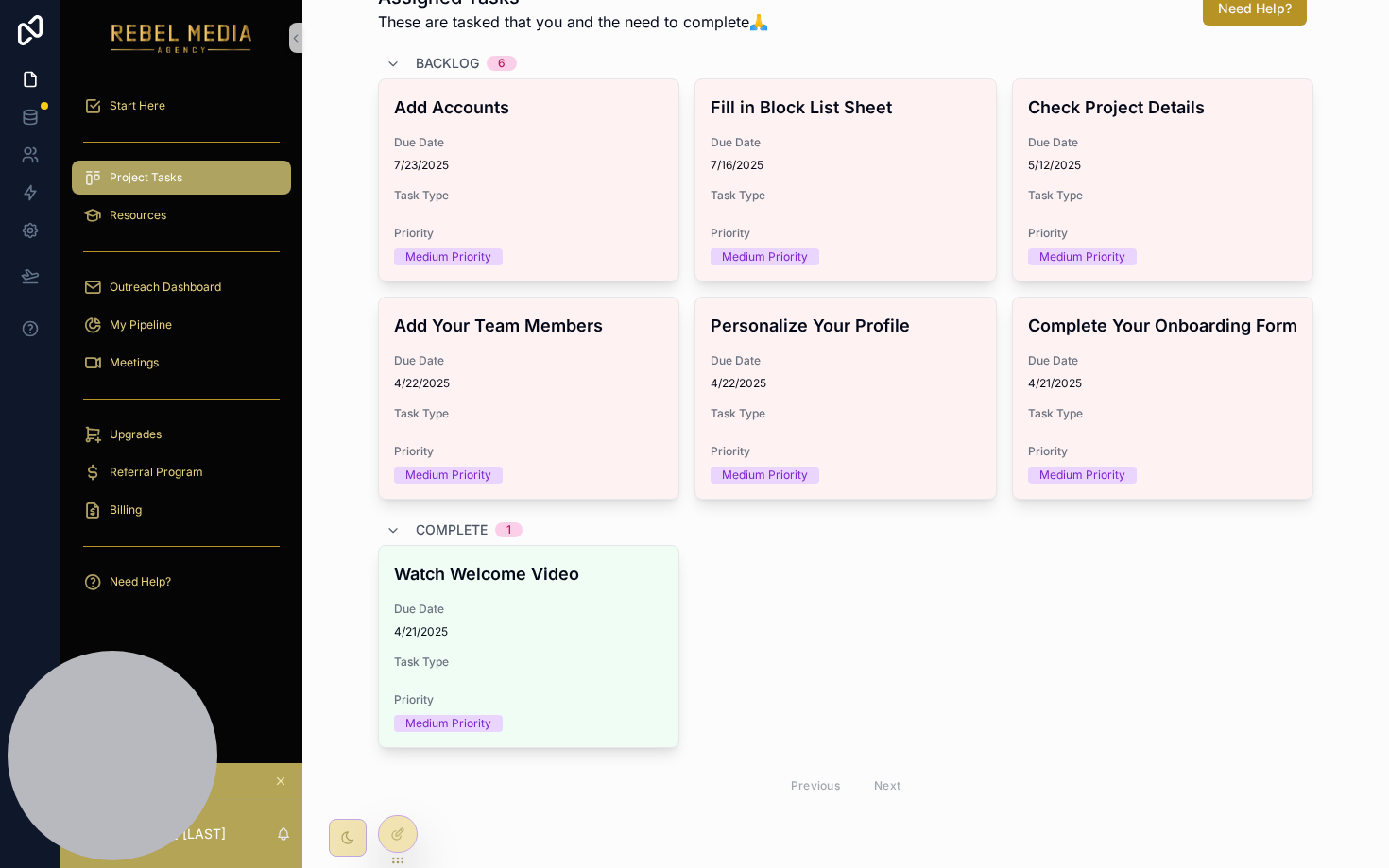 scroll, scrollTop: 58, scrollLeft: 0, axis: vertical 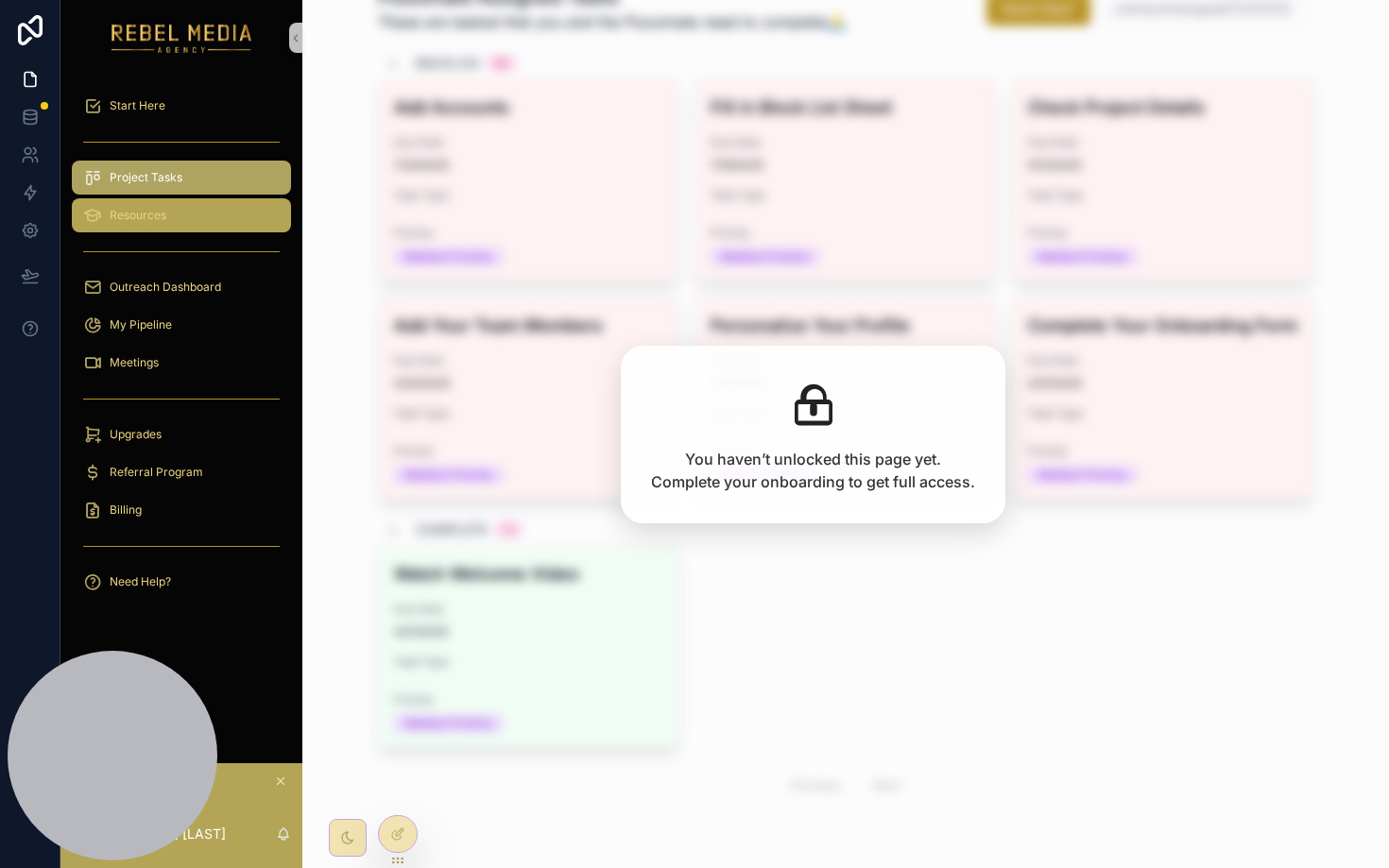 click on "Resources" at bounding box center (181, 215) 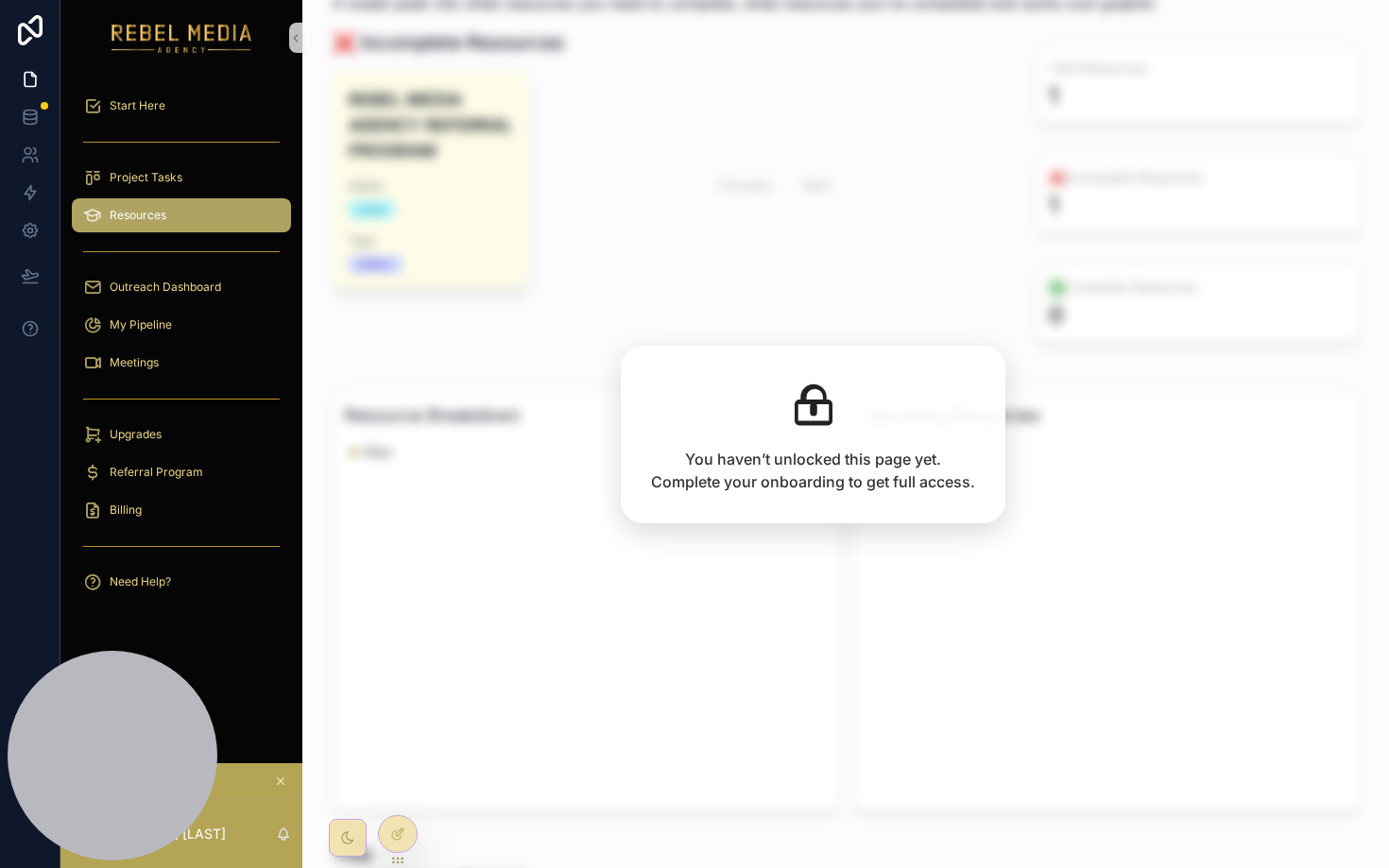 scroll, scrollTop: 239, scrollLeft: 0, axis: vertical 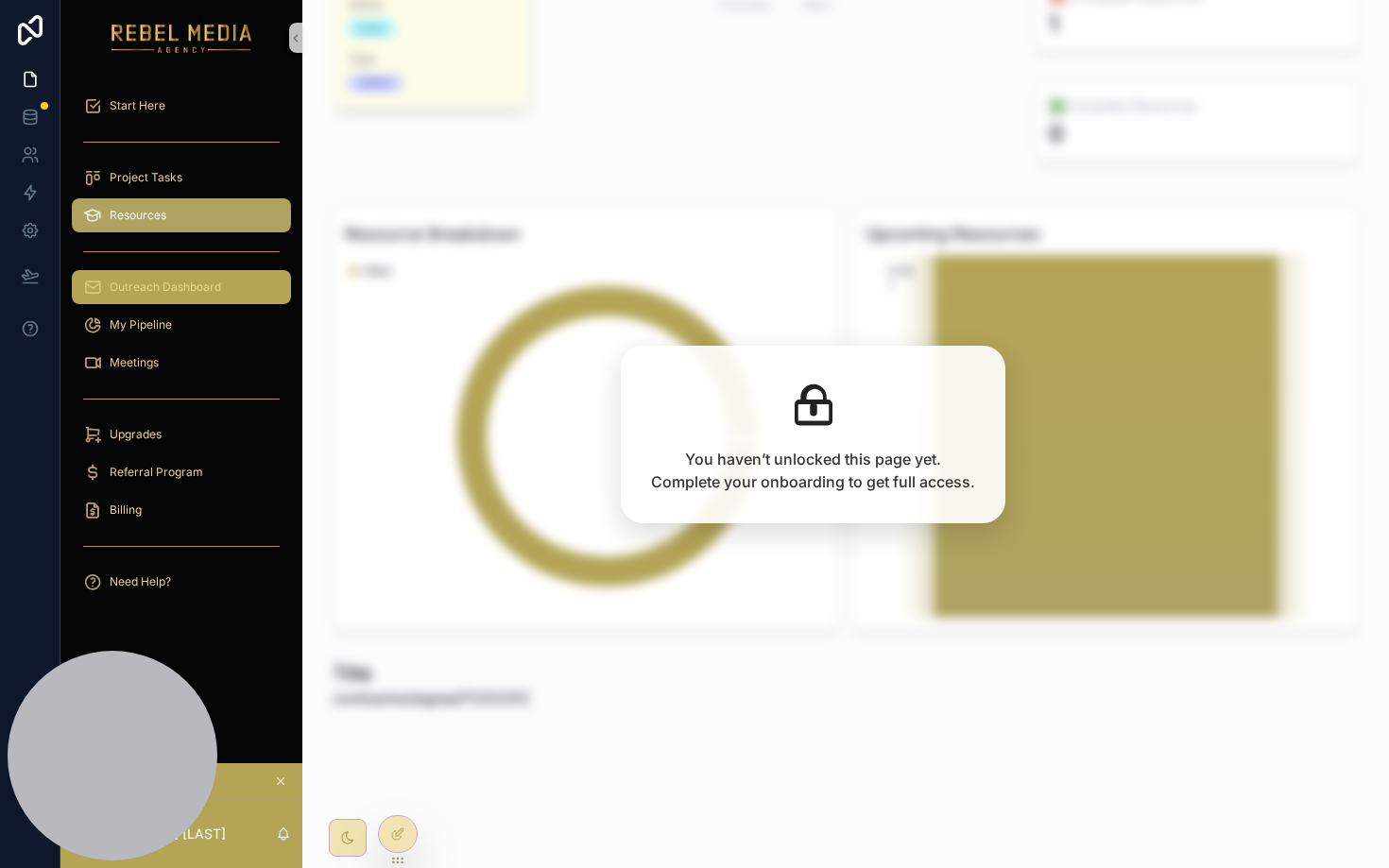 click on "Outreach Dashboard" at bounding box center [165, 287] 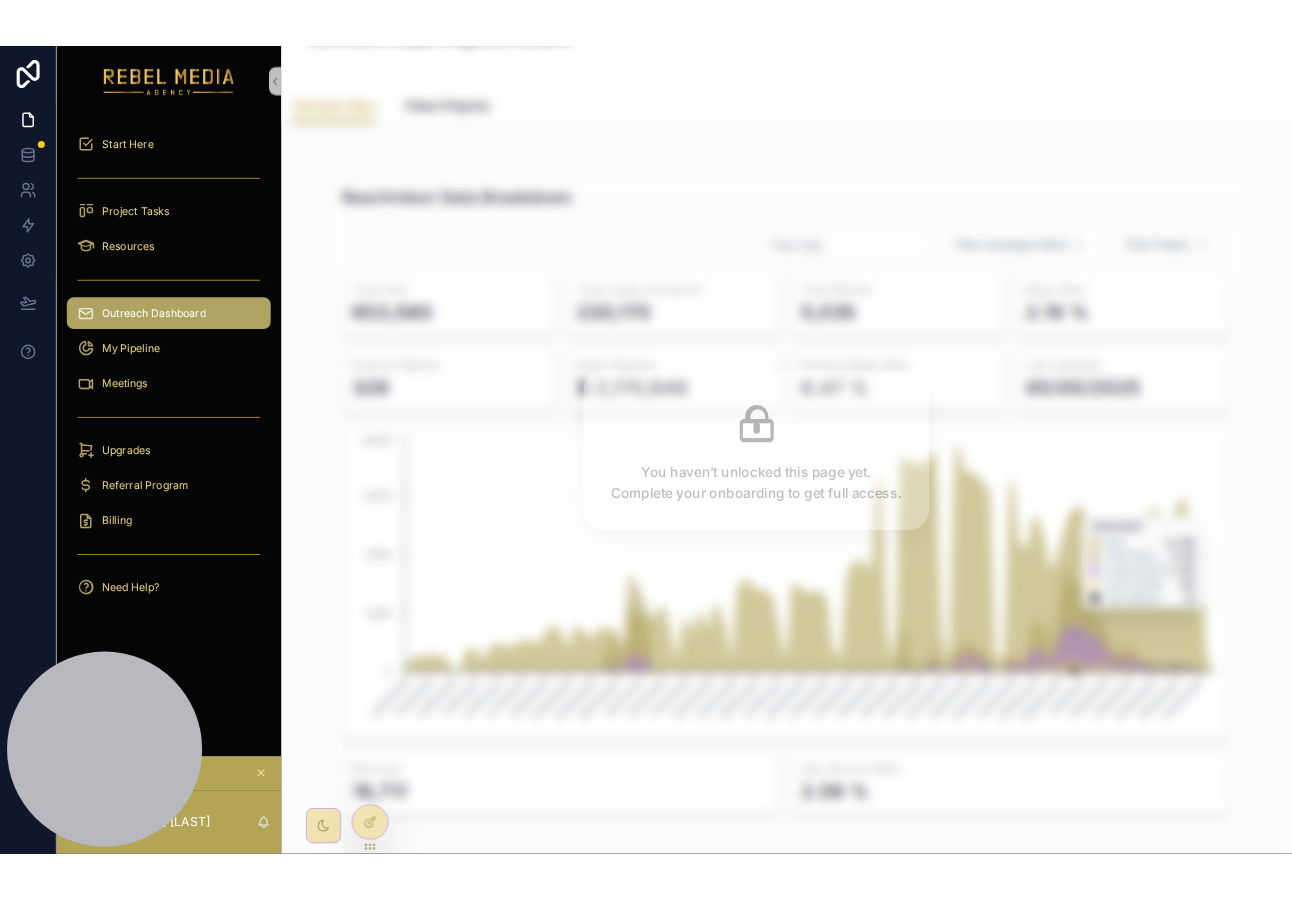 scroll, scrollTop: 0, scrollLeft: 0, axis: both 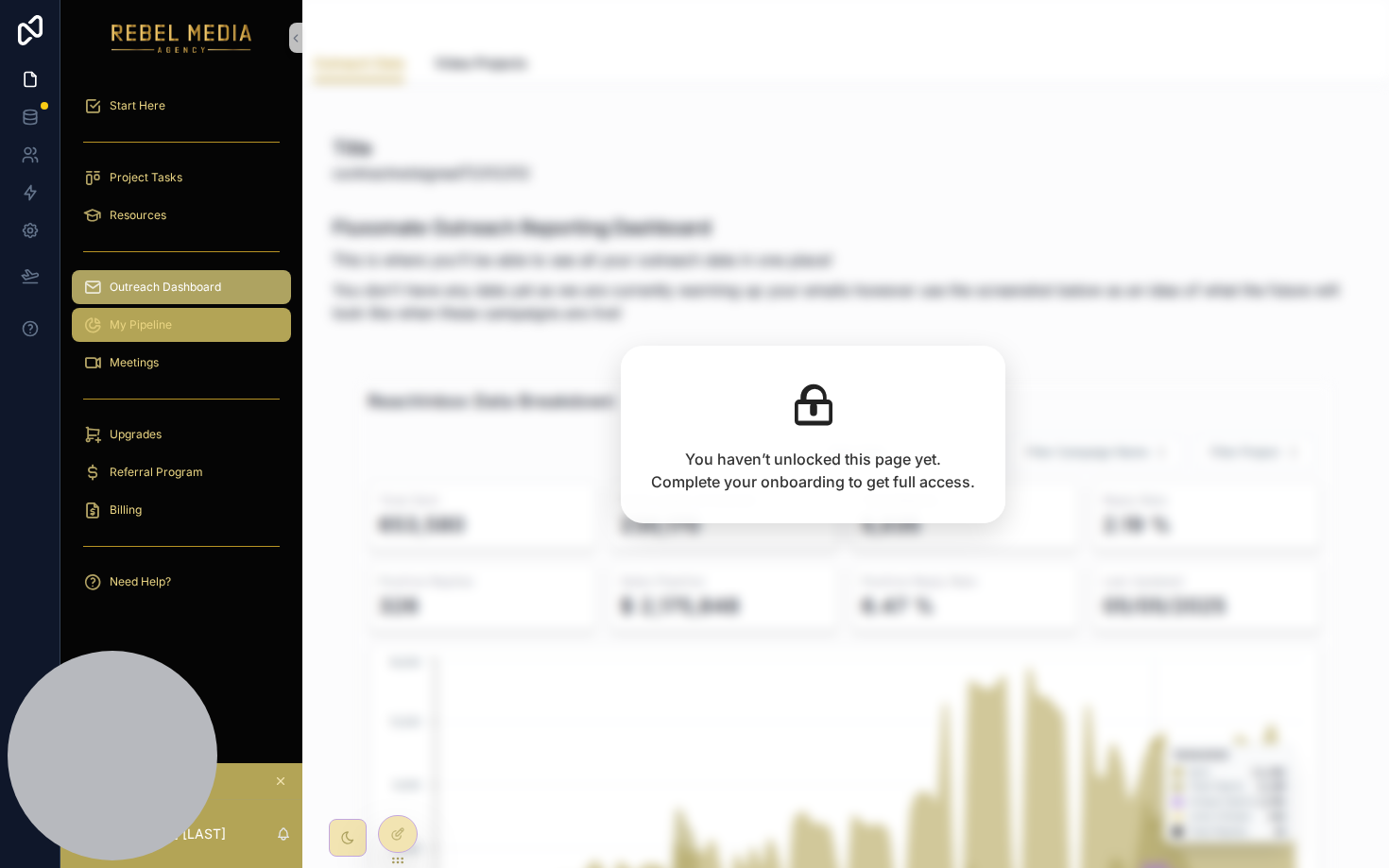 click on "My Pipeline" at bounding box center [181, 325] 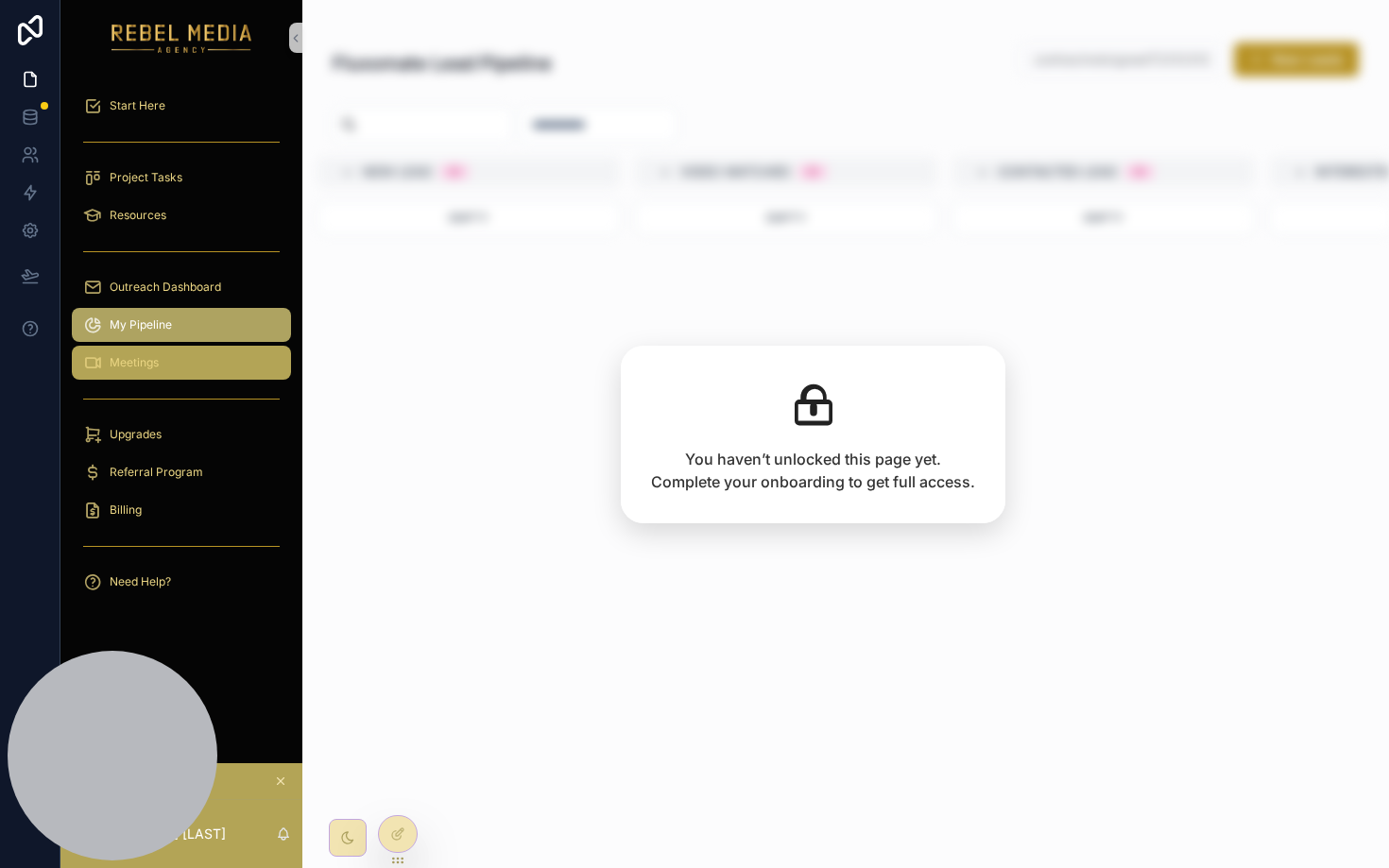 click on "Meetings" at bounding box center (181, 363) 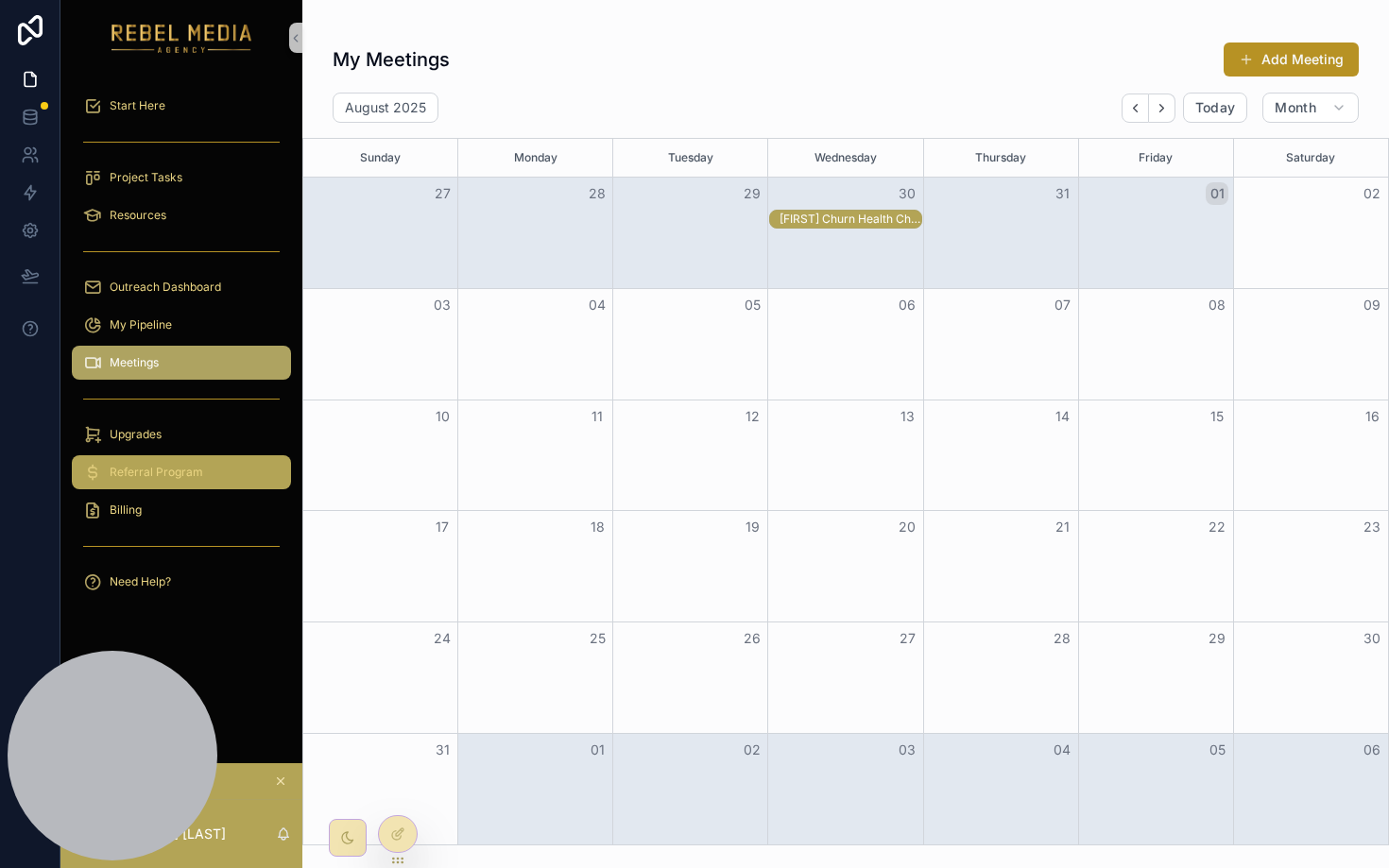 click on "Referral Program" at bounding box center [181, 472] 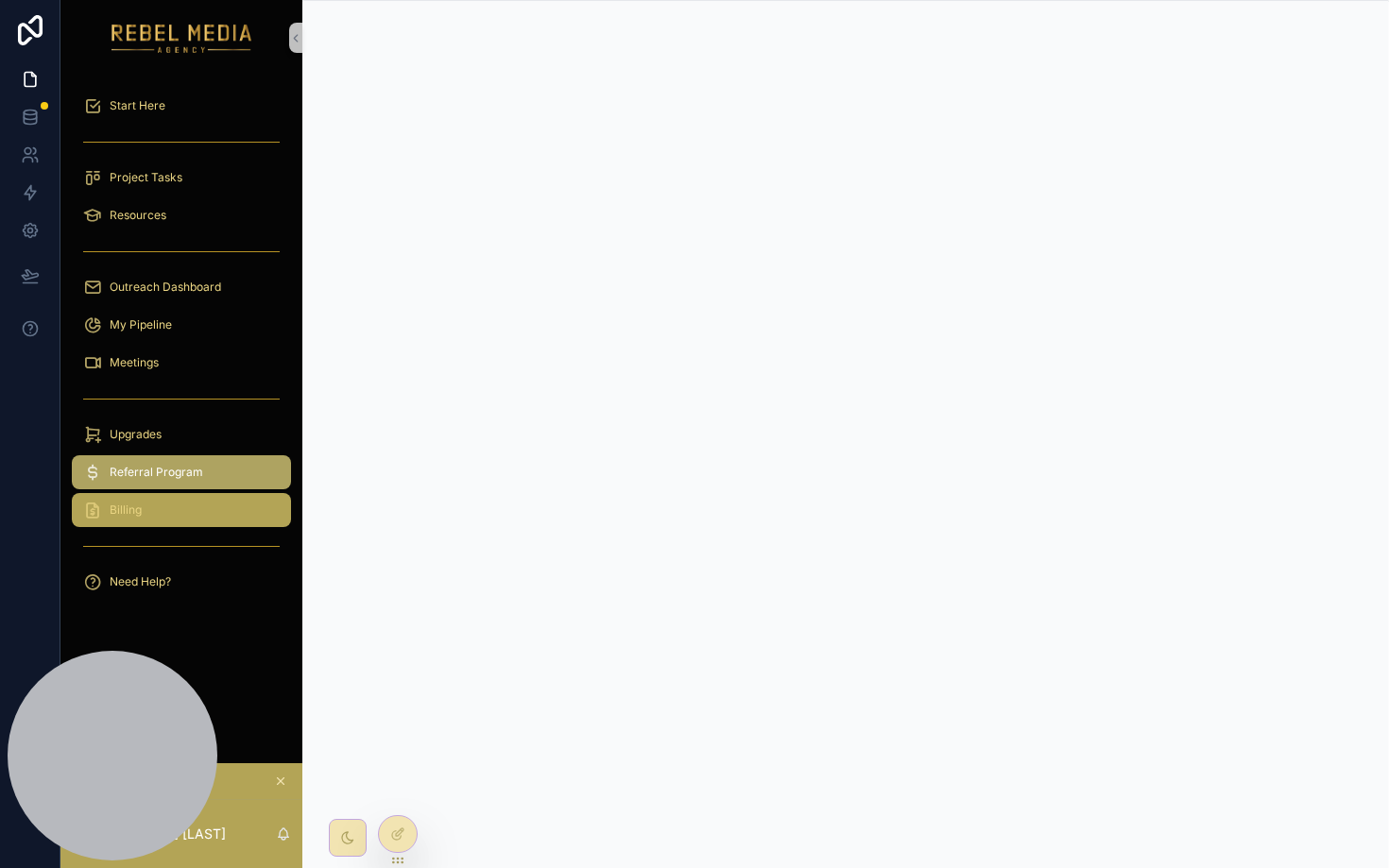 click on "Billing" at bounding box center [181, 510] 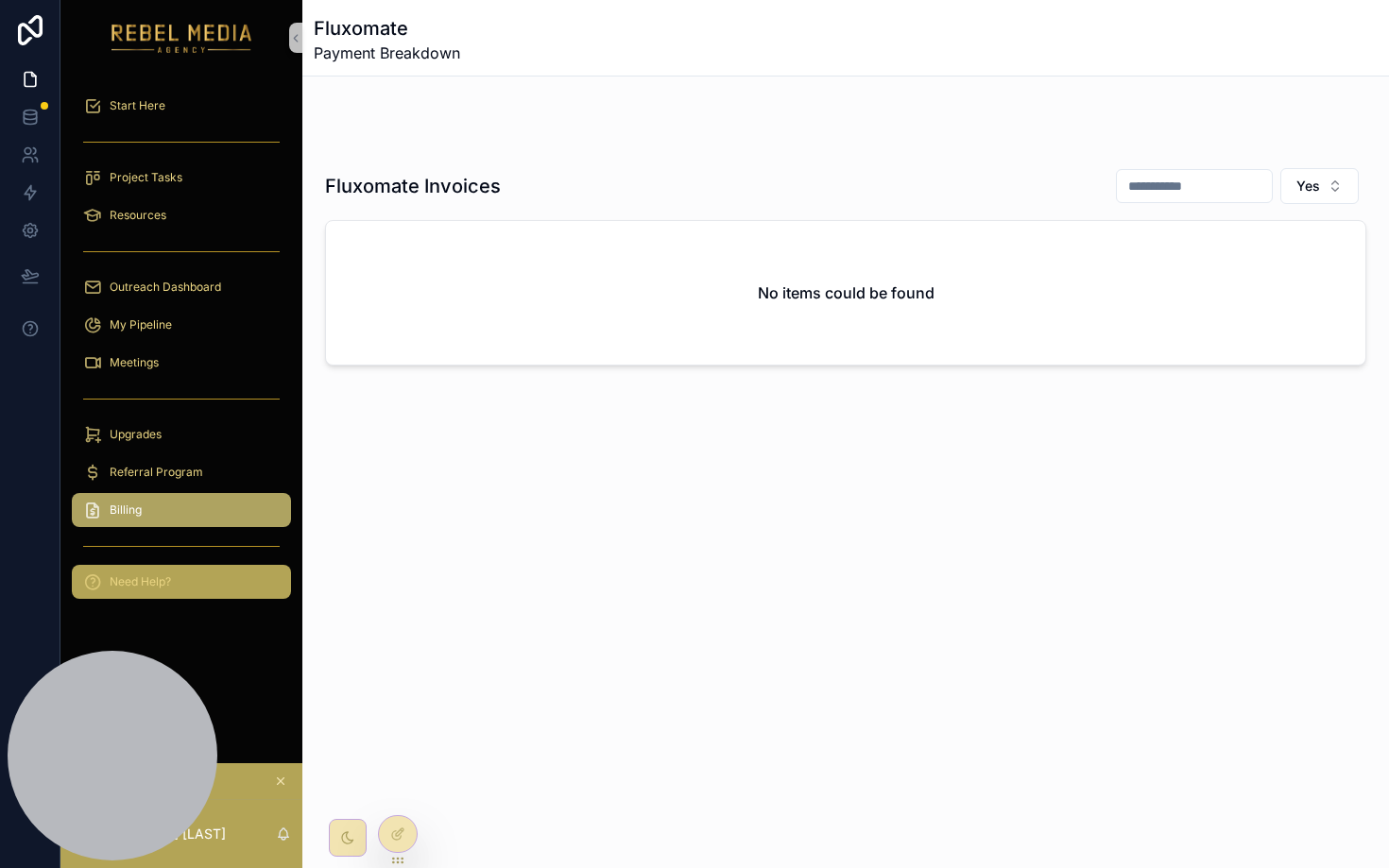 click on "Need Help?" at bounding box center (140, 582) 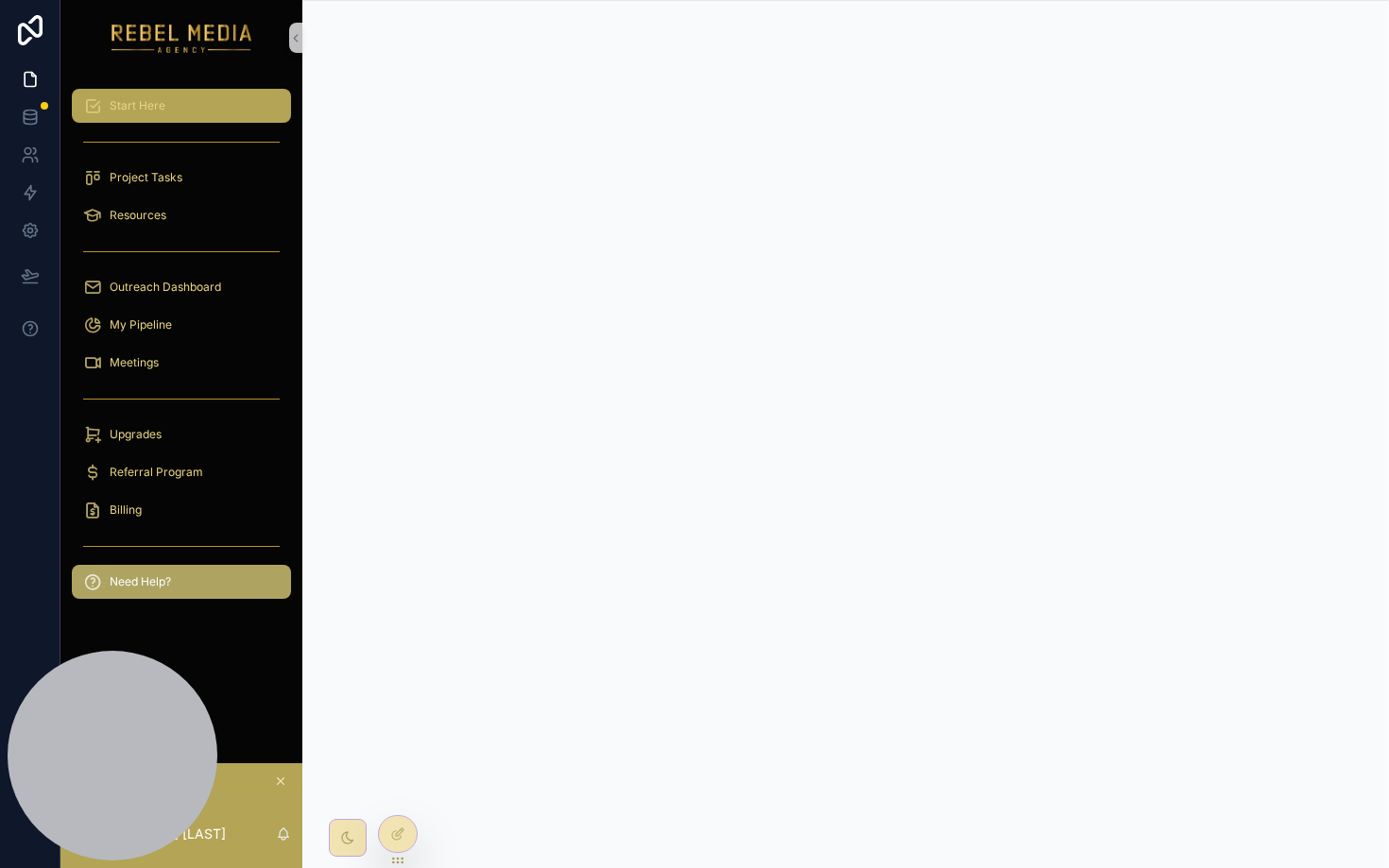 click on "Start Here" at bounding box center (181, 106) 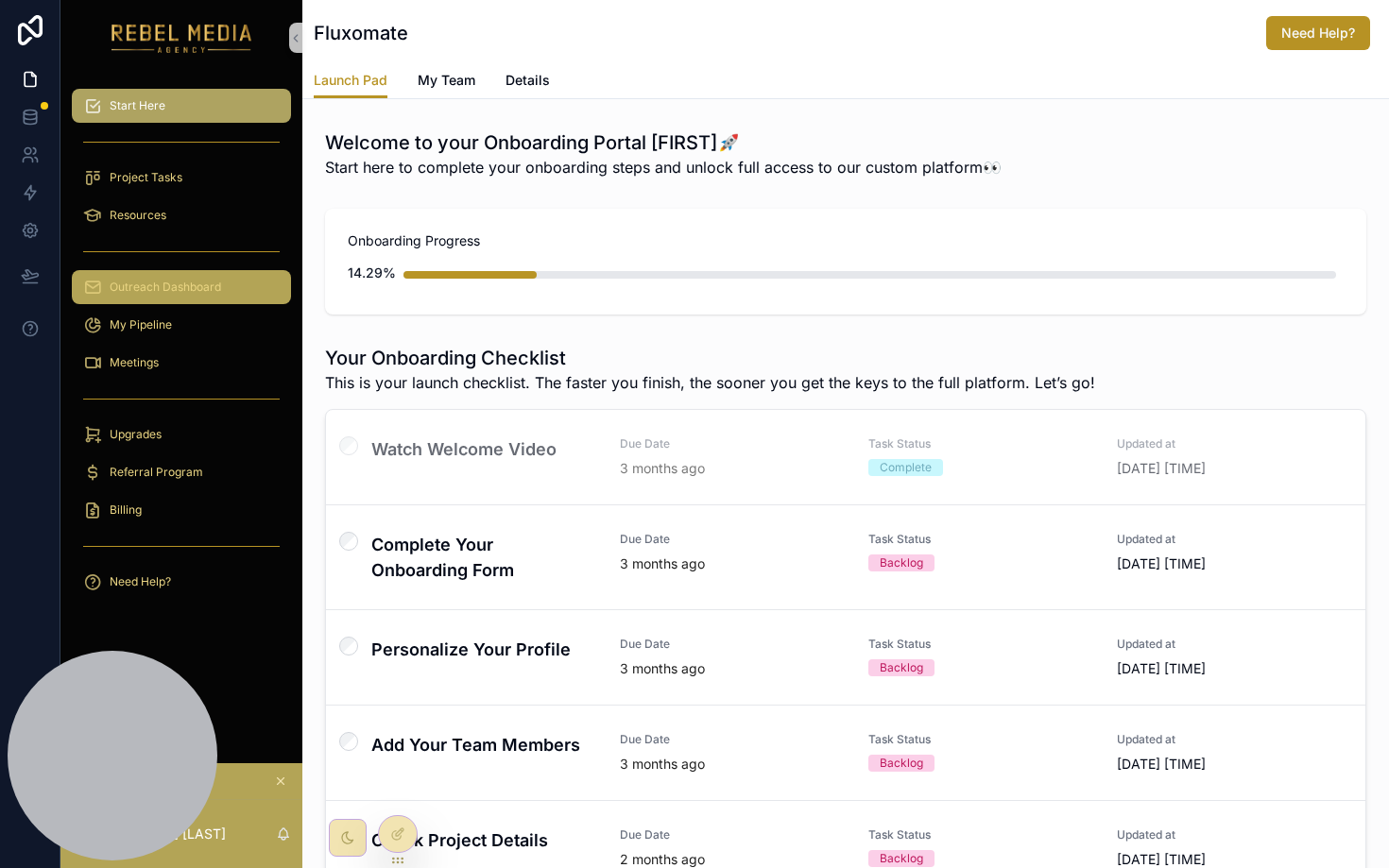 click on "Outreach Dashboard" at bounding box center (181, 287) 